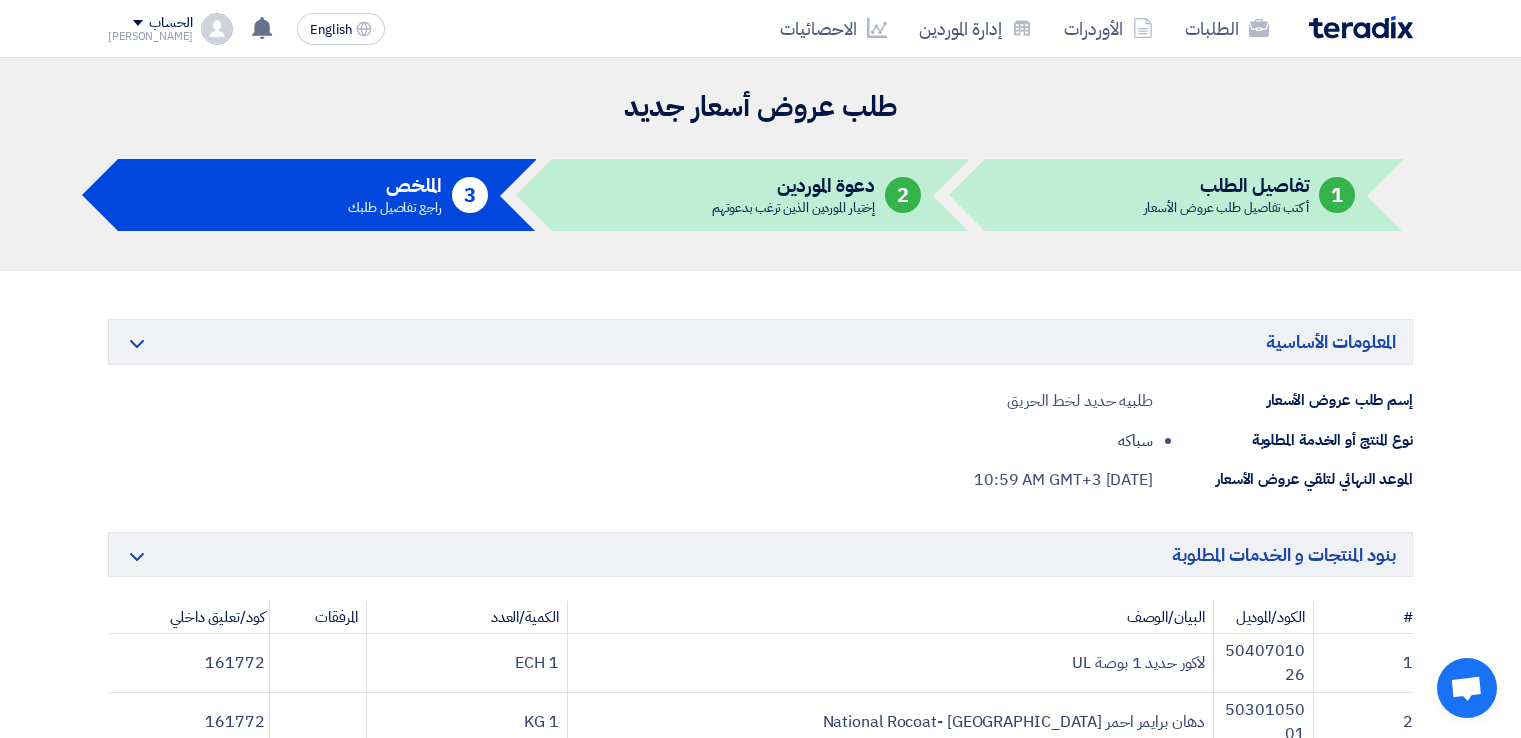 scroll, scrollTop: 3300, scrollLeft: 0, axis: vertical 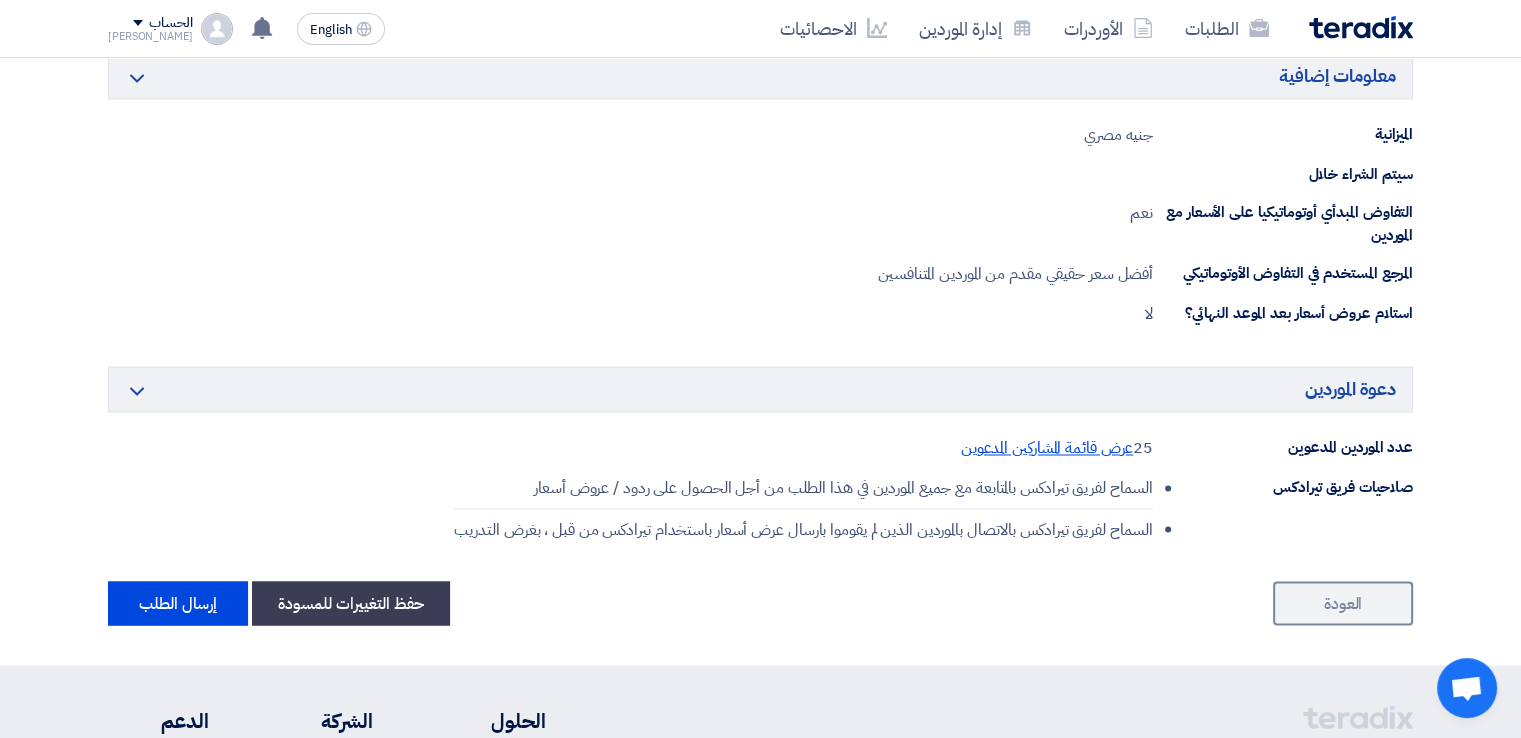 click on "عرض قائمة المشاركين المدعوين" 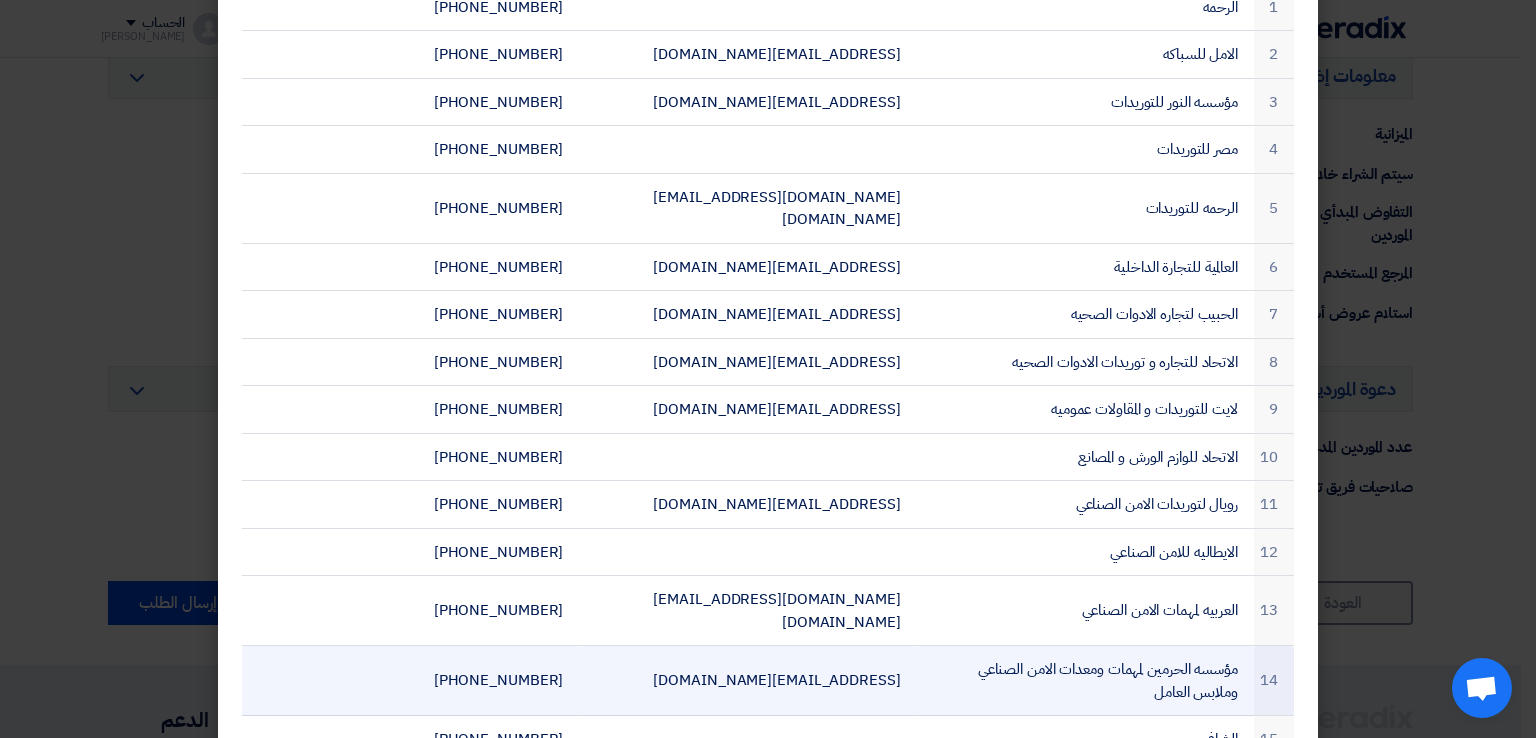 scroll, scrollTop: 0, scrollLeft: 0, axis: both 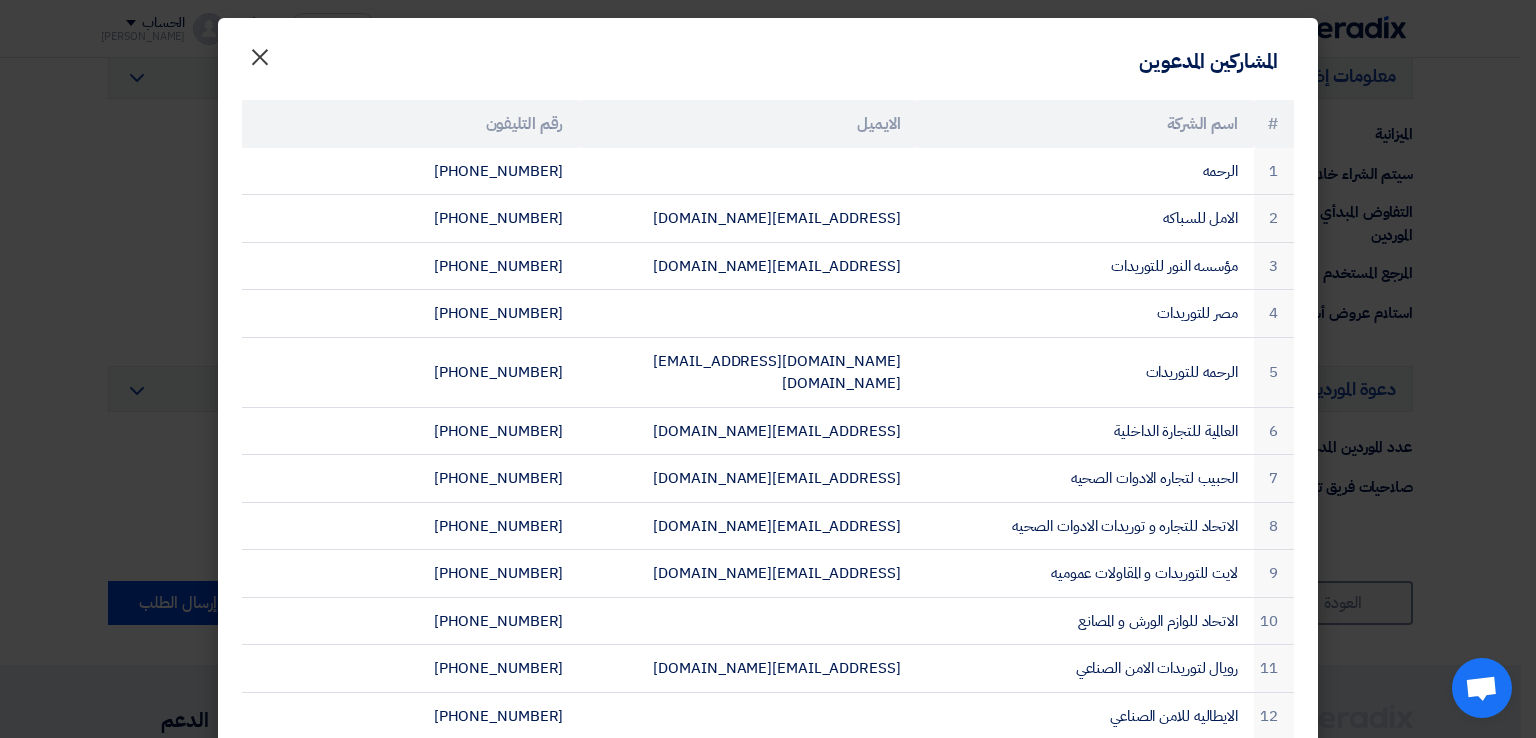 click on "×" 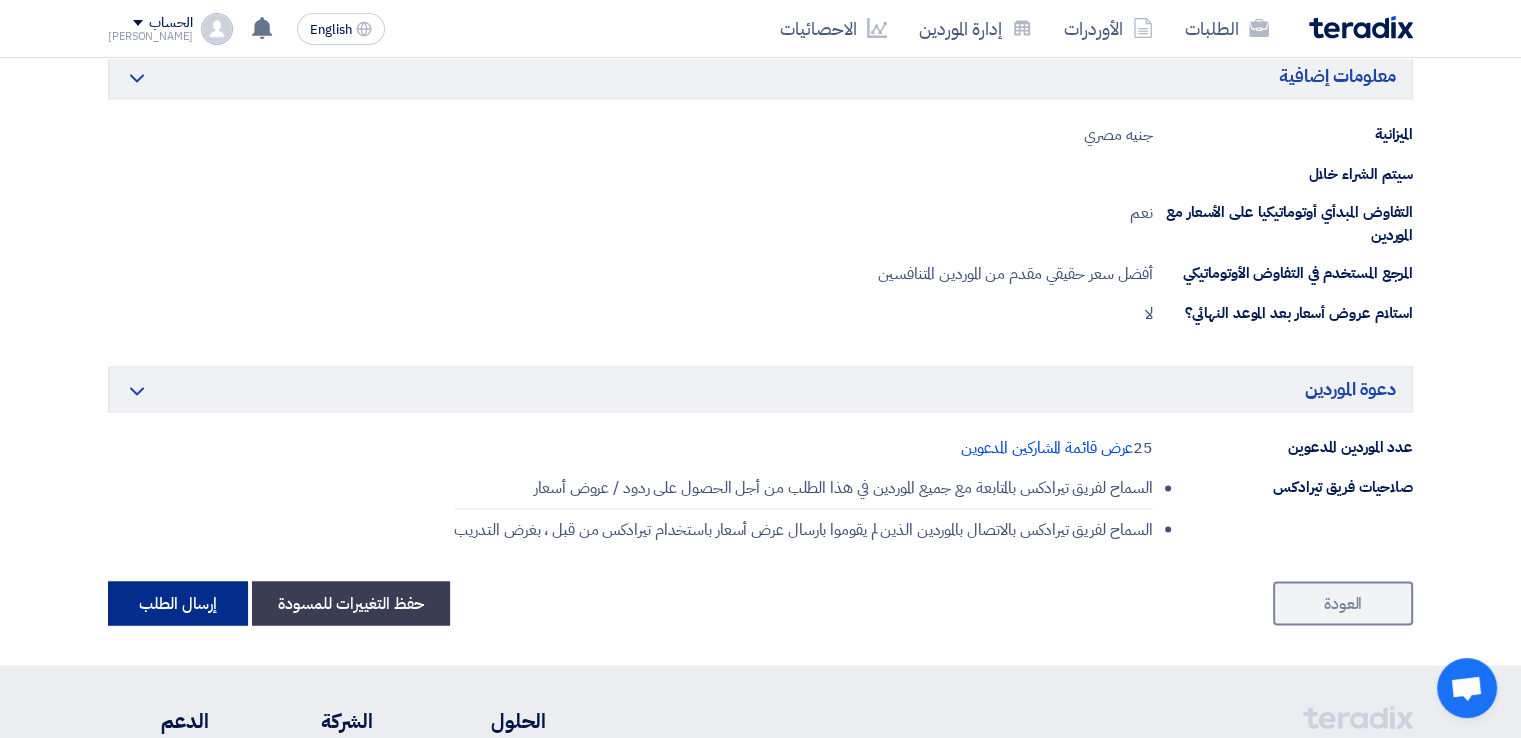 click on "إرسال الطلب" 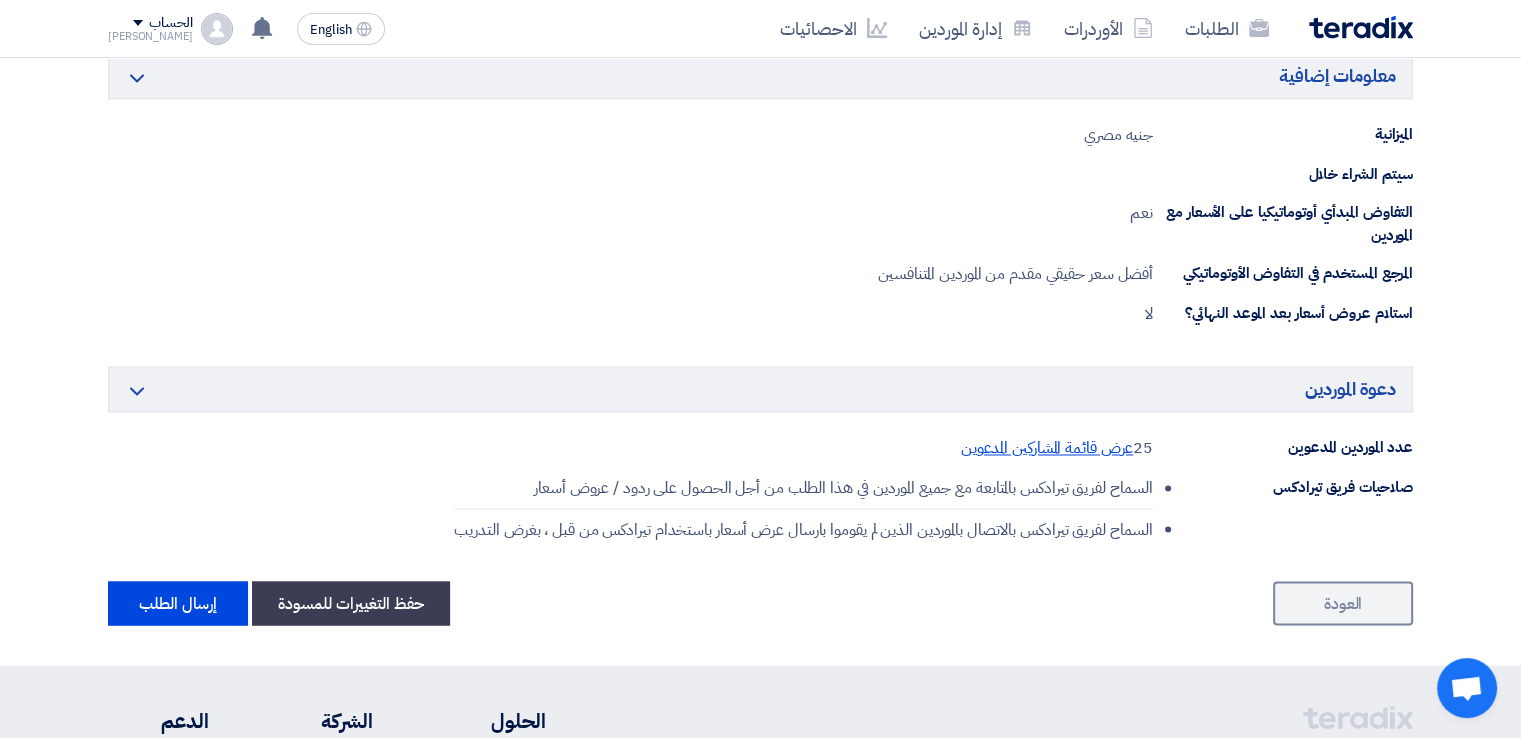 click on "عرض قائمة المشاركين المدعوين" 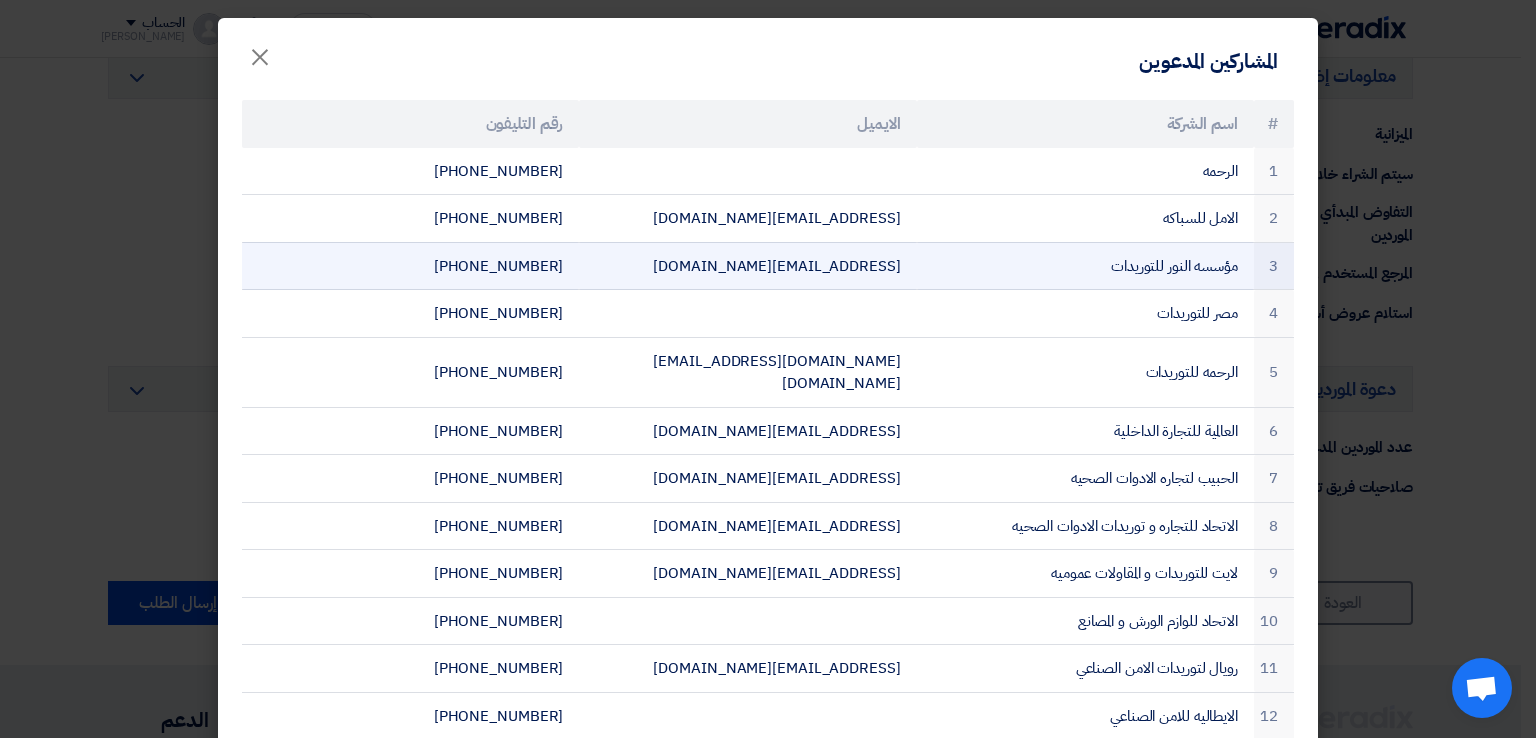 click on "[PHONE_NUMBER]" 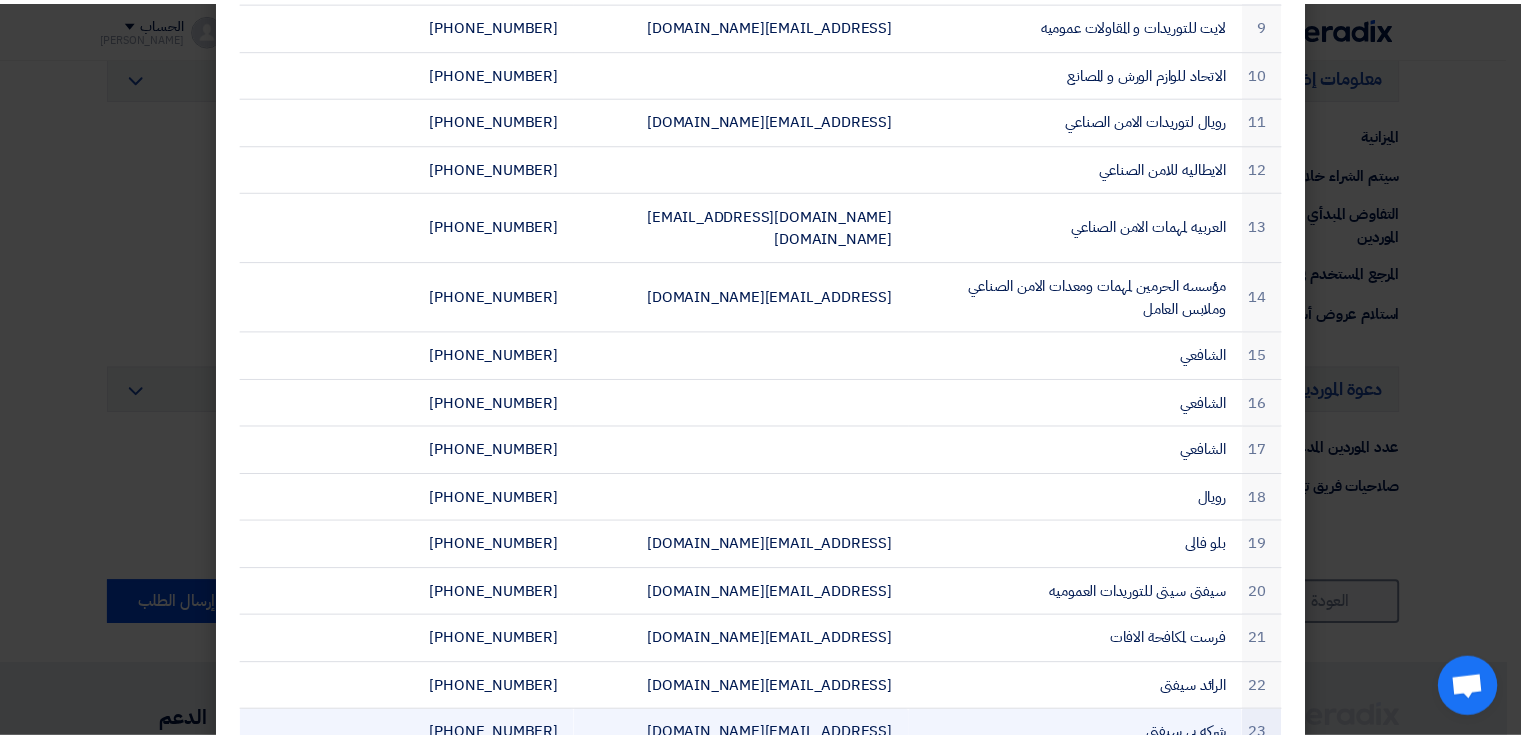 scroll, scrollTop: 664, scrollLeft: 0, axis: vertical 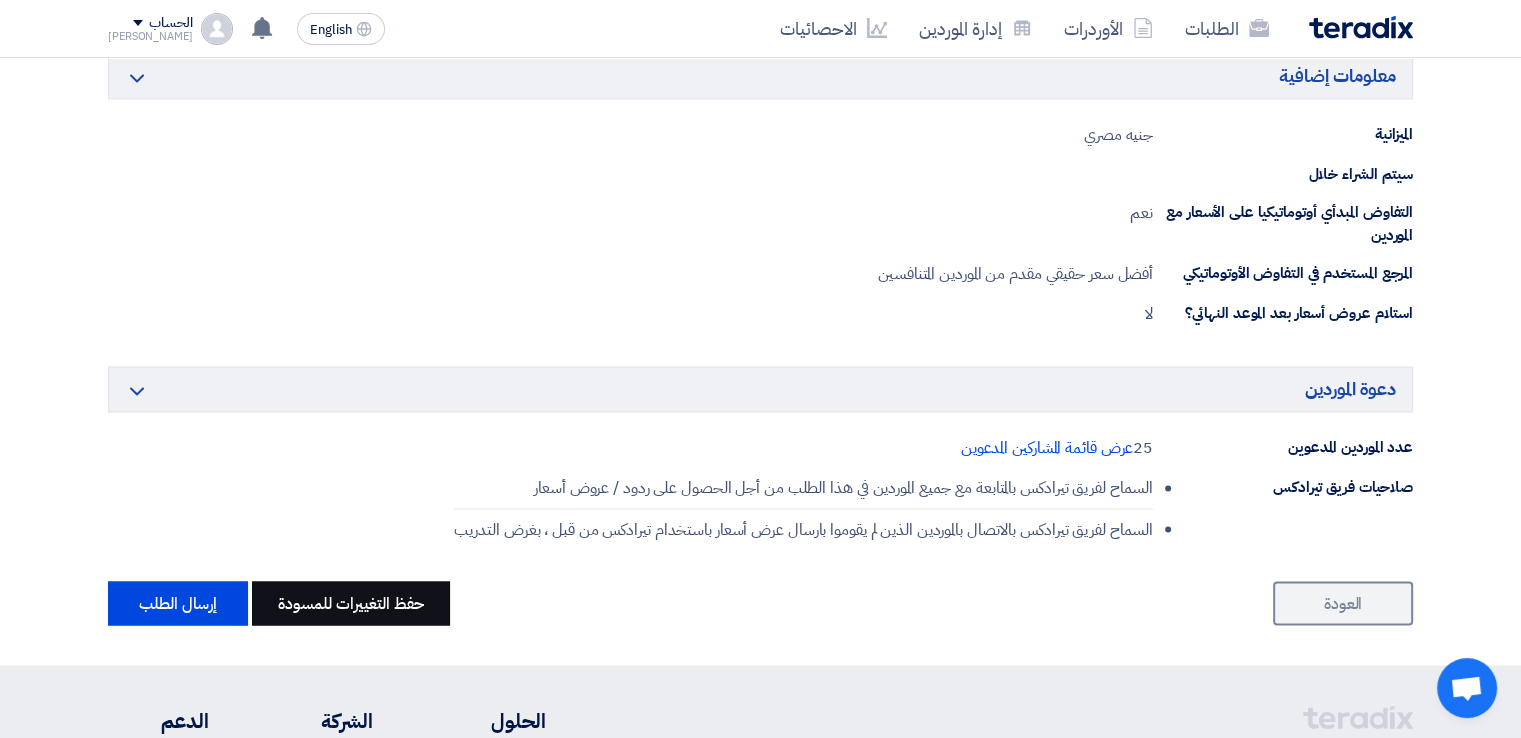 click on "حفظ التغييرات للمسودة" 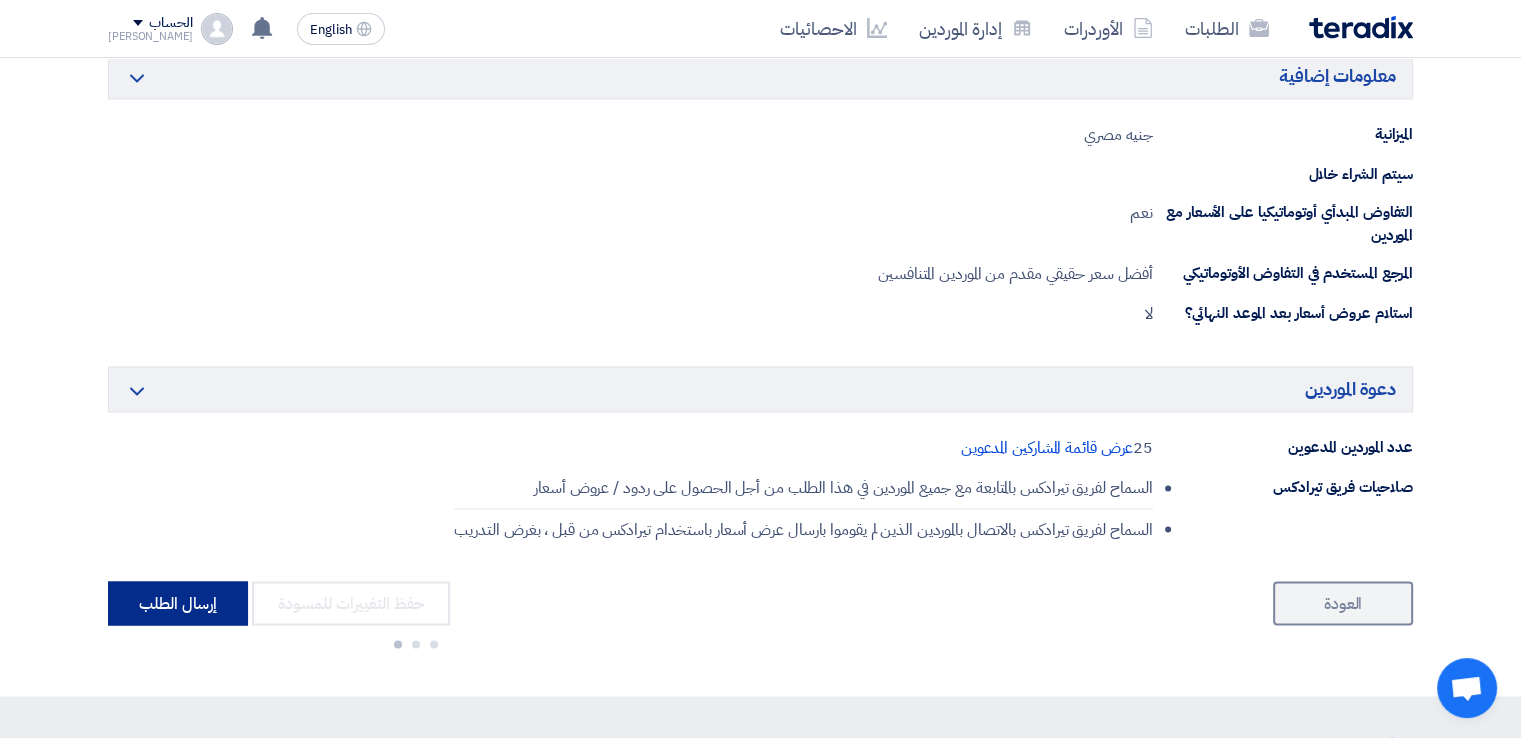 click on "إرسال الطلب" 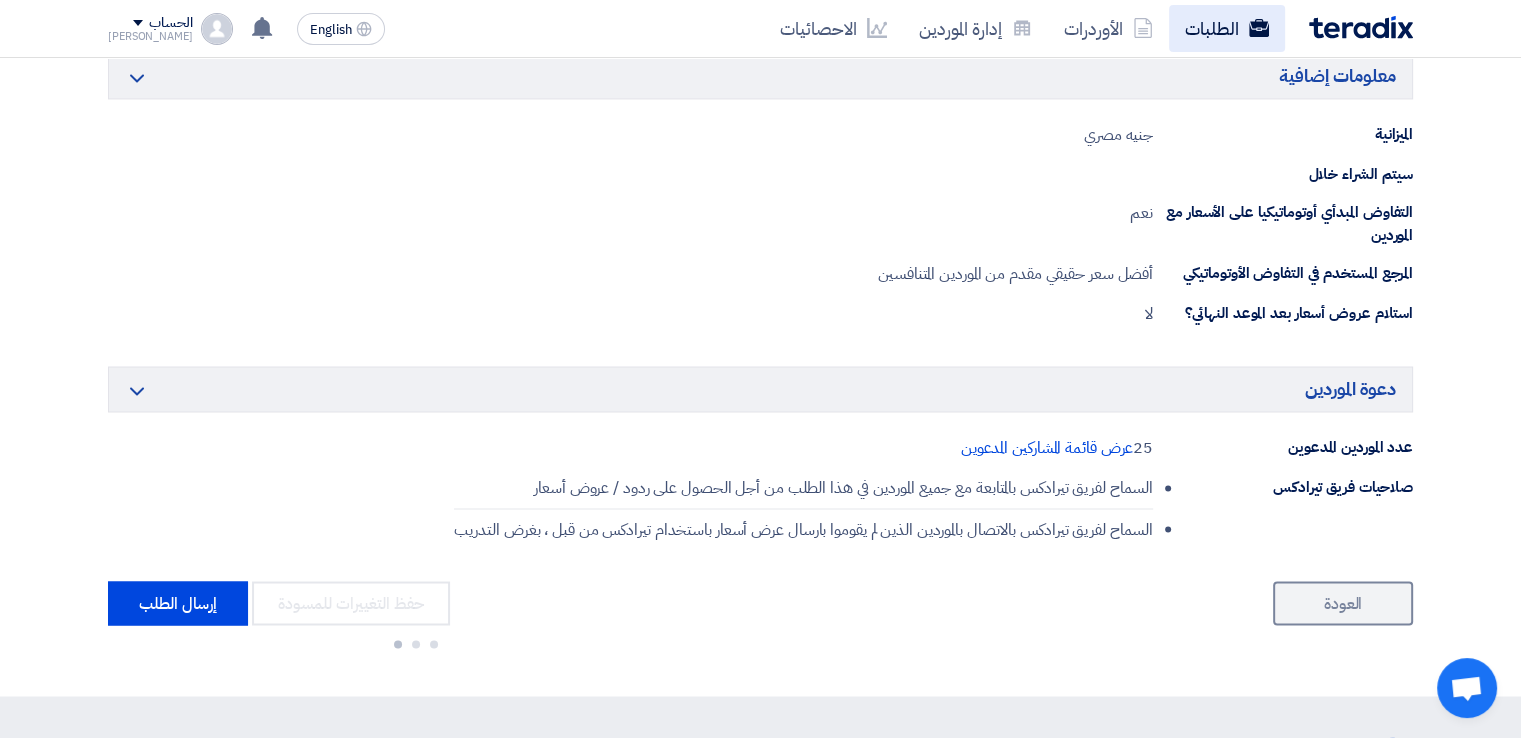 click on "الطلبات" 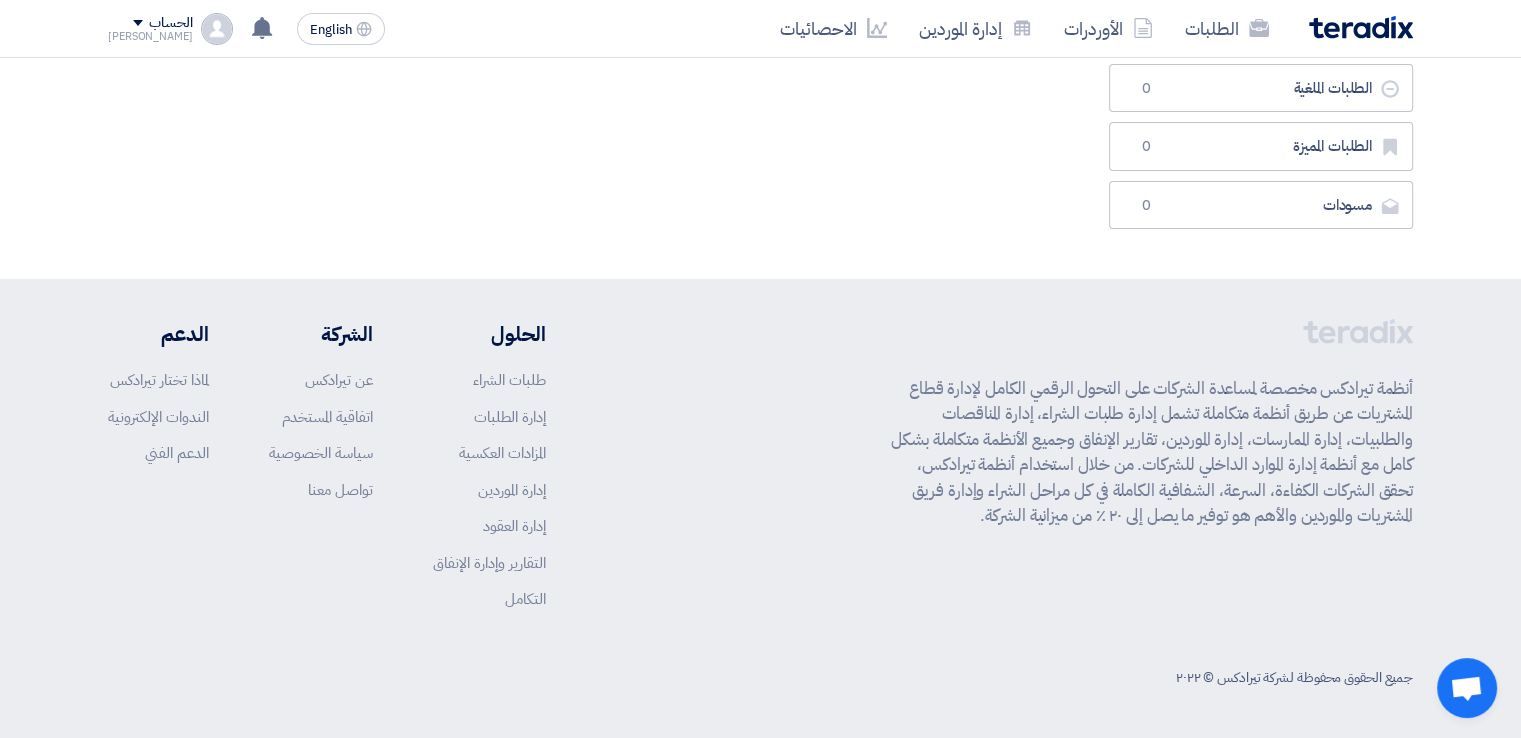 scroll, scrollTop: 0, scrollLeft: 0, axis: both 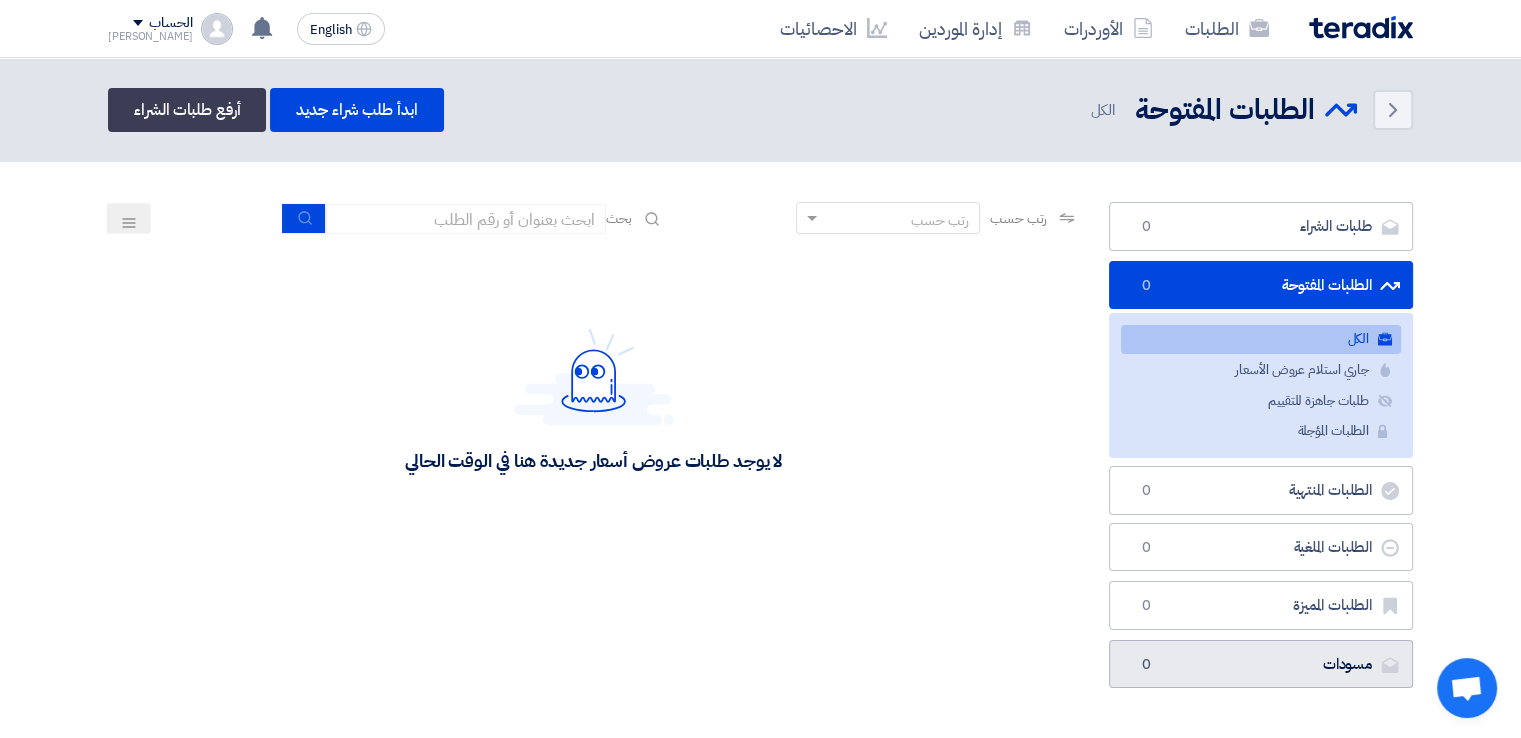 click on "مسودات
[GEOGRAPHIC_DATA]
0" 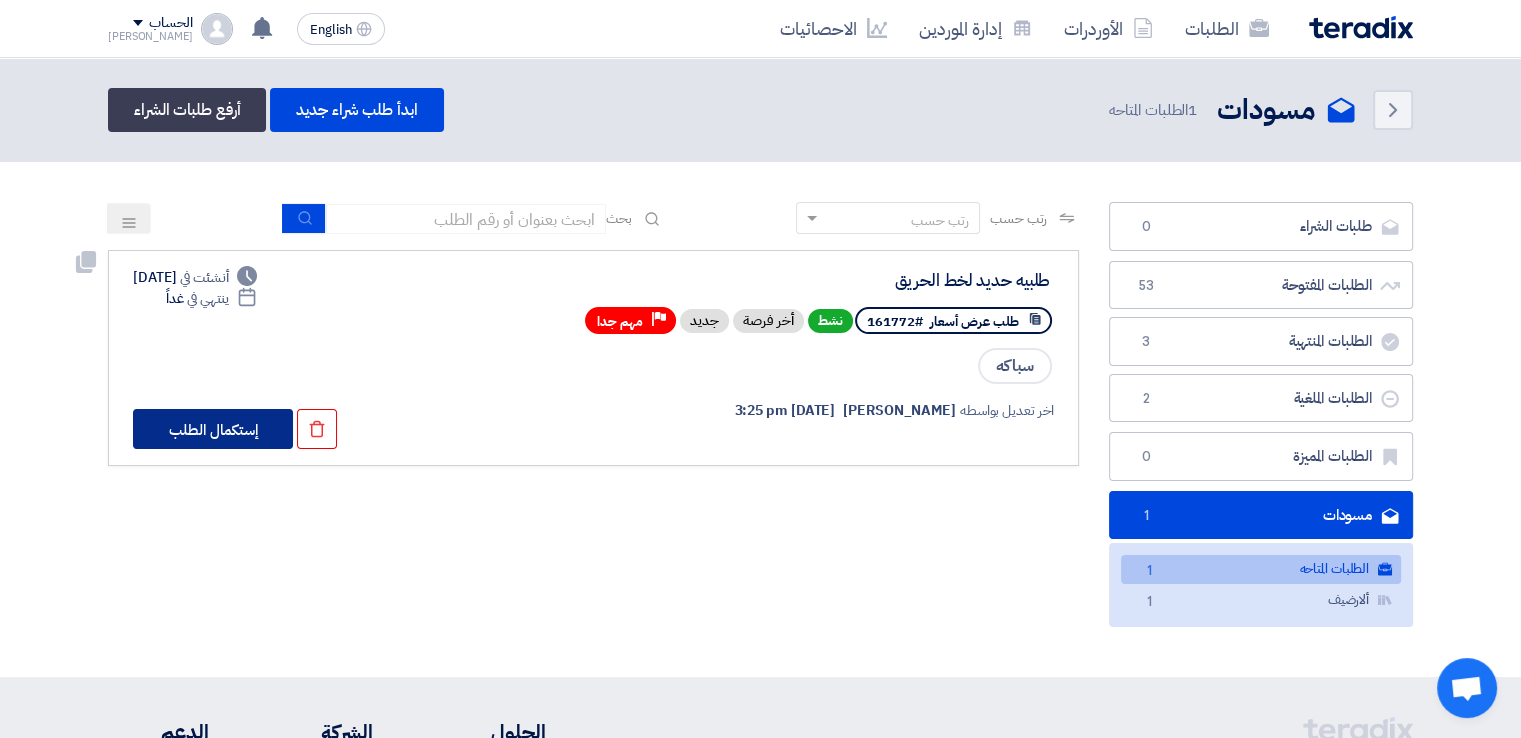 click on "إستكمال الطلب" 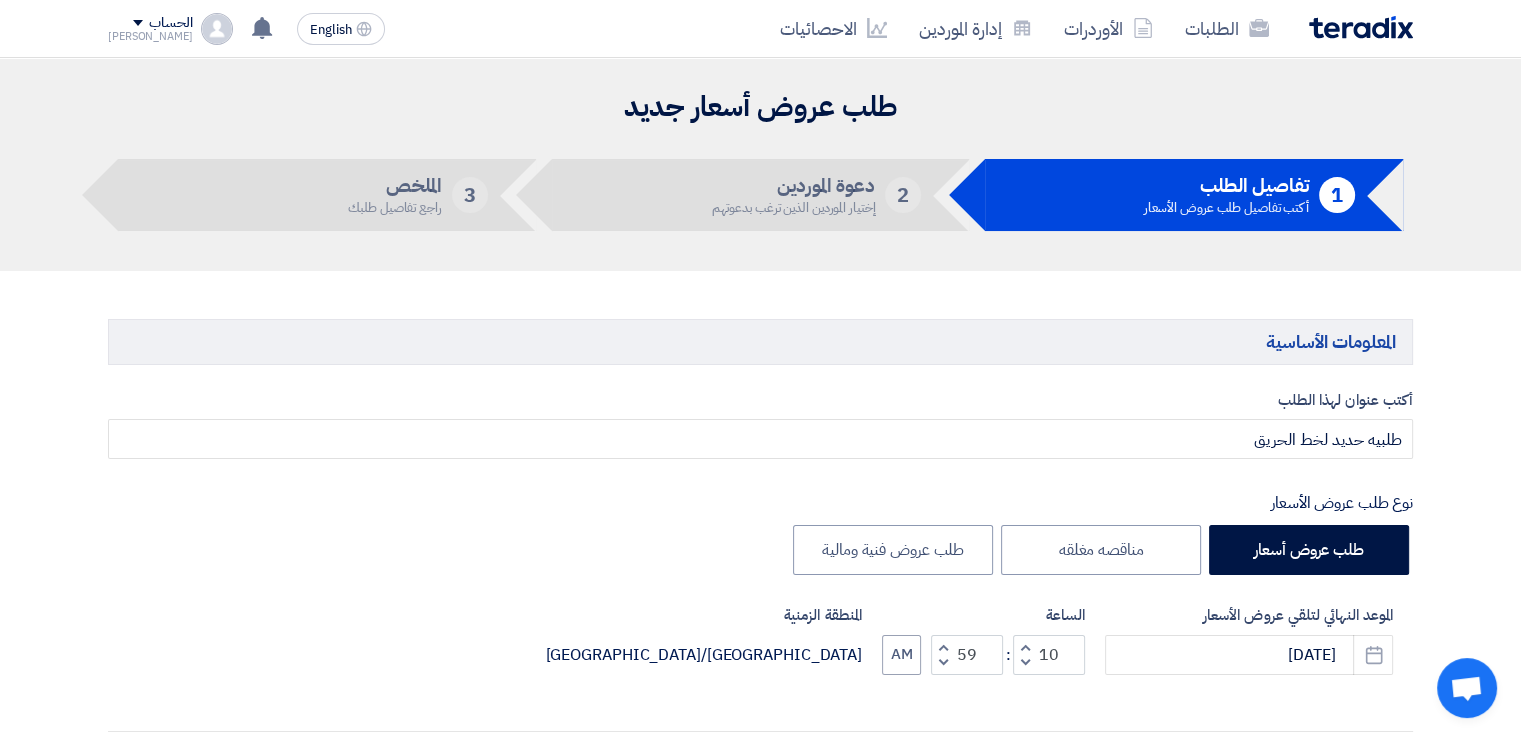click on "أكتب عنوان لهذا الطلب
طلبيه حديد لخط الحريق" 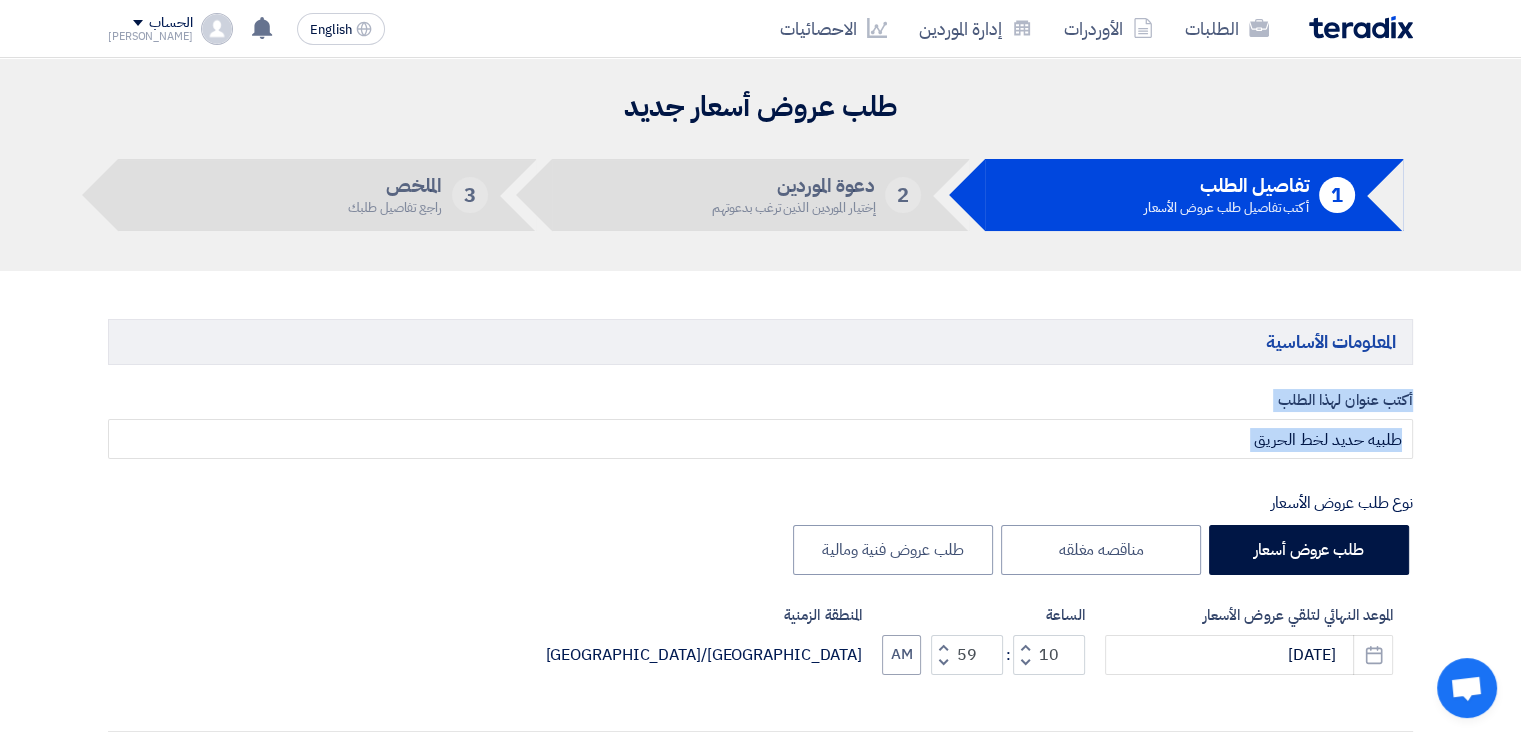 click on "أكتب عنوان لهذا الطلب
طلبيه حديد لخط الحريق" 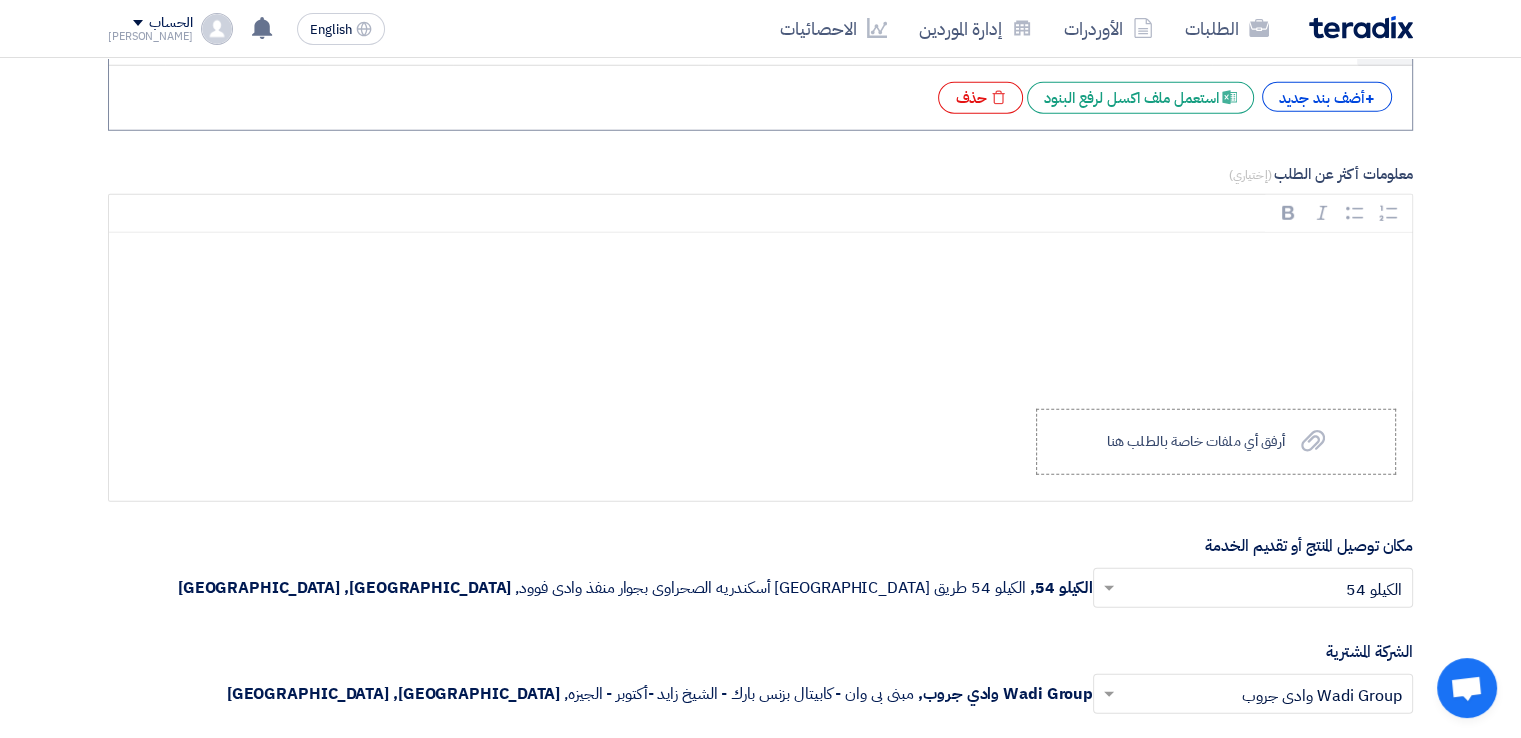 scroll, scrollTop: 5803, scrollLeft: 0, axis: vertical 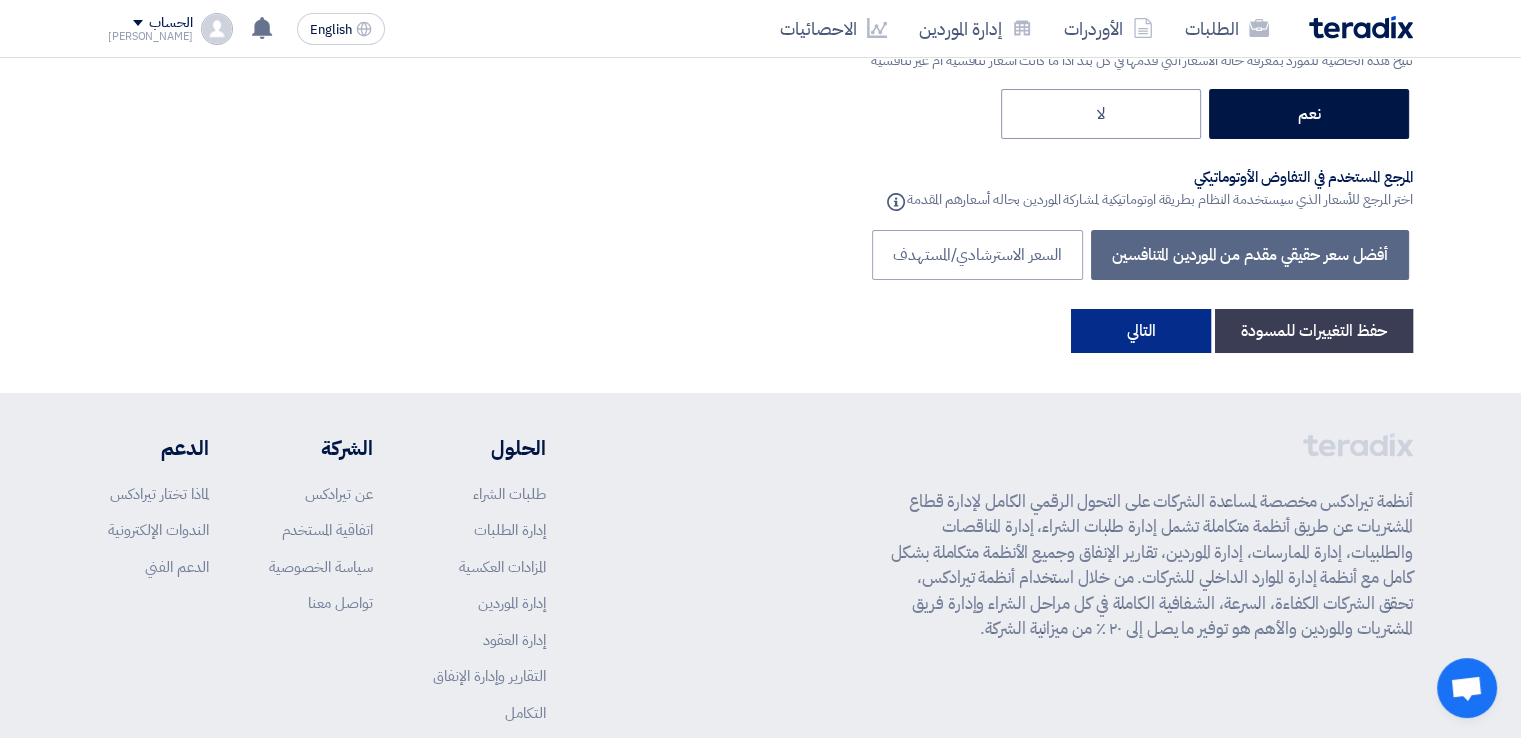click on "التالي" 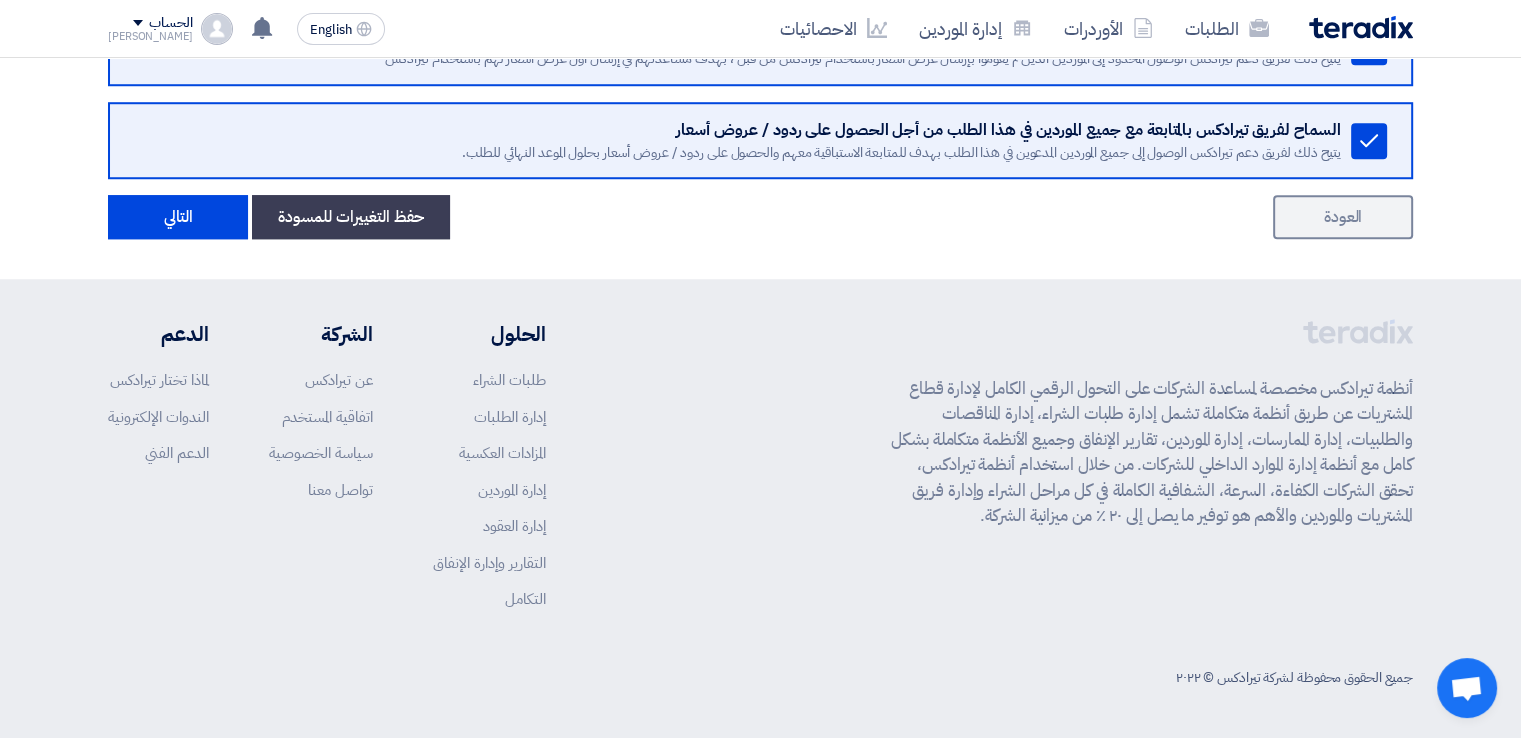 scroll, scrollTop: 0, scrollLeft: 0, axis: both 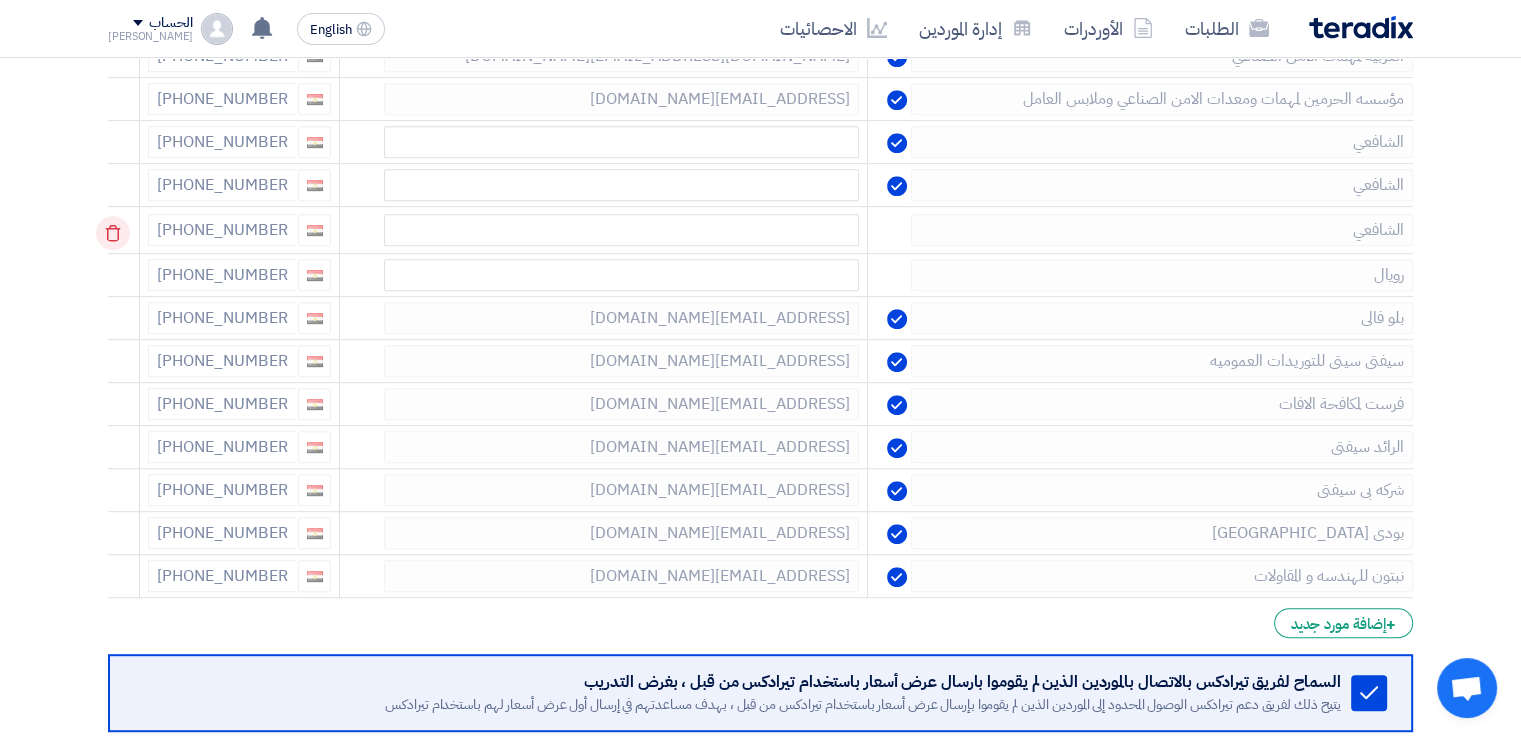 click 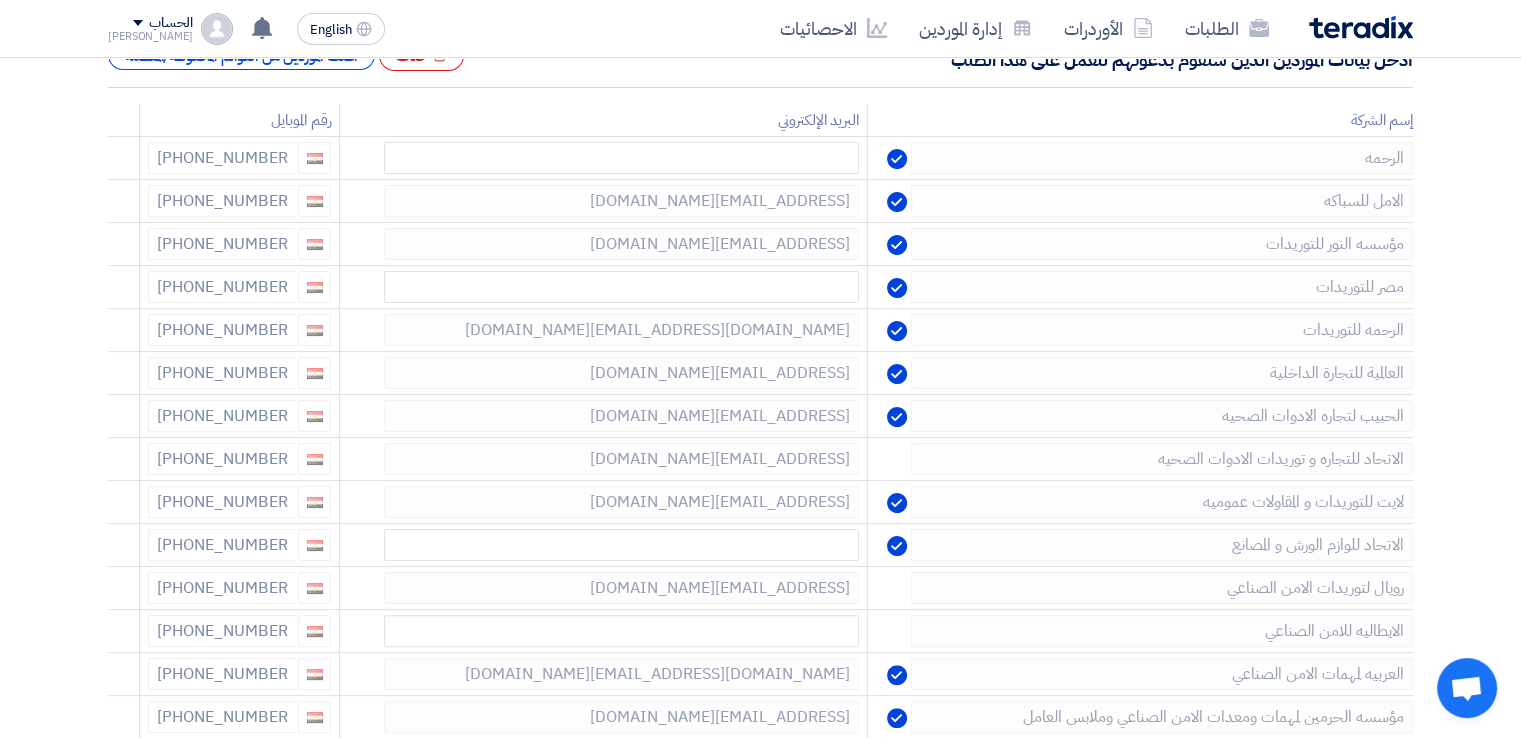 scroll, scrollTop: 338, scrollLeft: 0, axis: vertical 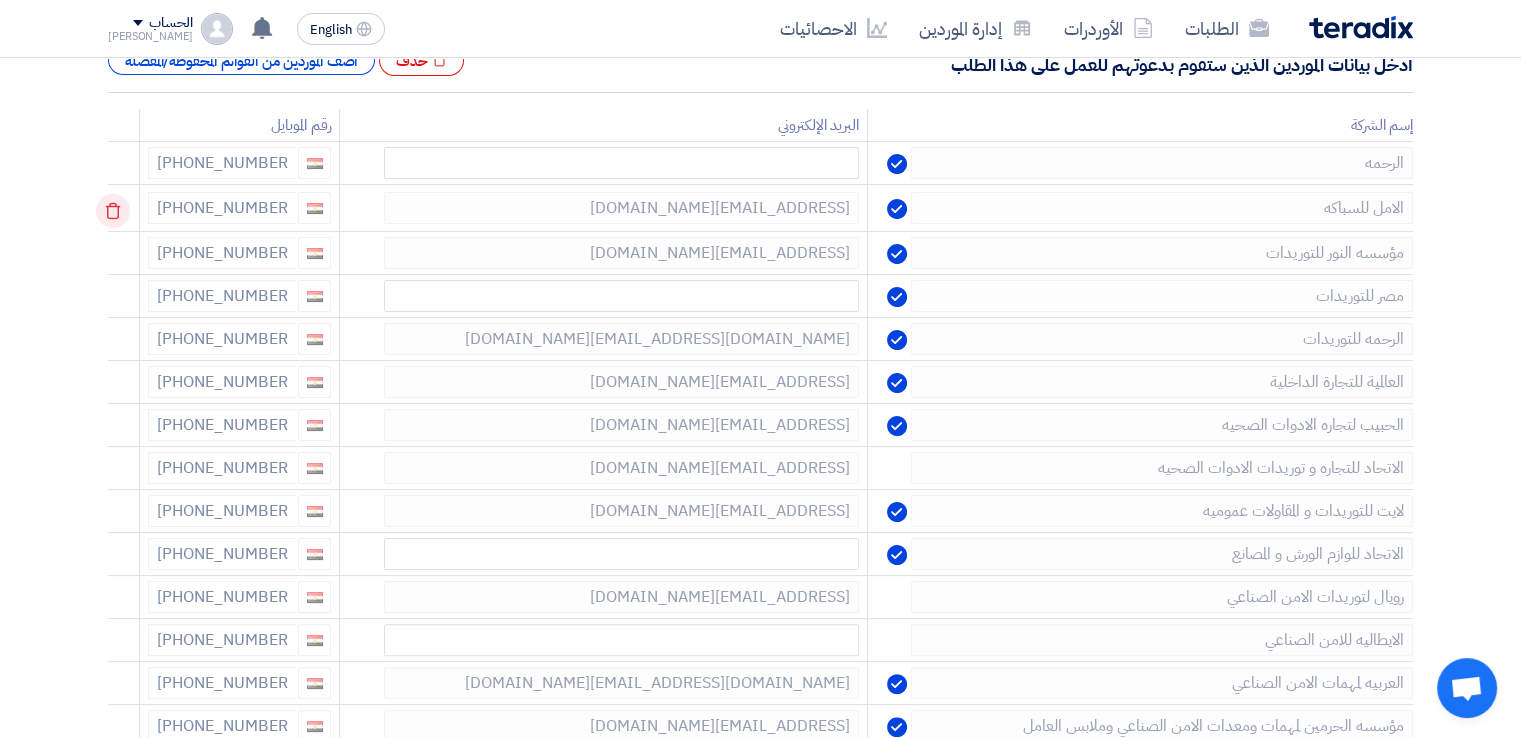 click 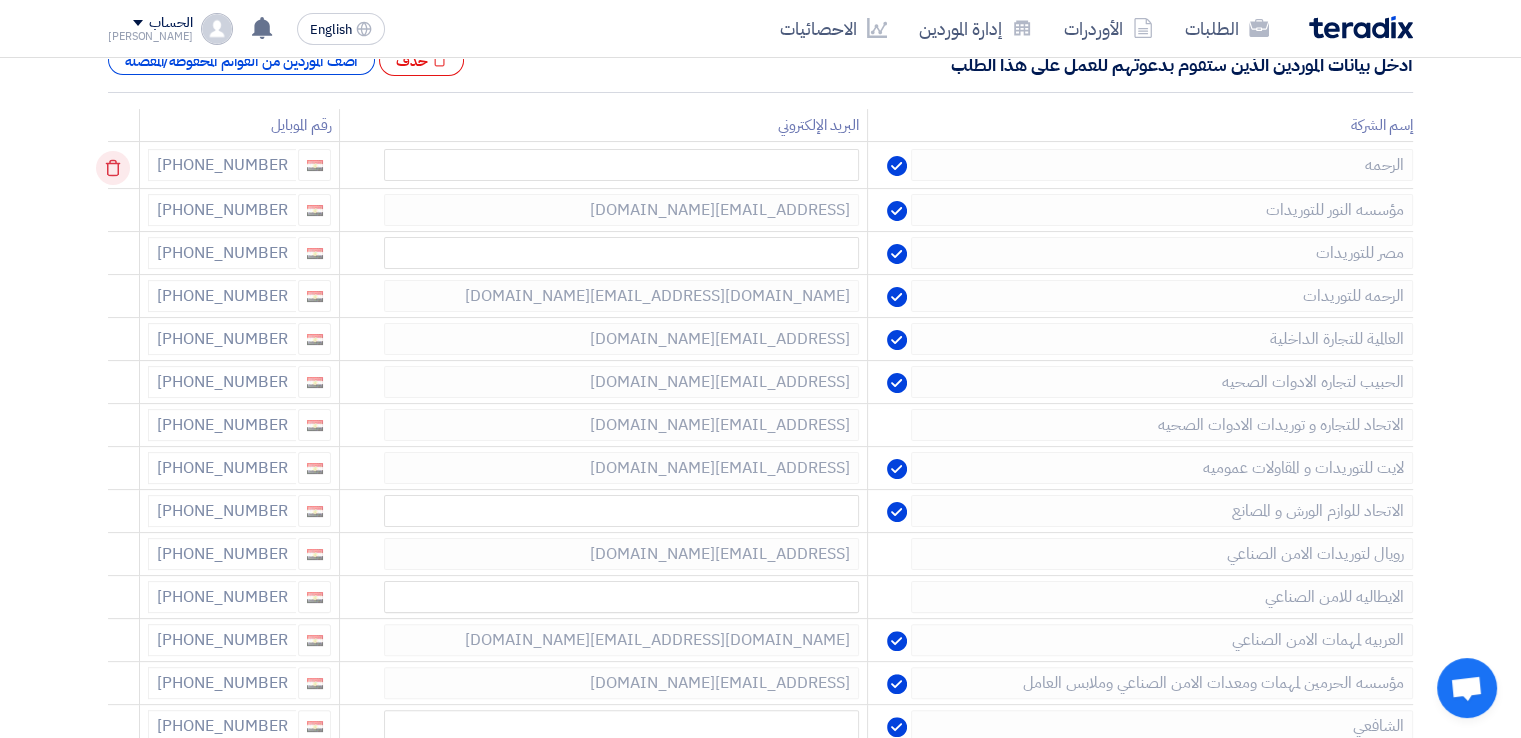 click 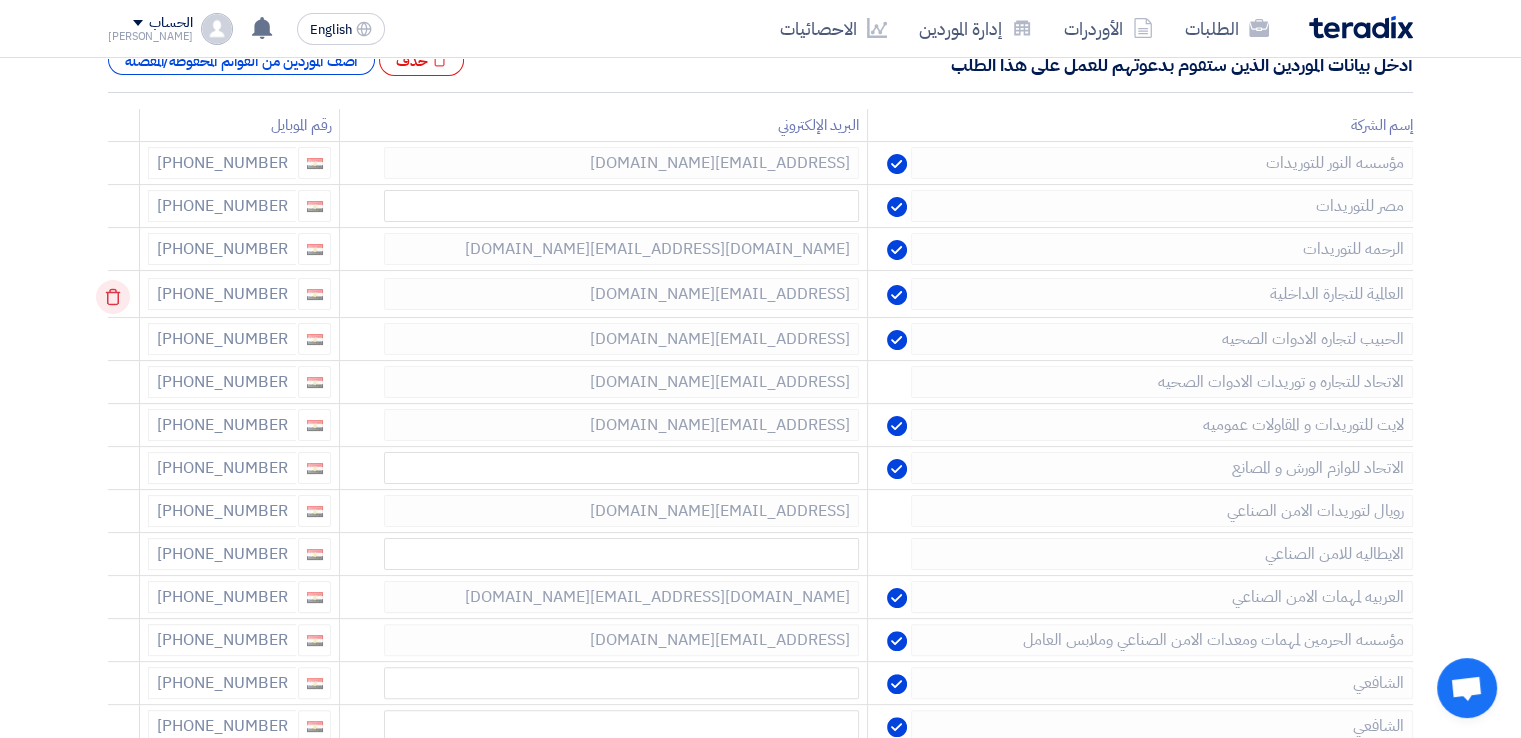 click 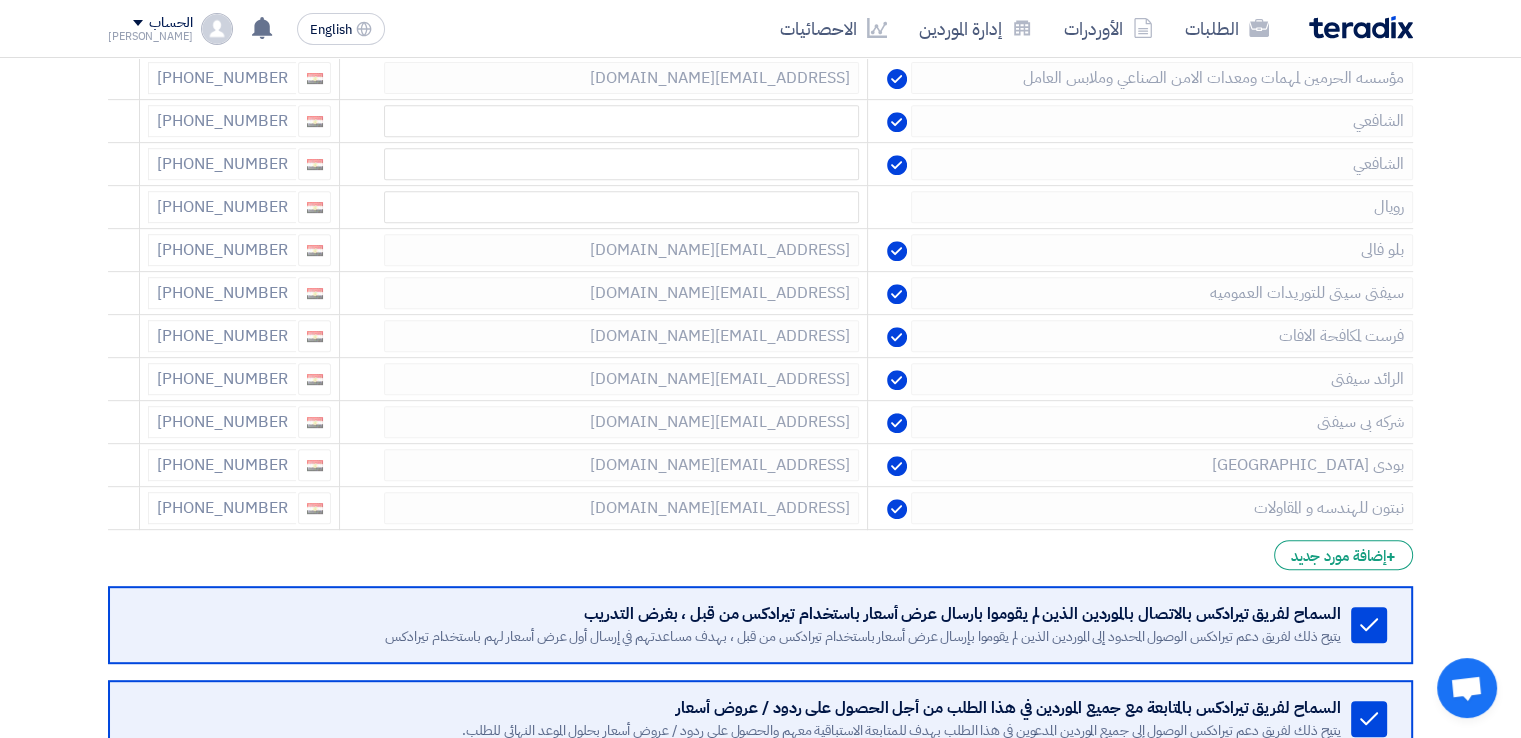 scroll, scrollTop: 888, scrollLeft: 0, axis: vertical 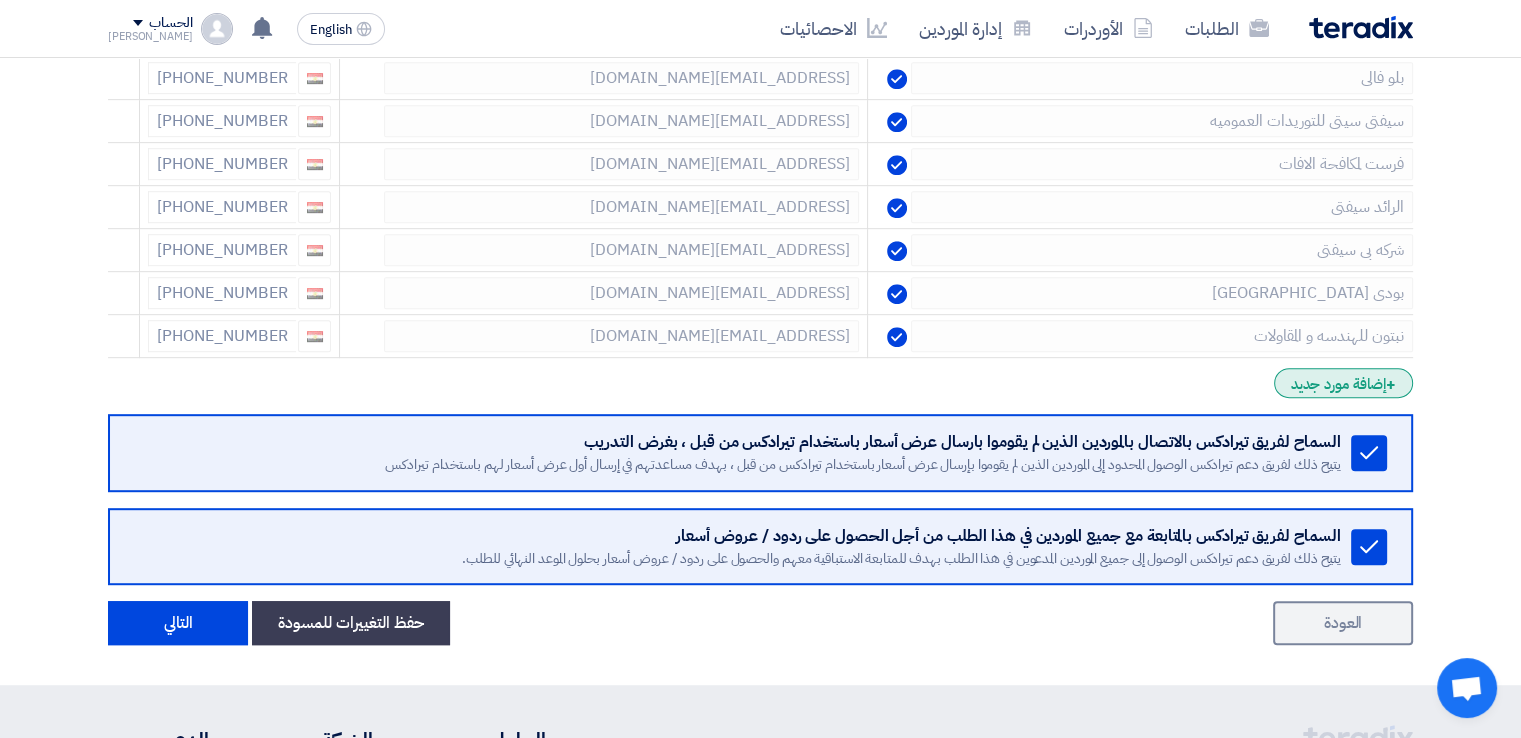 click on "+
إضافة مورد جديد" 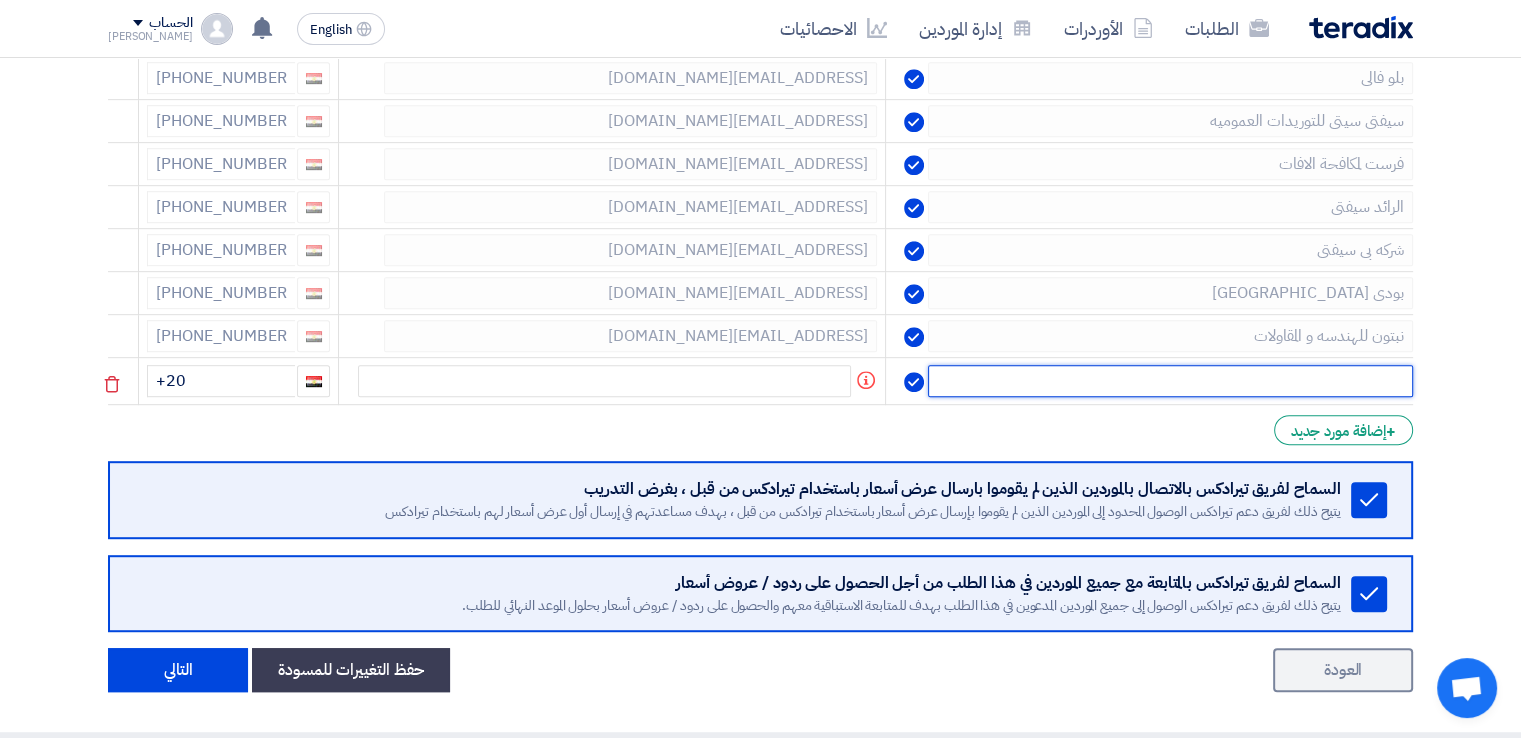 click 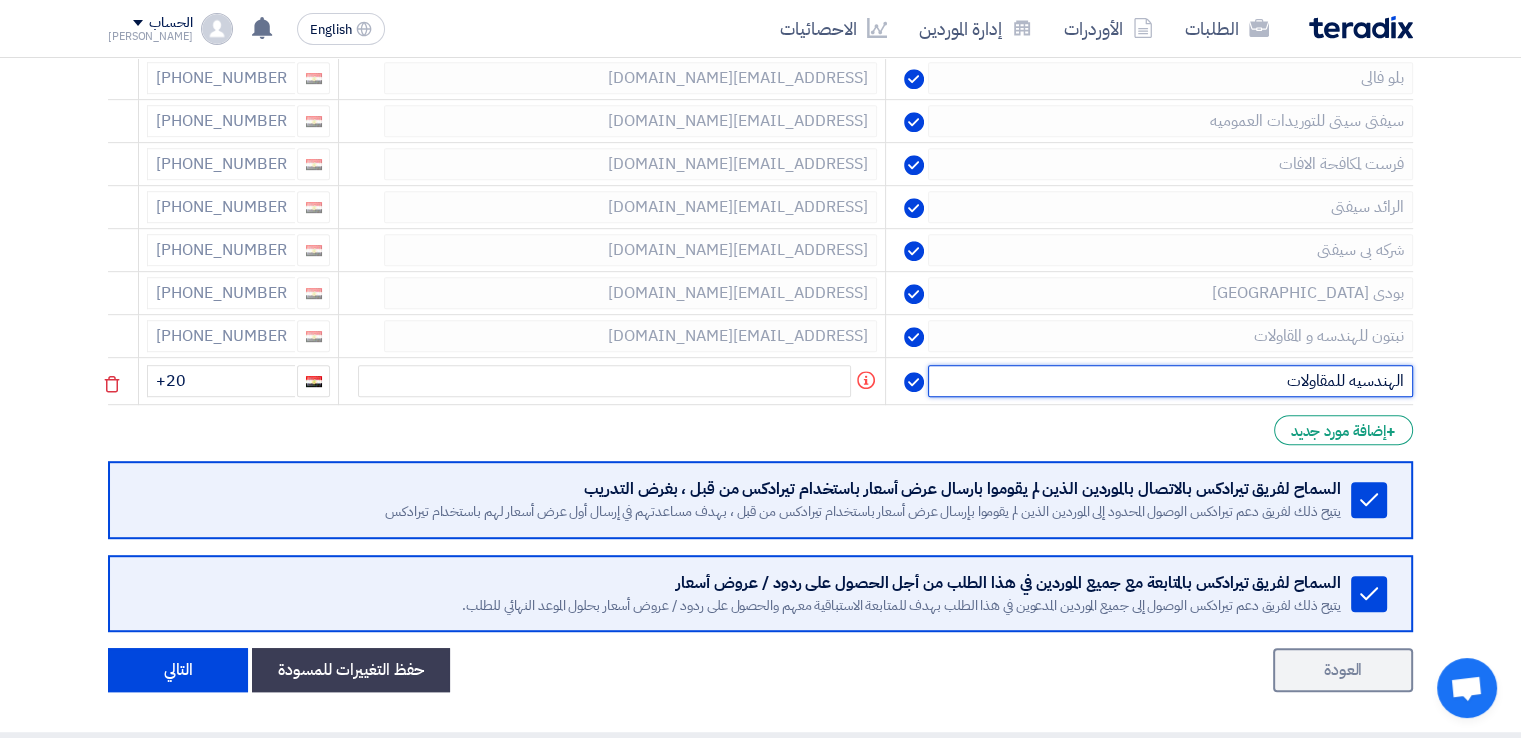 type on "الهندسيه للمقاولات" 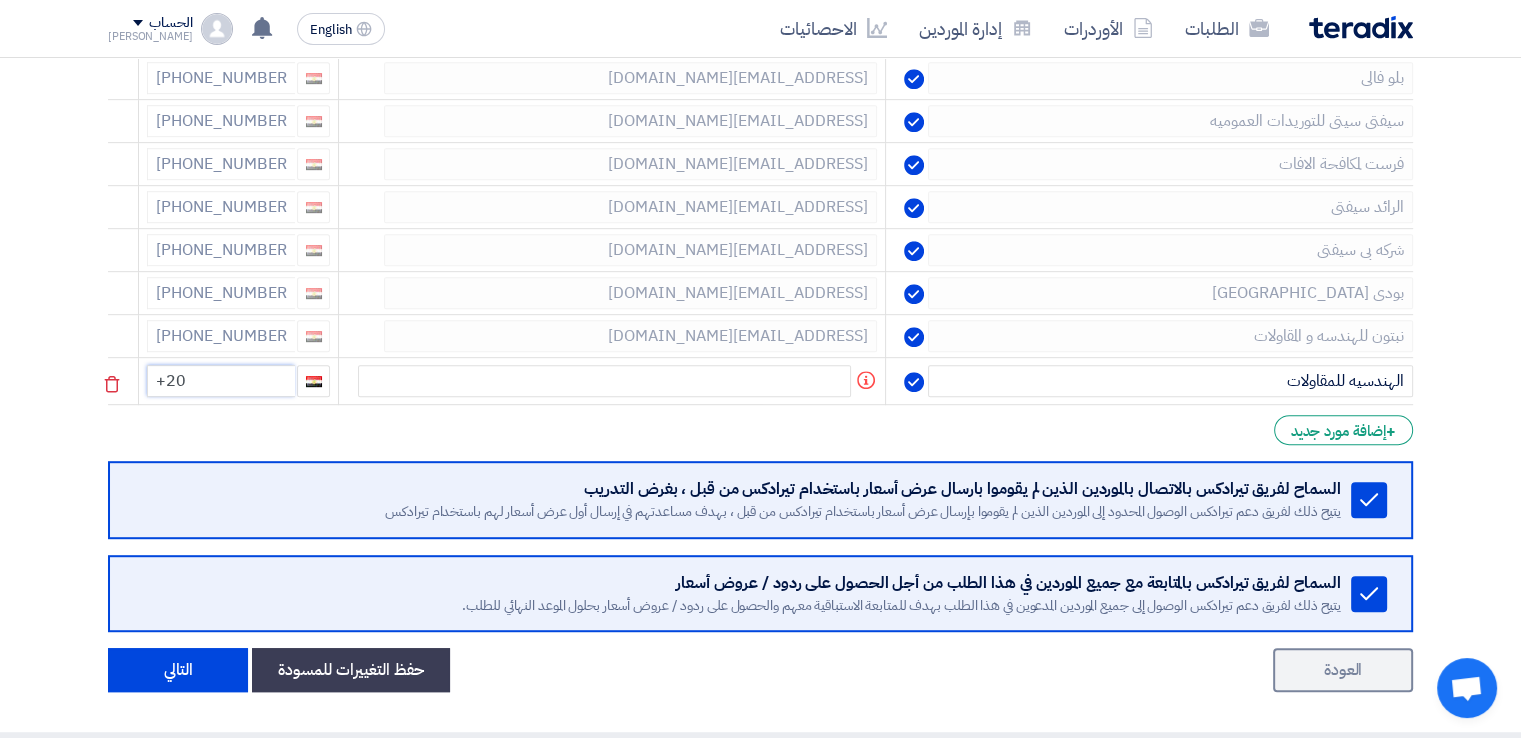 click on "+20" 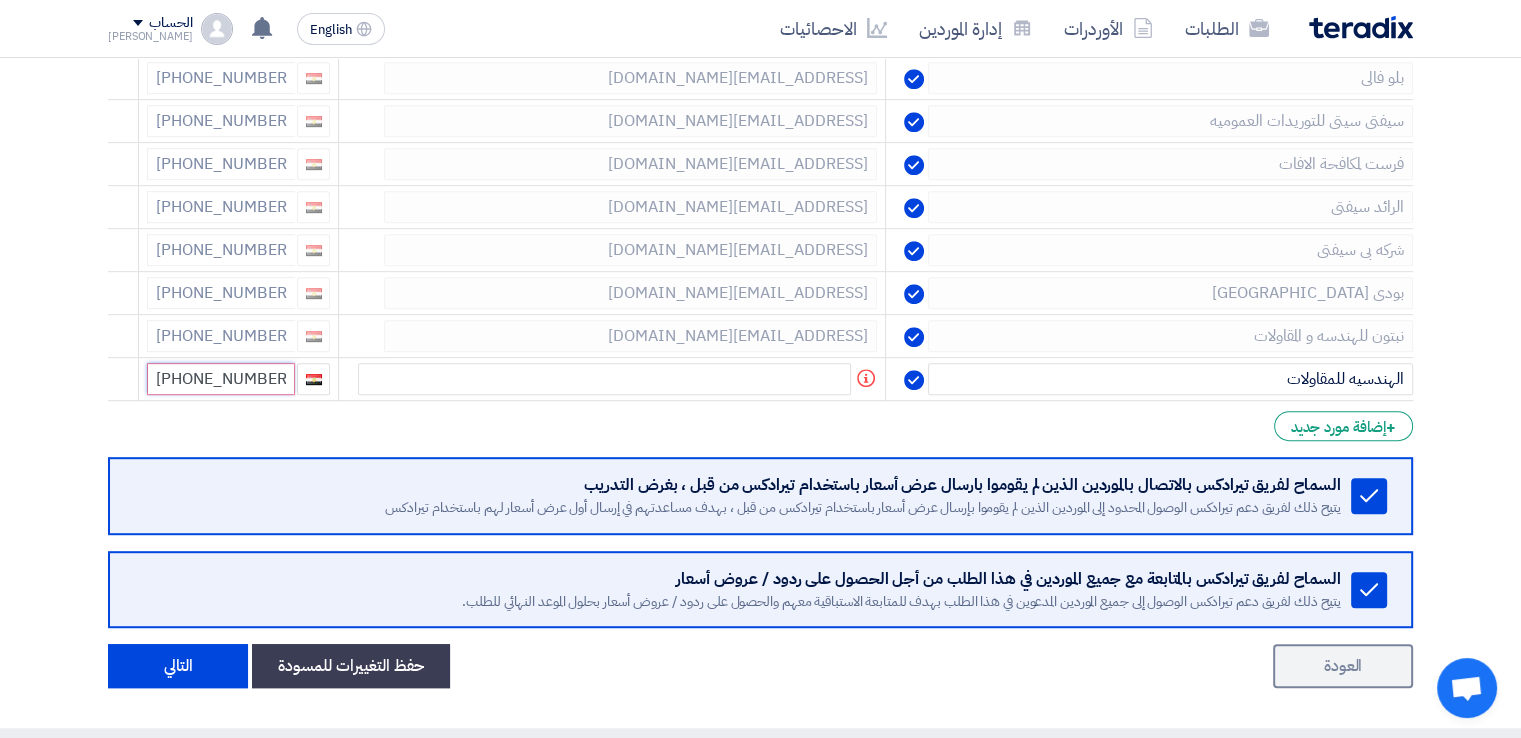 type on "[PHONE_NUMBER]" 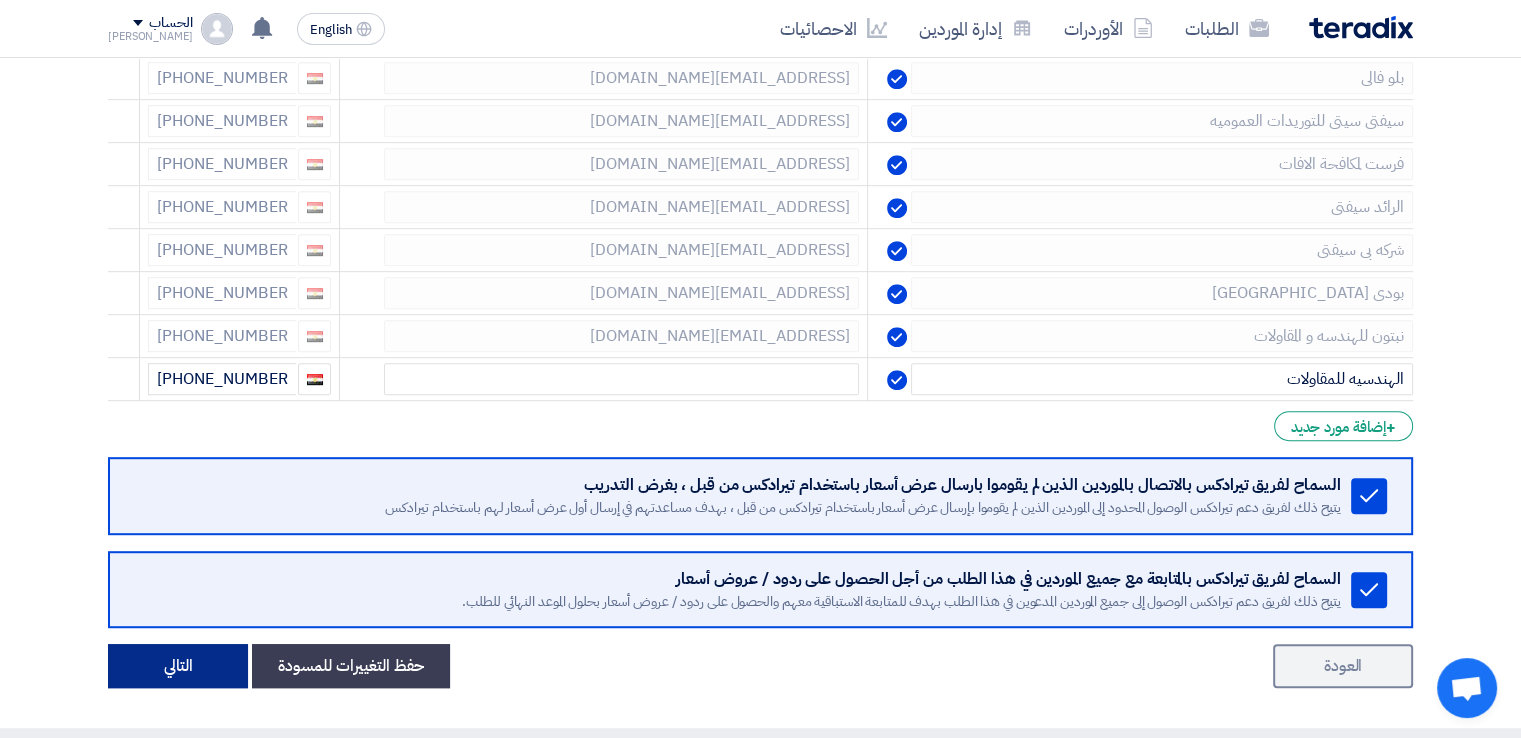 click on "التالي" 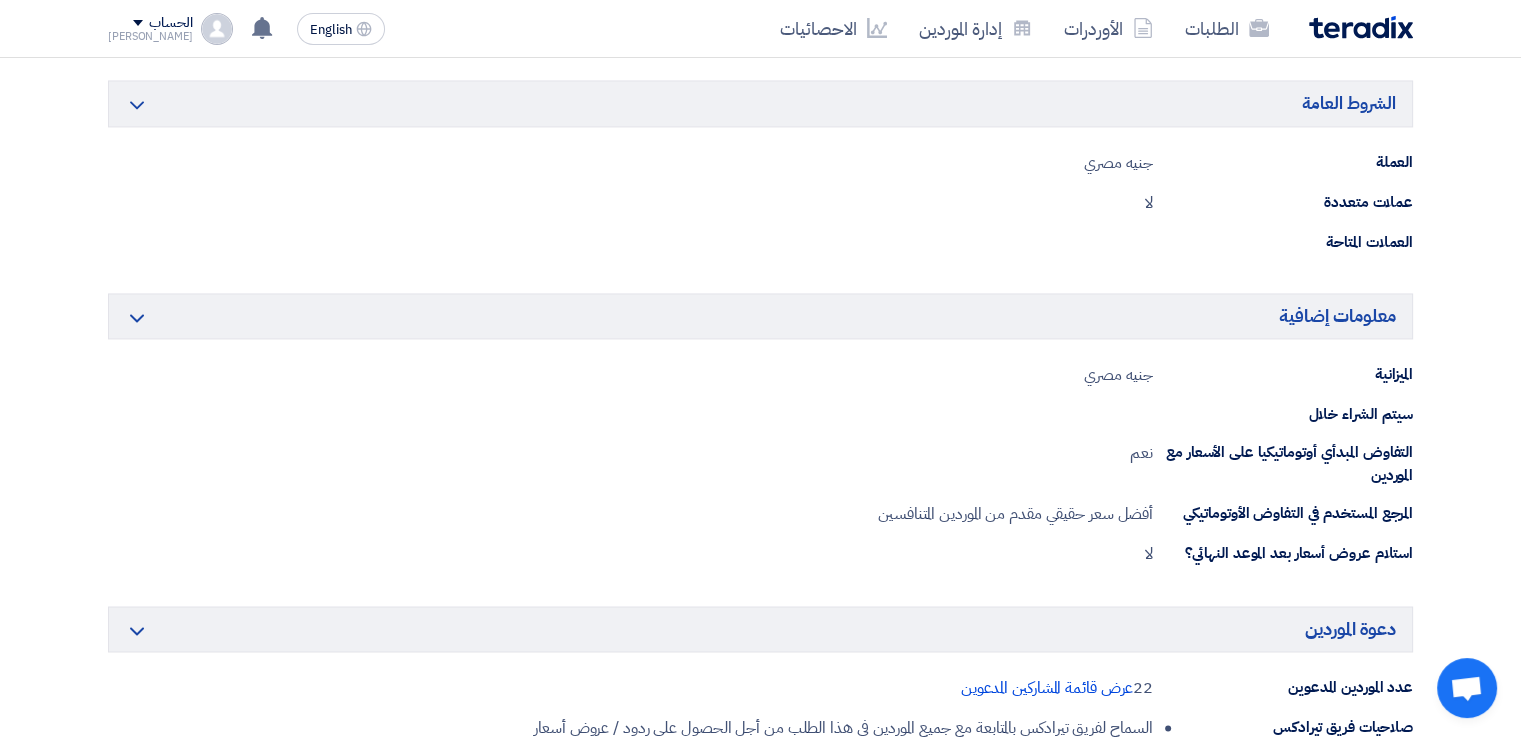 scroll, scrollTop: 3211, scrollLeft: 0, axis: vertical 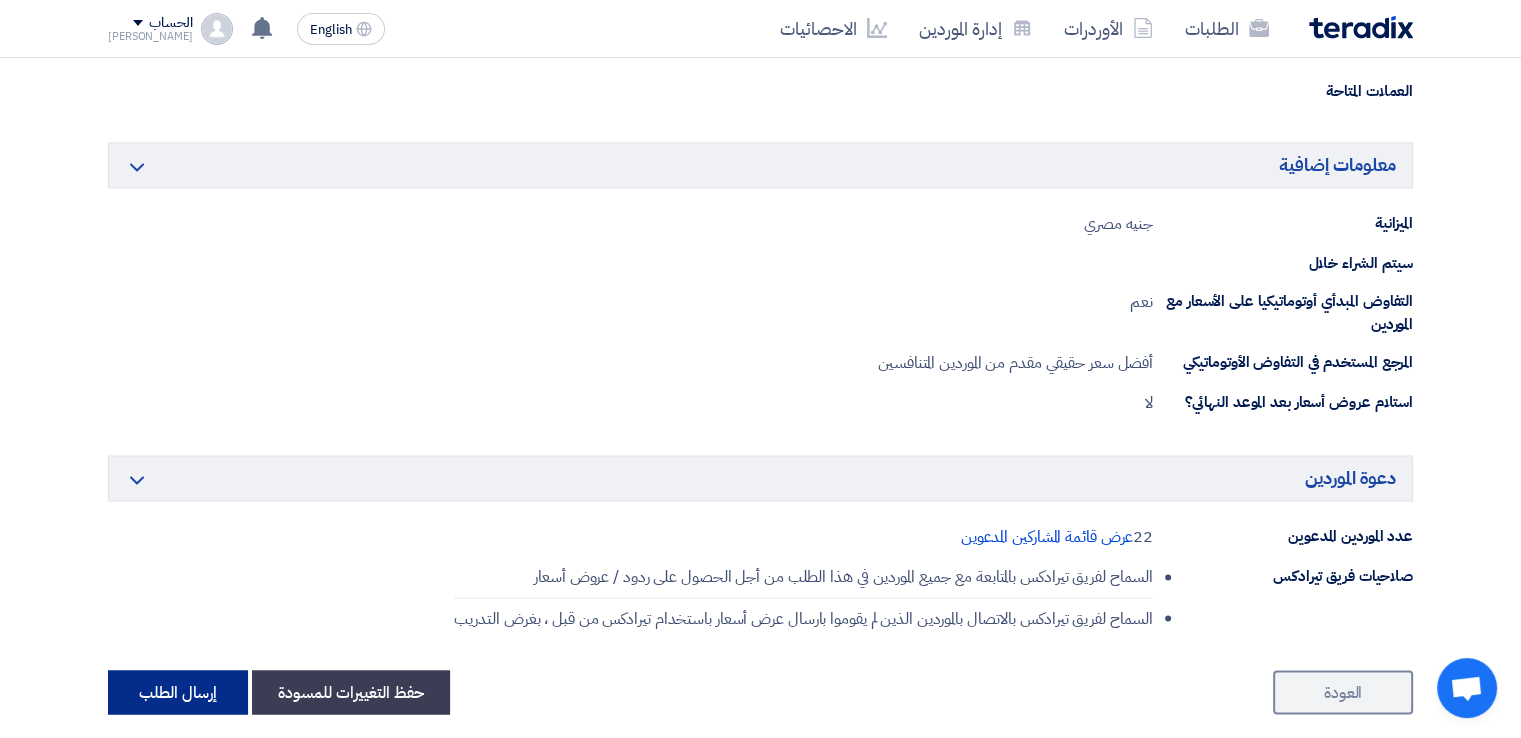 click on "إرسال الطلب" 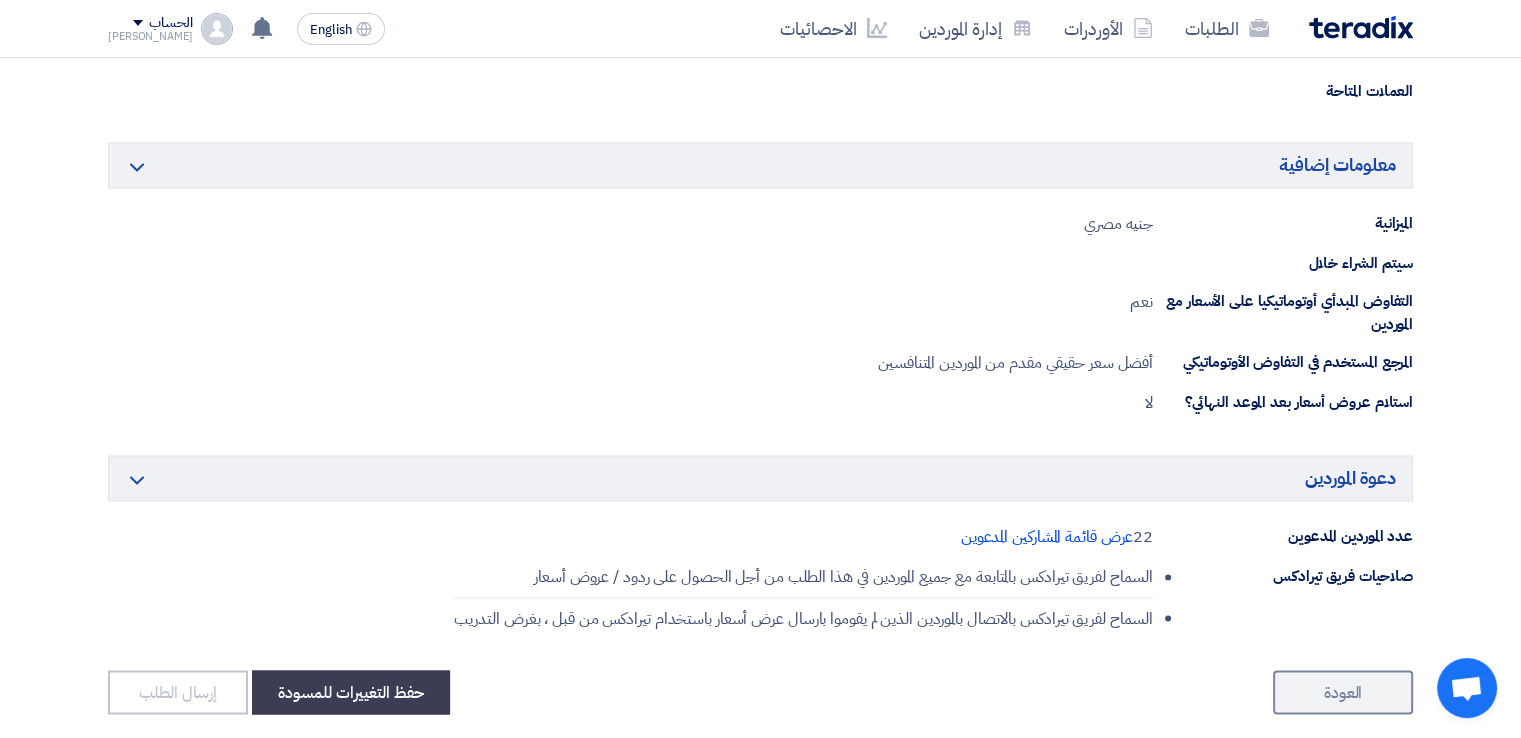 scroll, scrollTop: 0, scrollLeft: 0, axis: both 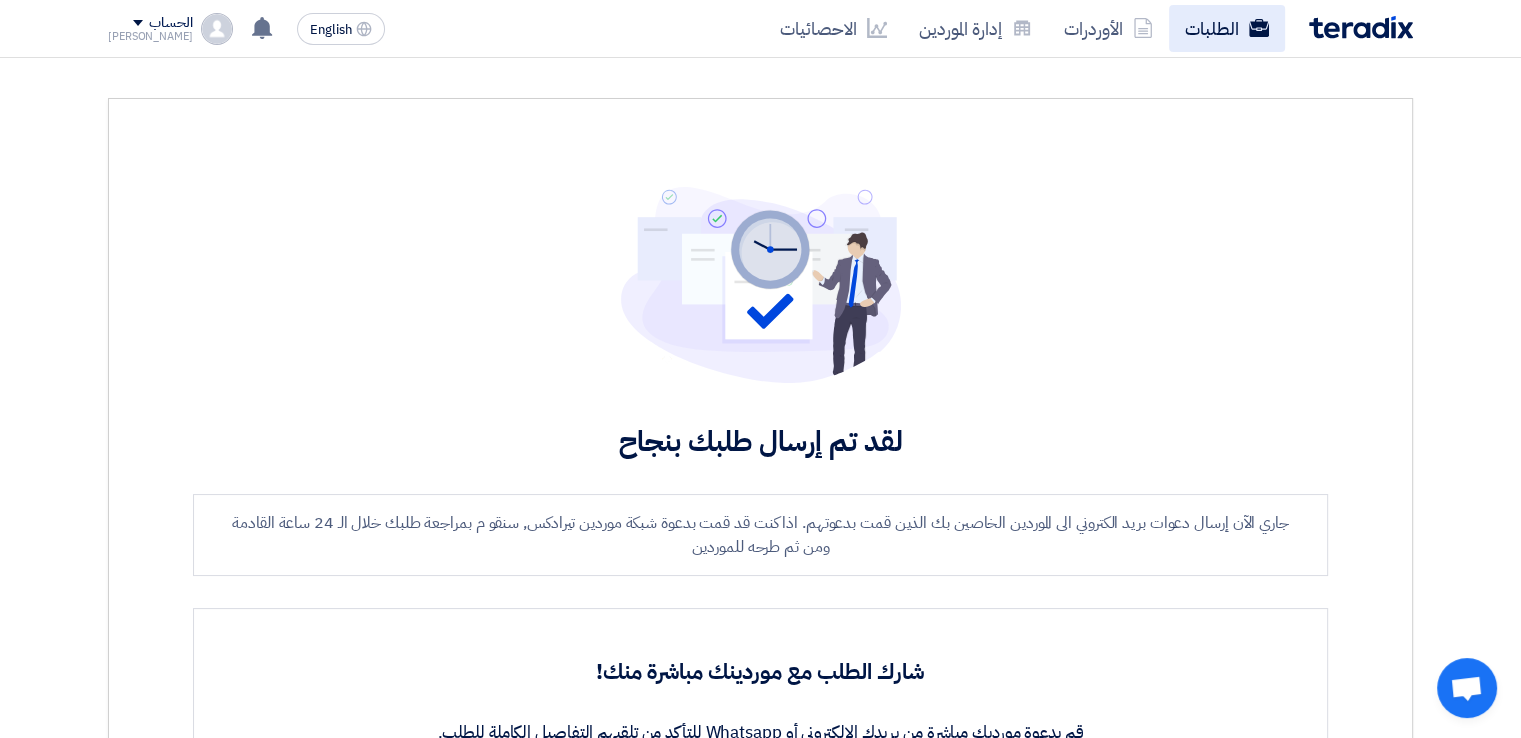 click 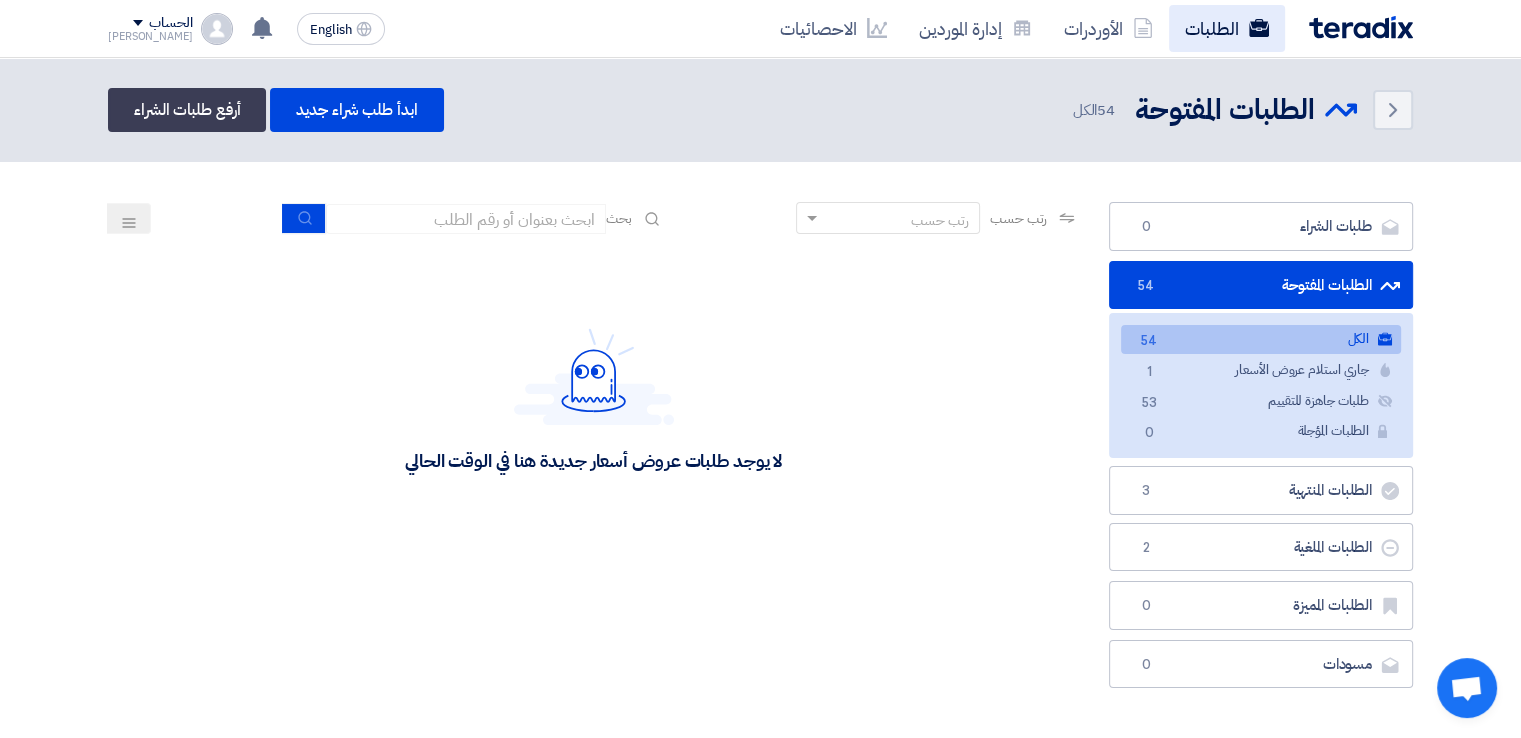 click on "الطلبات" 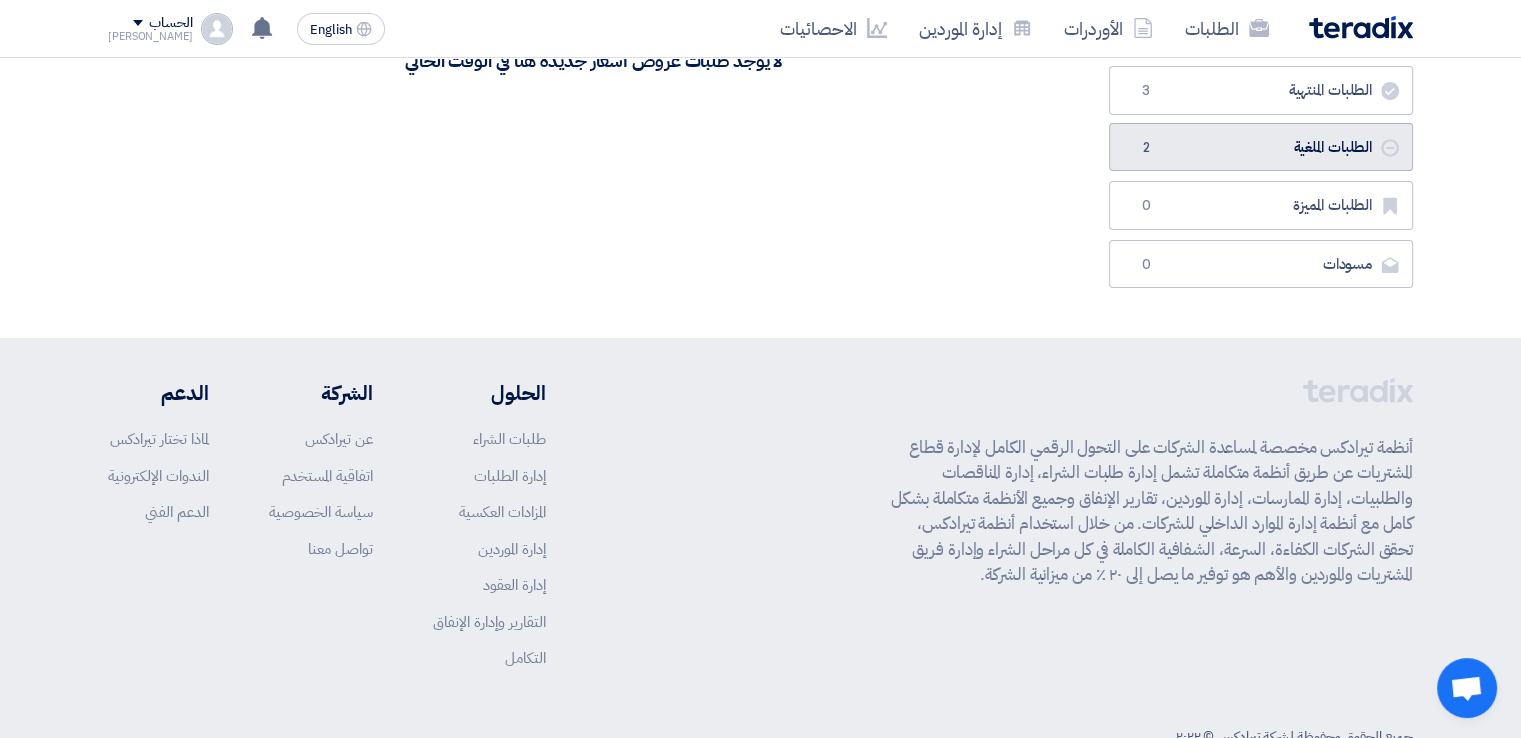 scroll, scrollTop: 0, scrollLeft: 0, axis: both 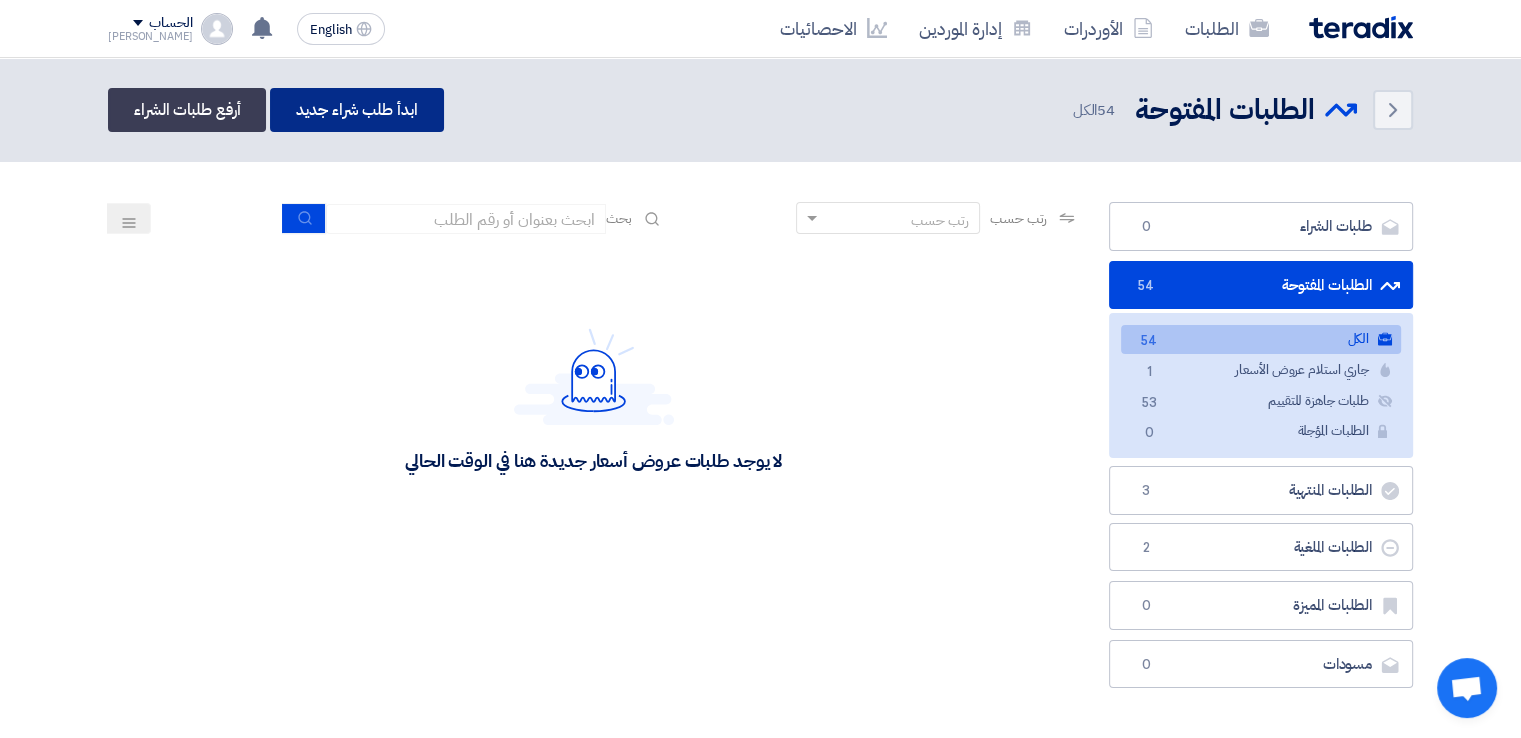 click on "ابدأ طلب شراء جديد" 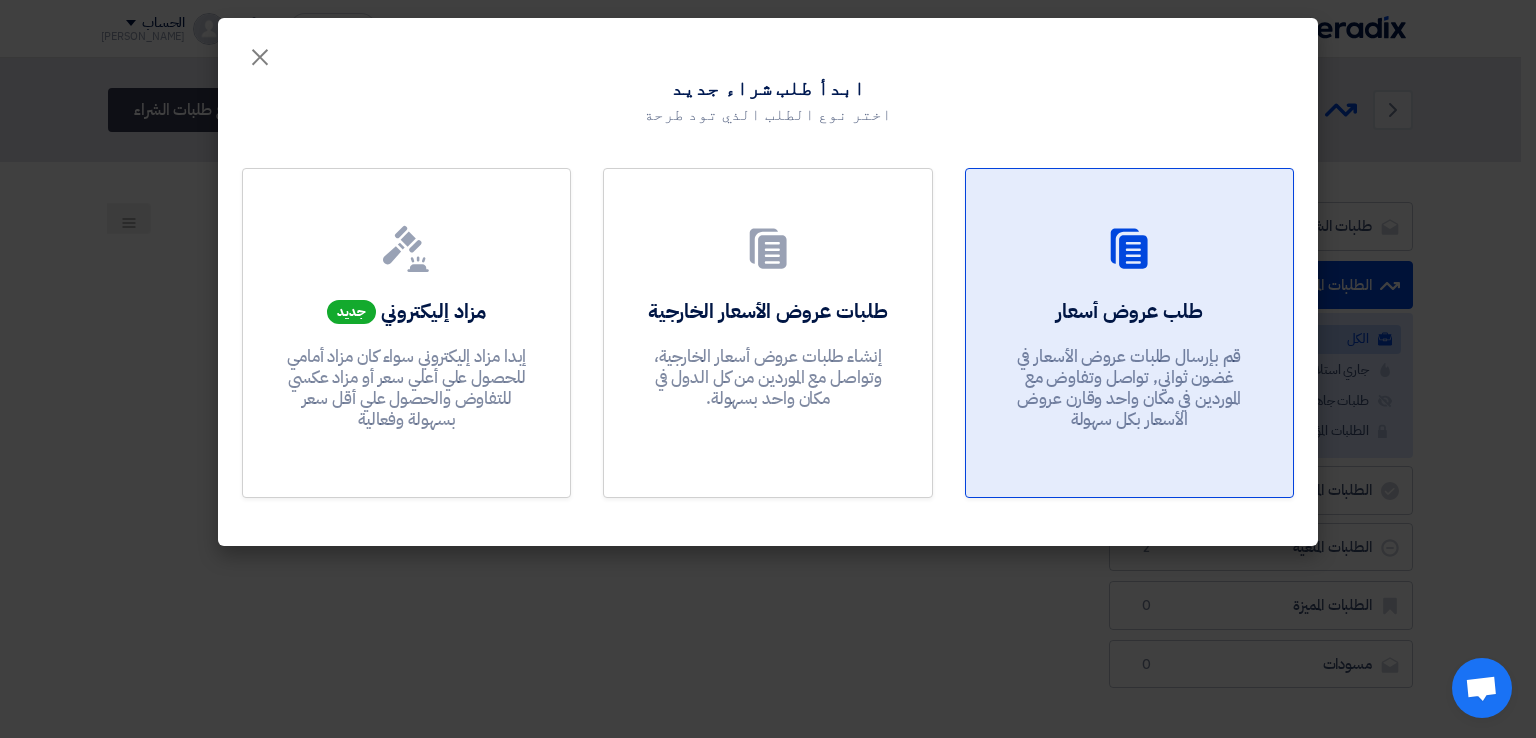 click on "طلب عروض أسعار
قم بإرسال طلبات عروض الأسعار في غضون ثواني, تواصل وتفاوض مع الموردين في مكان واحد وقارن عروض الأسعار بكل سهولة" 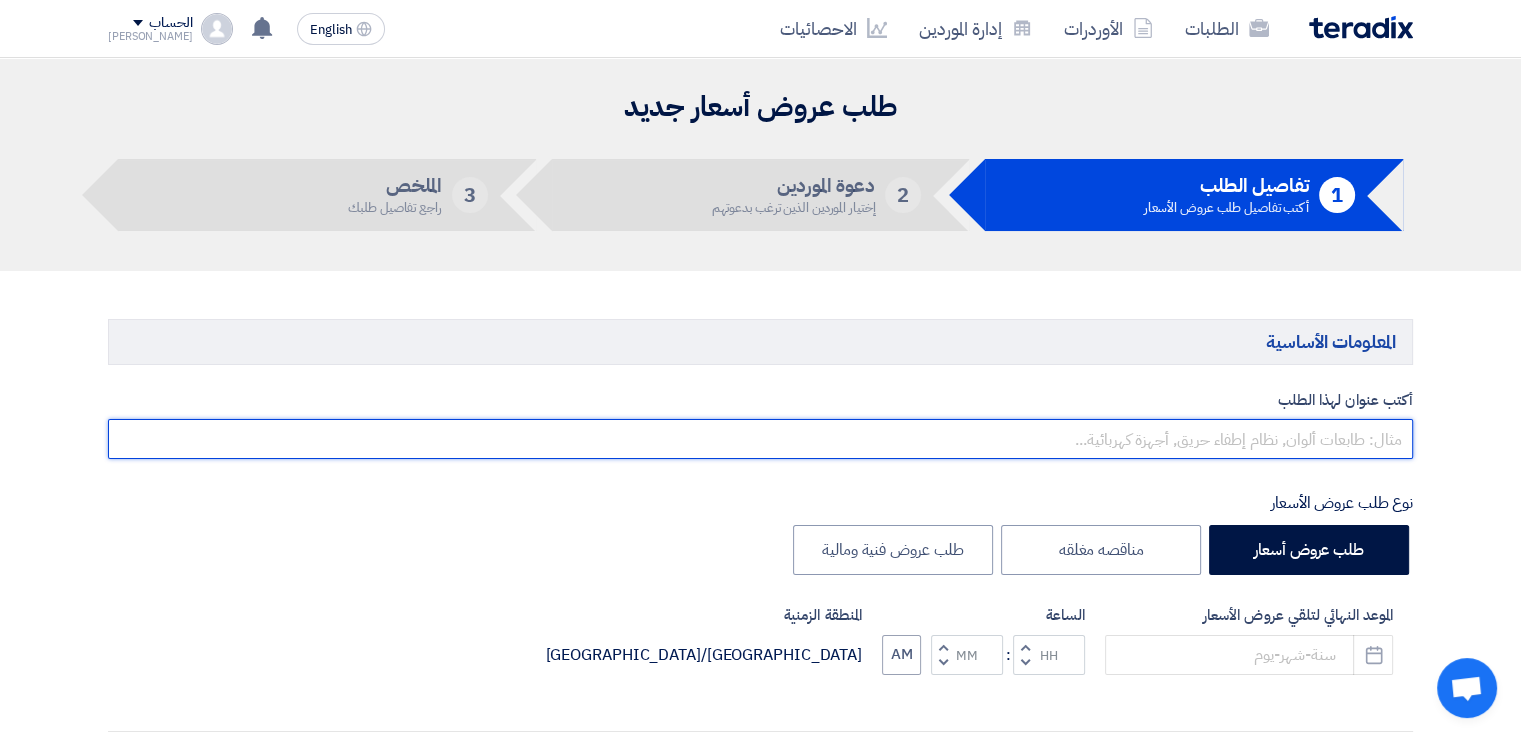 click at bounding box center (760, 439) 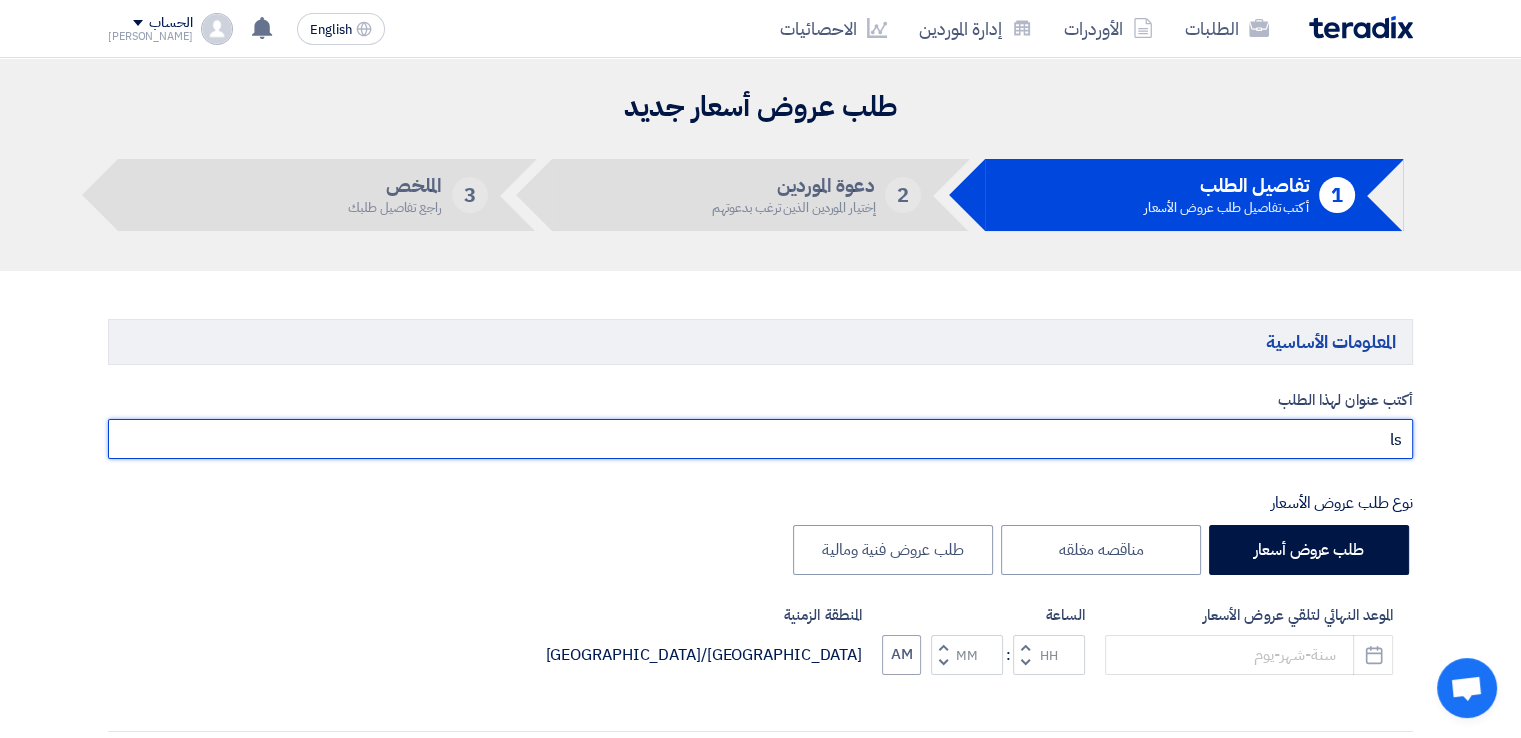 type on "l" 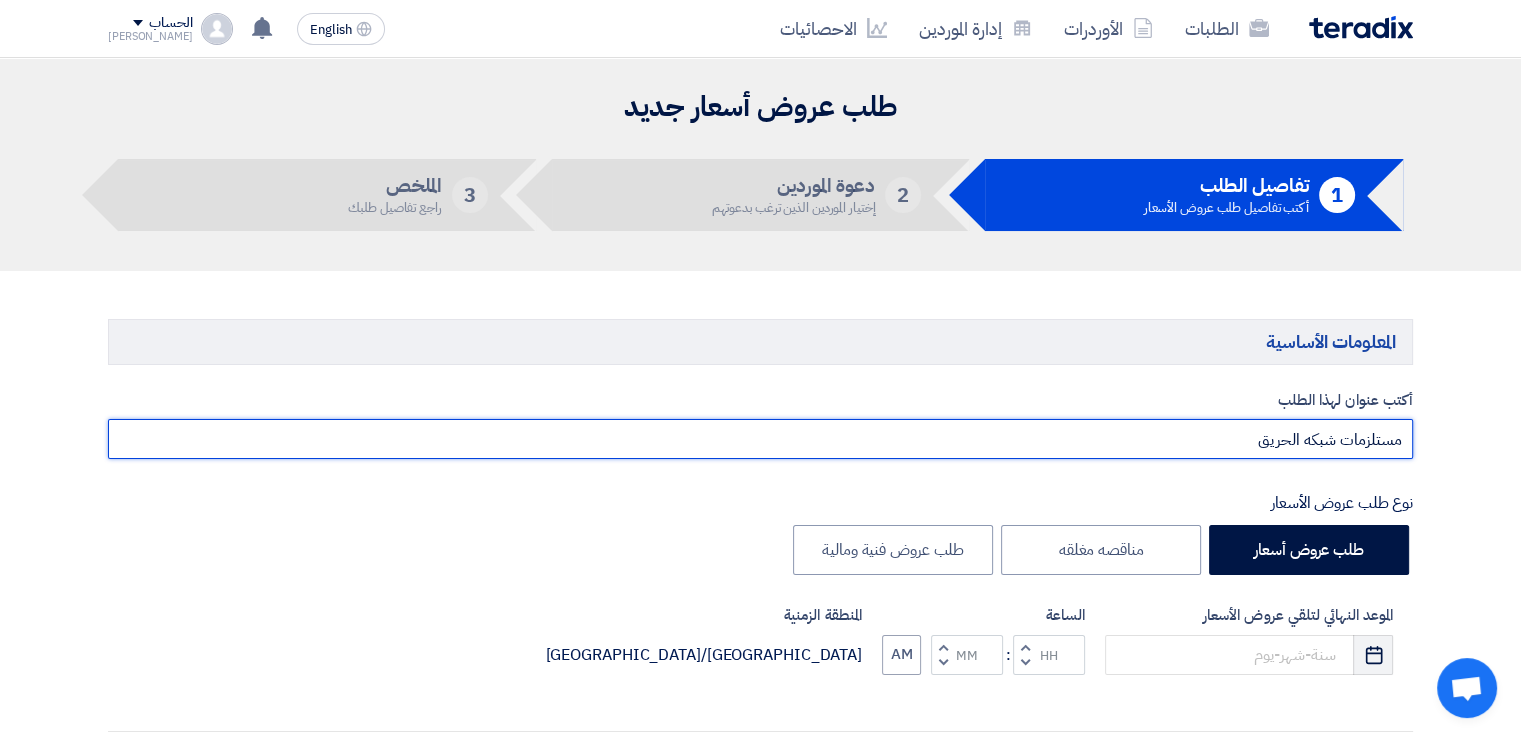 type on "مستلزمات شبكه الحريق" 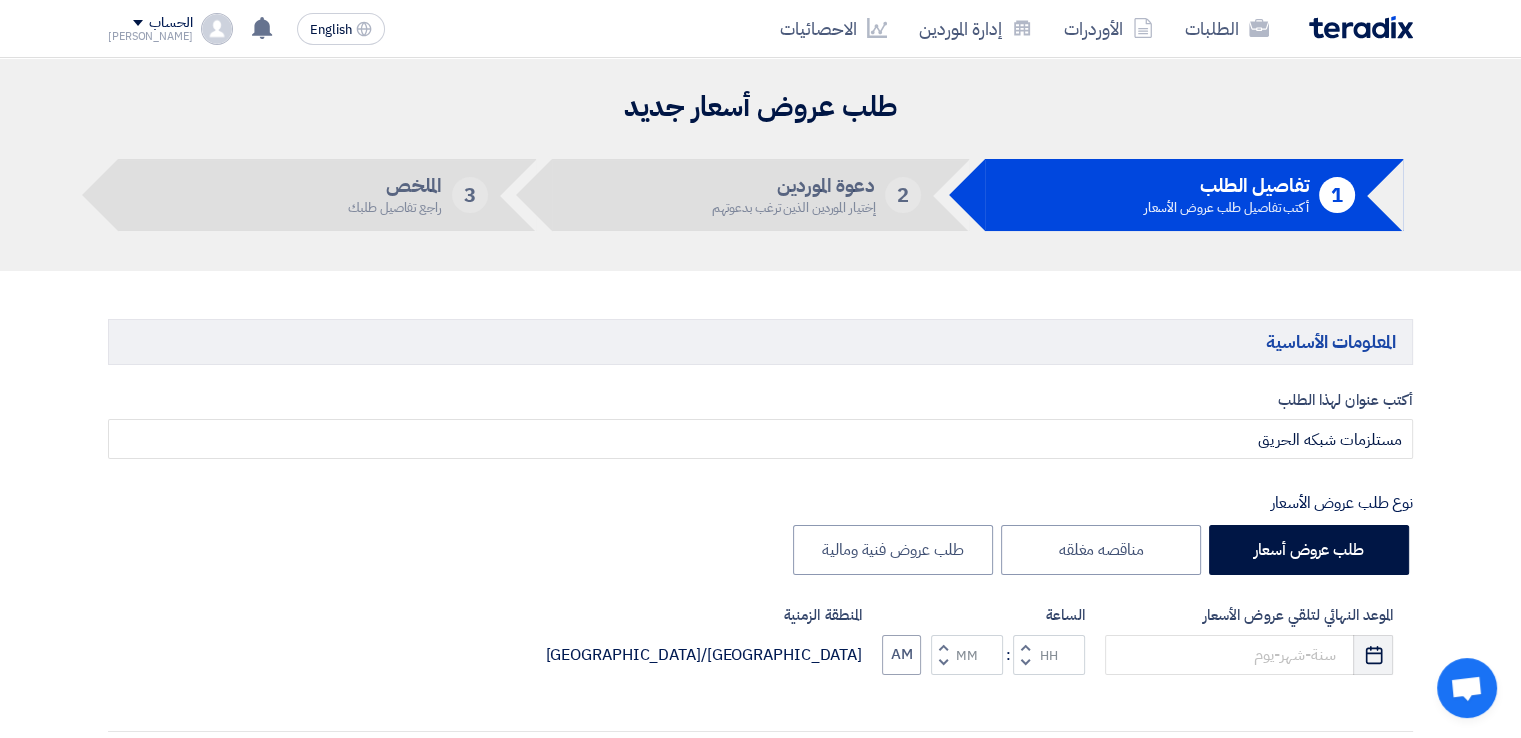 click on "Pick a date" 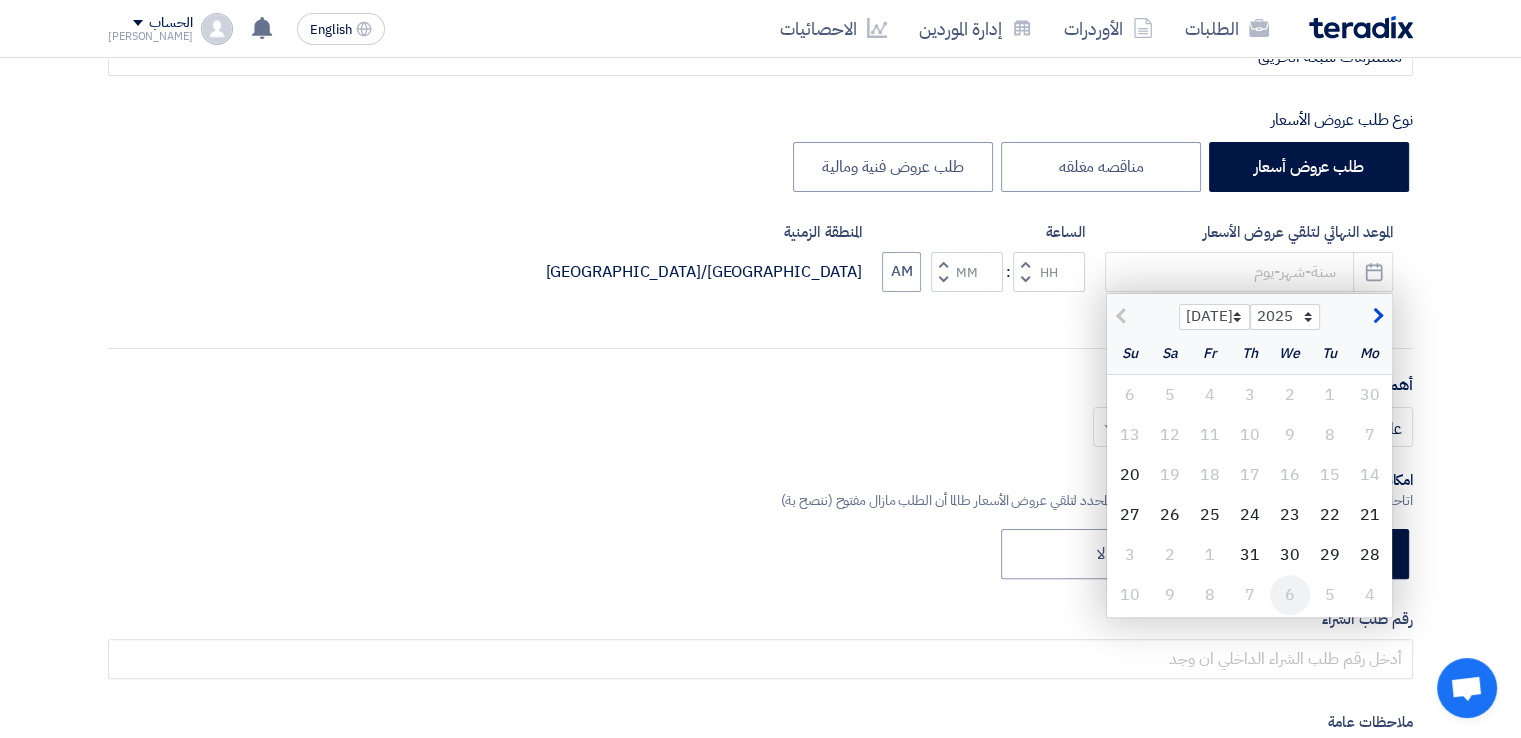 scroll, scrollTop: 400, scrollLeft: 0, axis: vertical 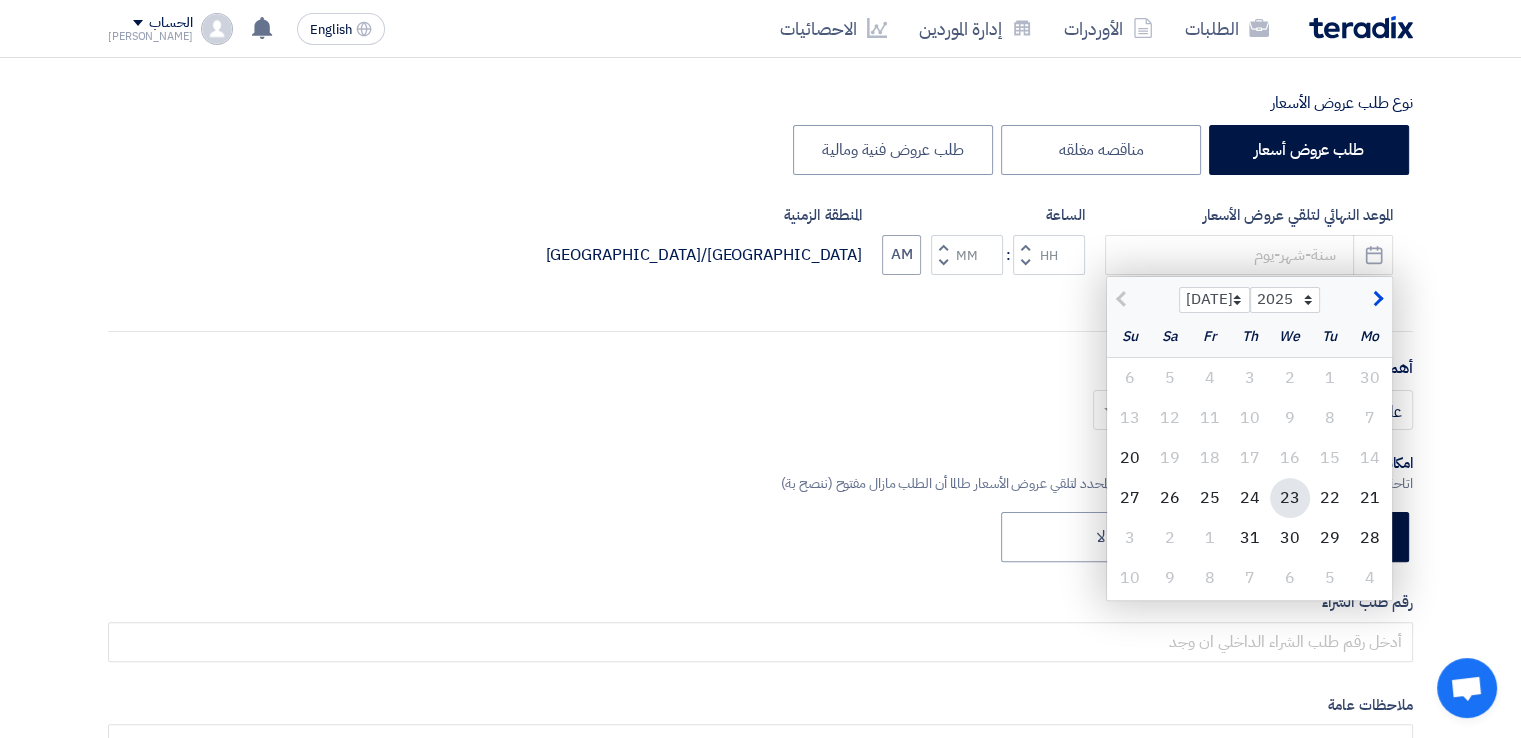 click on "23" 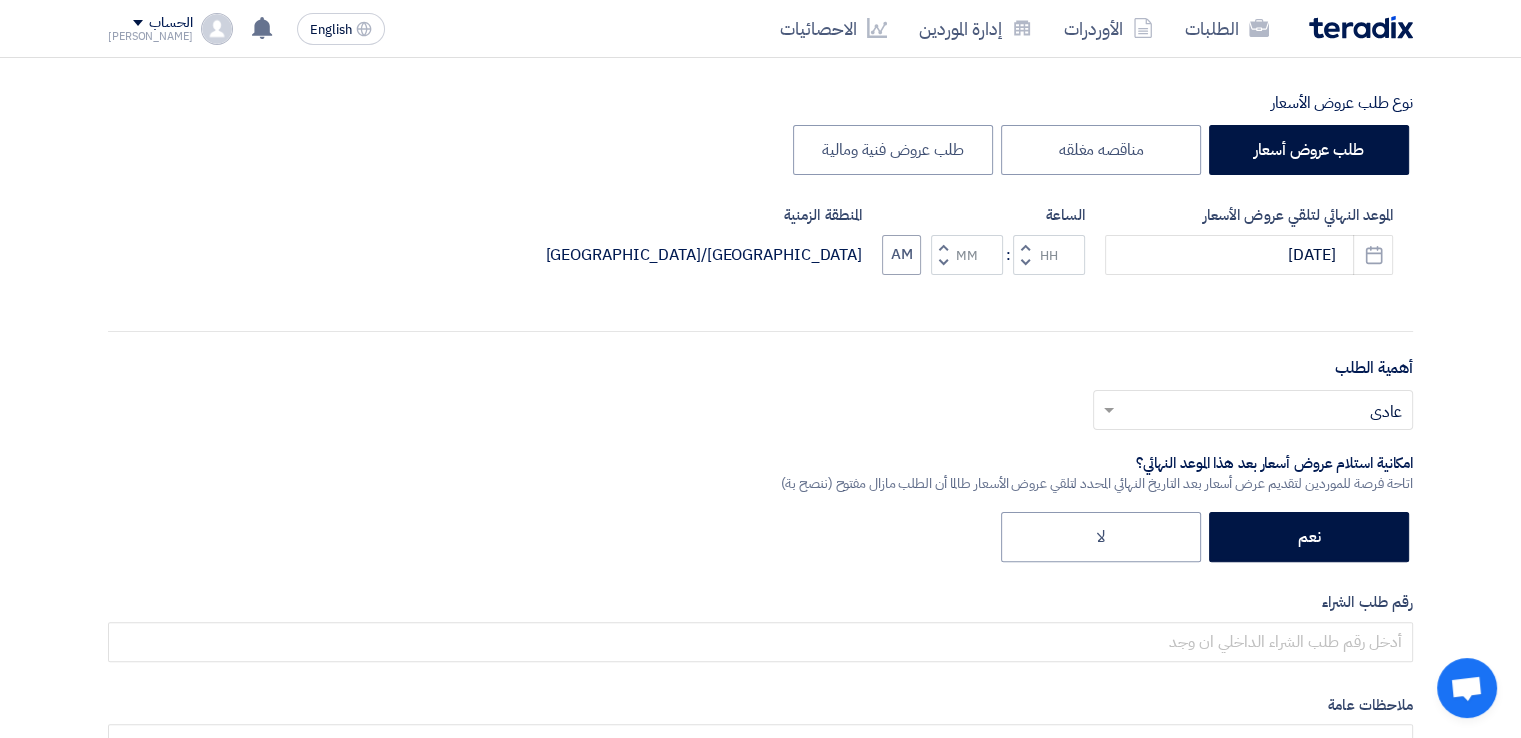 click on "Decrement hours" 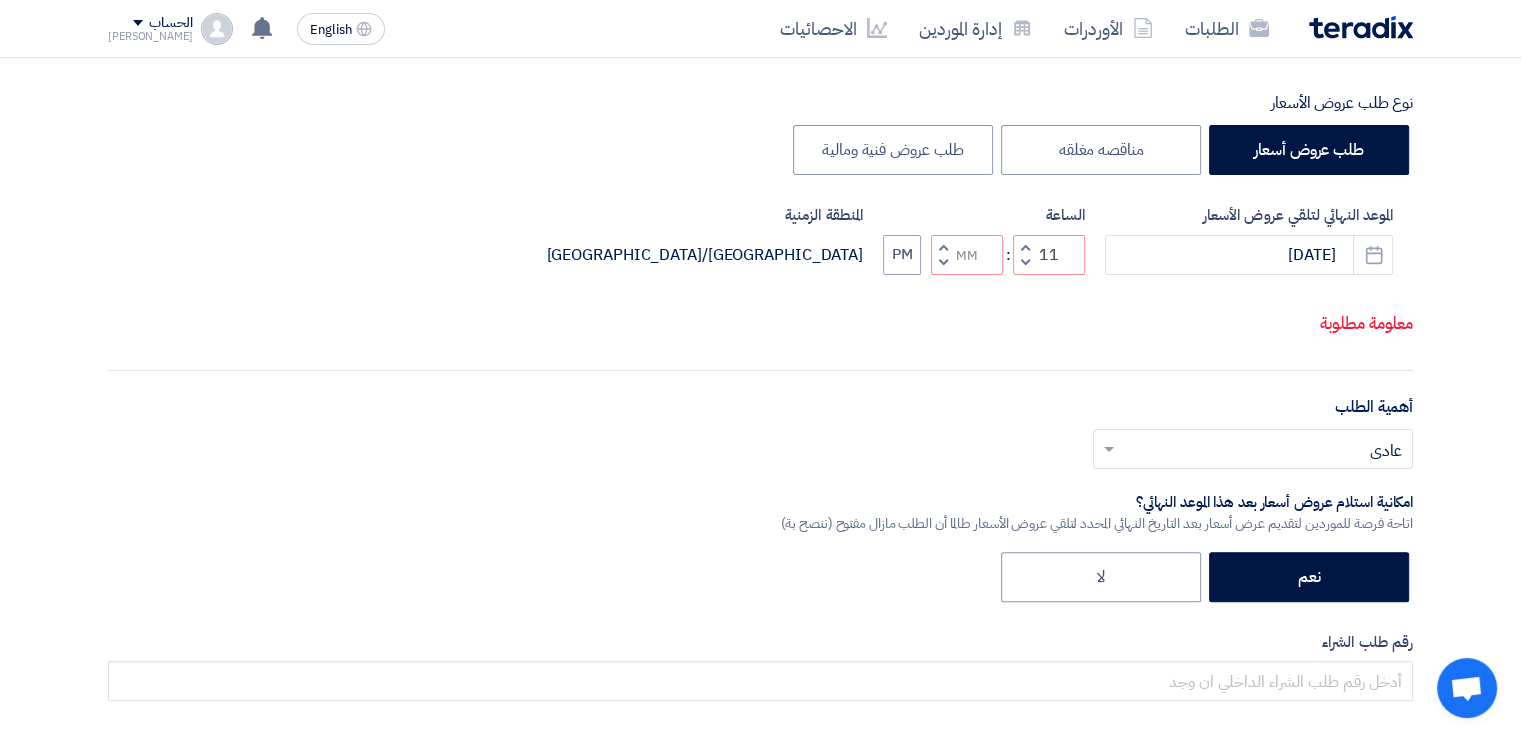 click on "Decrement minutes" 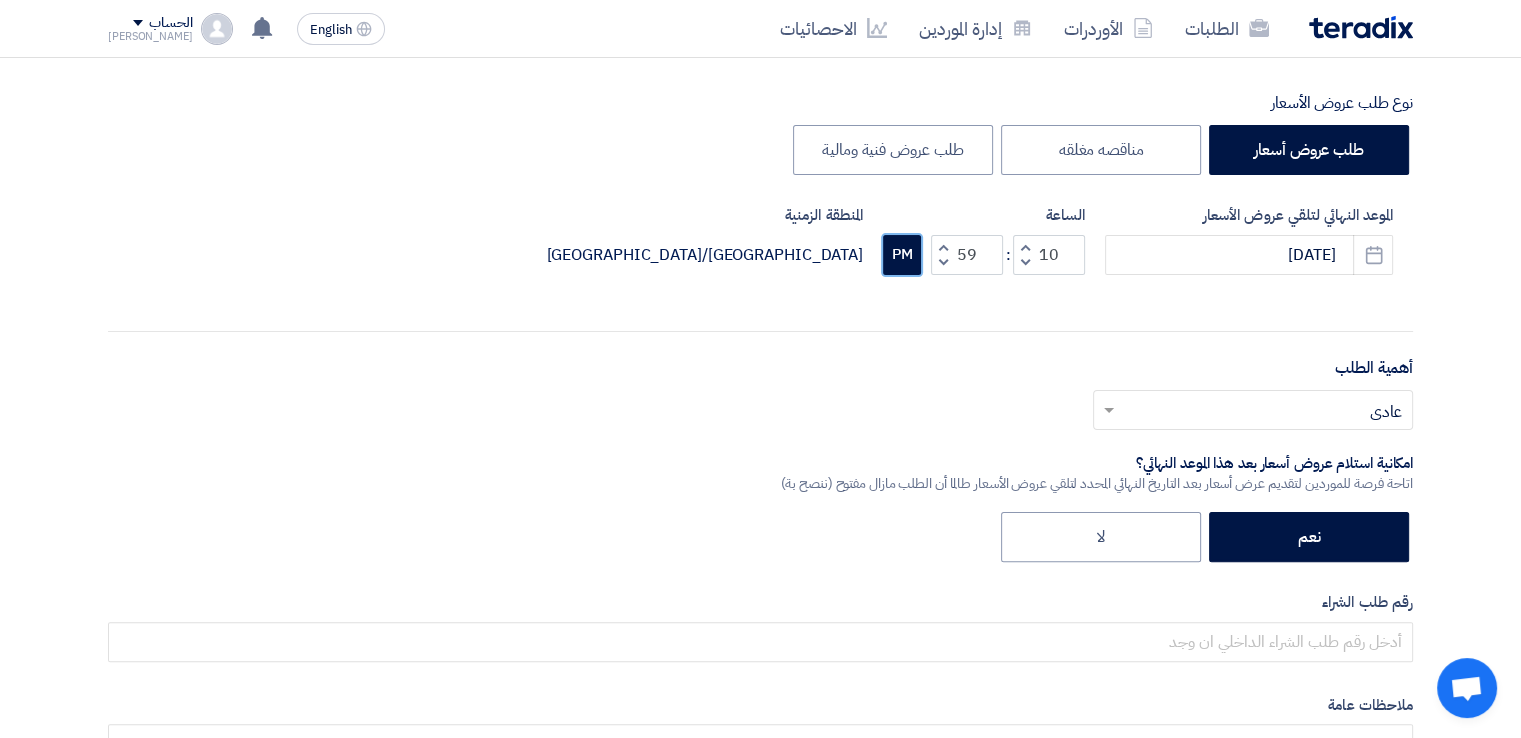 click on "PM" 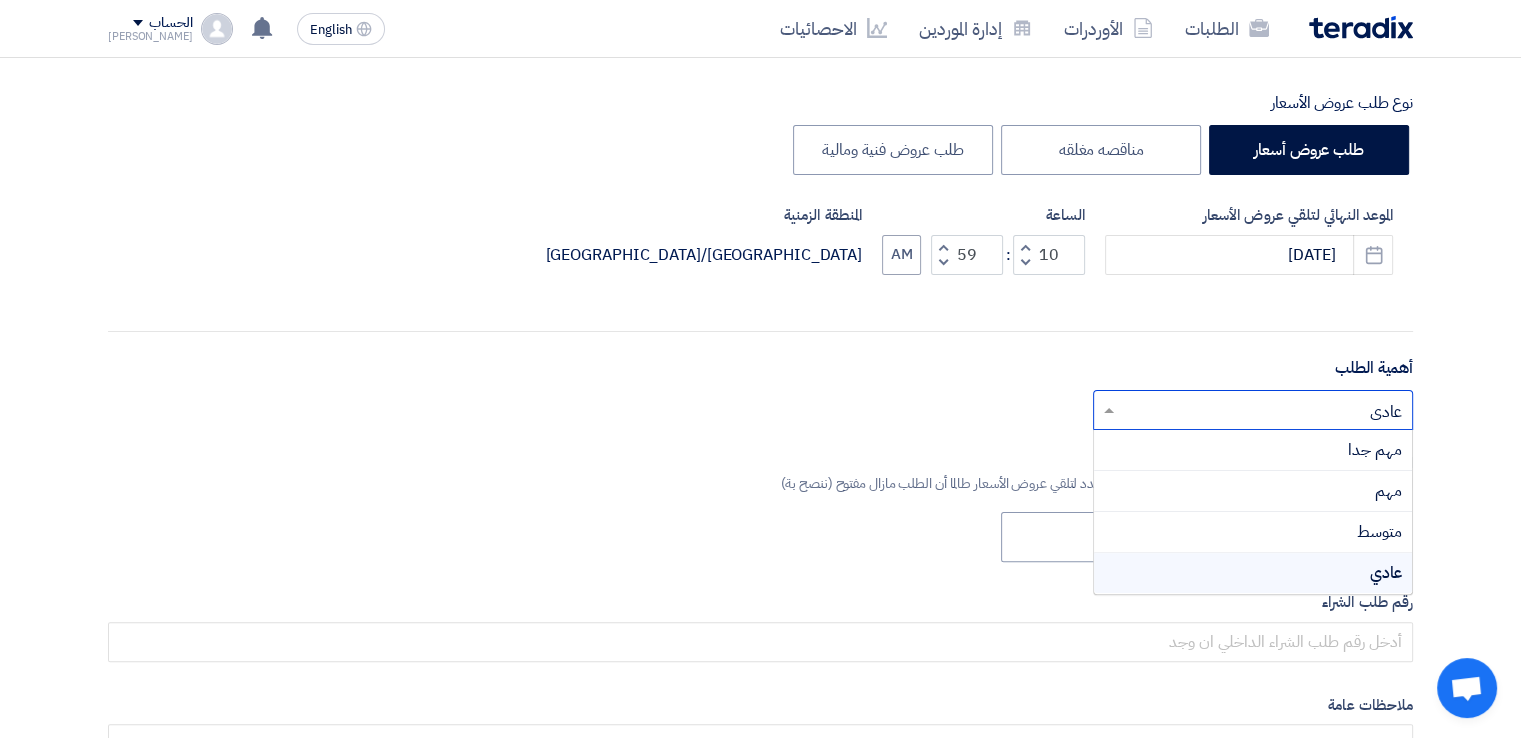 click 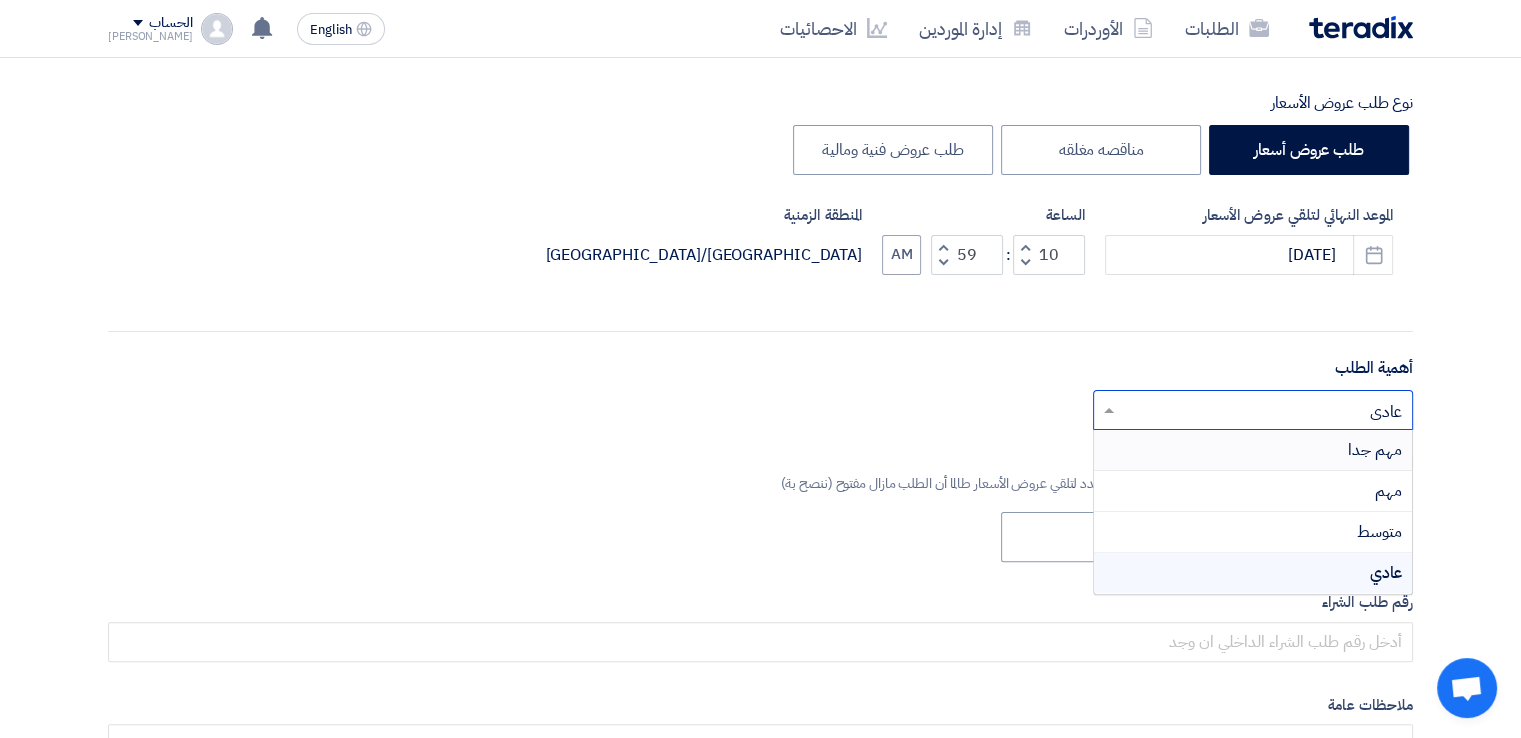 click on "مهم جدا" at bounding box center (1253, 450) 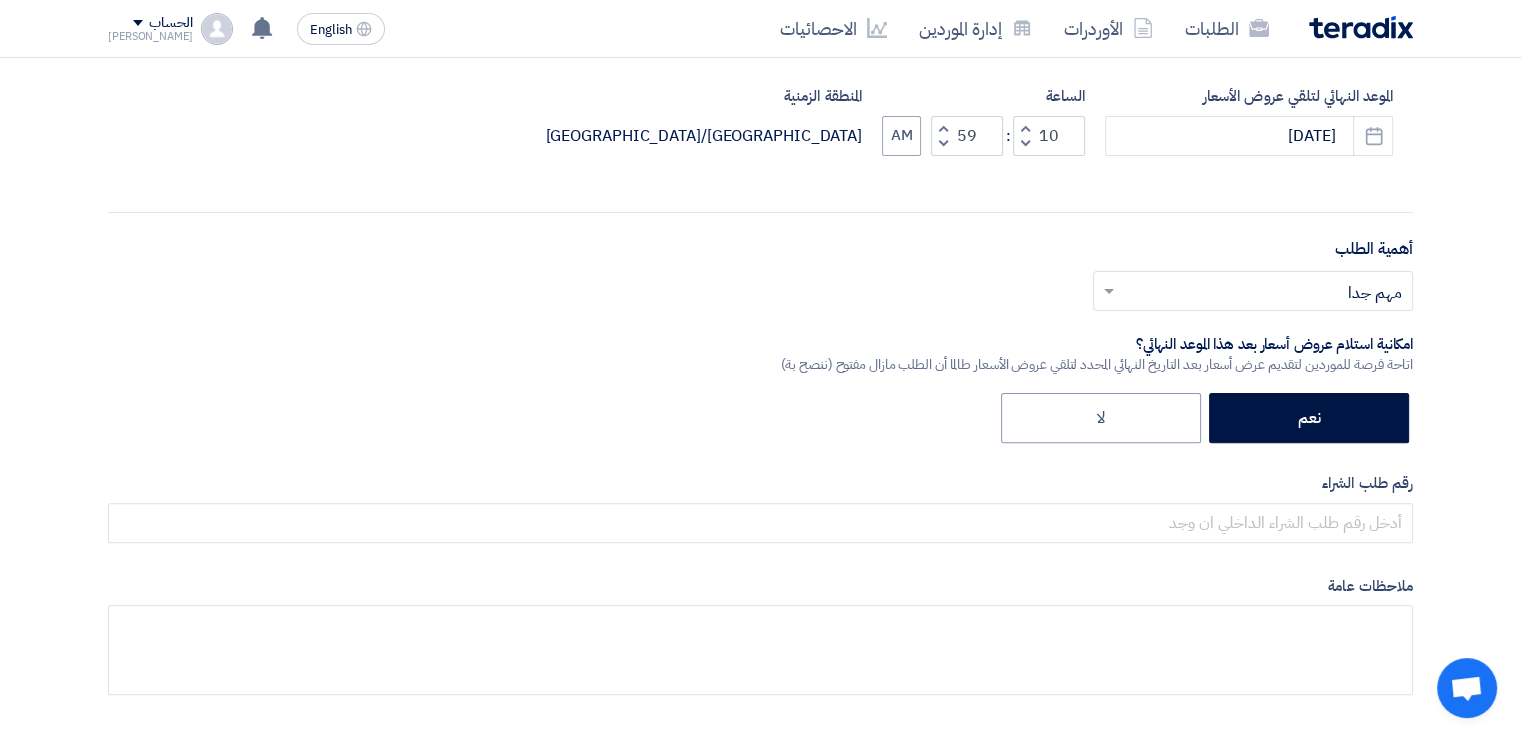 scroll, scrollTop: 700, scrollLeft: 0, axis: vertical 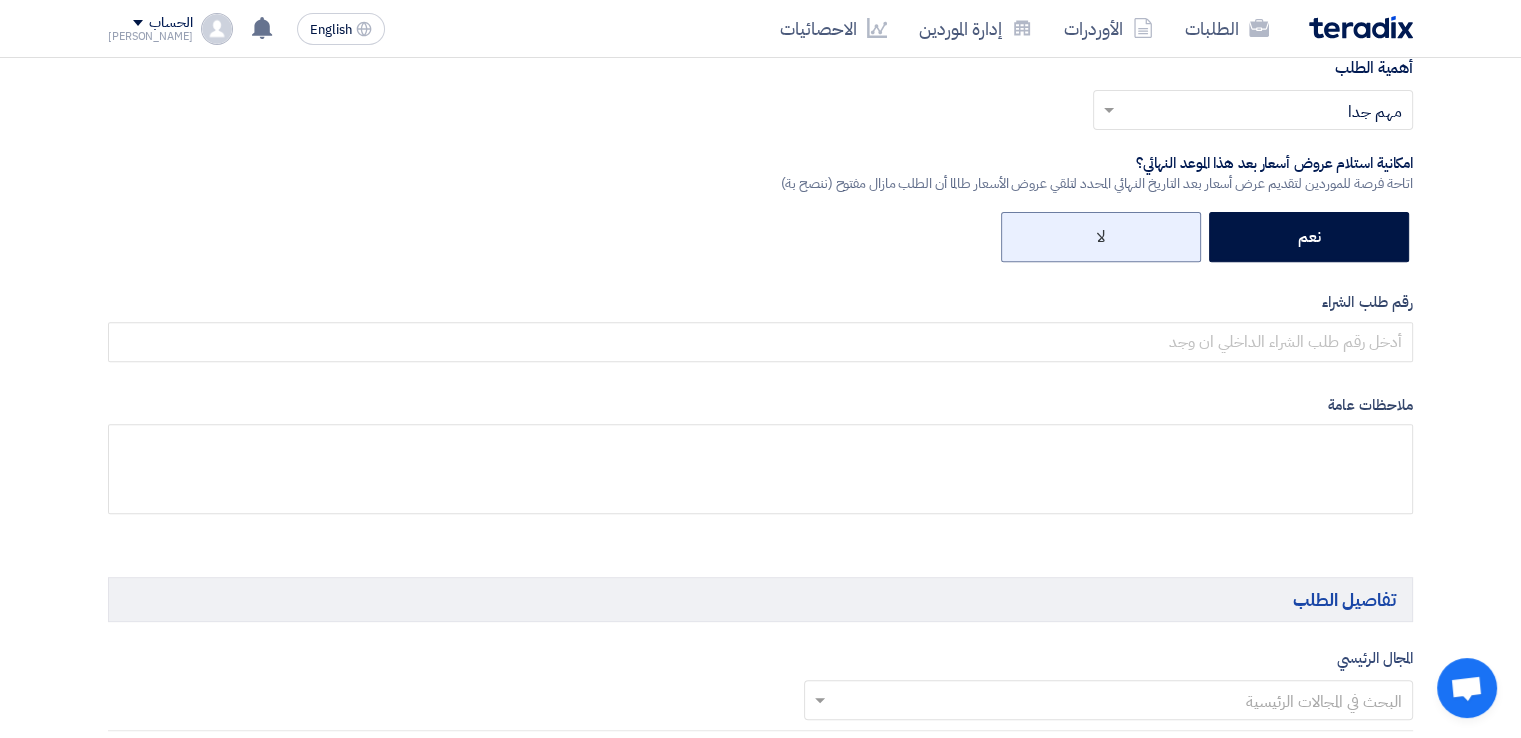click on "لا" 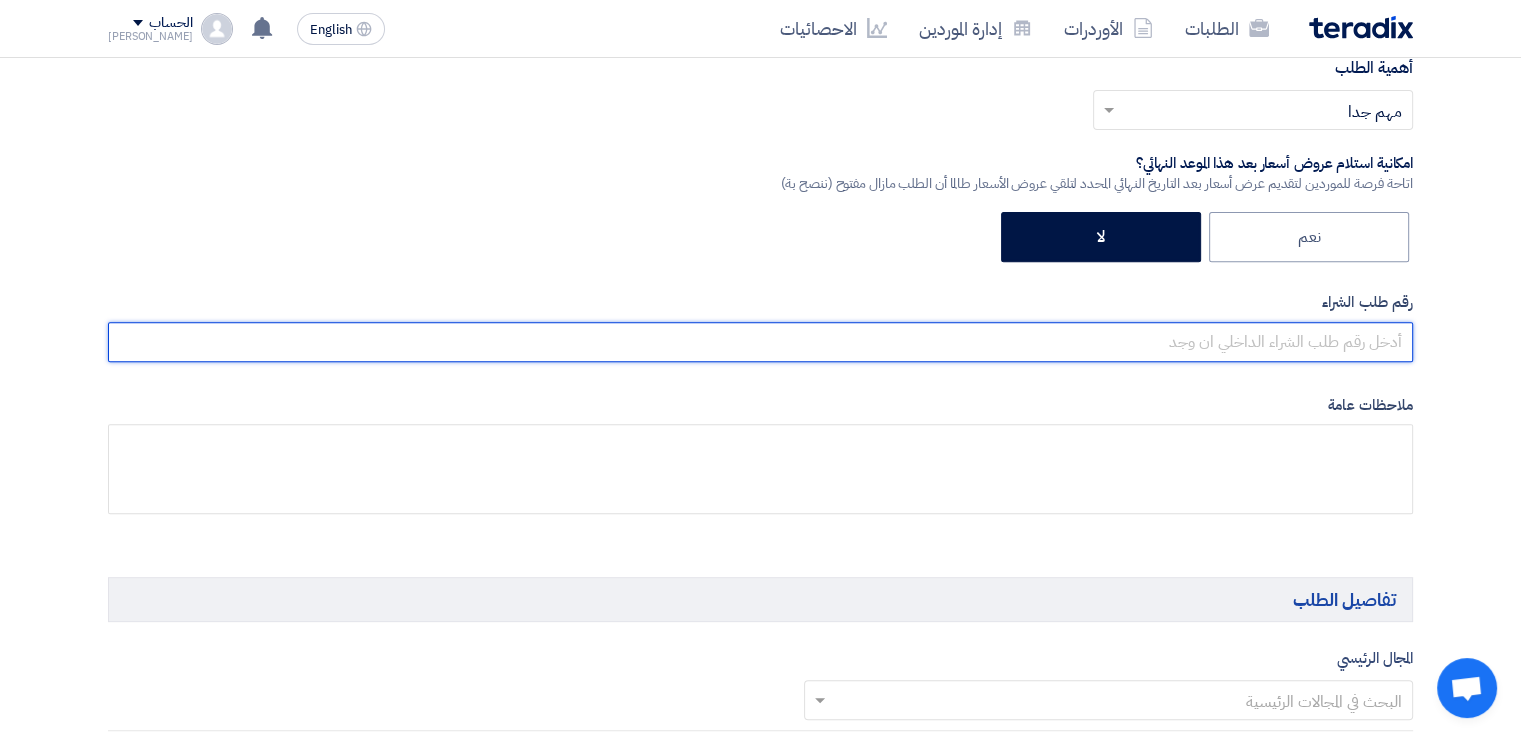click at bounding box center [760, 342] 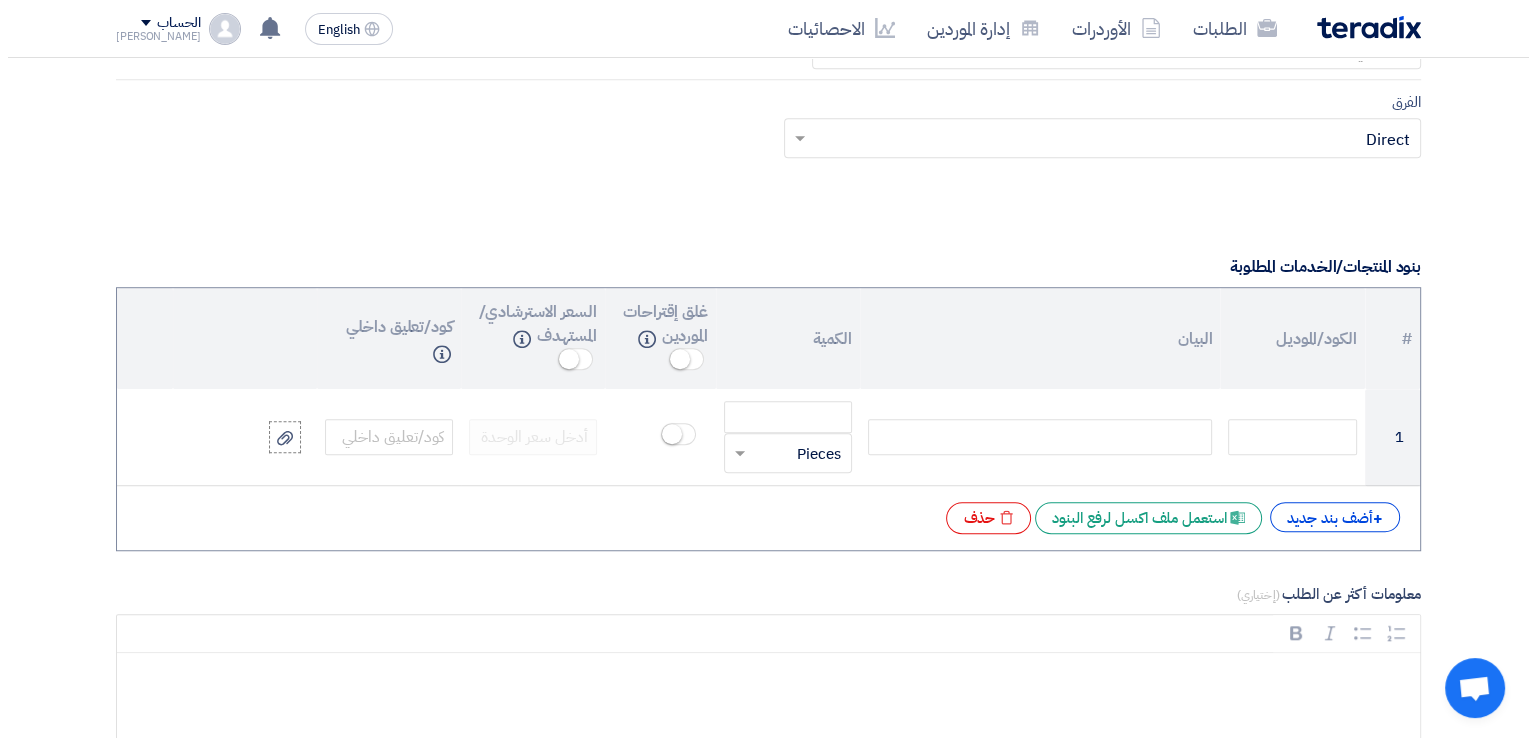 scroll, scrollTop: 1400, scrollLeft: 0, axis: vertical 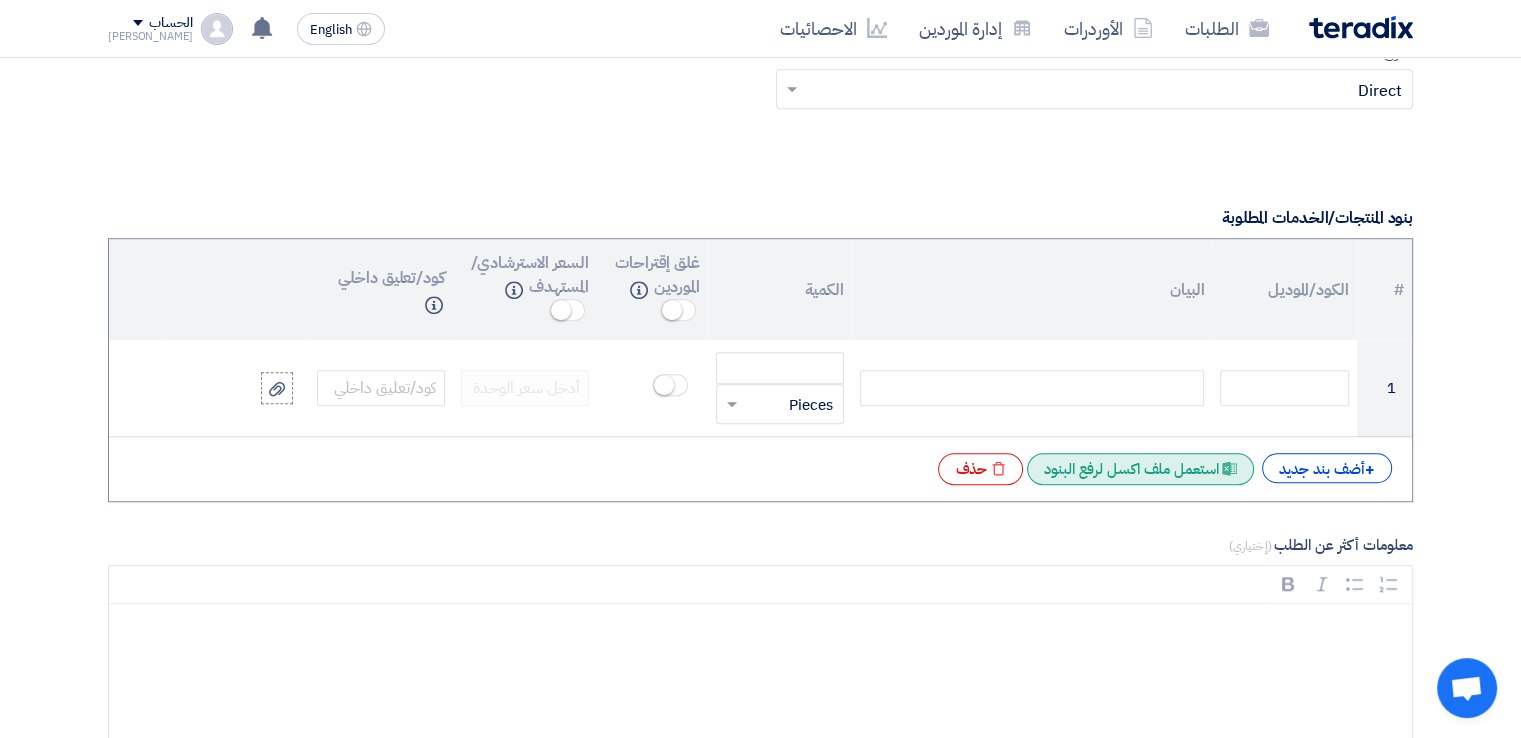 type on "162637" 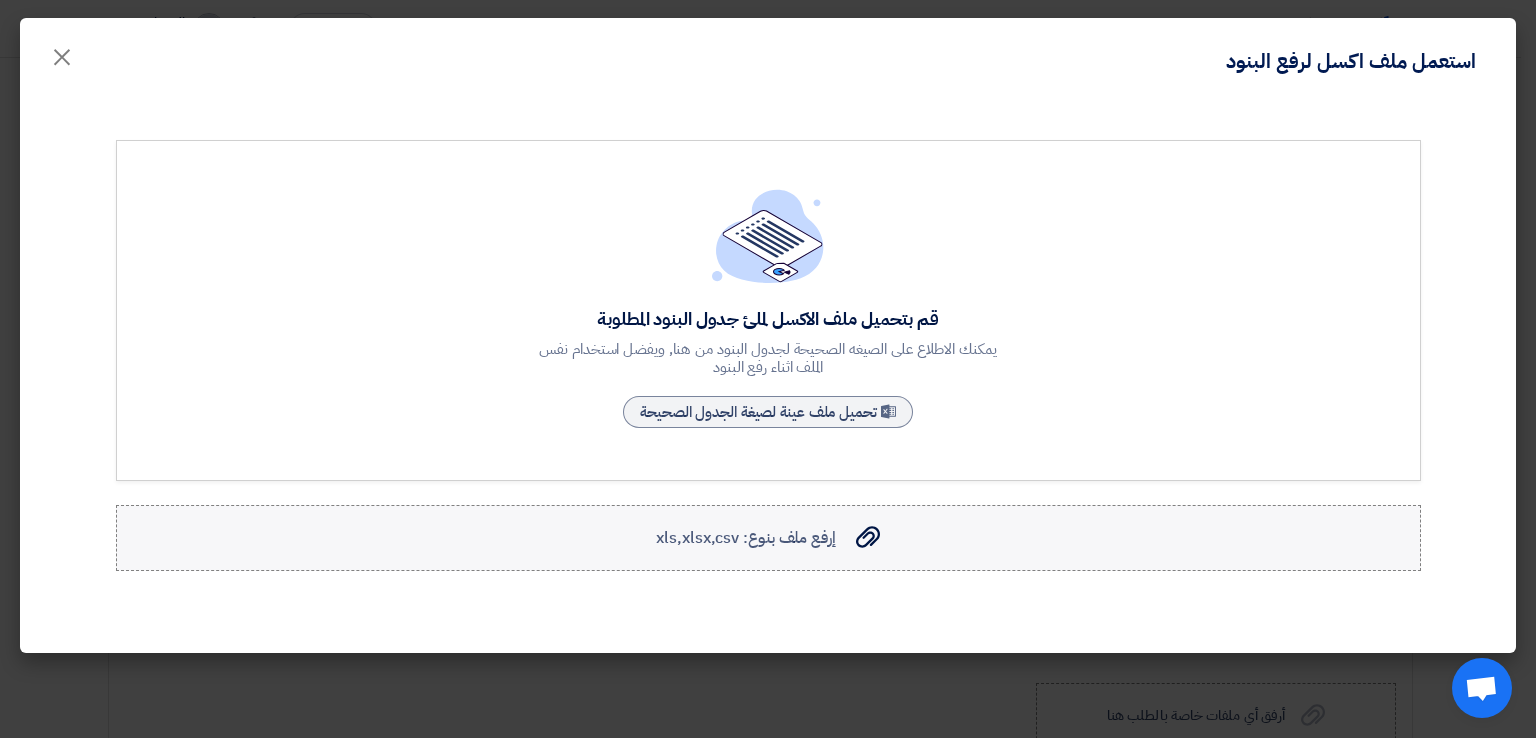 click on "إرفع ملف بنوع: xls,xlsx,csv
إرفع ملف بنوع: xls,xlsx,csv" 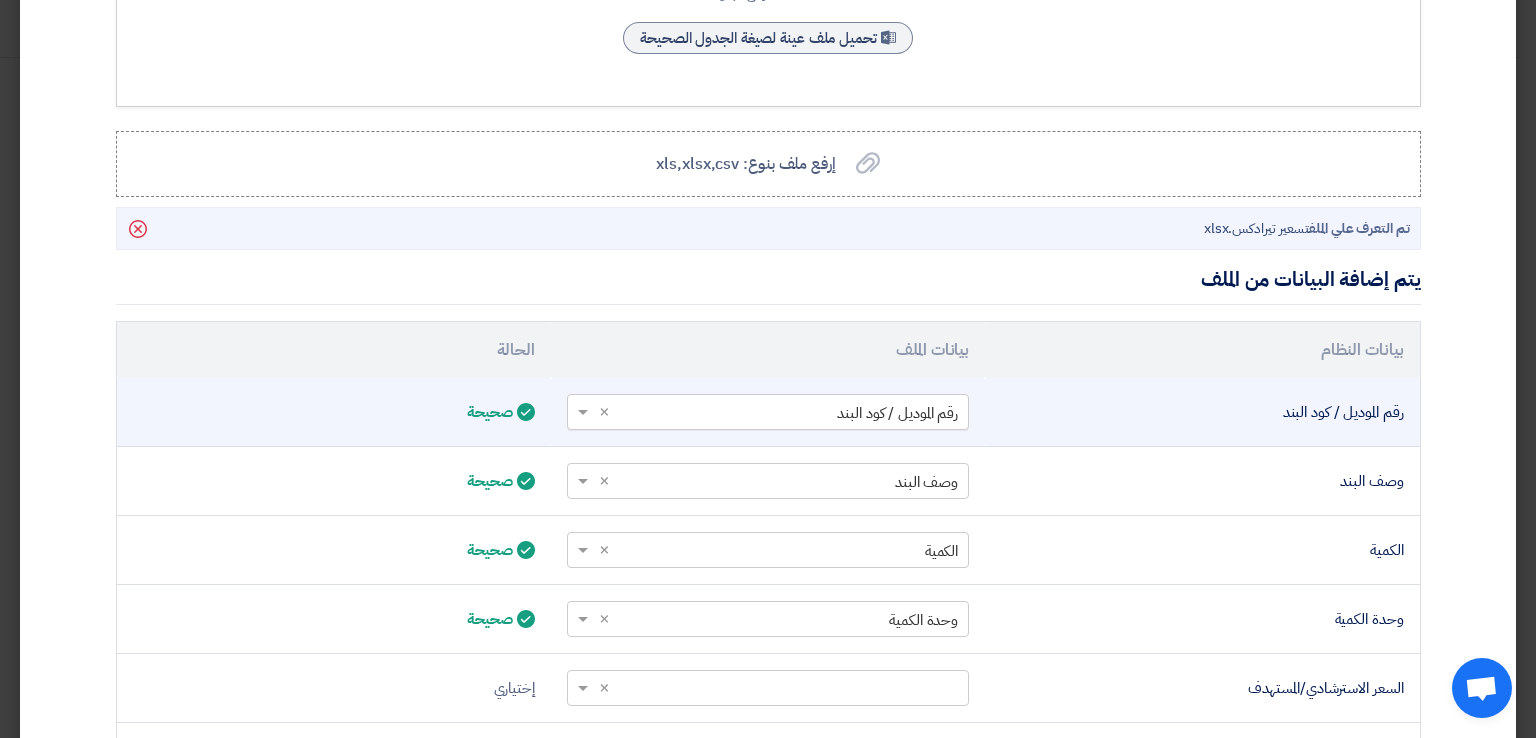 scroll, scrollTop: 592, scrollLeft: 0, axis: vertical 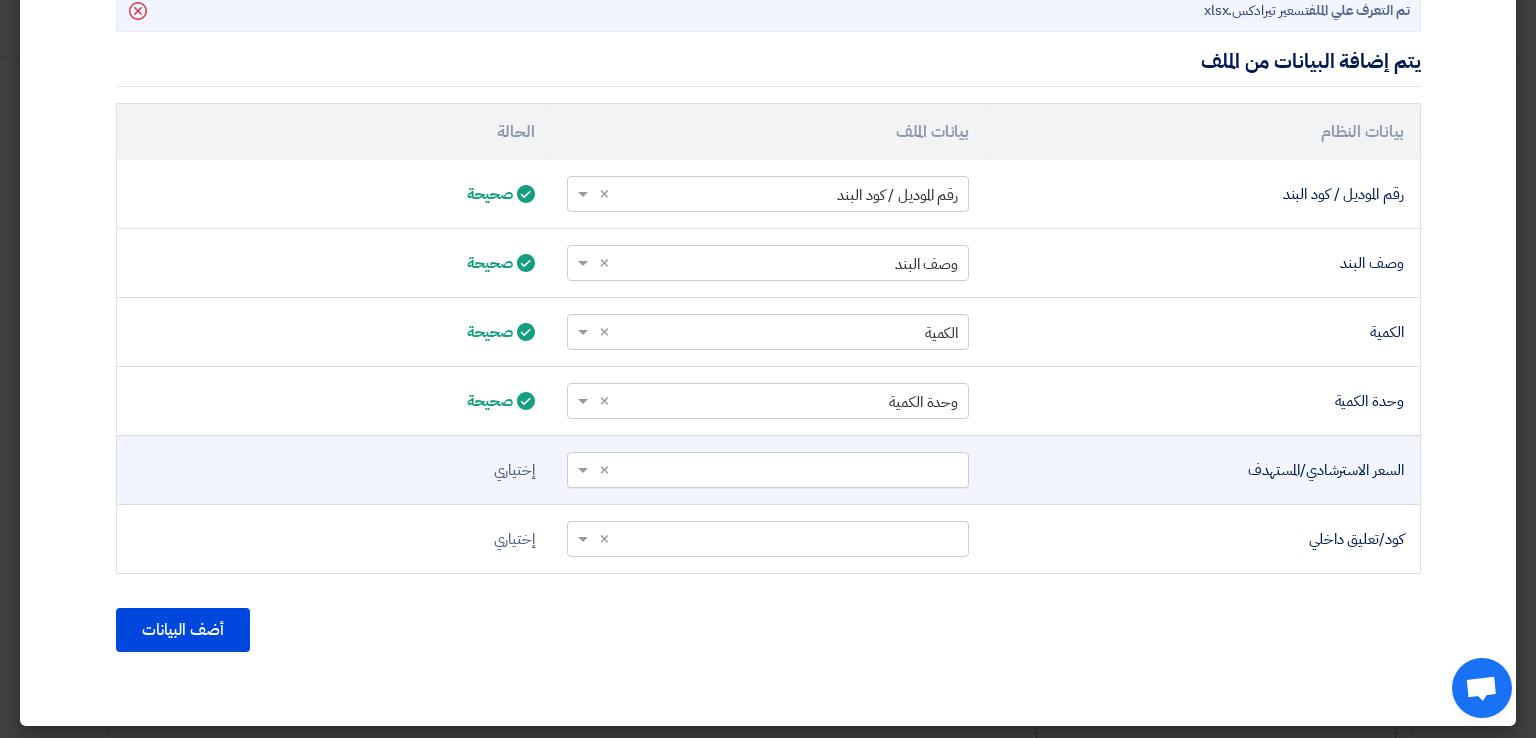 click 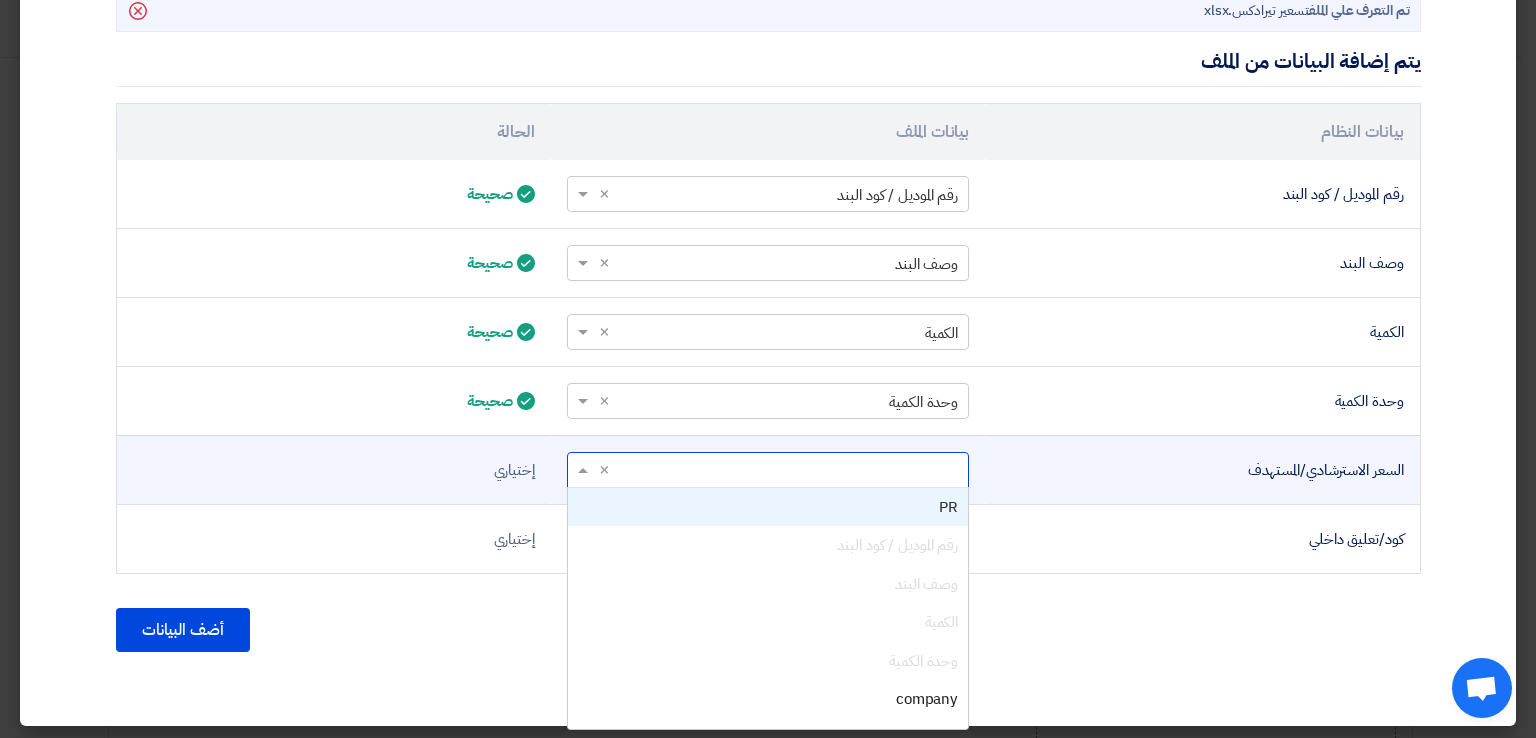click on "PR" at bounding box center [768, 507] 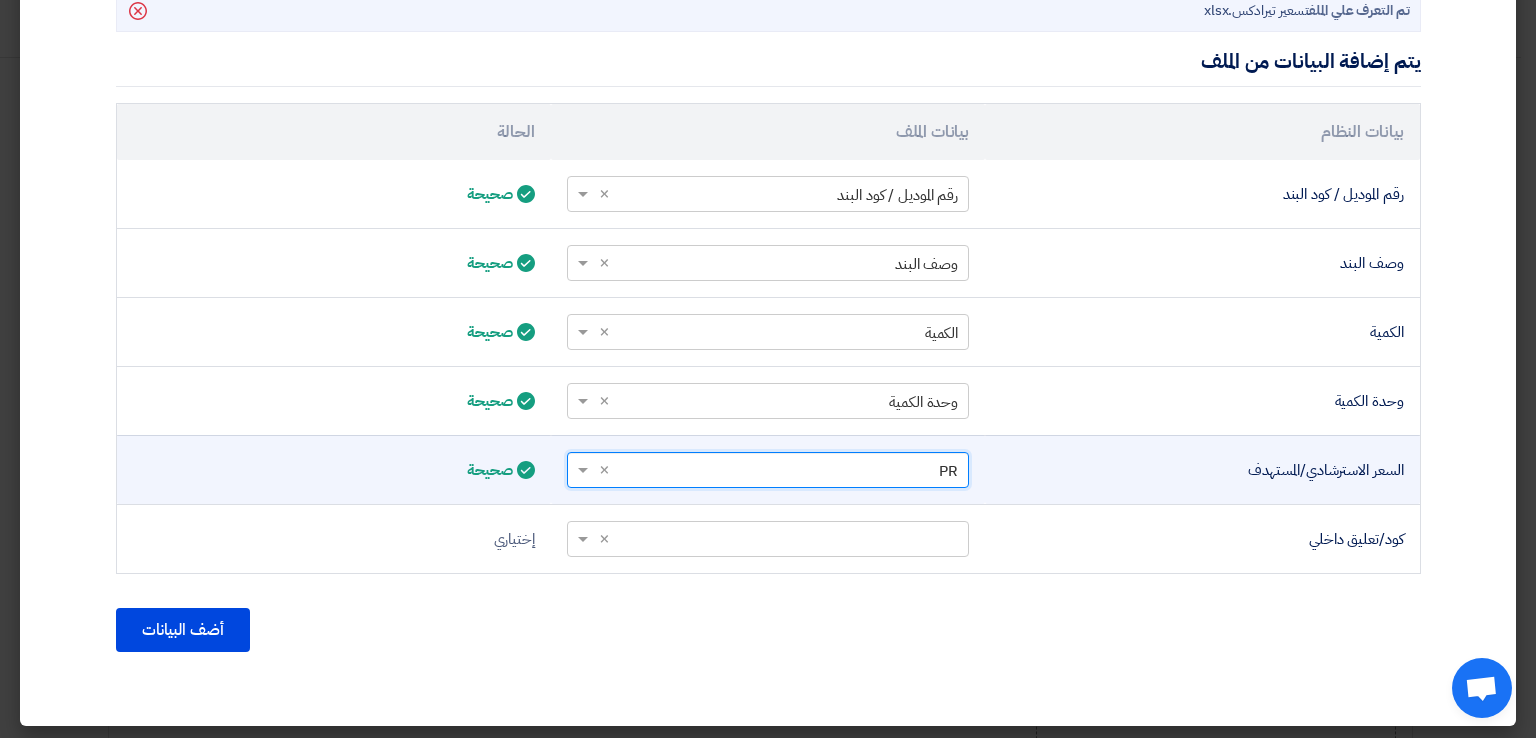 click 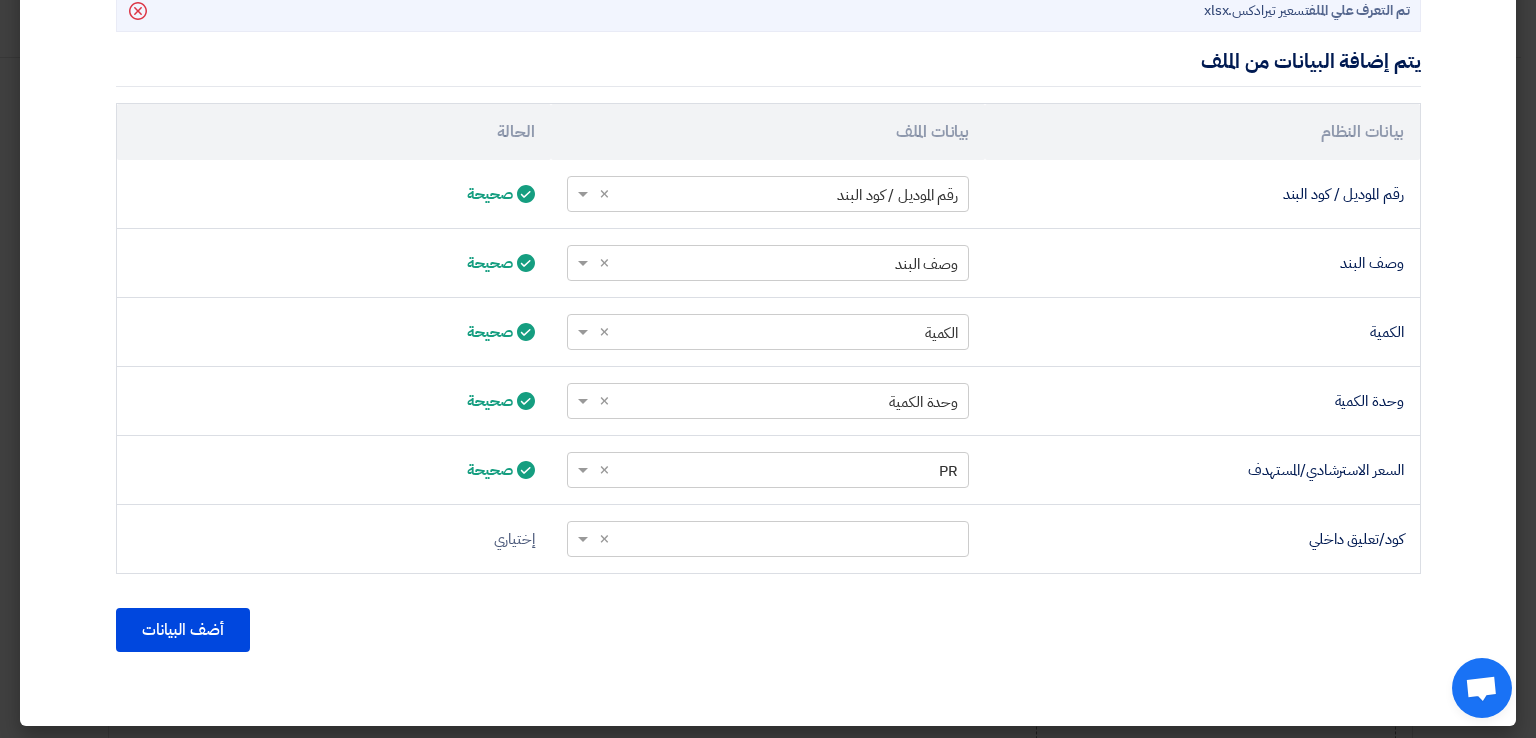 click on "أضف البيانات" 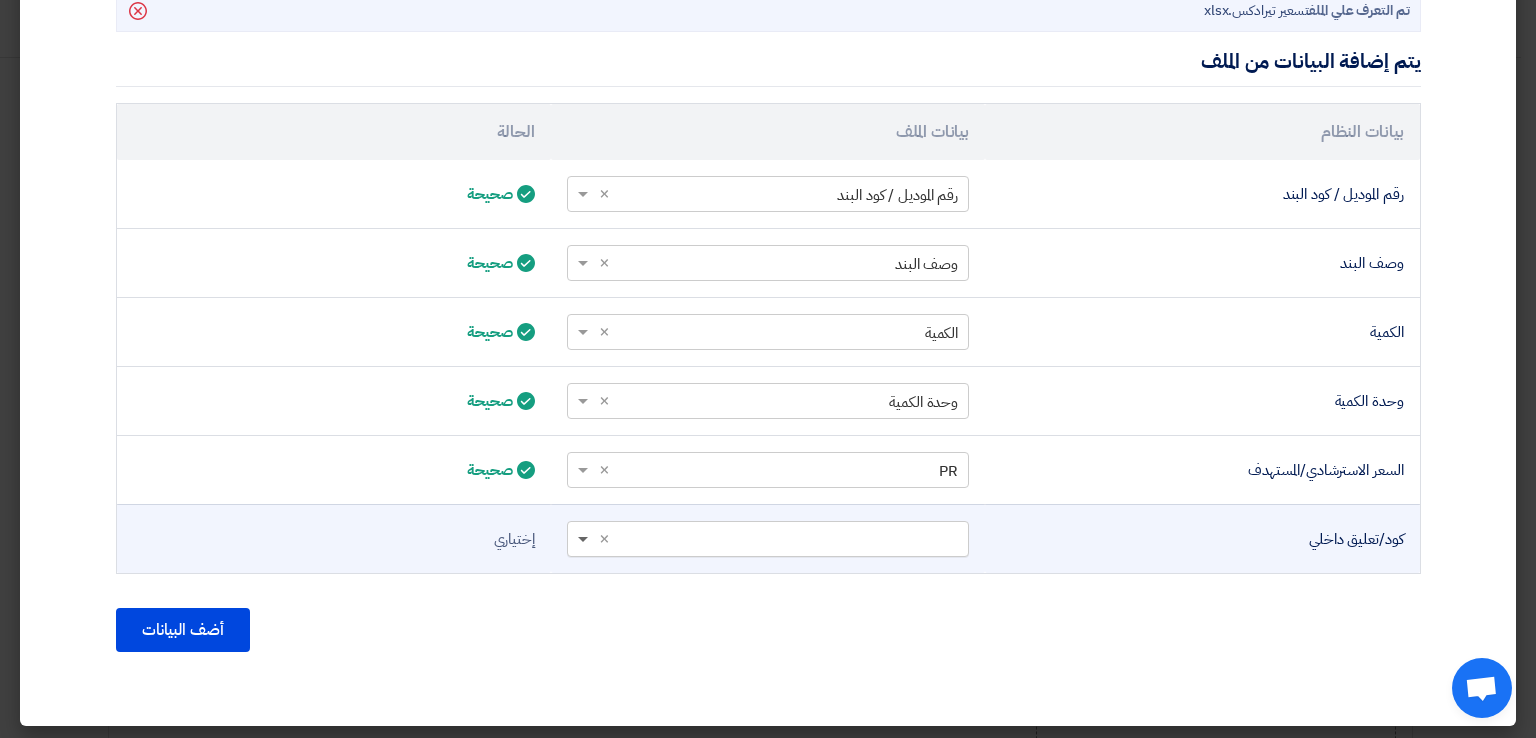 click 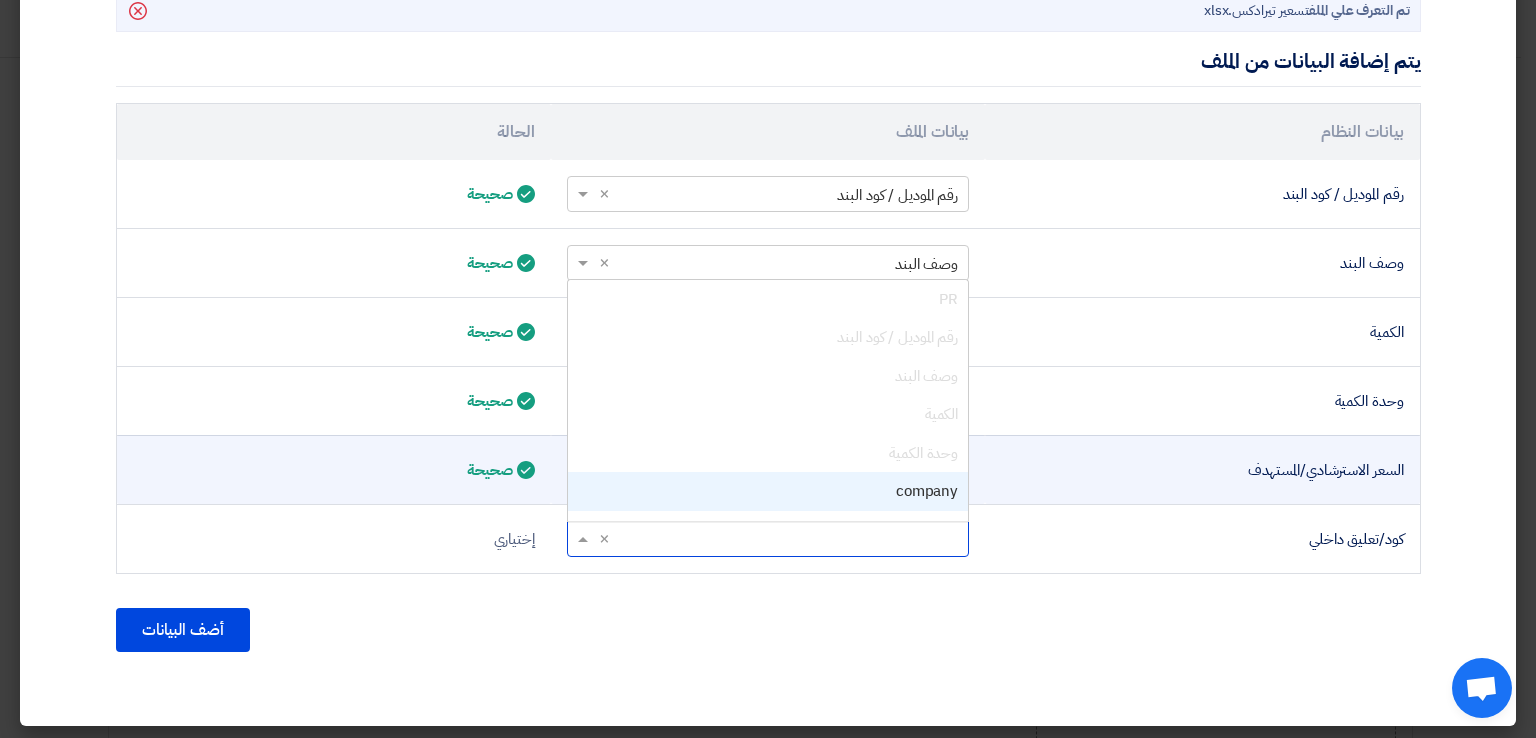 click on "company" at bounding box center [768, 491] 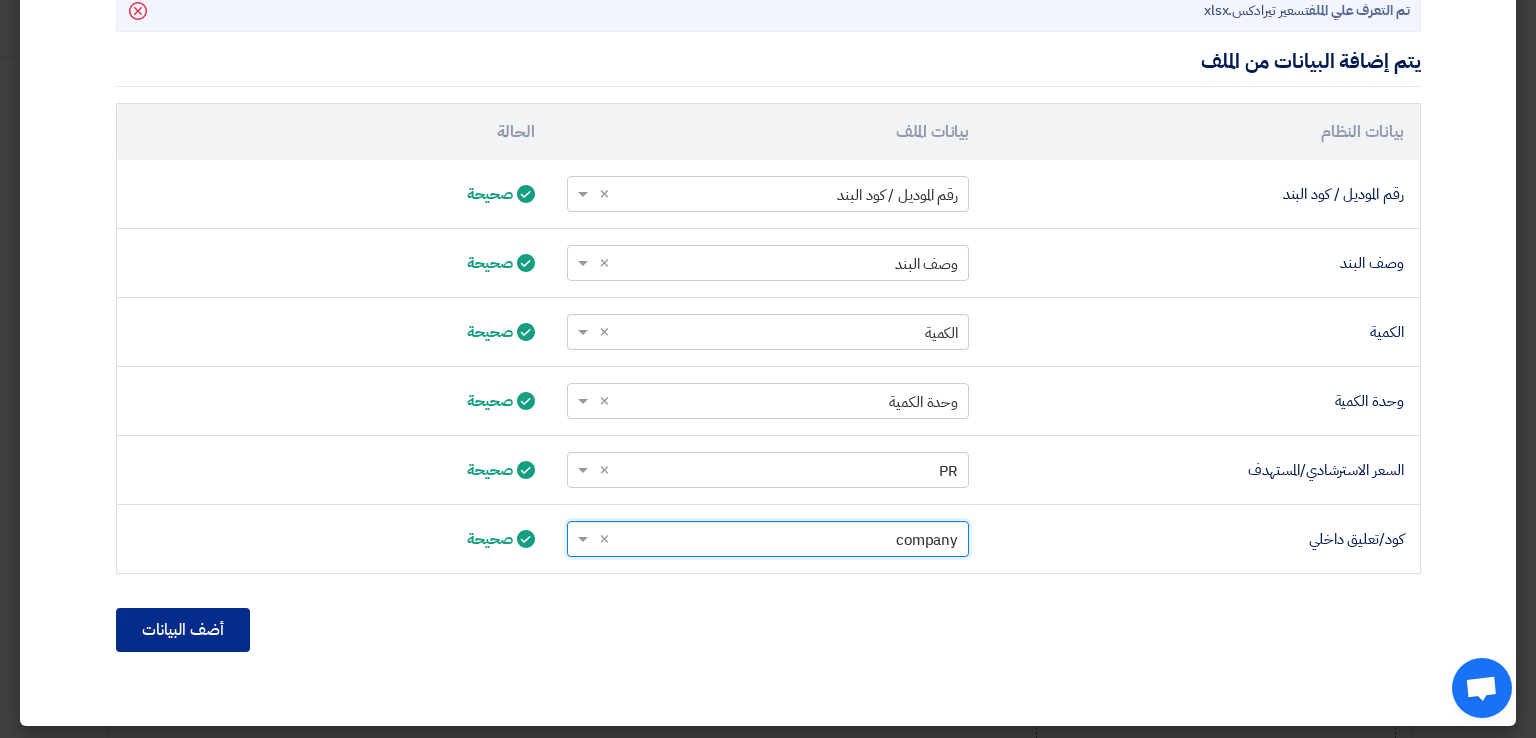 click on "أضف البيانات" 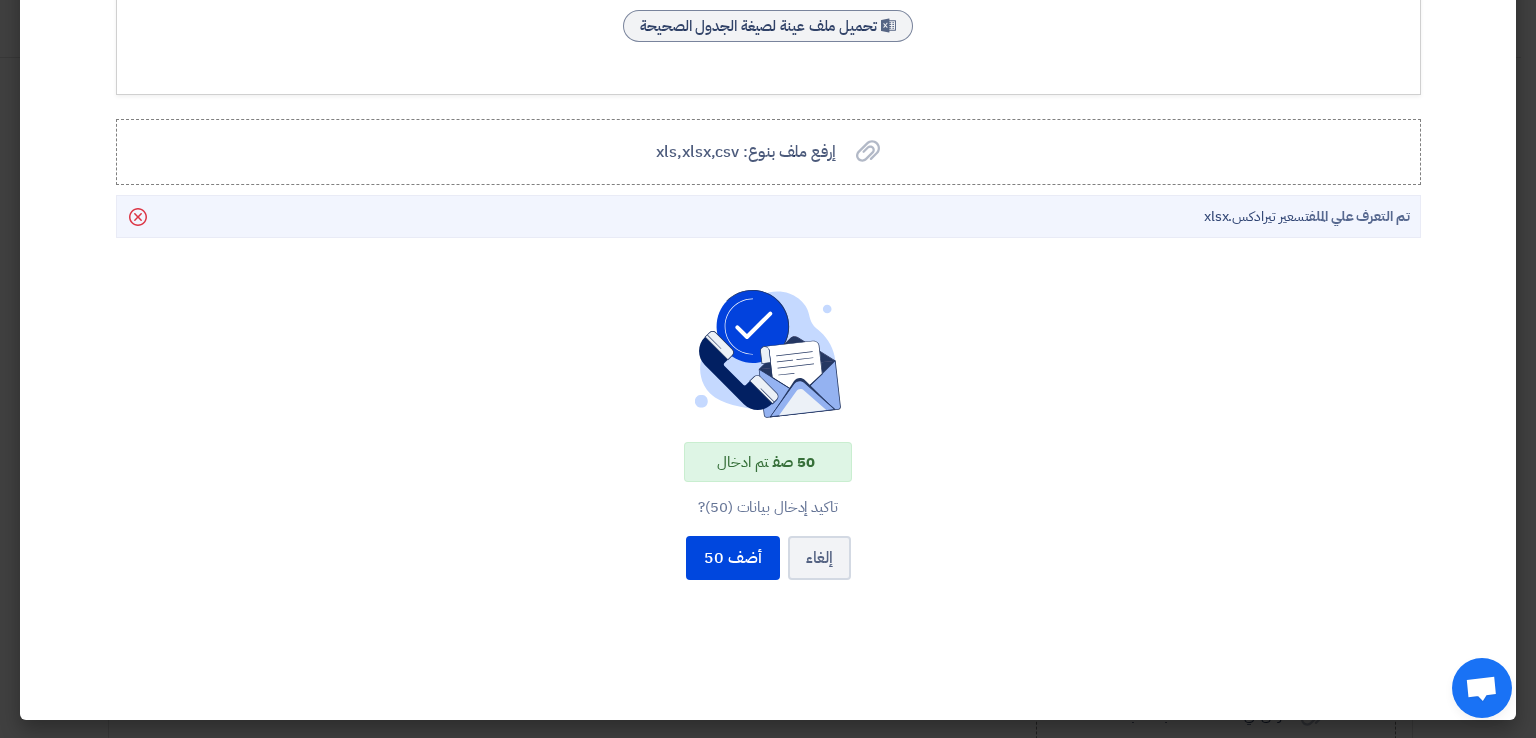 scroll, scrollTop: 200, scrollLeft: 0, axis: vertical 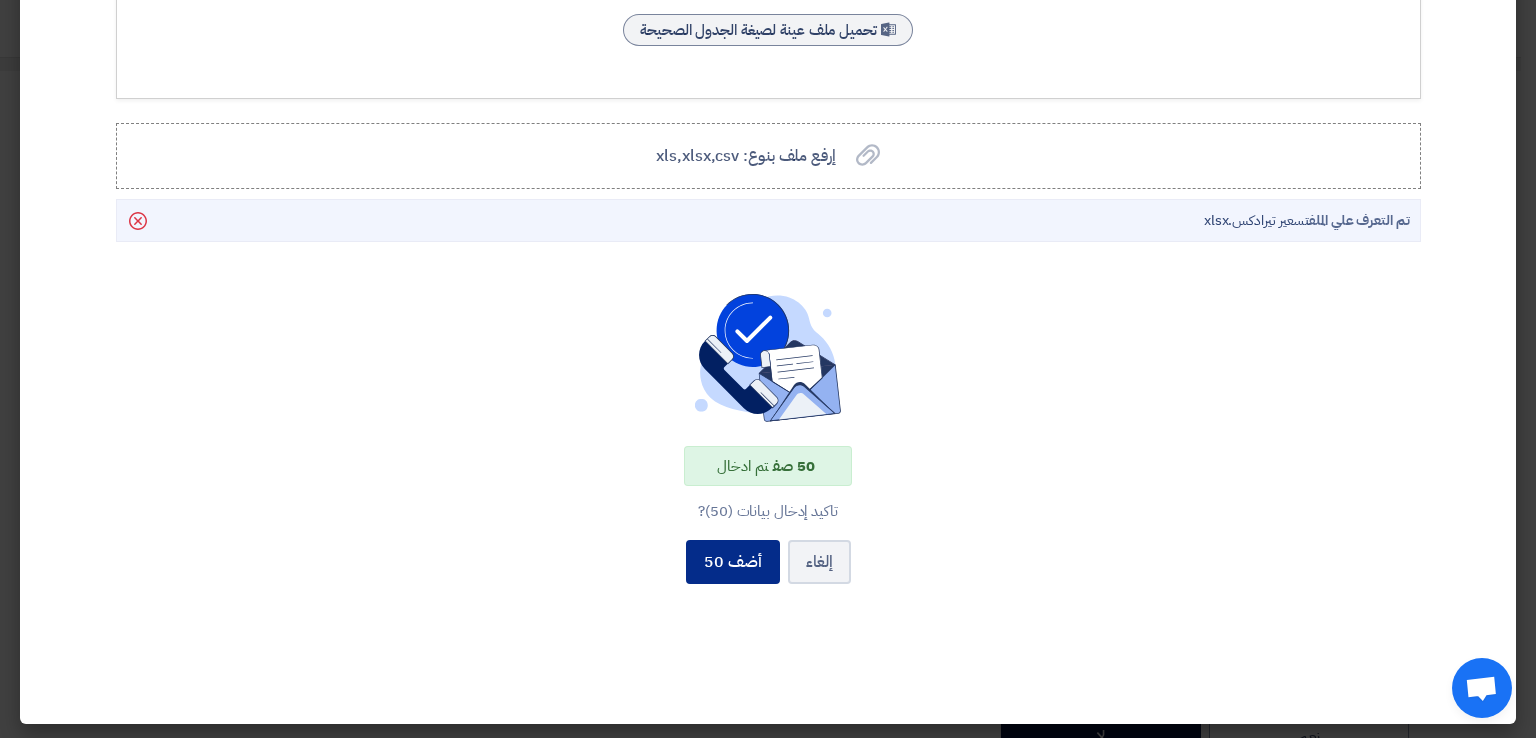 click on "أضف 50" at bounding box center [733, 562] 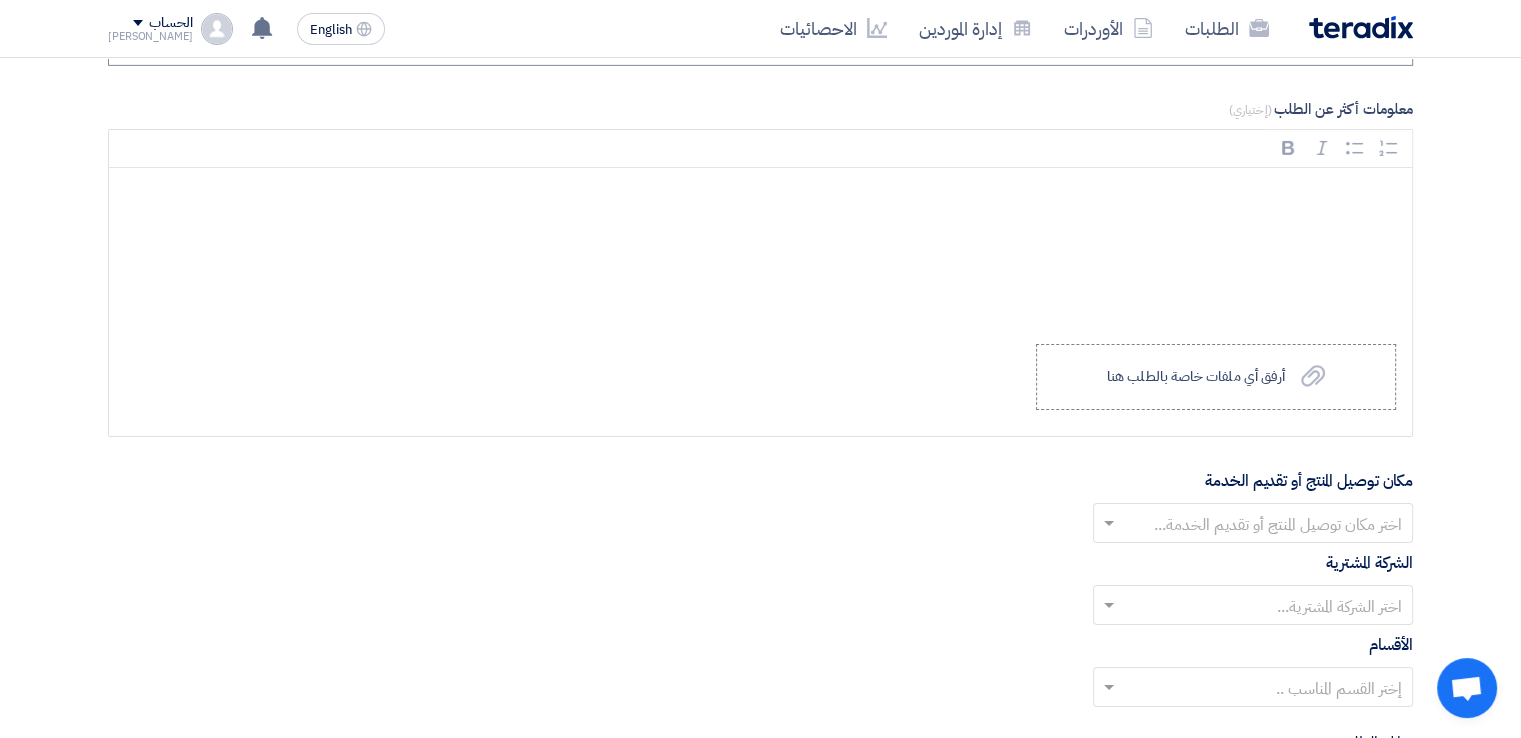 scroll, scrollTop: 6800, scrollLeft: 0, axis: vertical 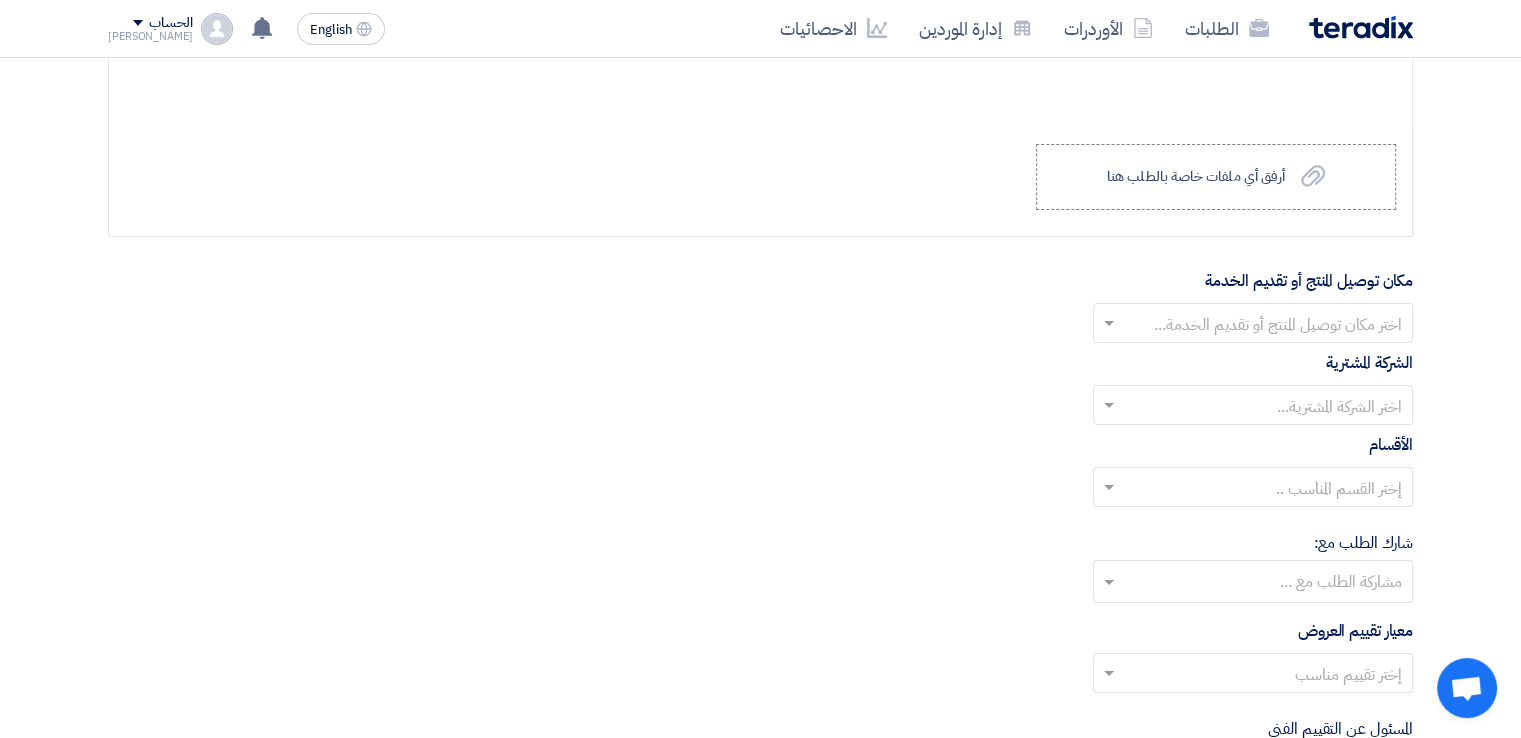 click 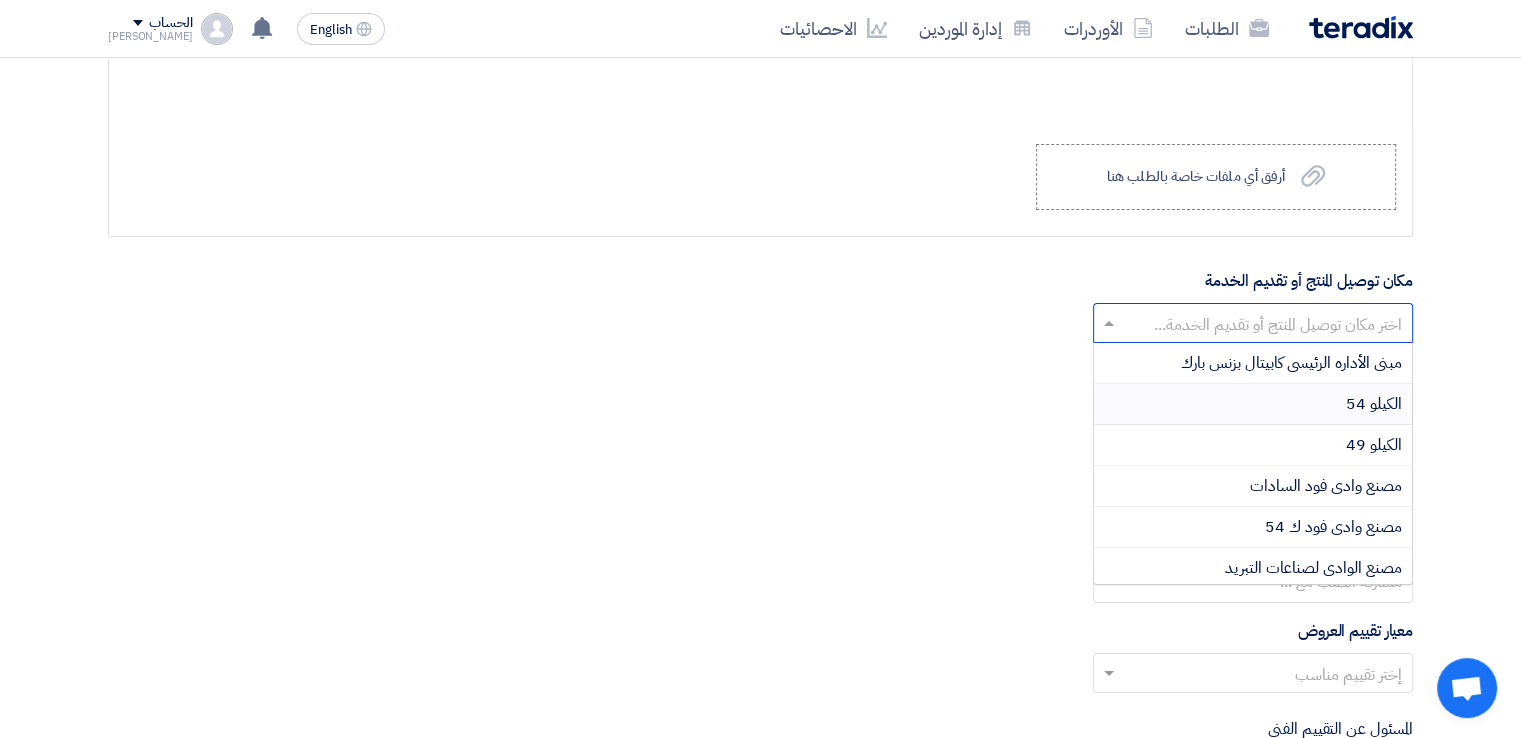 click on "الكيلو 54" at bounding box center [1253, 404] 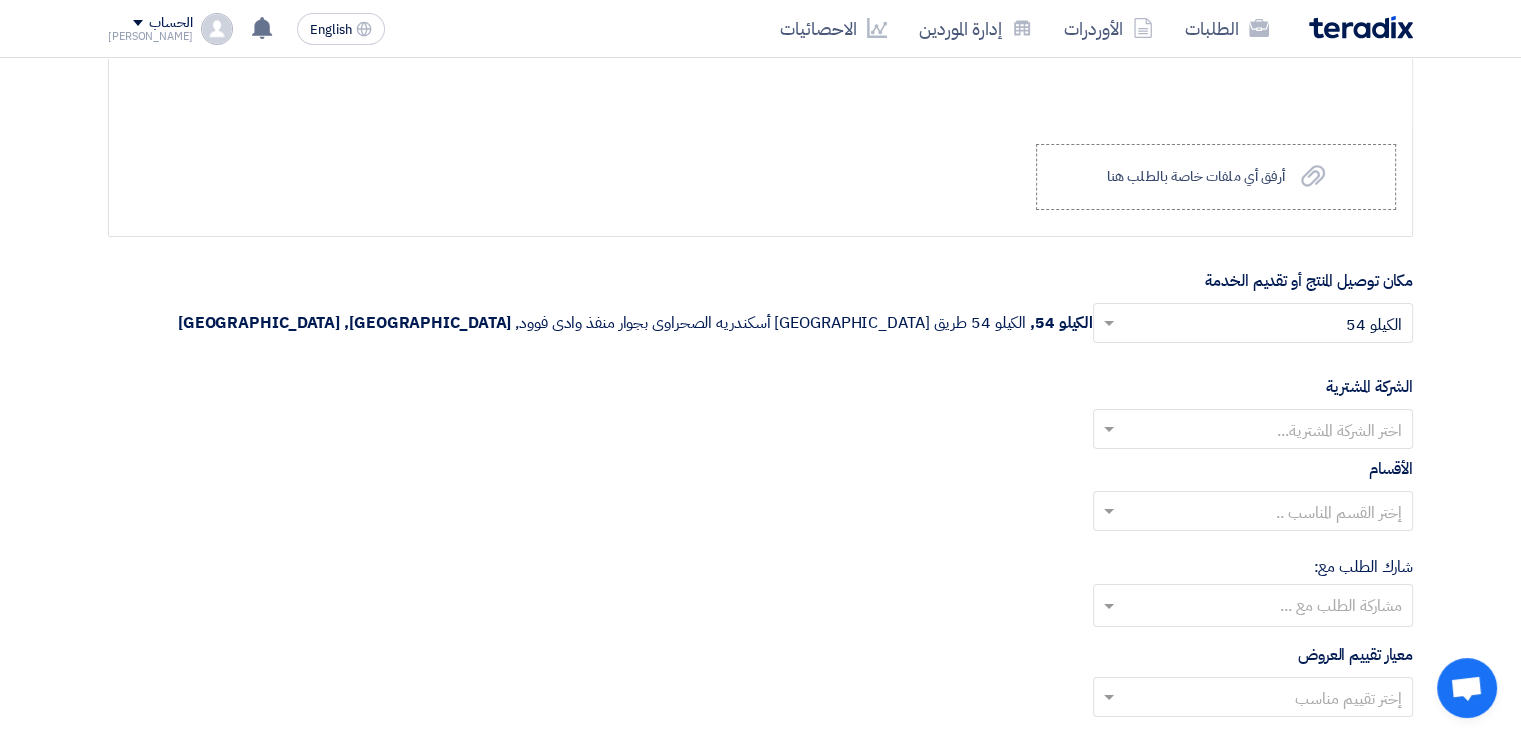 click 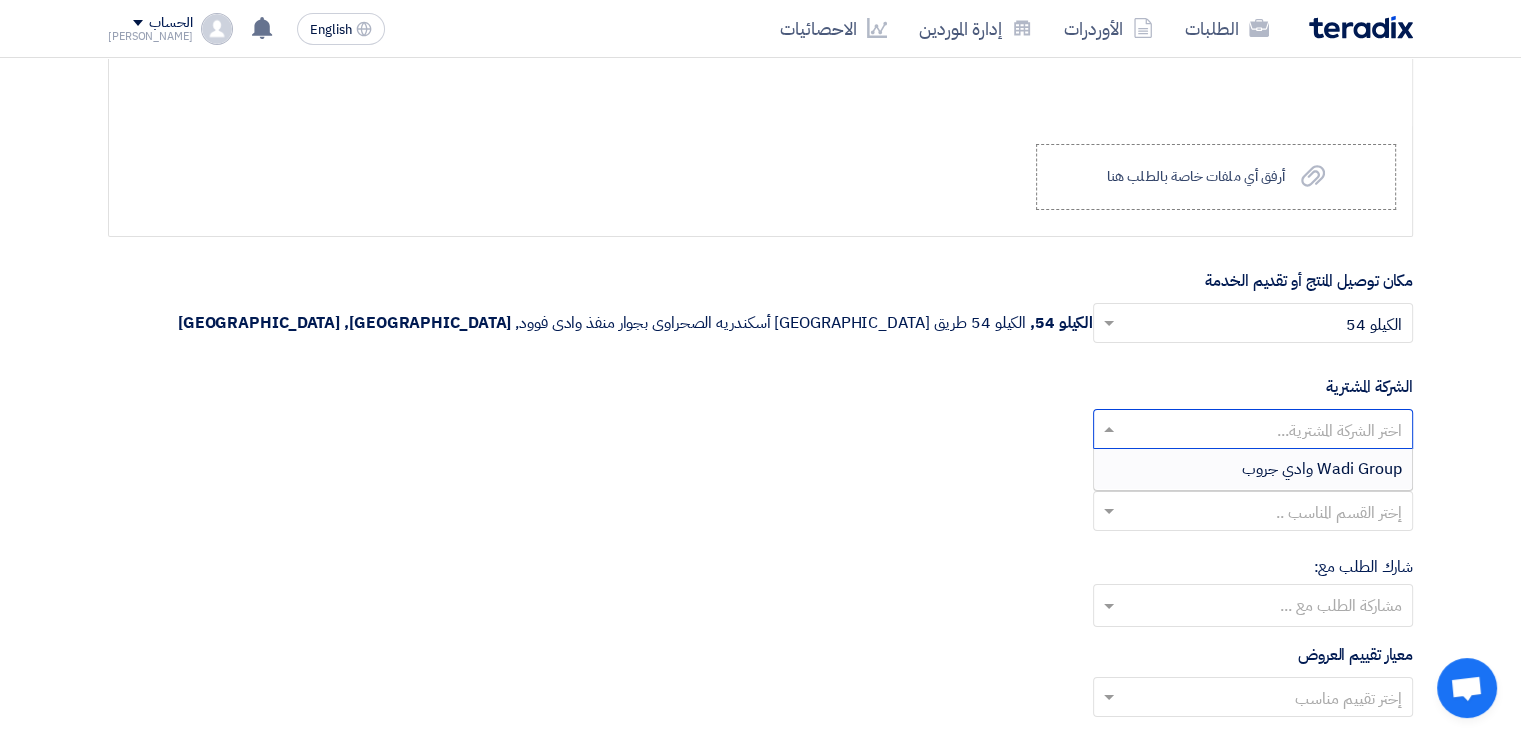 click on "Wadi Group وادي جروب" at bounding box center (1322, 469) 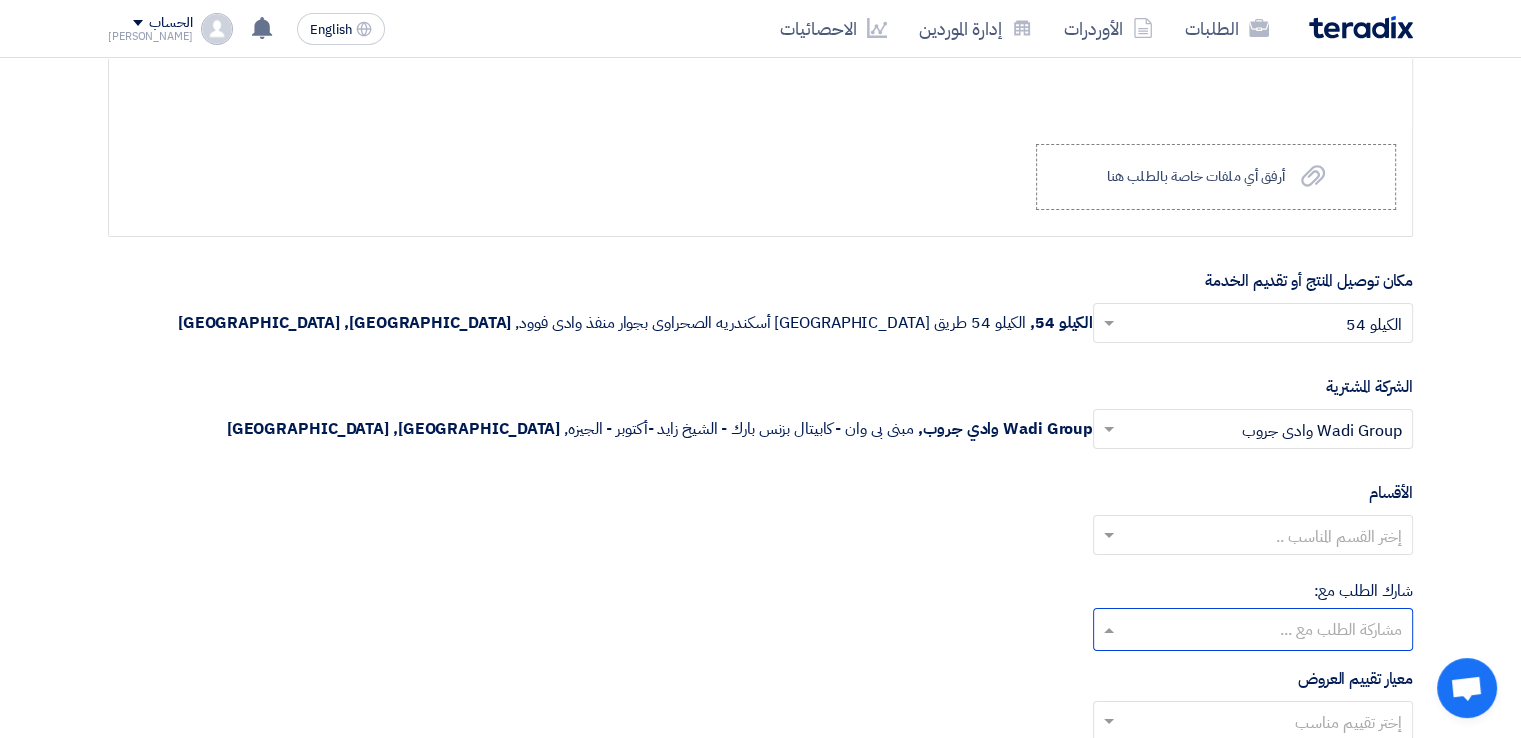 click at bounding box center [1252, 631] 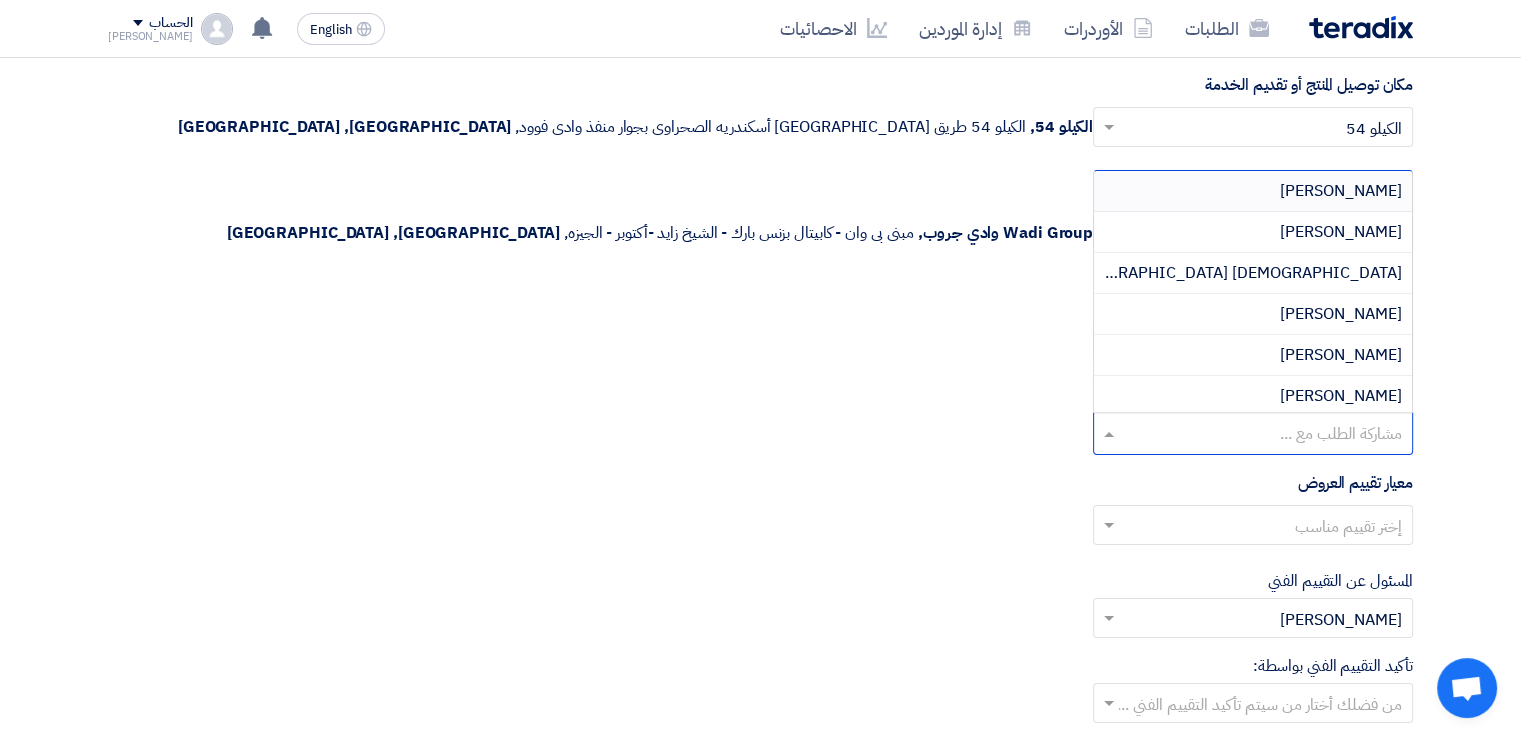 scroll, scrollTop: 7000, scrollLeft: 0, axis: vertical 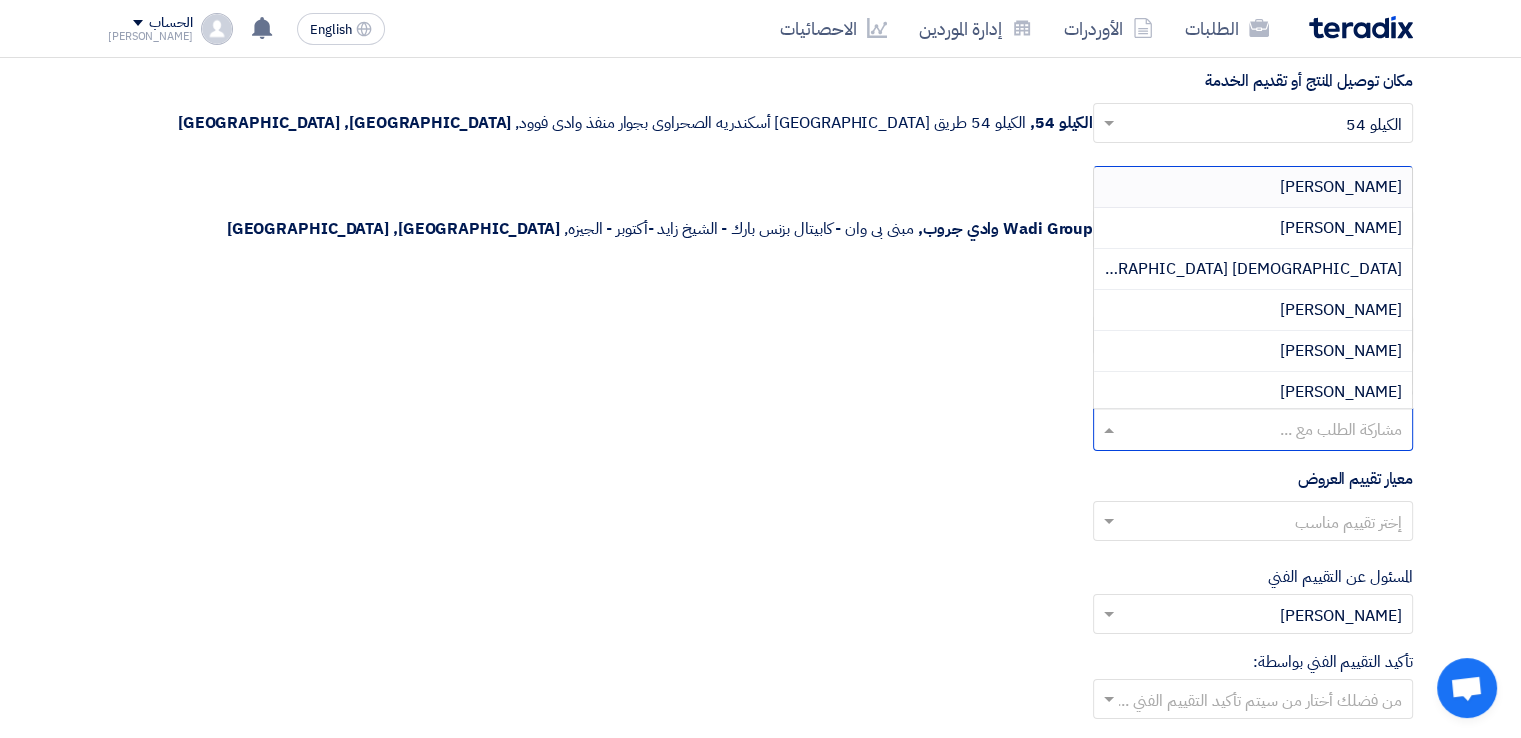 click 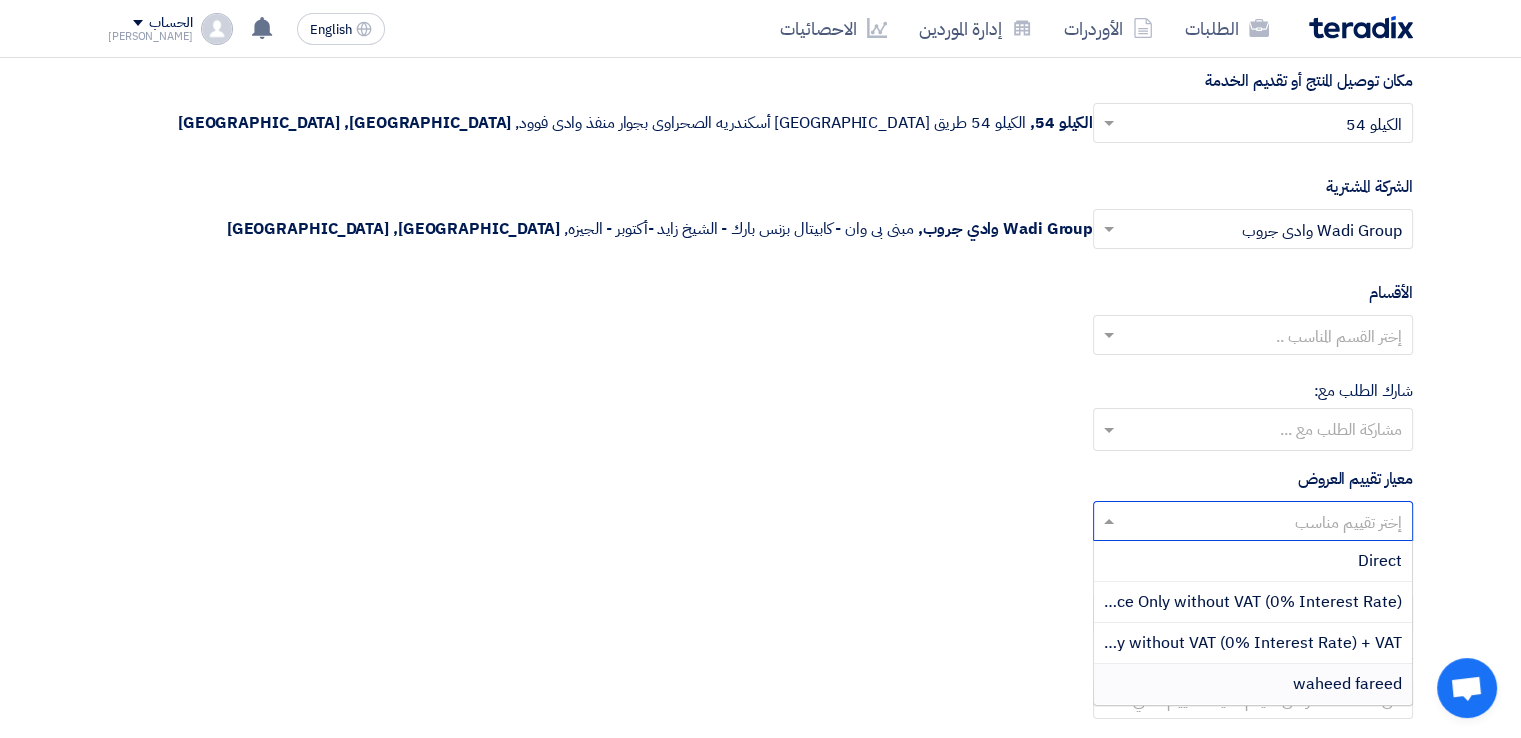click on "waheed fareed" at bounding box center (1347, 684) 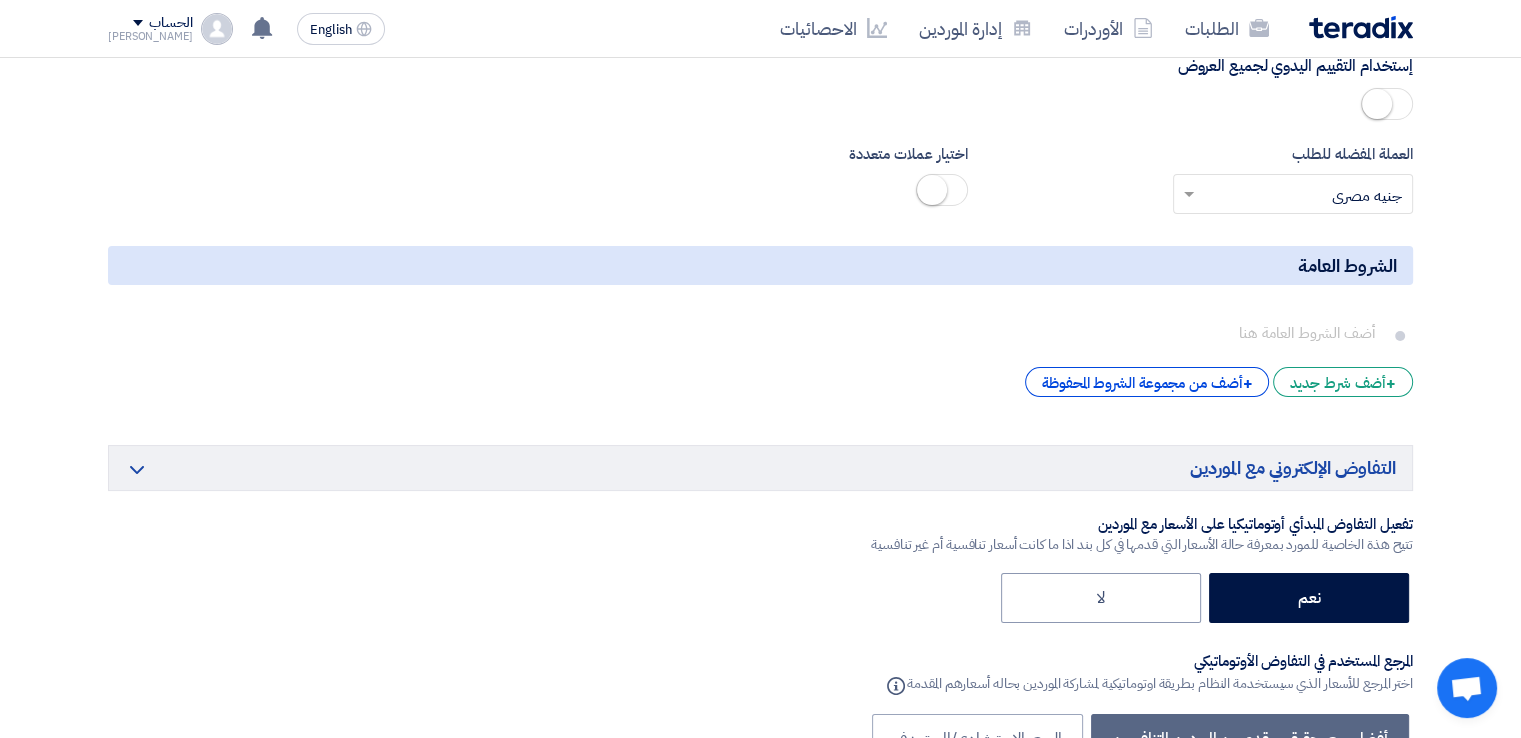 scroll, scrollTop: 7900, scrollLeft: 0, axis: vertical 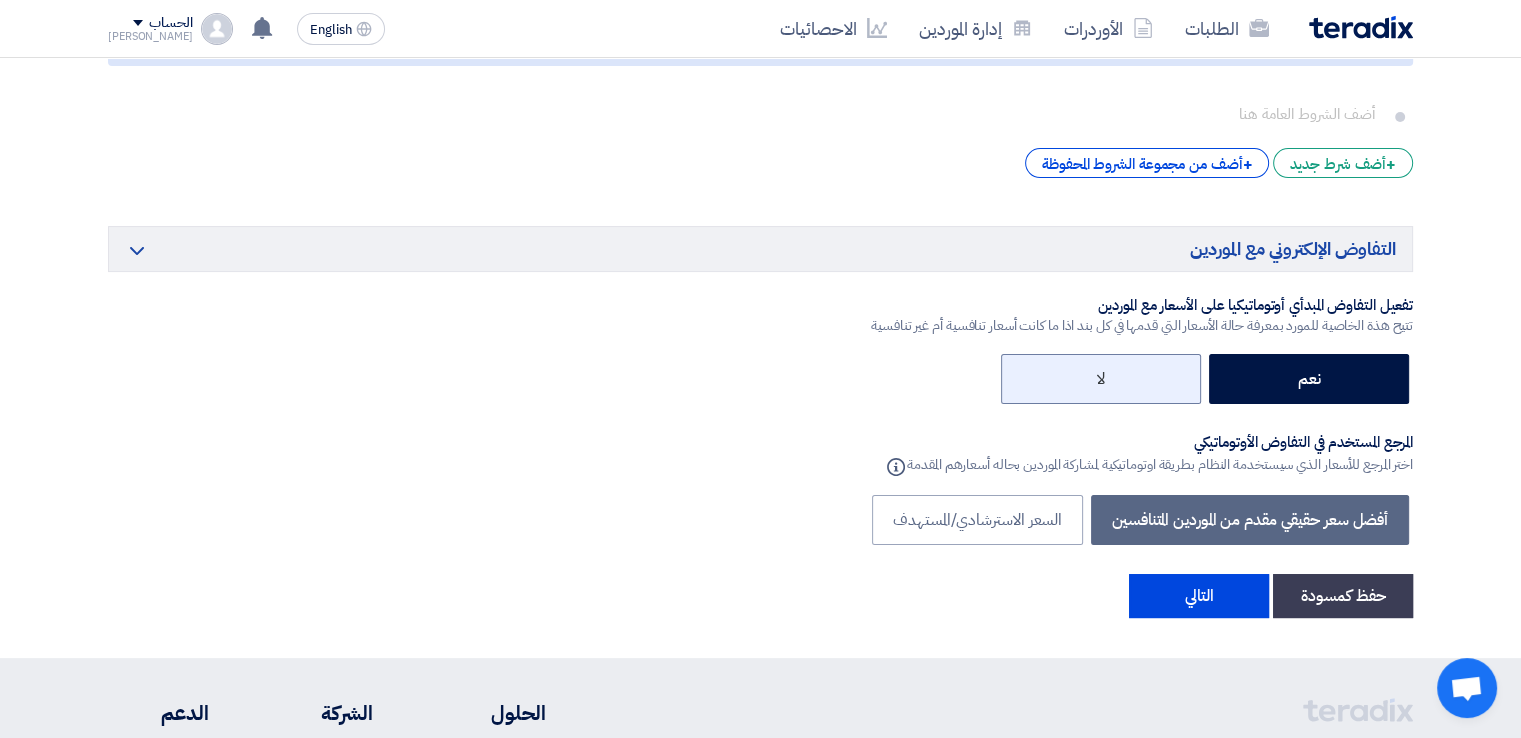 click on "لا" 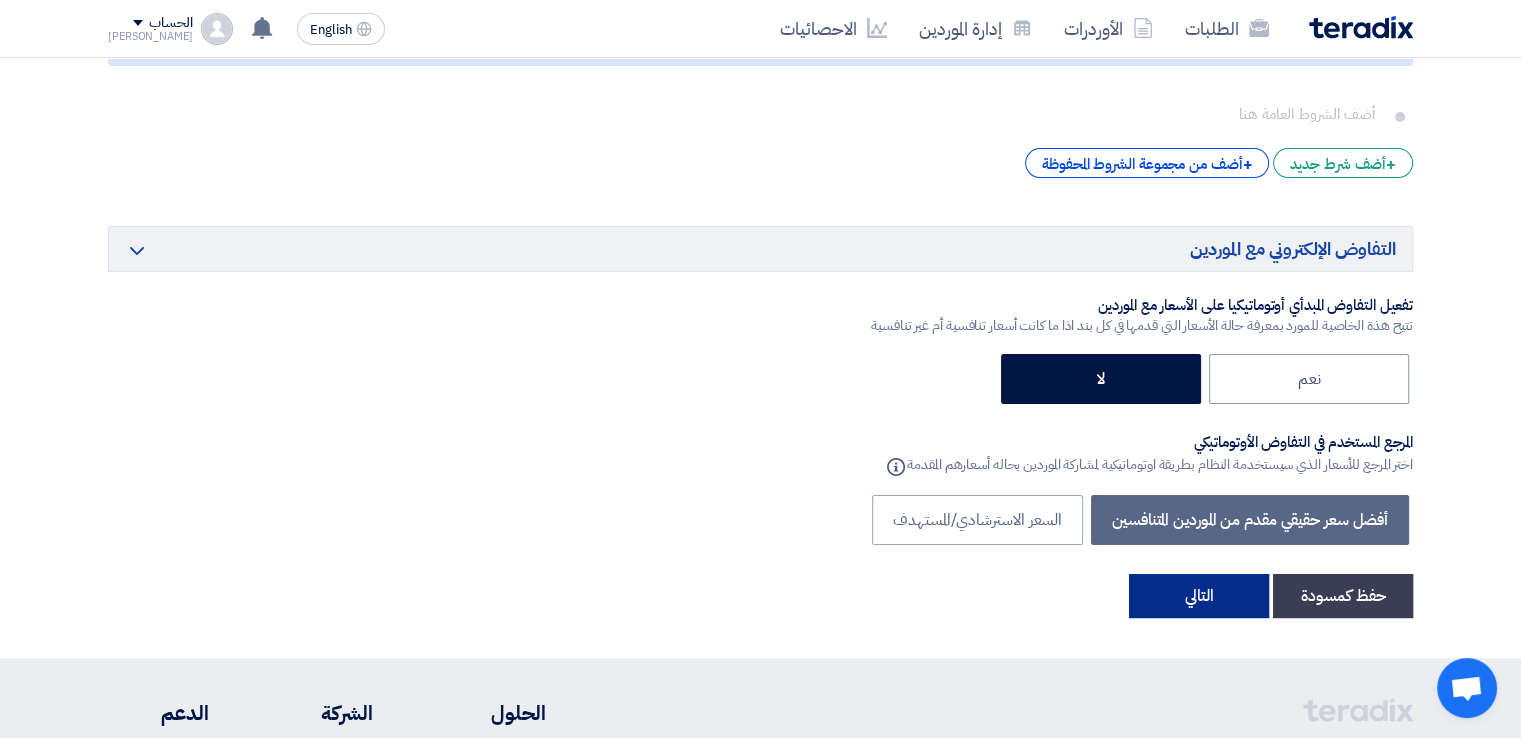 click on "التالي" 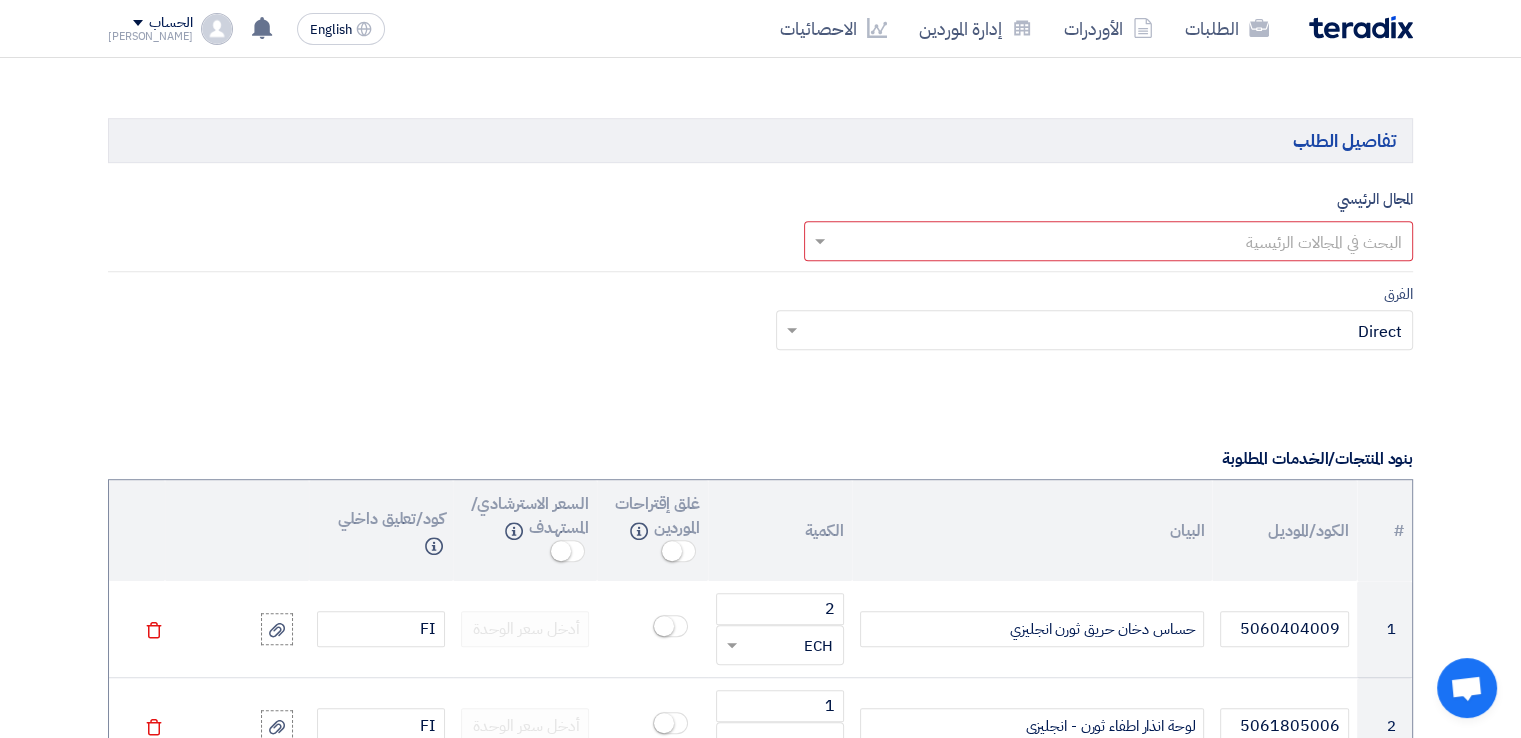 scroll, scrollTop: 1000, scrollLeft: 0, axis: vertical 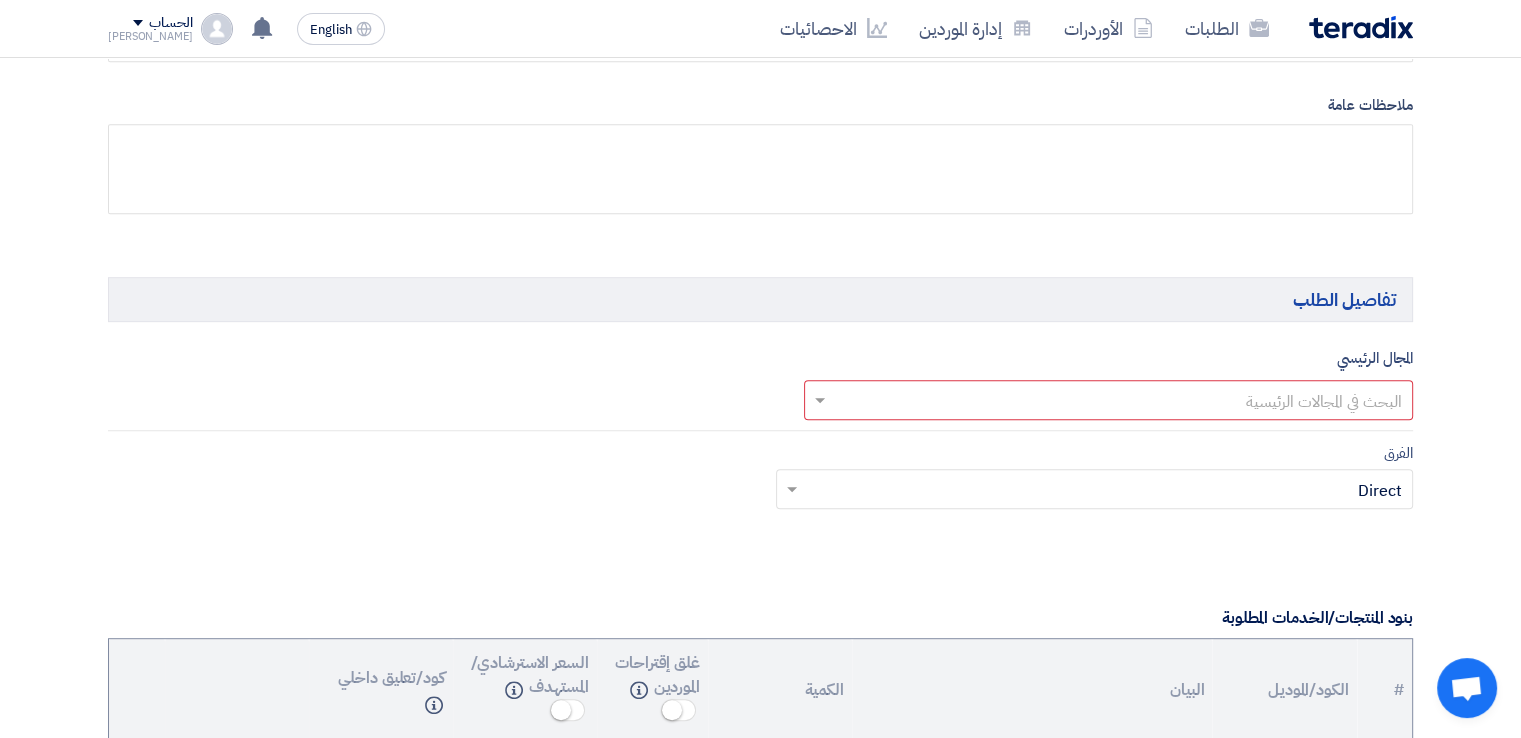 click at bounding box center (1120, 401) 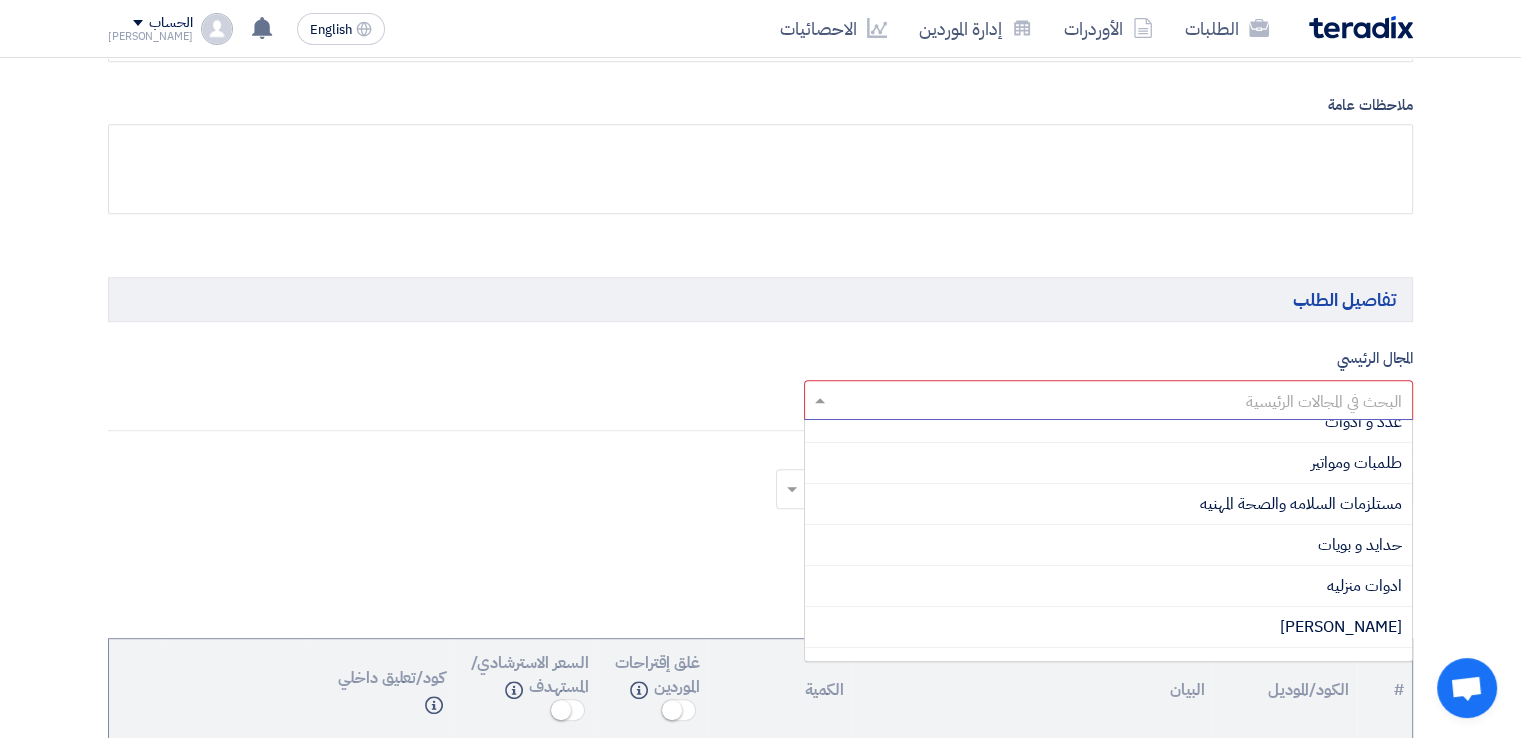 scroll, scrollTop: 500, scrollLeft: 0, axis: vertical 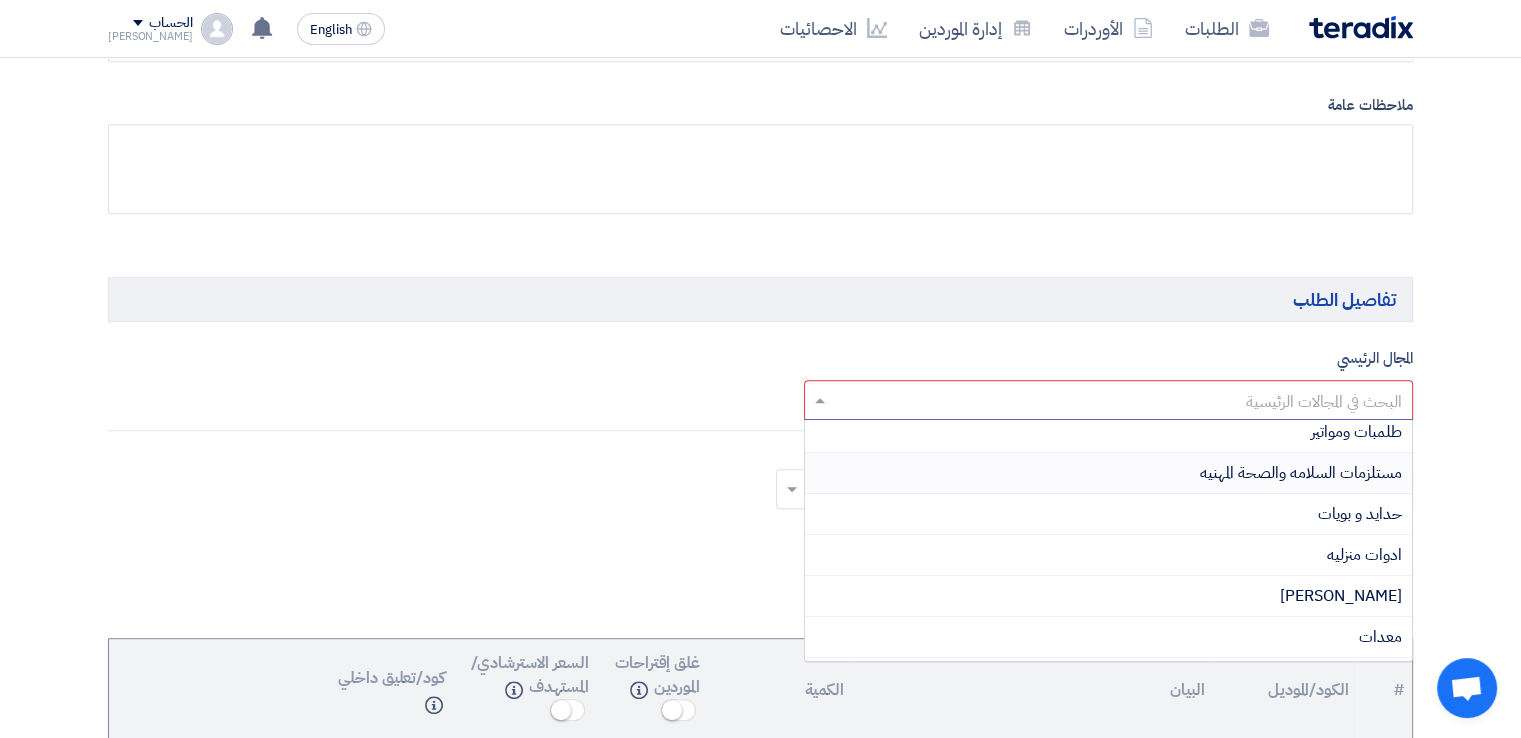 click on "مستلزمات السلامه والصحة المهنيه" at bounding box center [1301, 473] 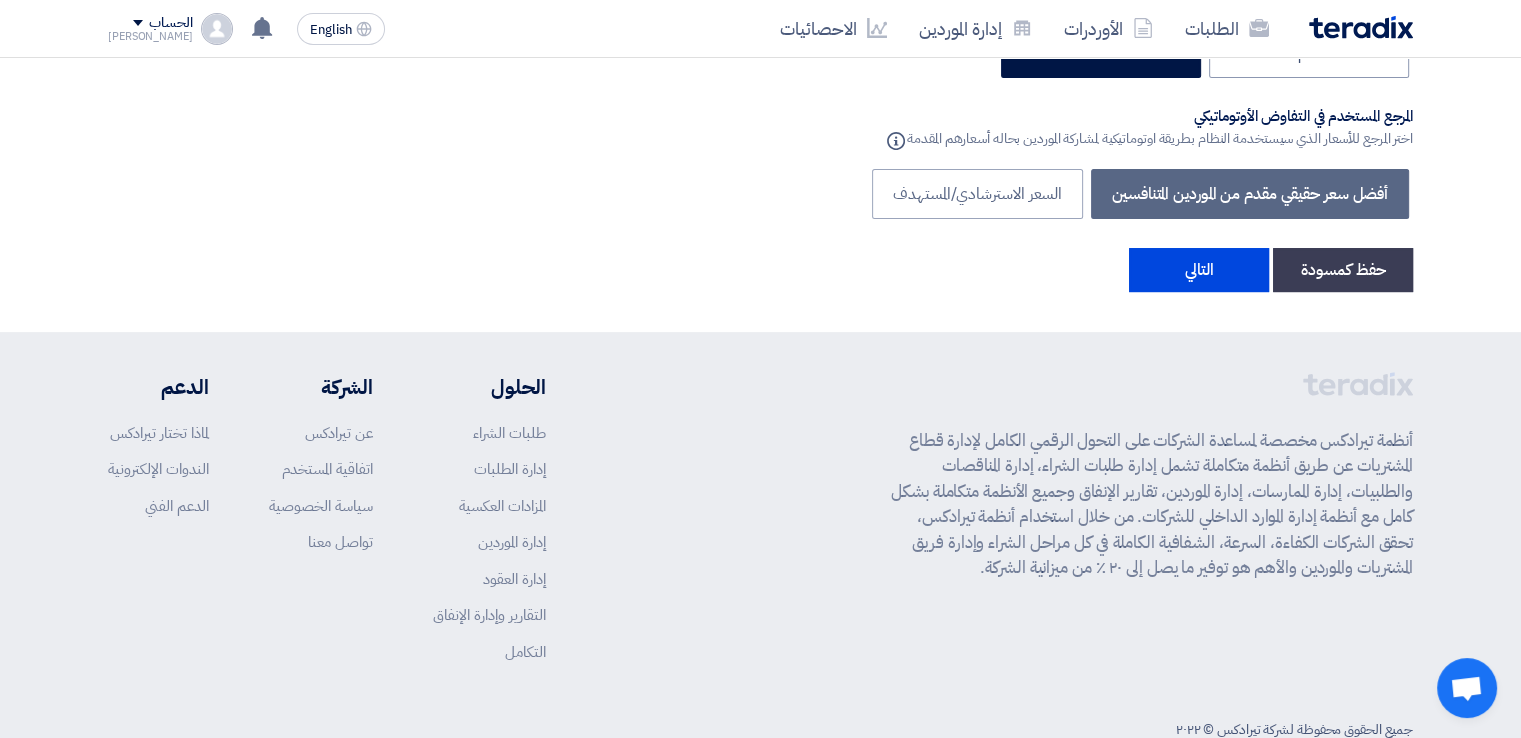 scroll, scrollTop: 8262, scrollLeft: 0, axis: vertical 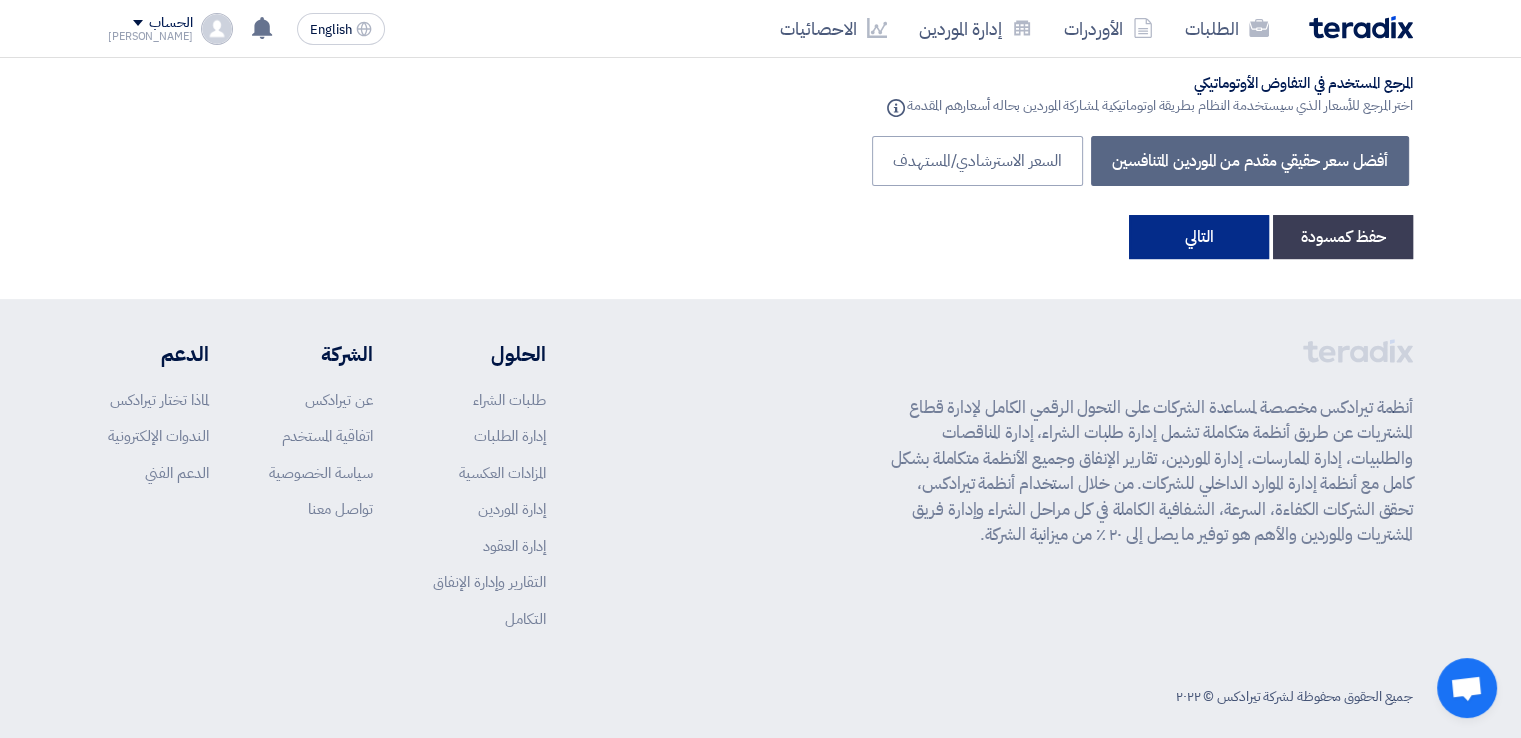 click on "التالي" 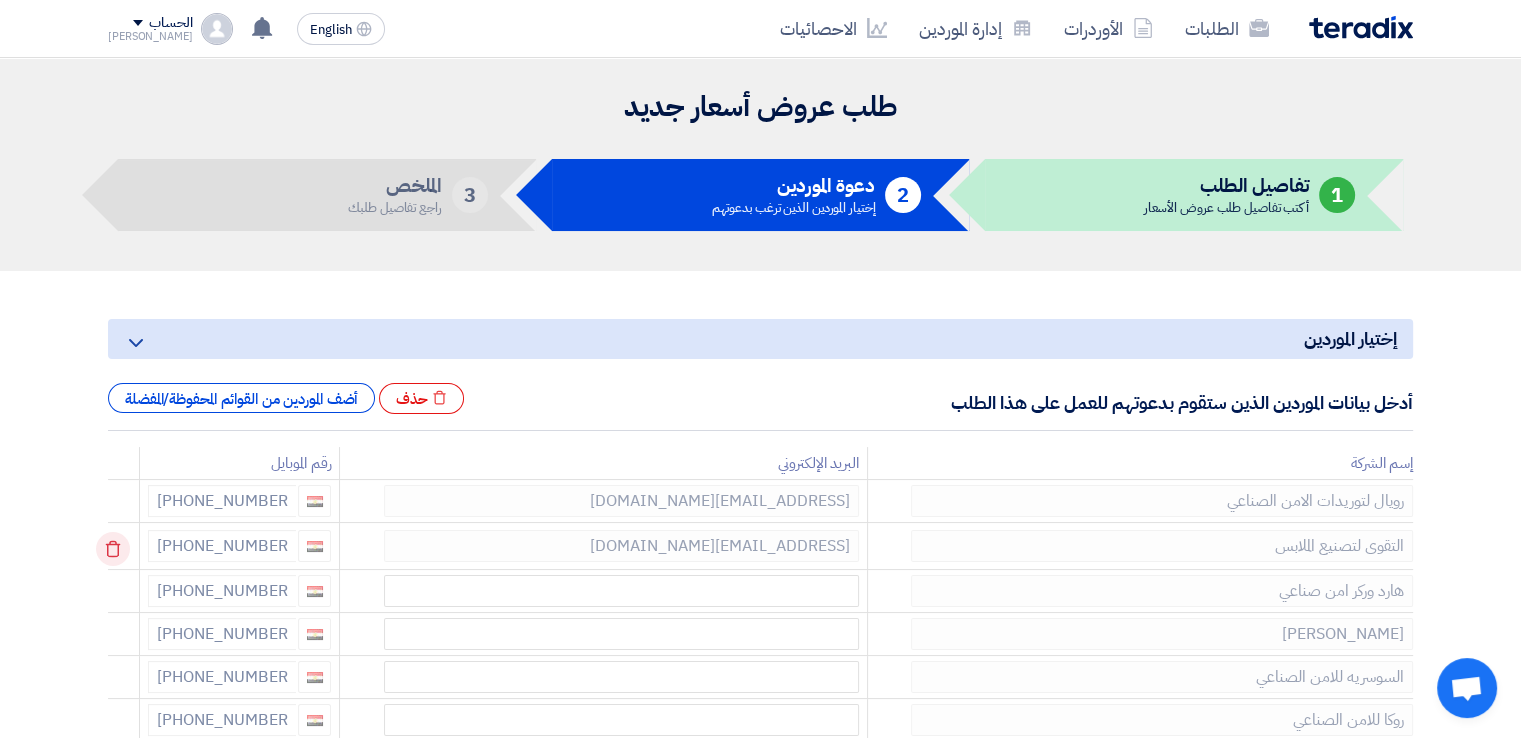 click 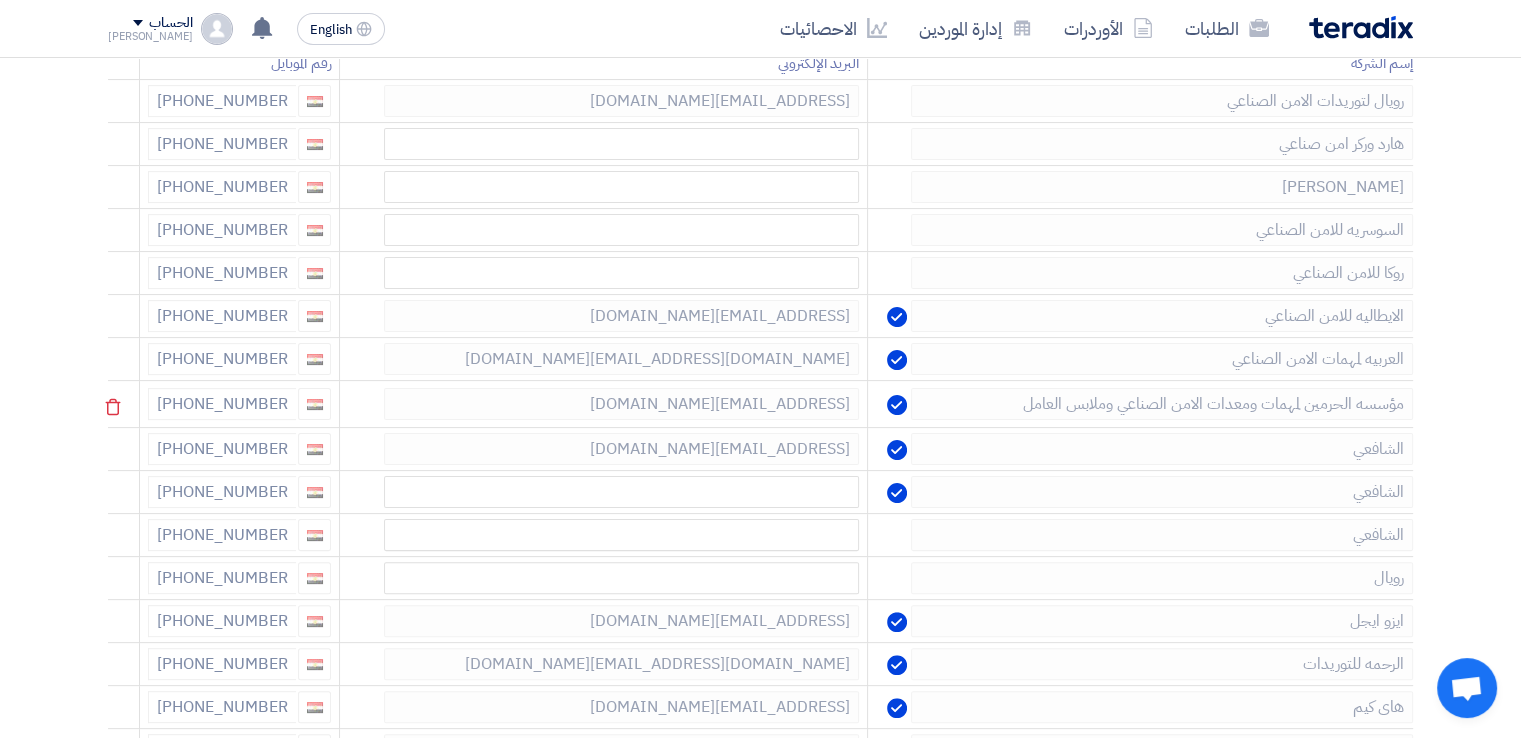 scroll, scrollTop: 500, scrollLeft: 0, axis: vertical 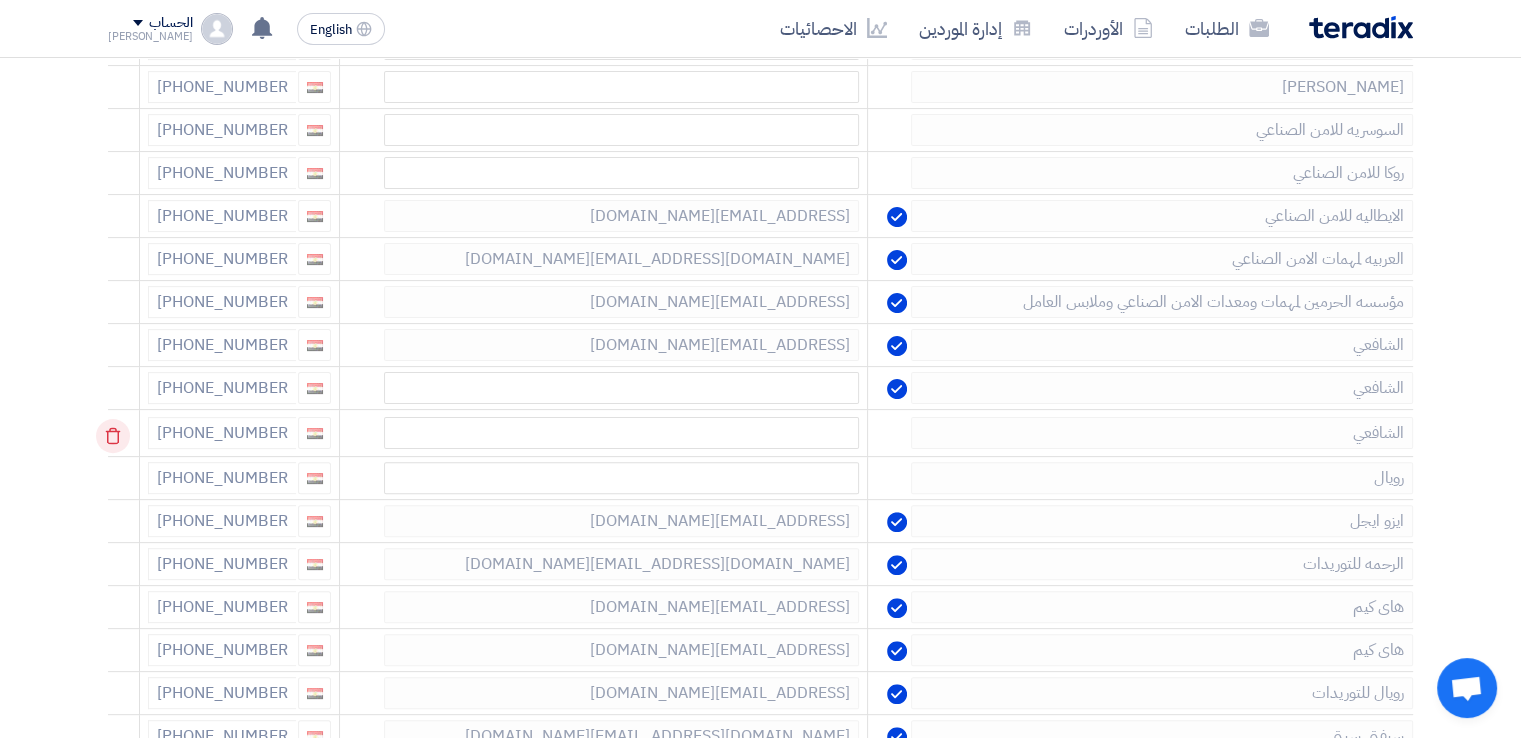 click 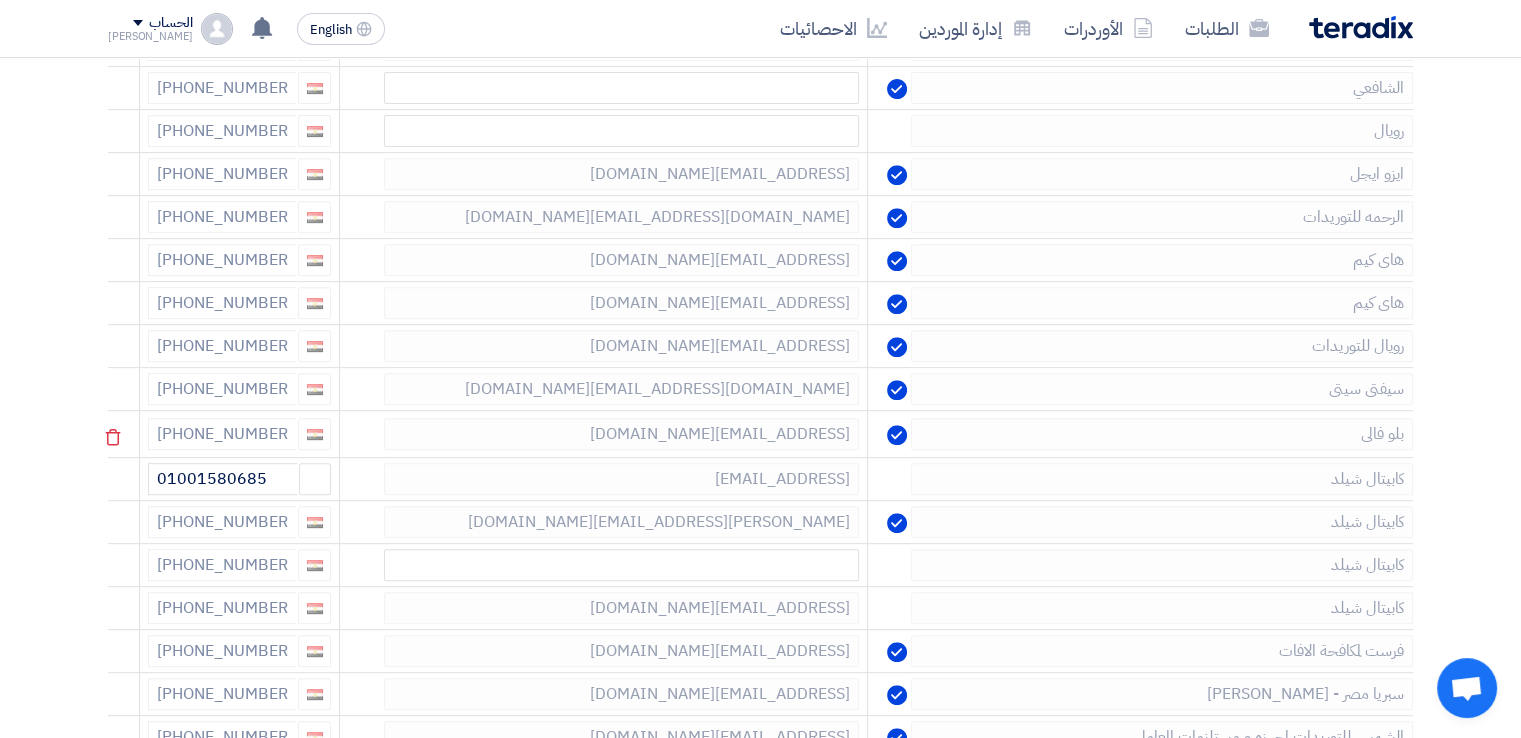scroll, scrollTop: 900, scrollLeft: 0, axis: vertical 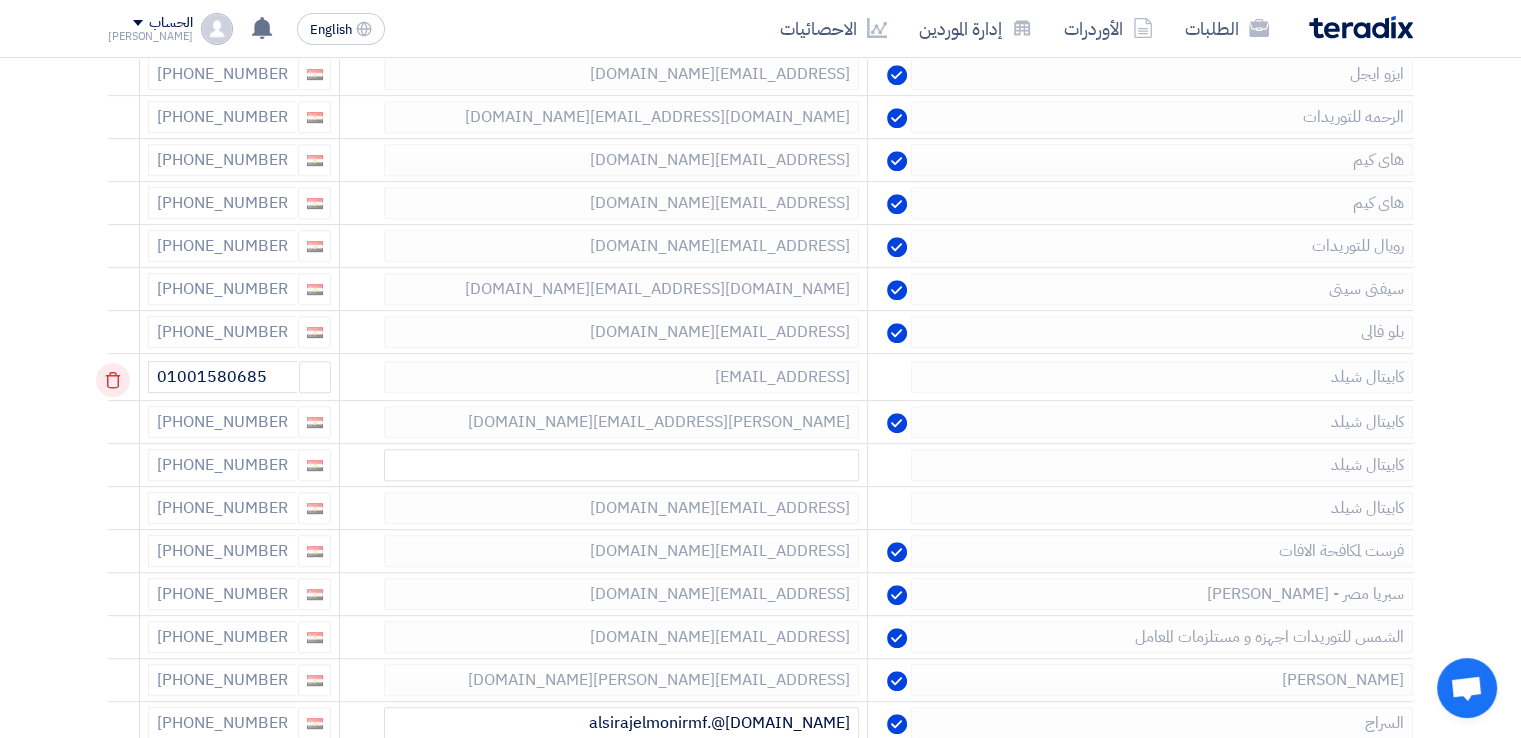 click 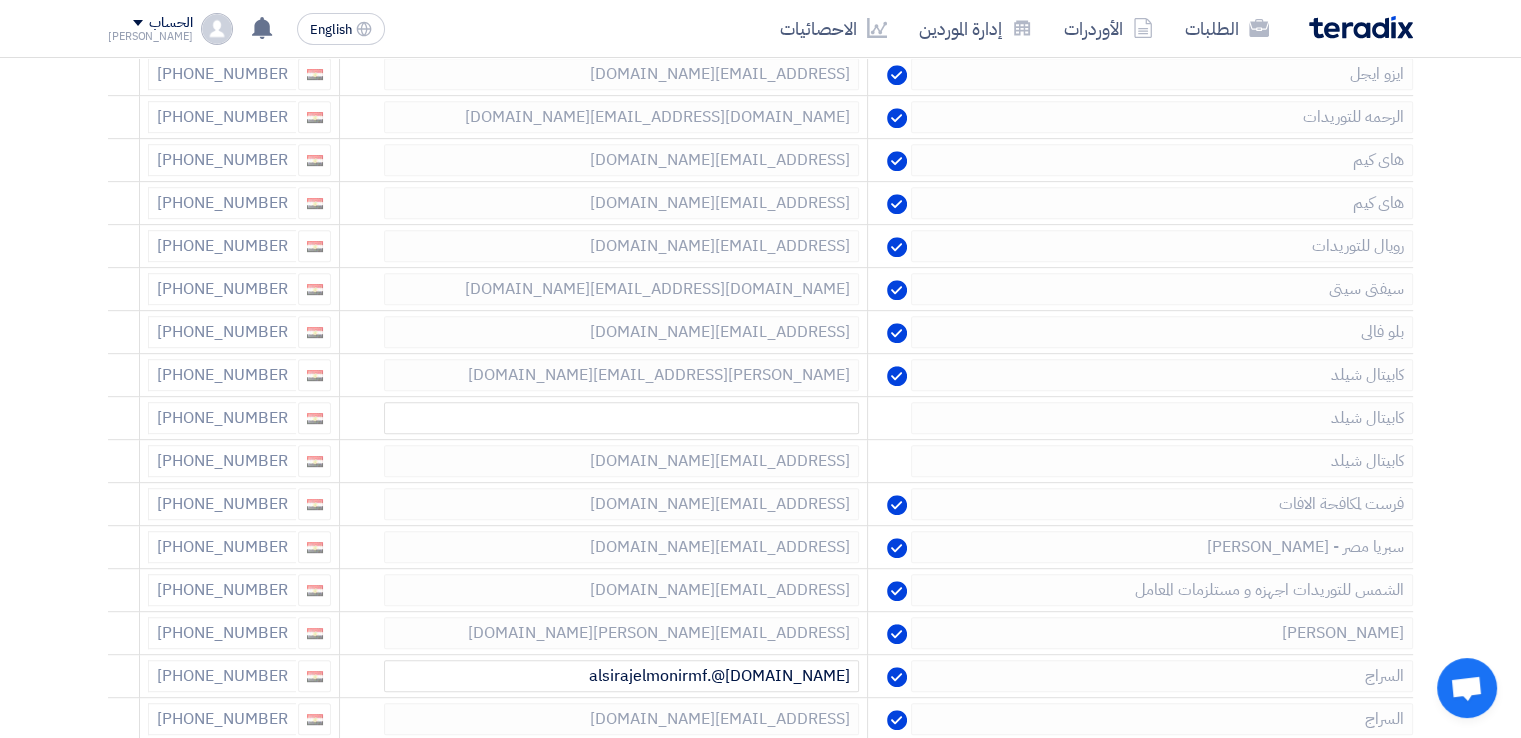 click 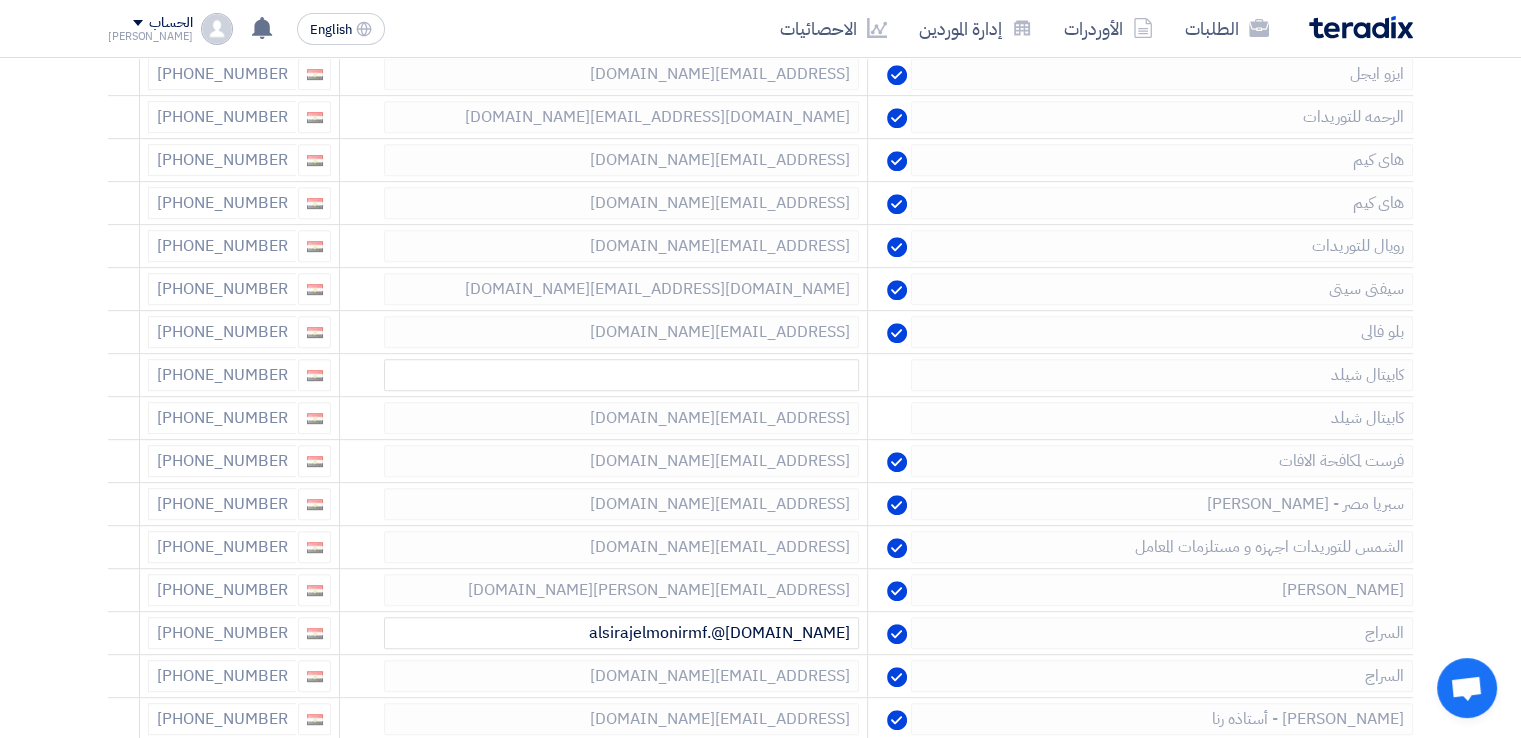 click 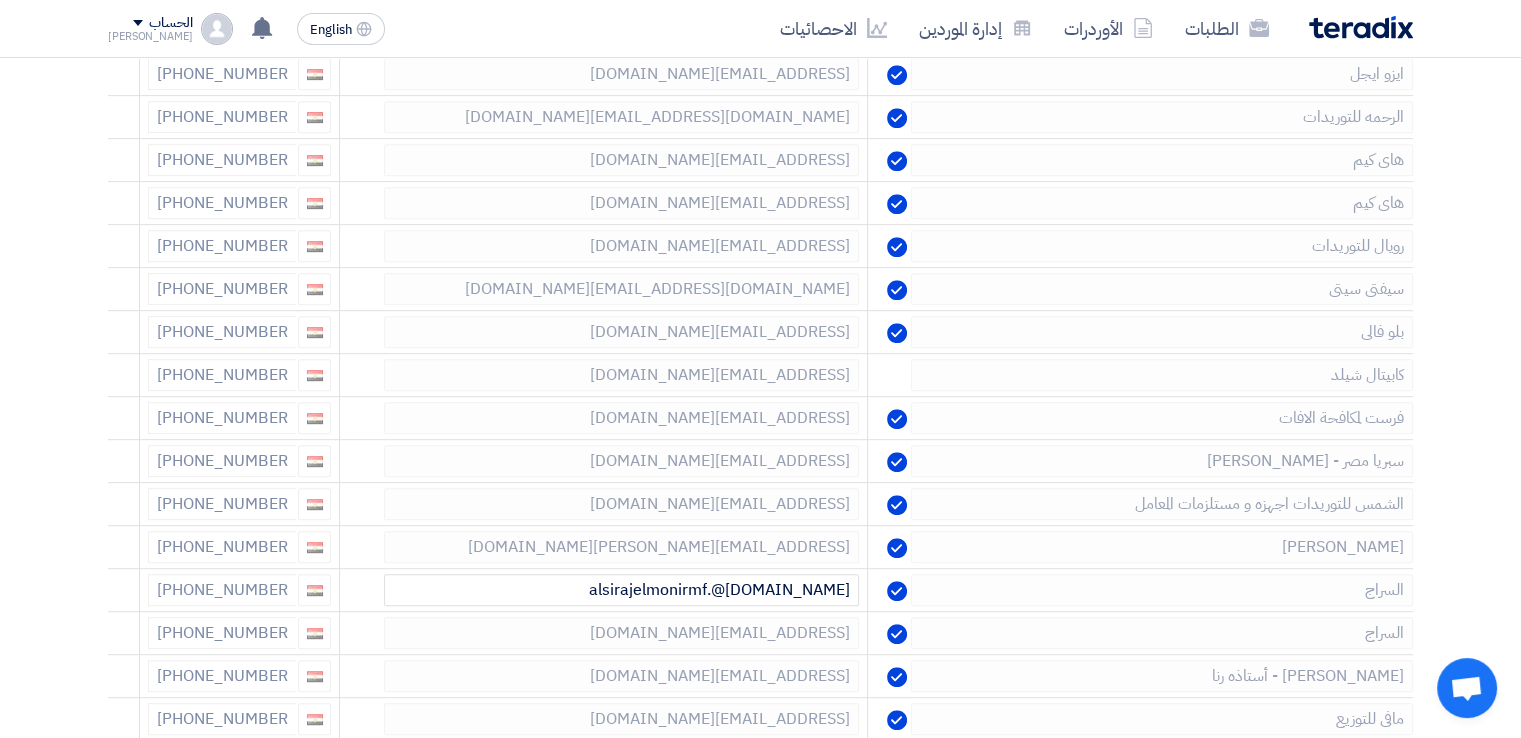 click 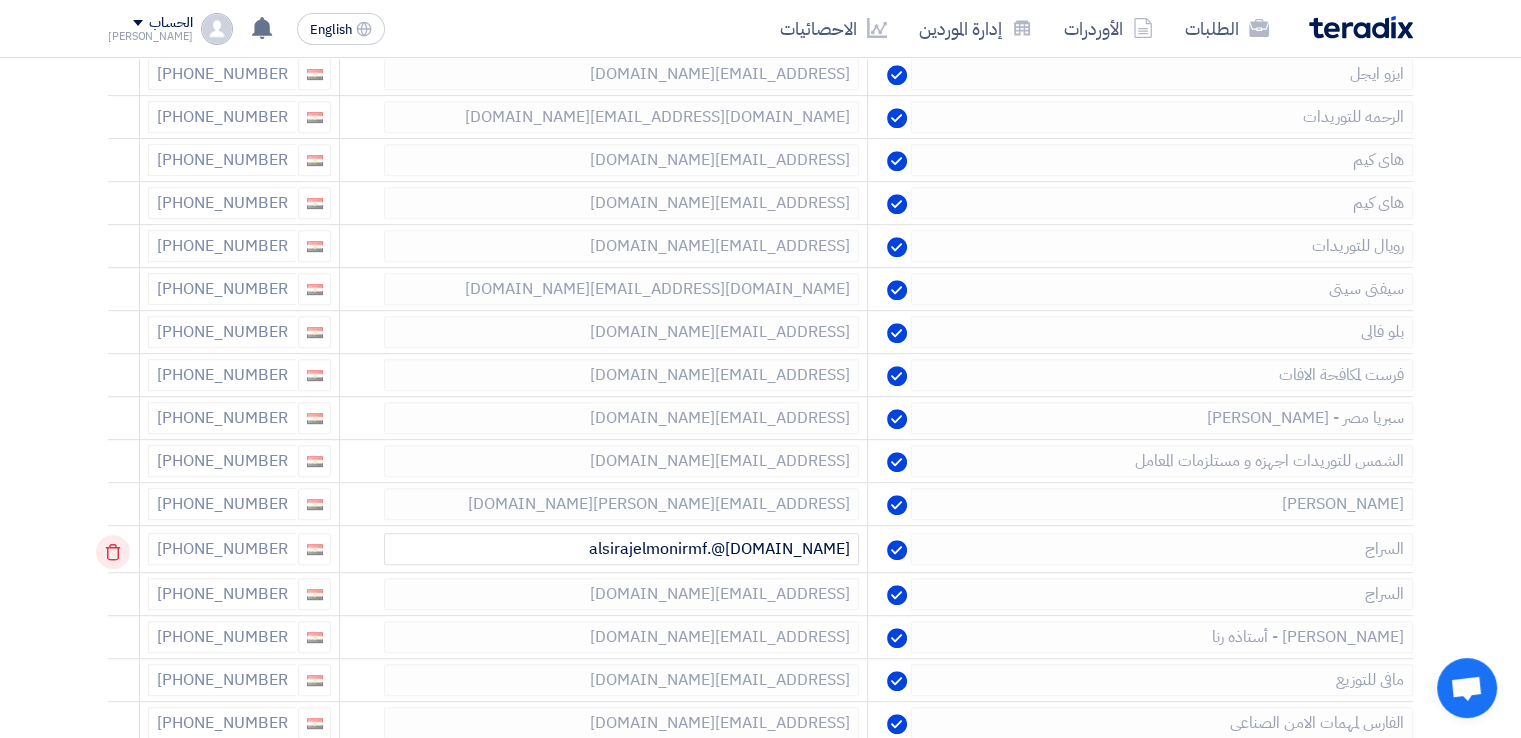 click 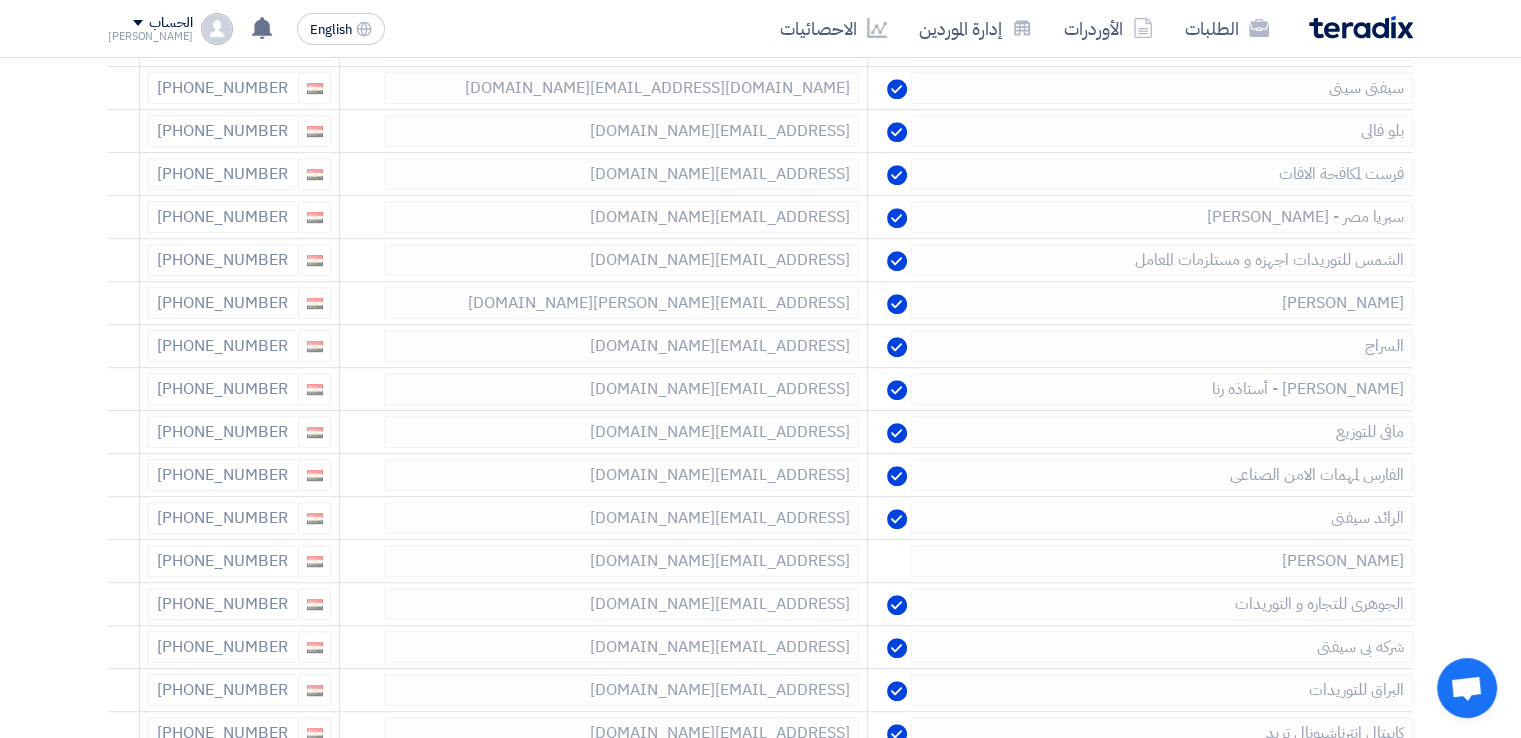 scroll, scrollTop: 1200, scrollLeft: 0, axis: vertical 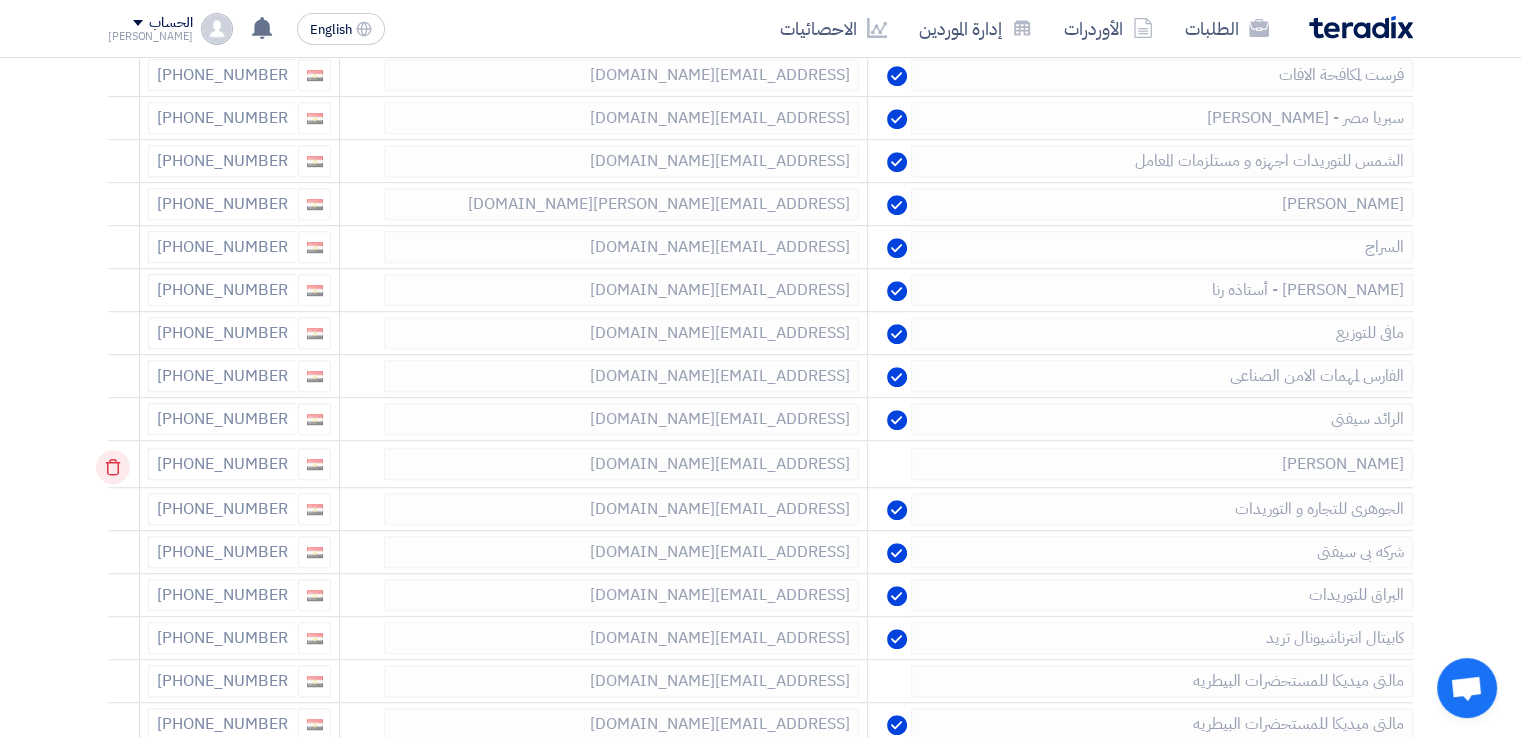 click 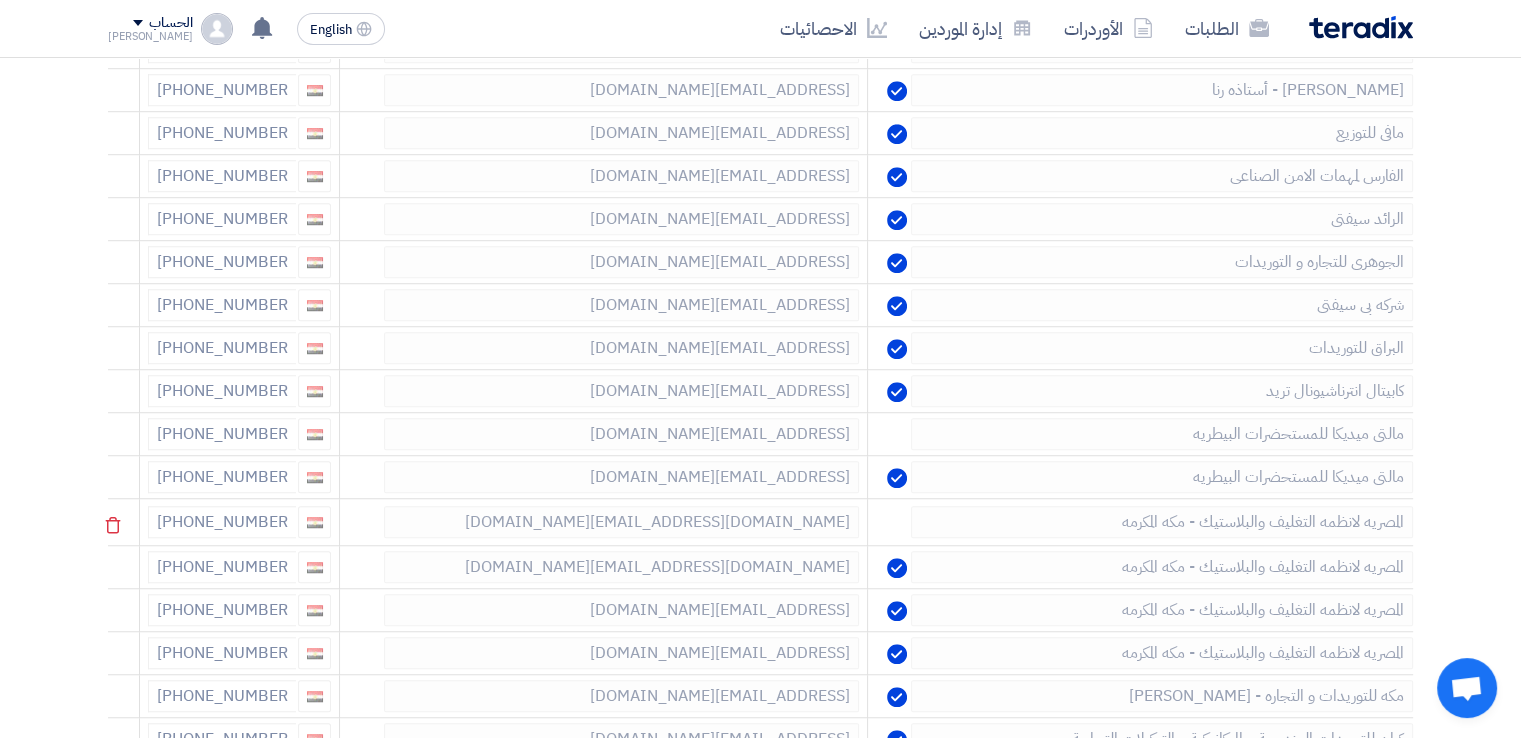 scroll, scrollTop: 1500, scrollLeft: 0, axis: vertical 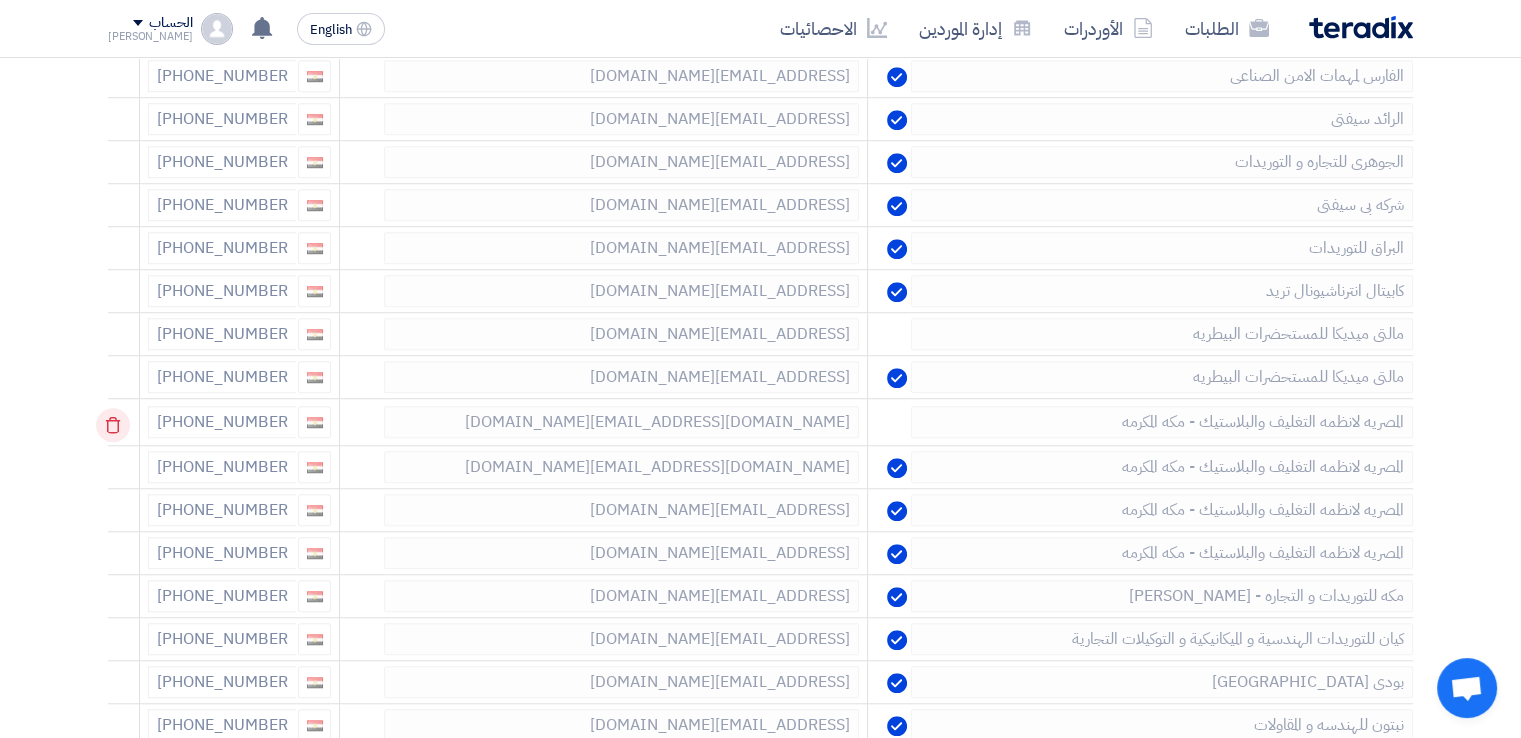 click 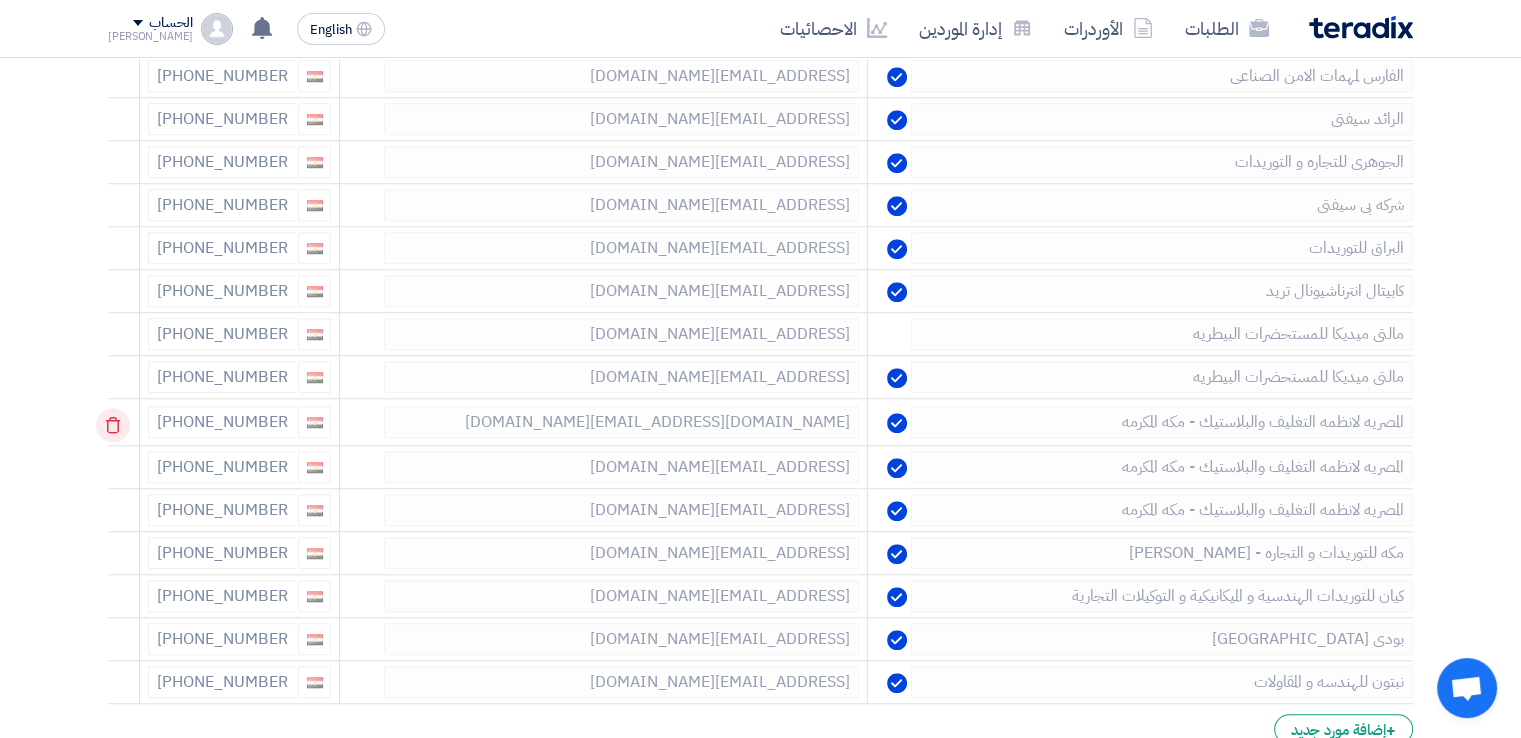 click 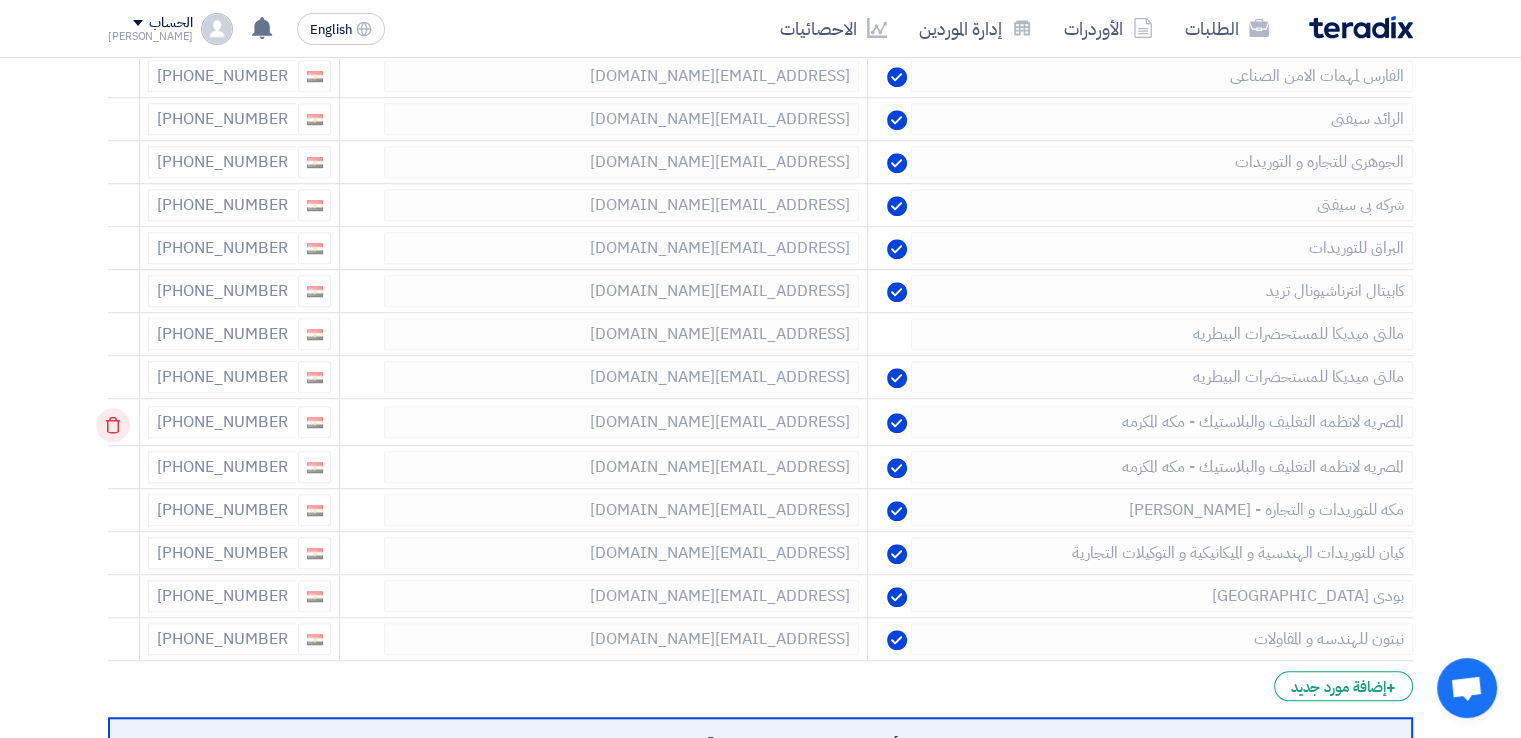 click 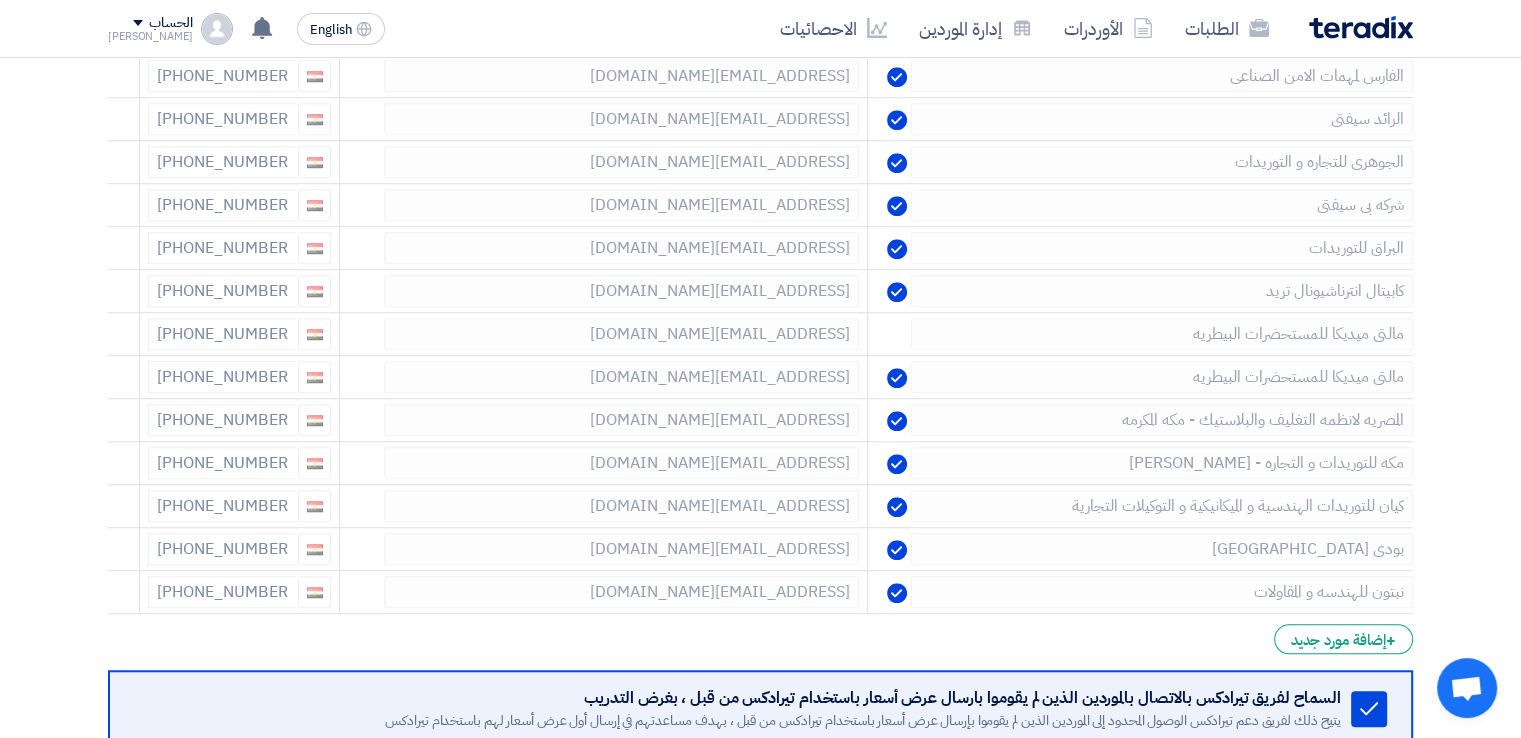 click 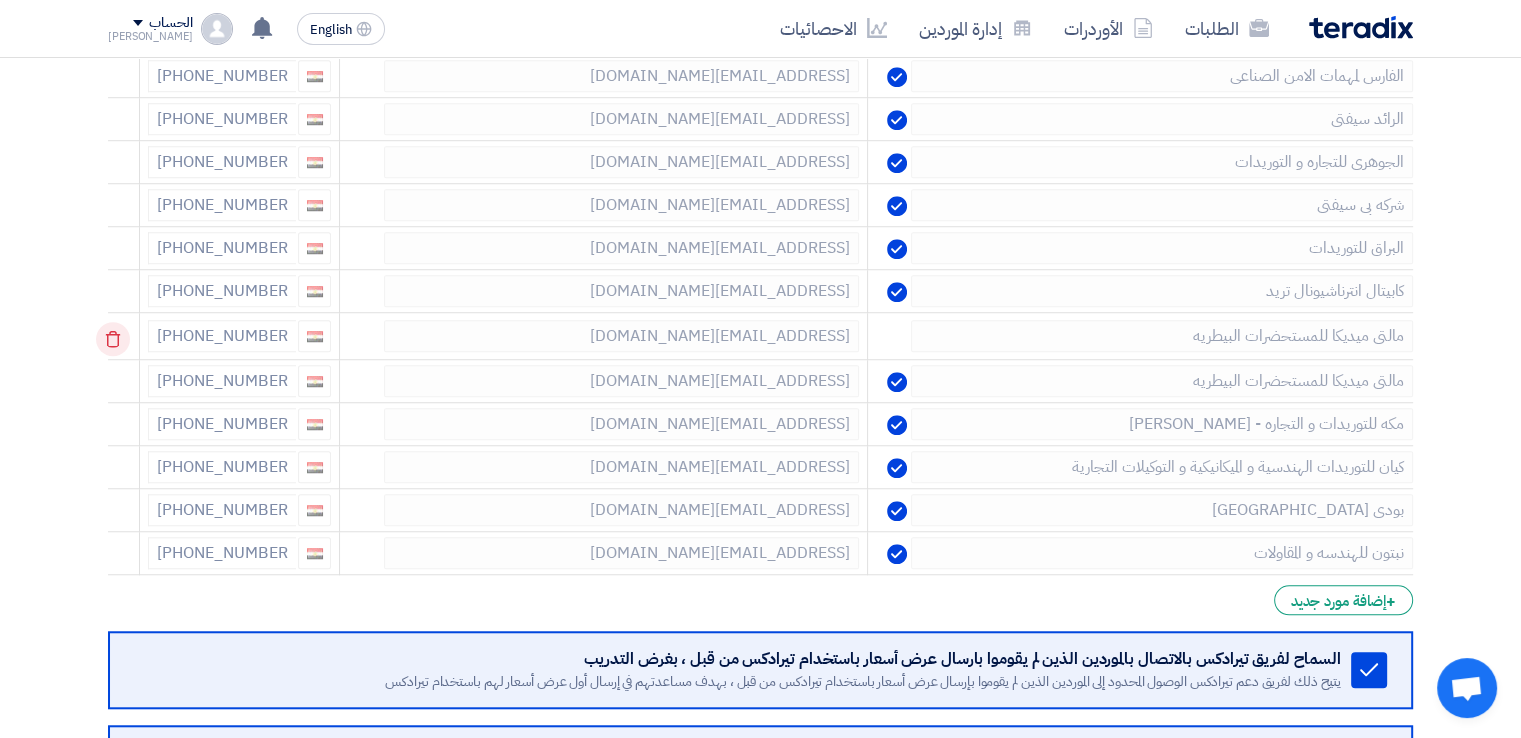 click 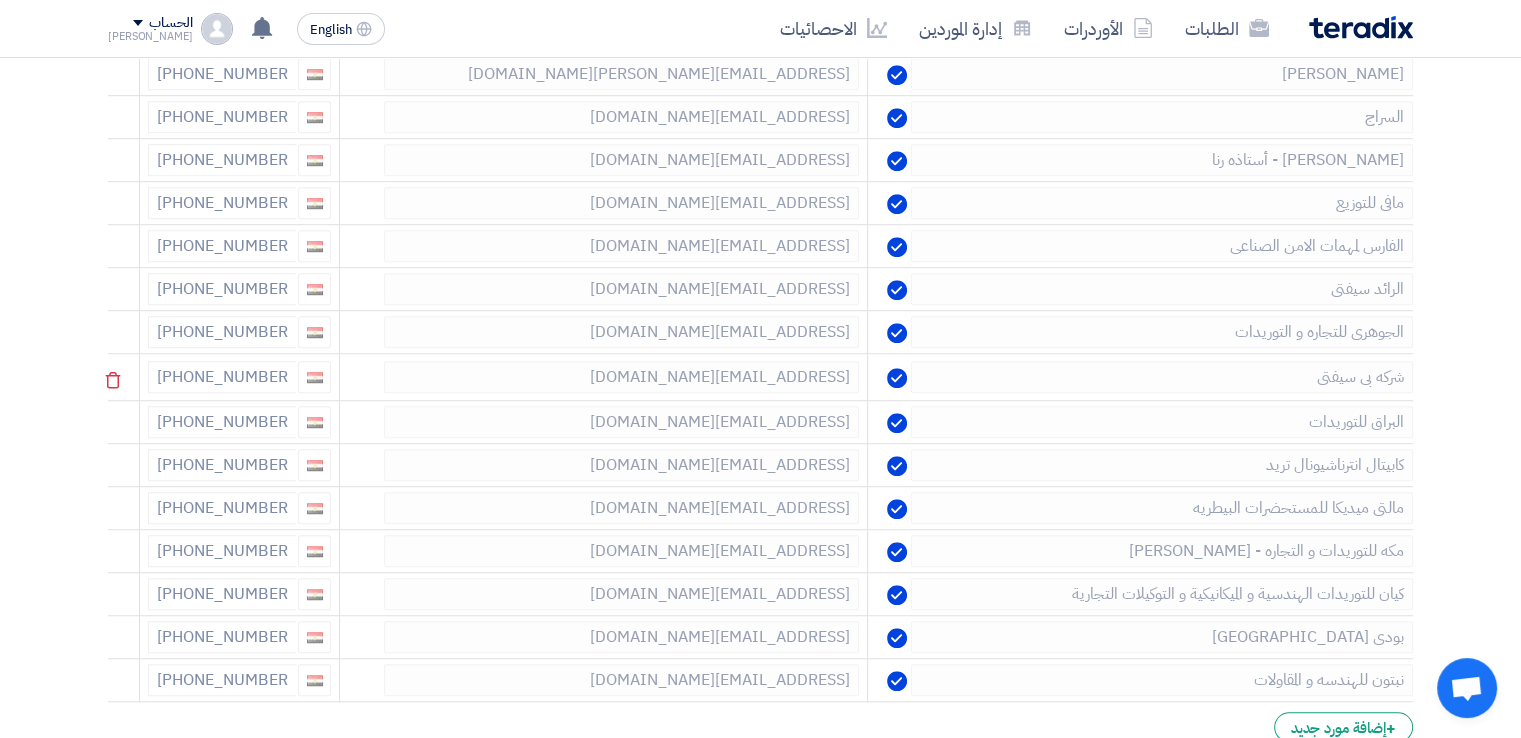 scroll, scrollTop: 1200, scrollLeft: 0, axis: vertical 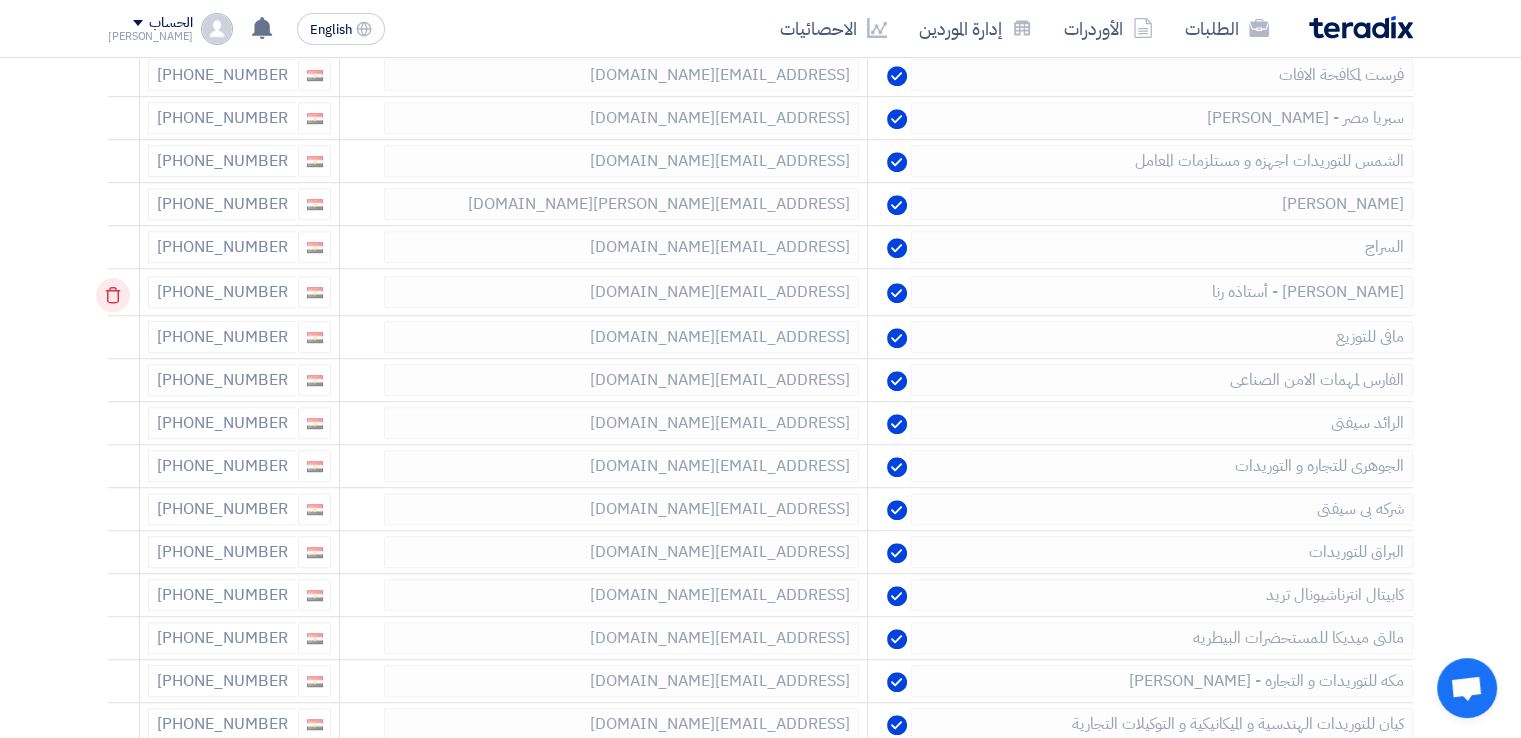 click 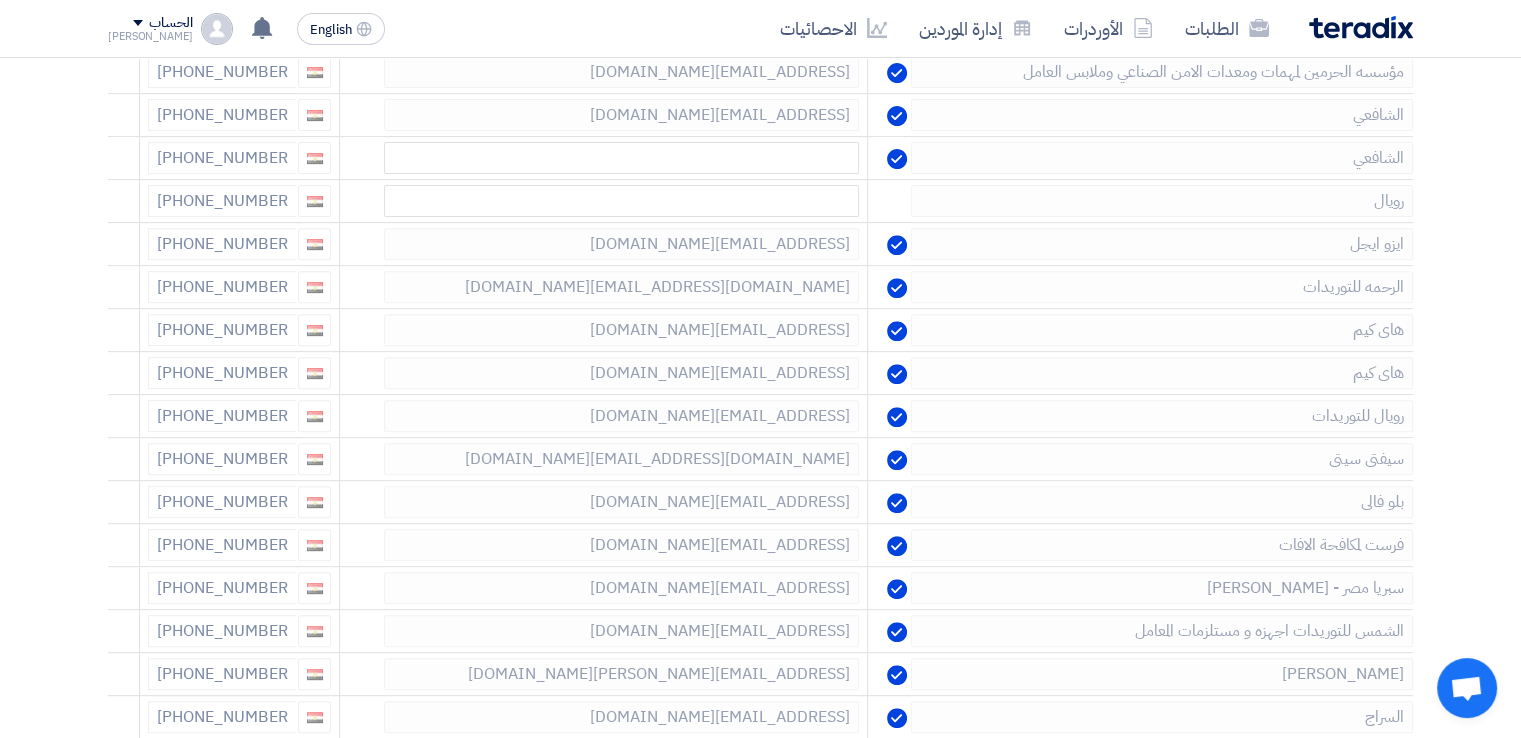 scroll, scrollTop: 700, scrollLeft: 0, axis: vertical 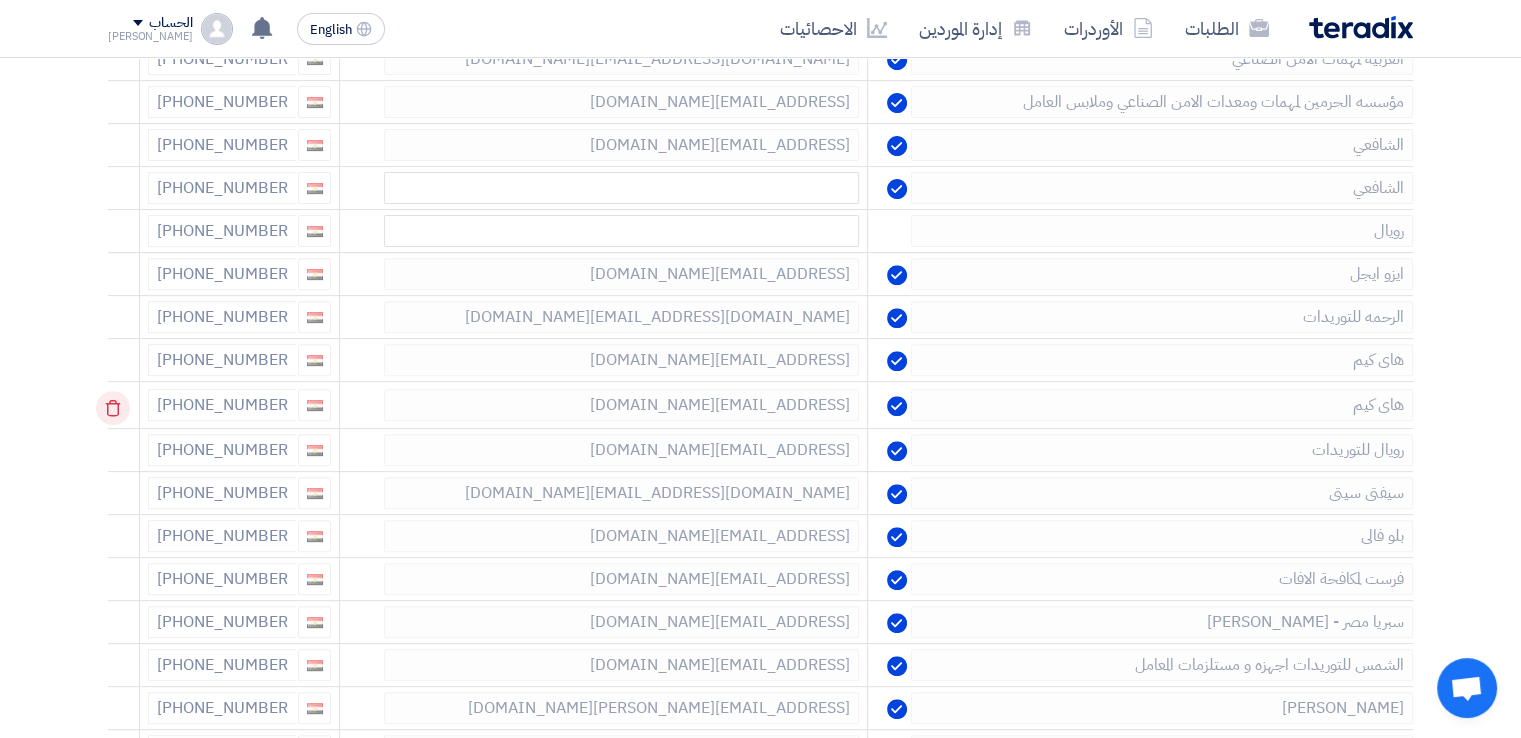click 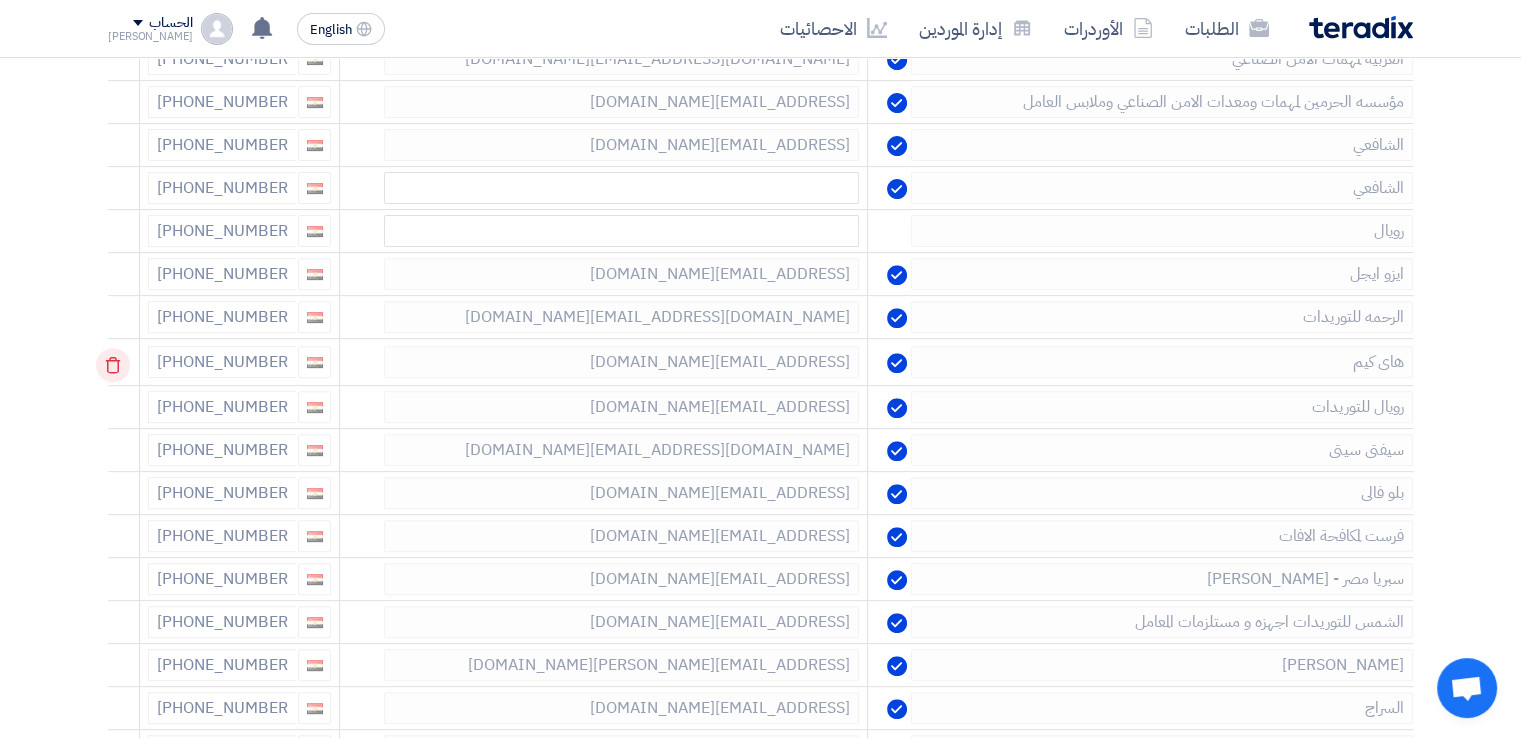 click 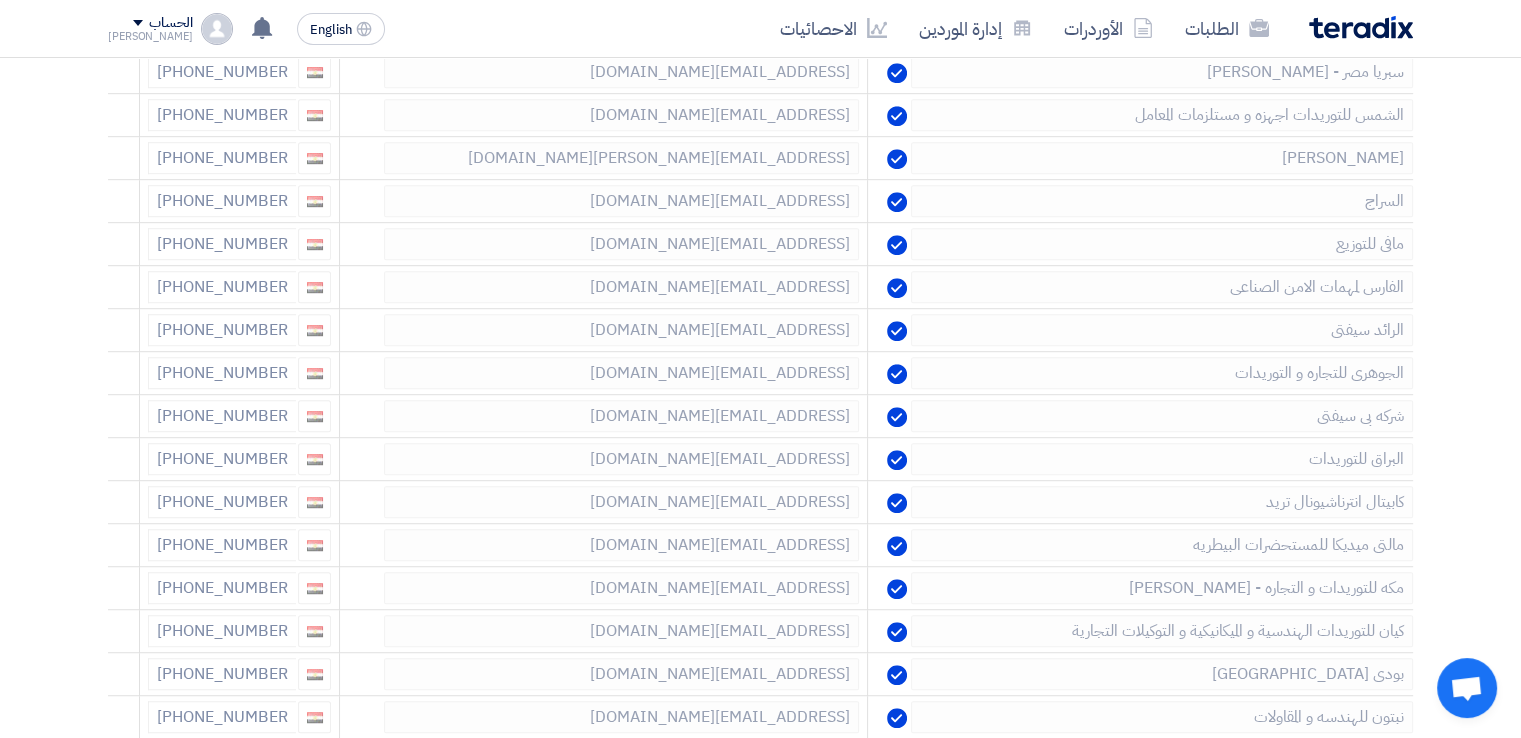scroll, scrollTop: 1438, scrollLeft: 0, axis: vertical 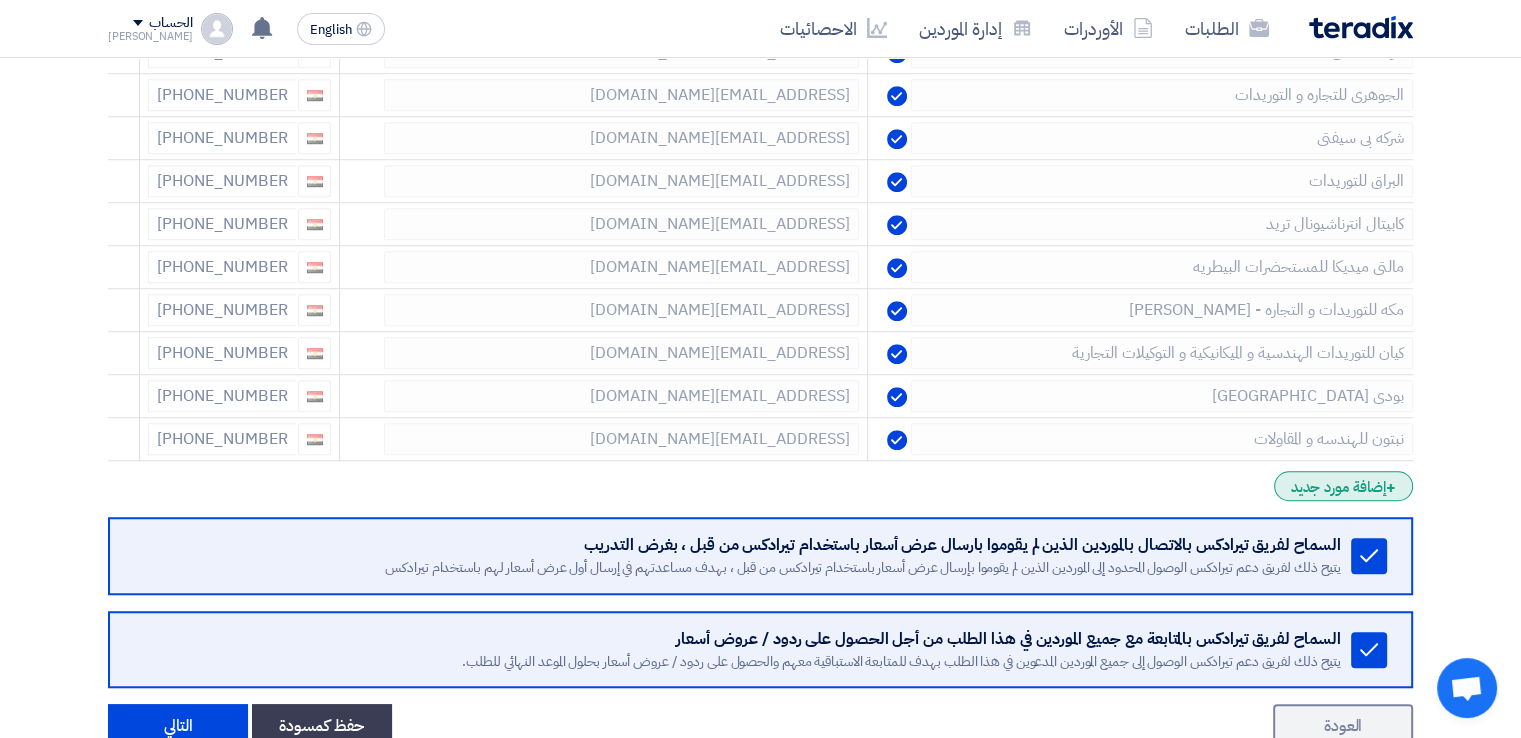 click on "+
إضافة مورد جديد" 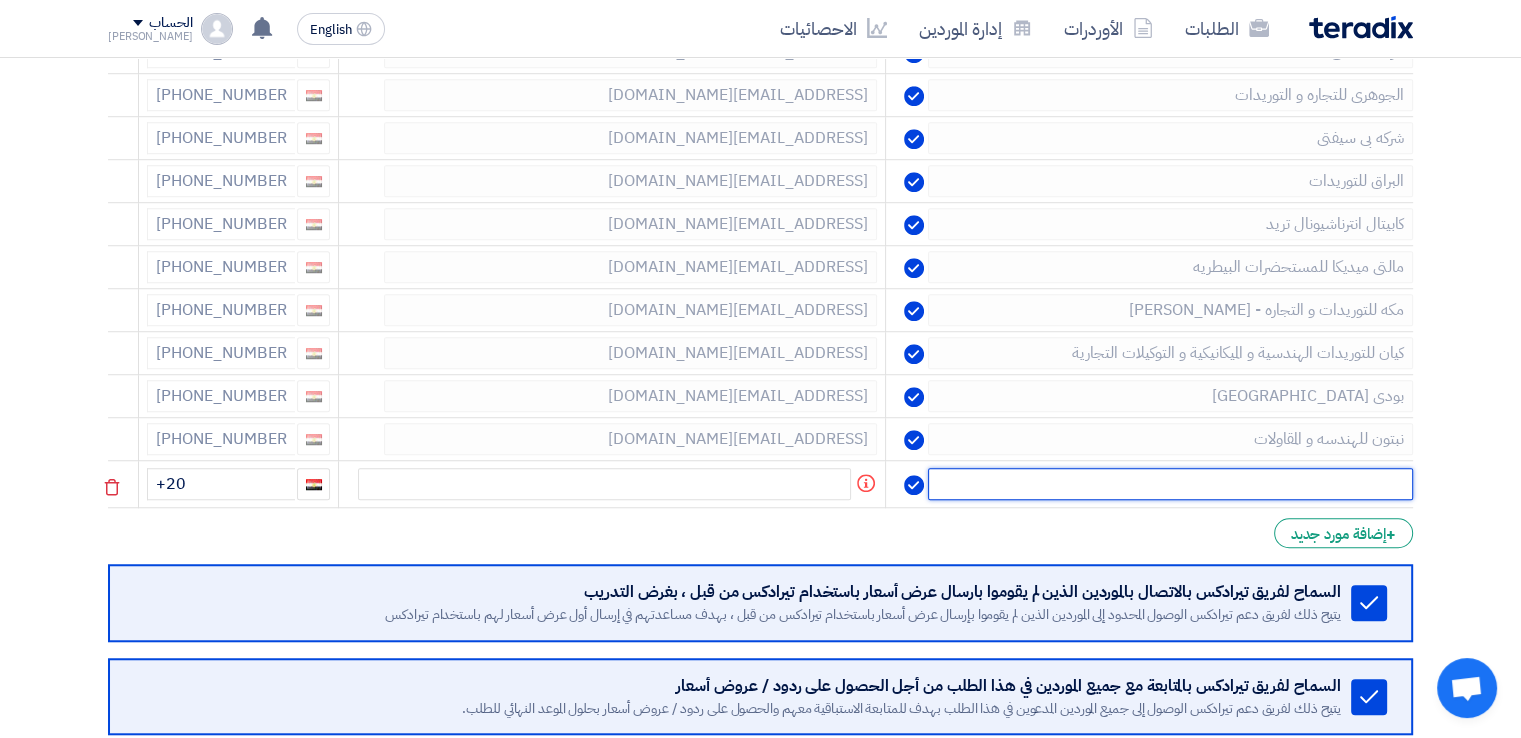 click 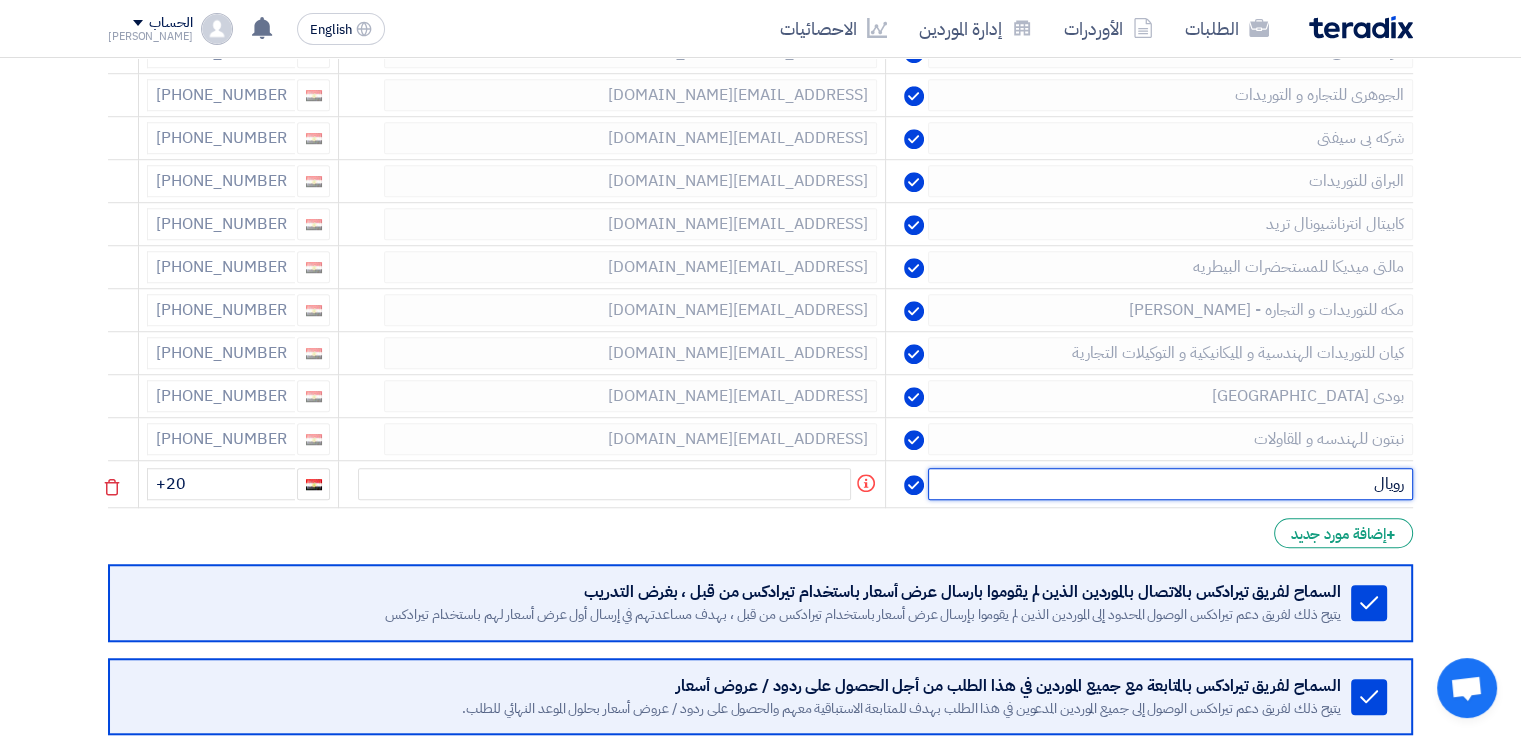 type on "رويال" 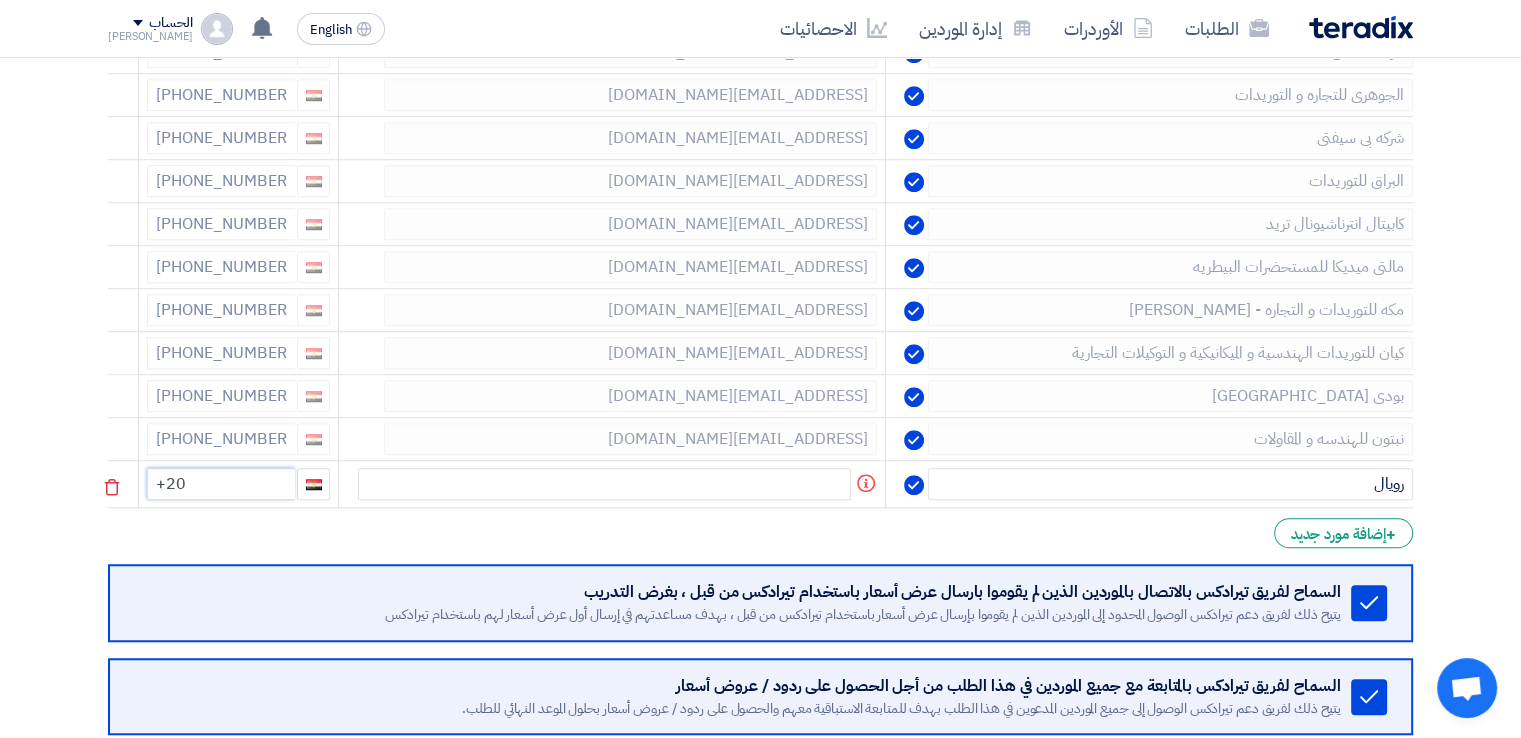 click on "+20" 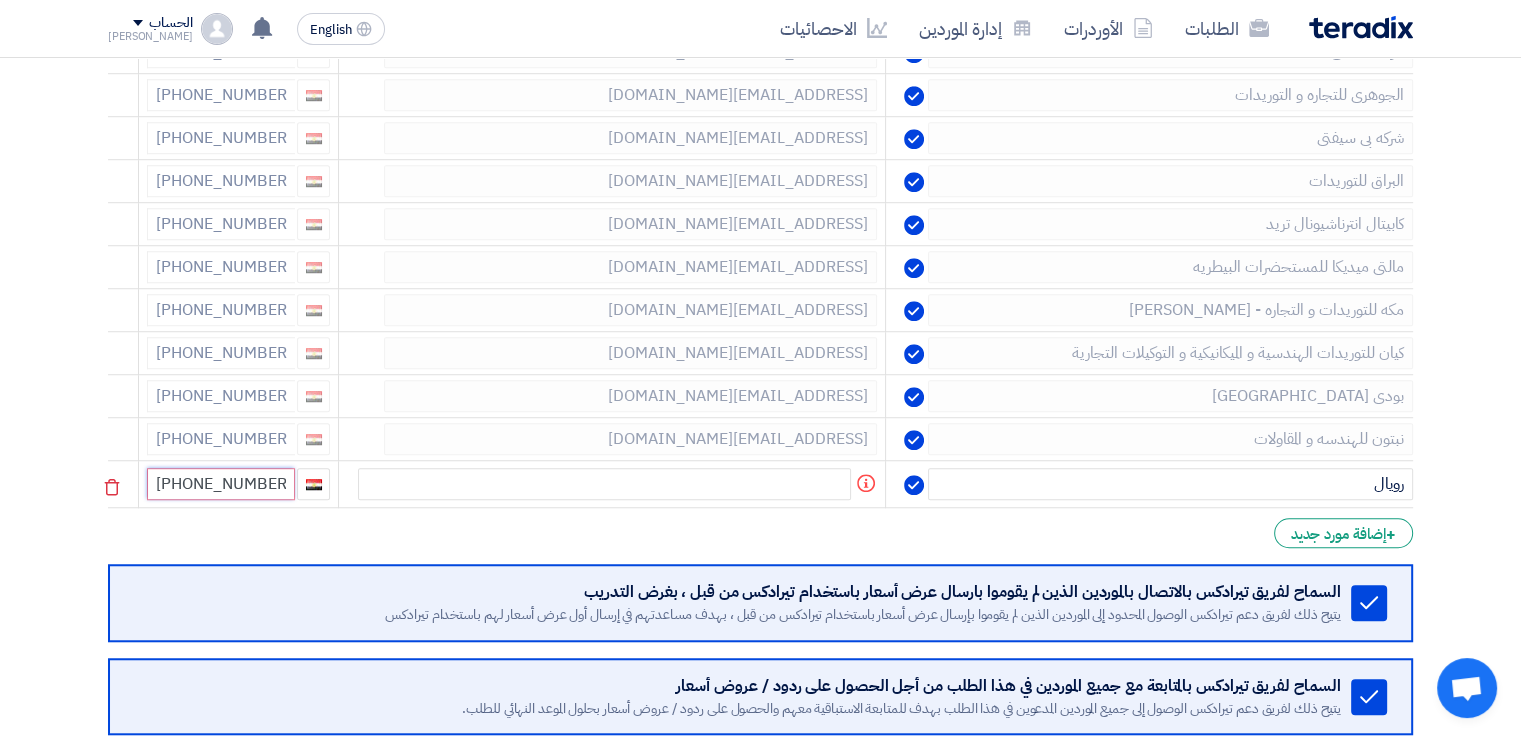 type on "[PHONE_NUMBER]" 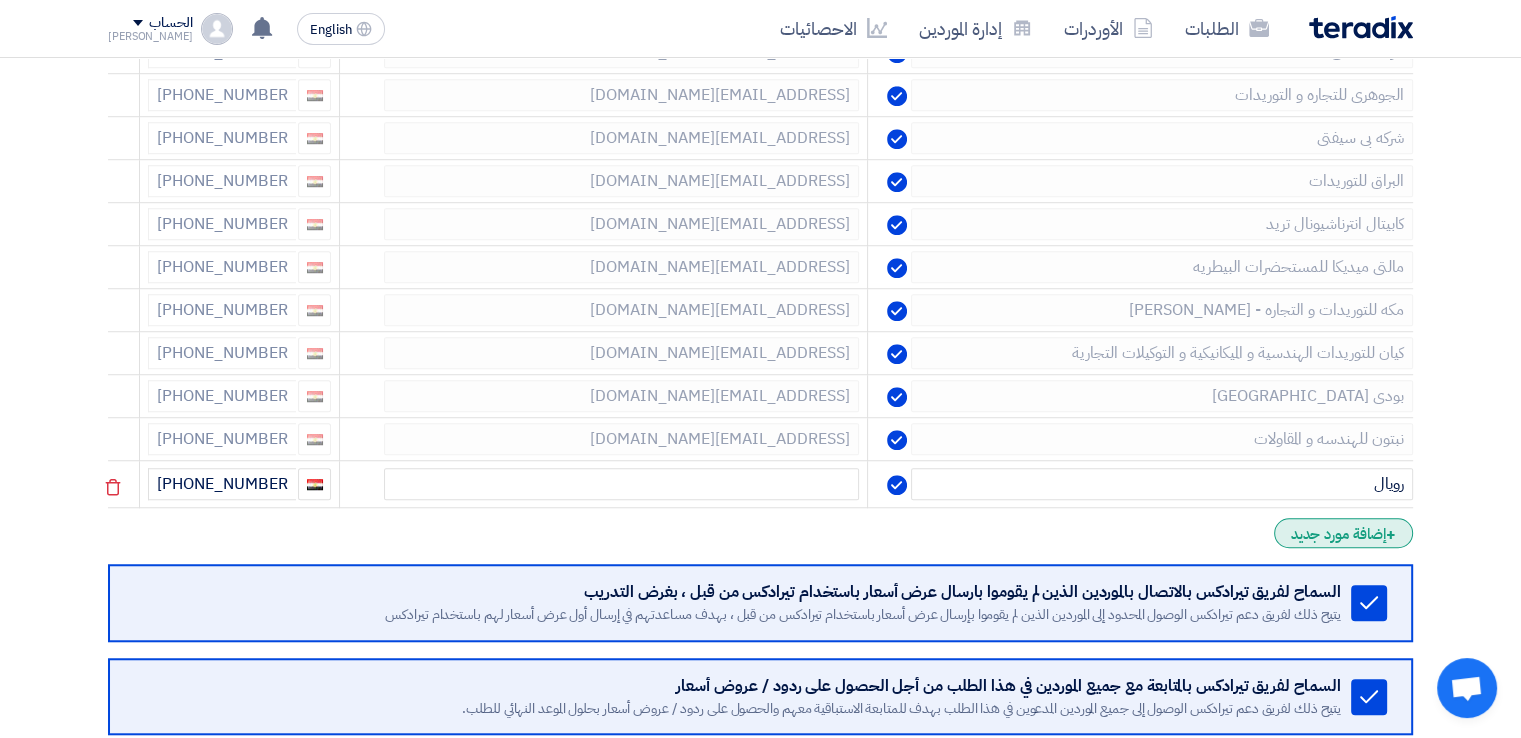 click on "+
إضافة مورد جديد" 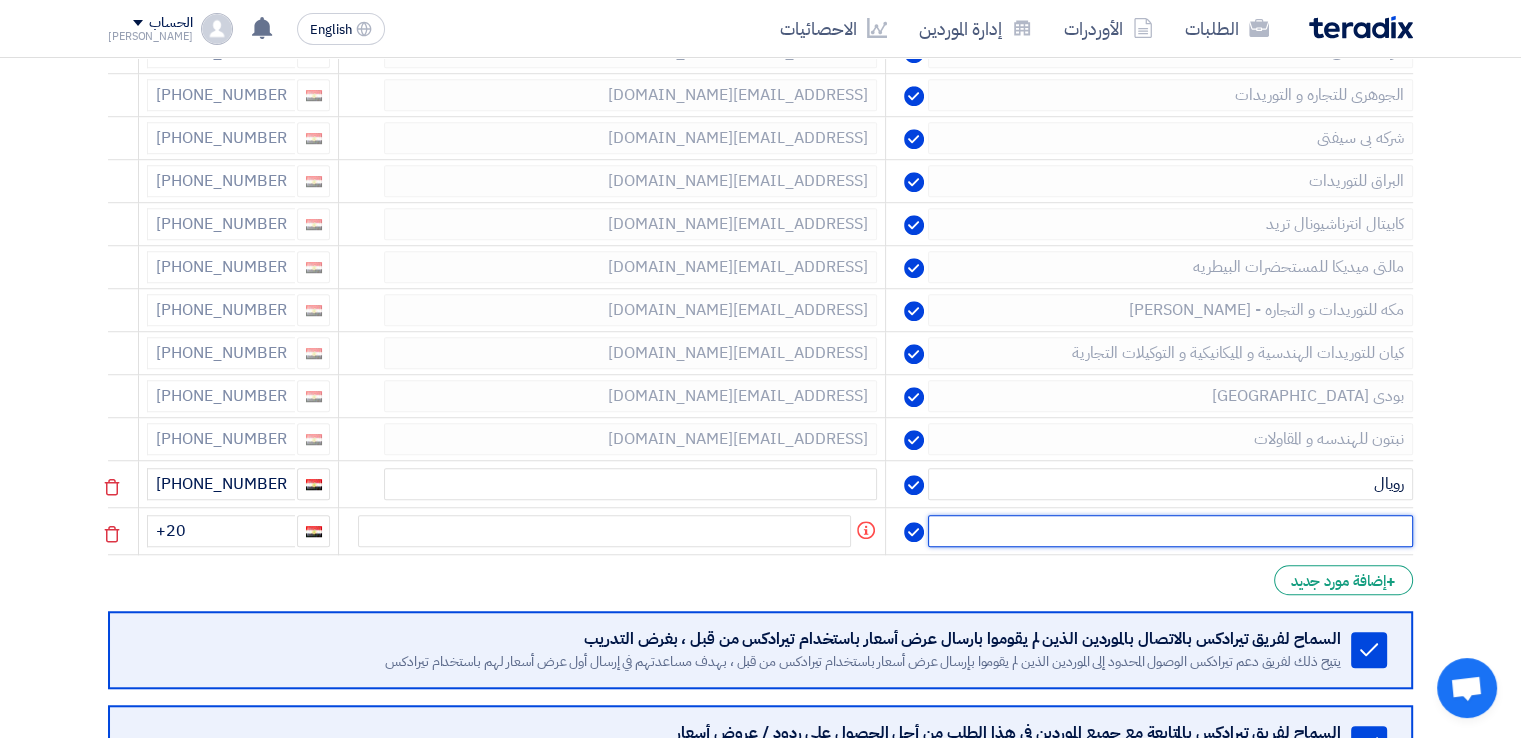 click 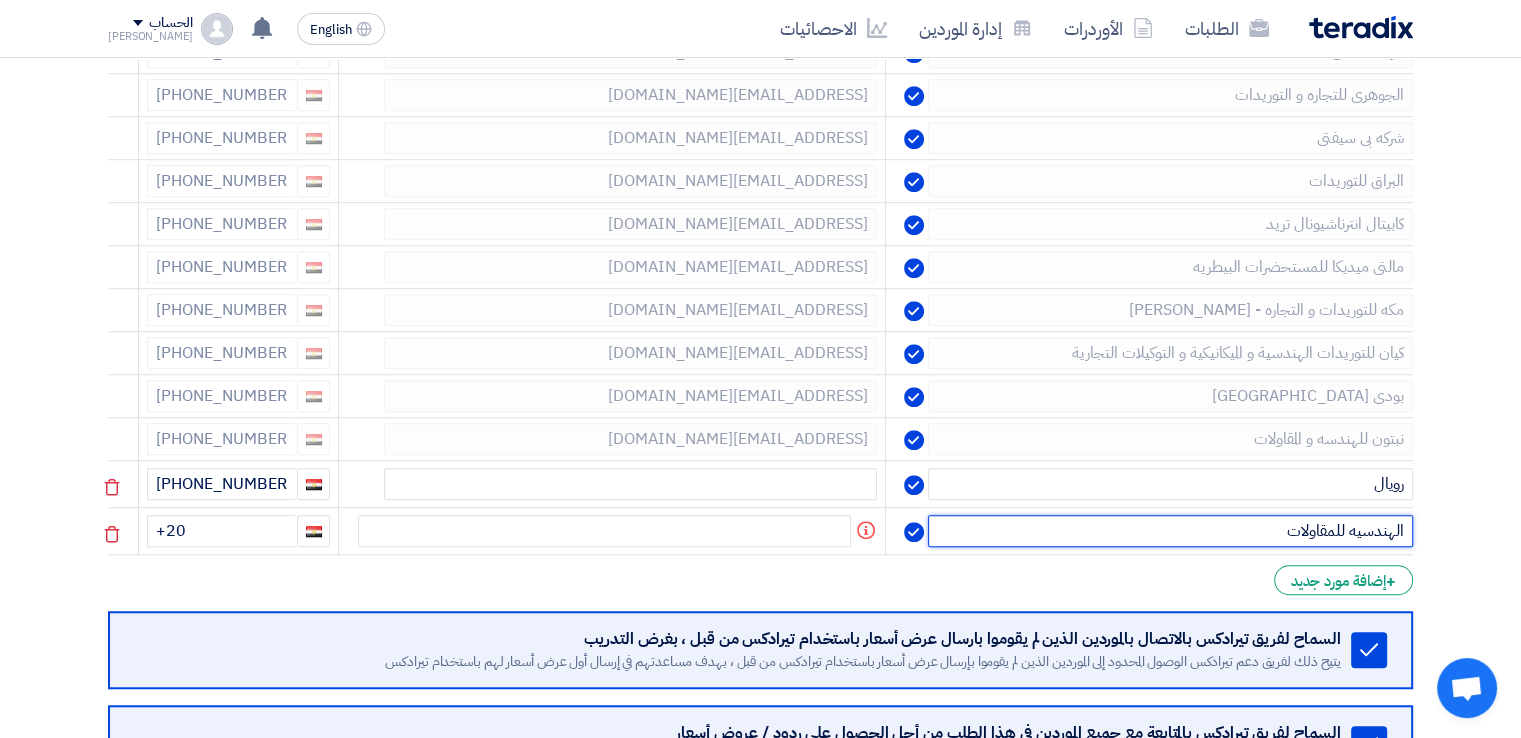 type on "الهندسيه للمقاولات" 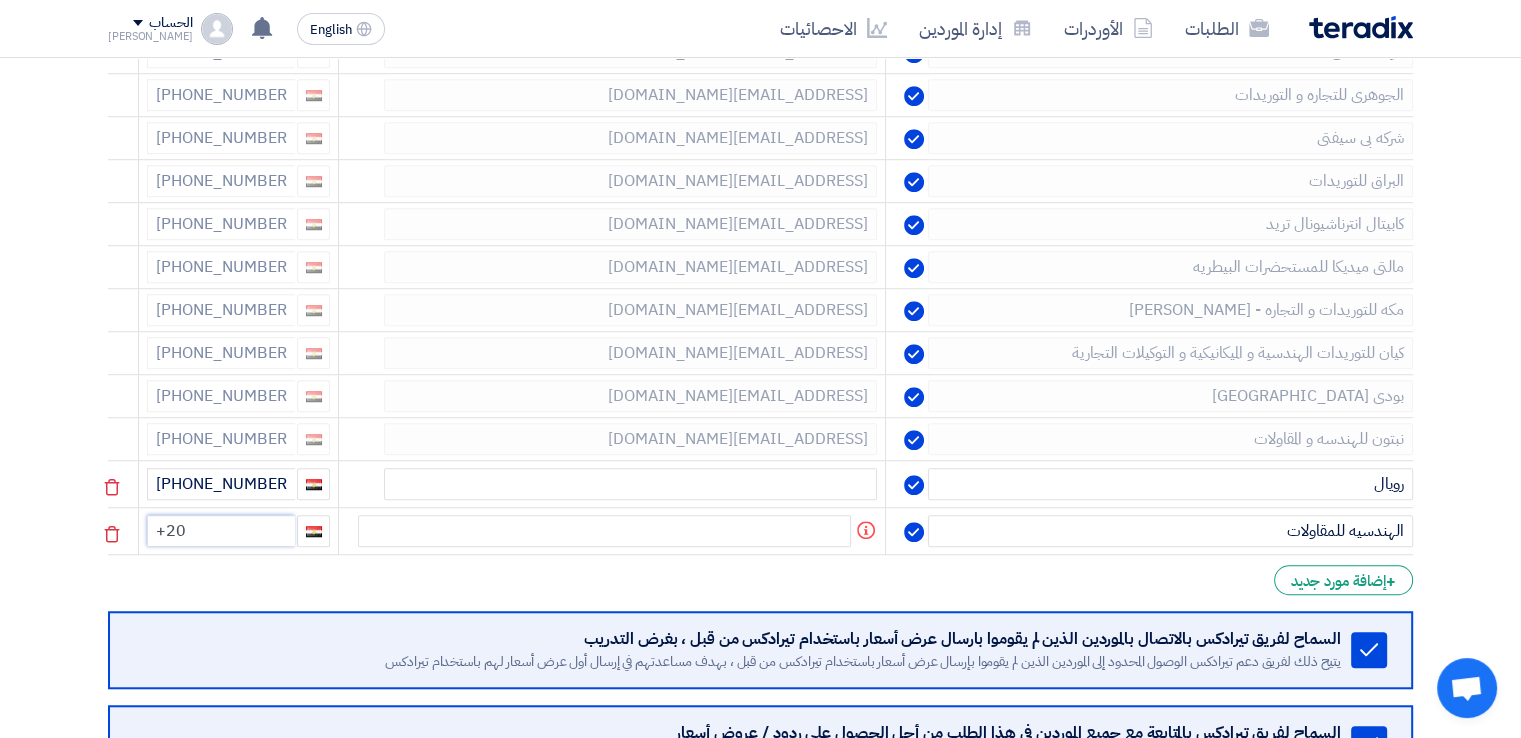 click on "+20" 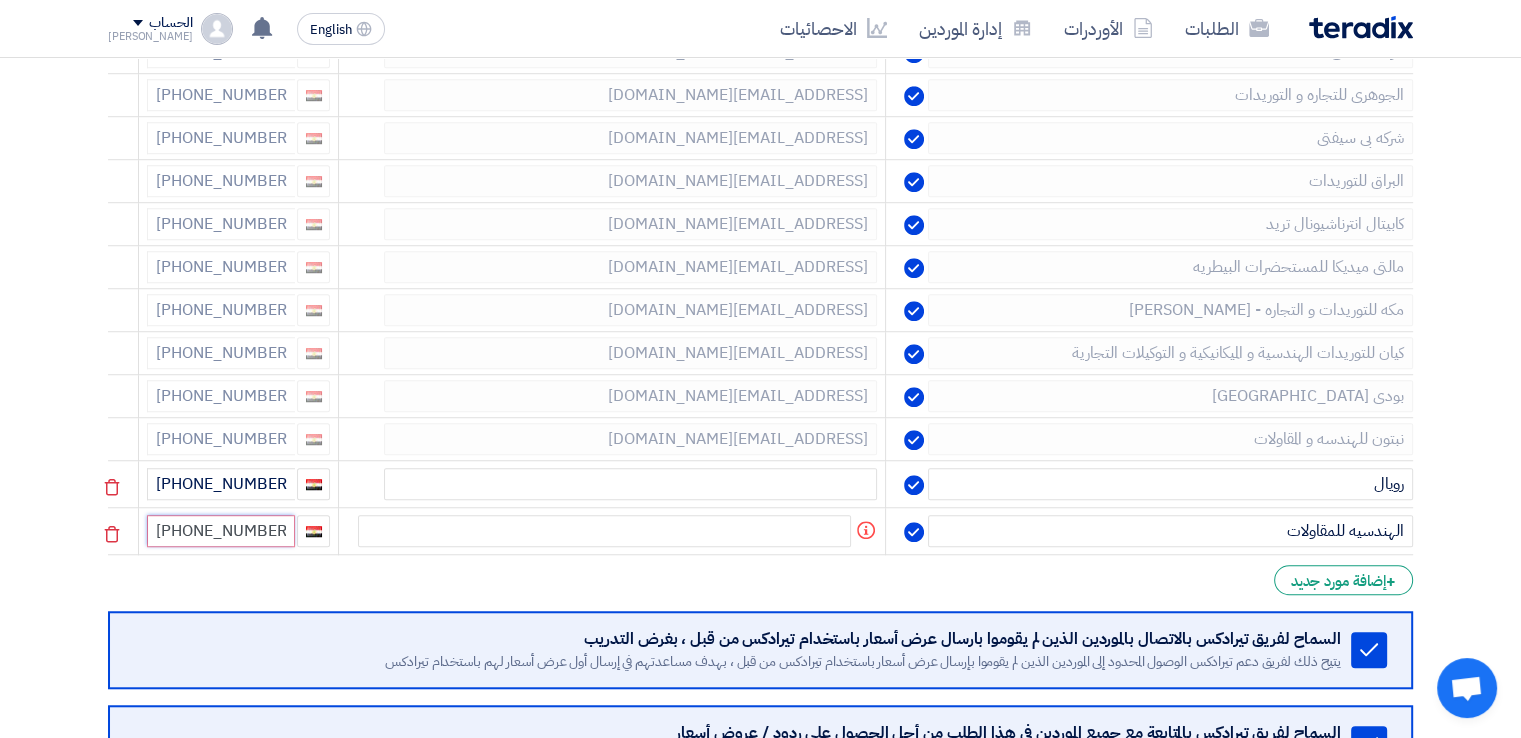 type on "[PHONE_NUMBER]" 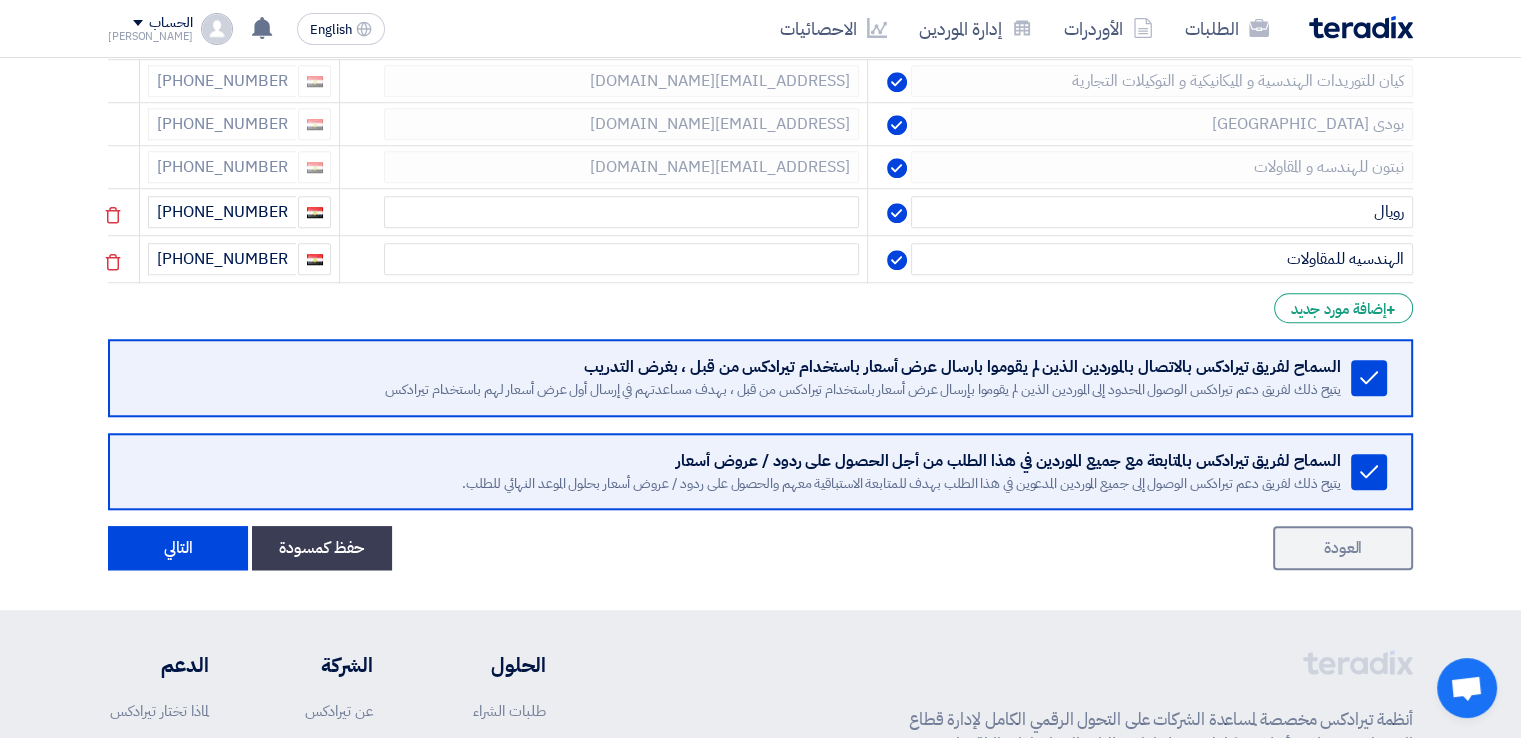 scroll, scrollTop: 1938, scrollLeft: 0, axis: vertical 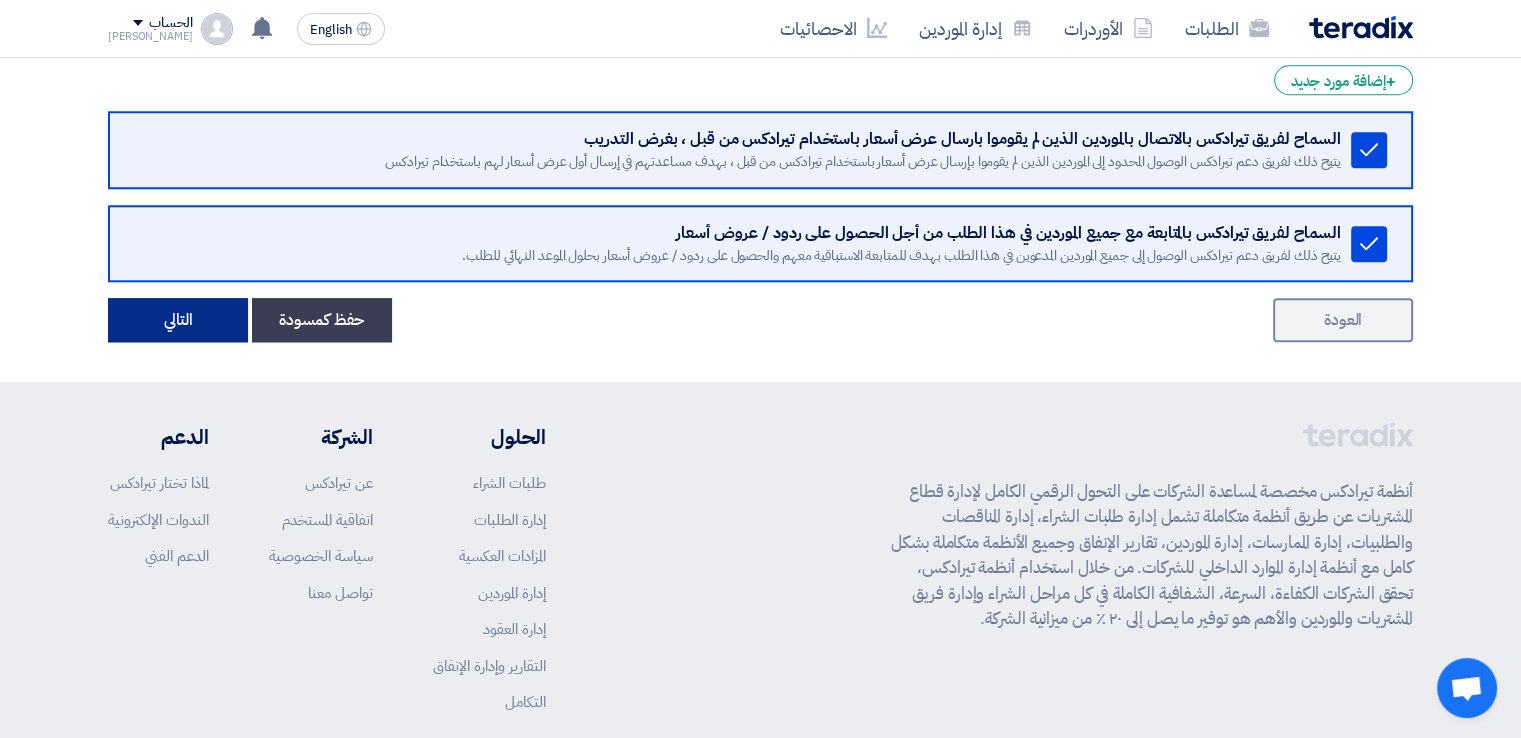 click on "التالي" 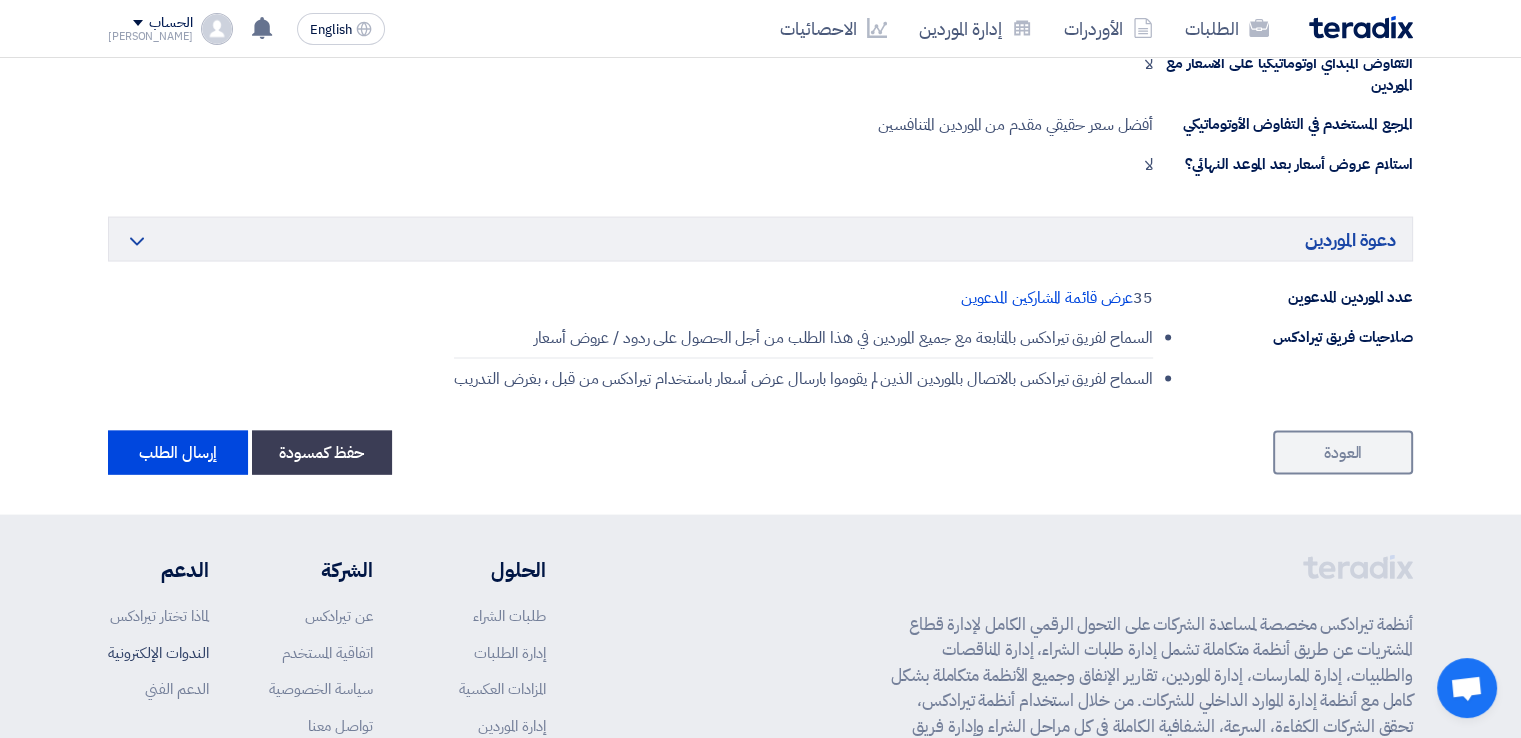 scroll, scrollTop: 4200, scrollLeft: 0, axis: vertical 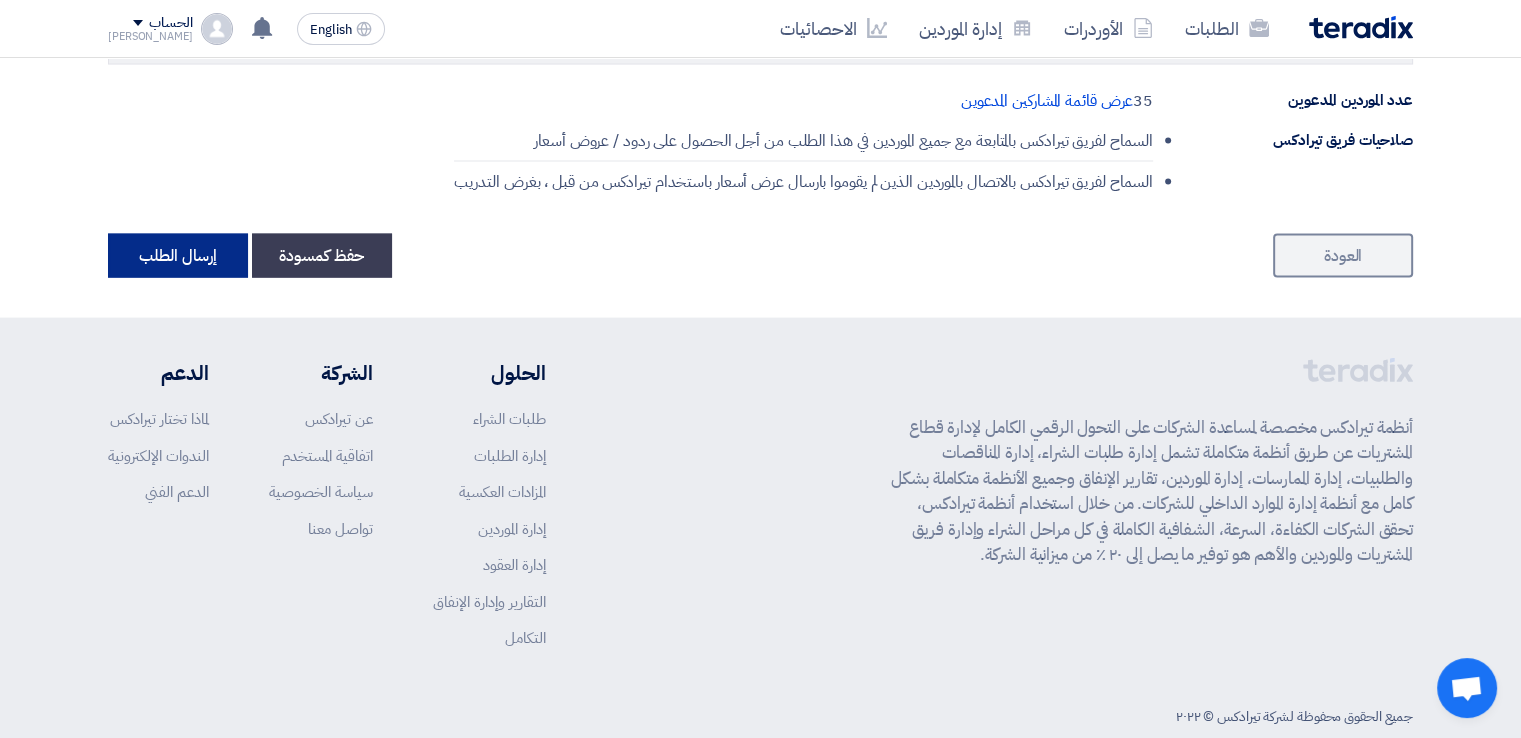 click on "إرسال الطلب" 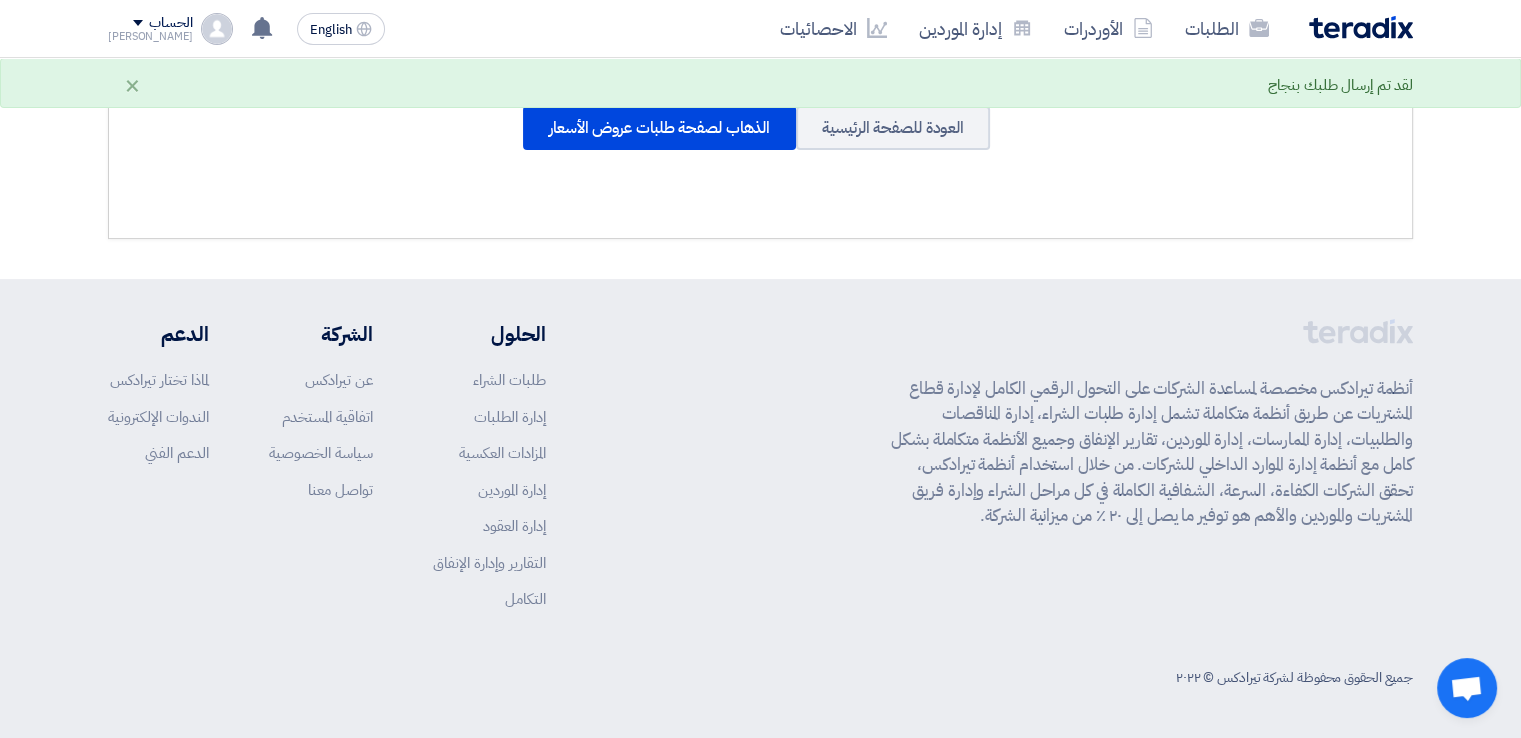 scroll, scrollTop: 0, scrollLeft: 0, axis: both 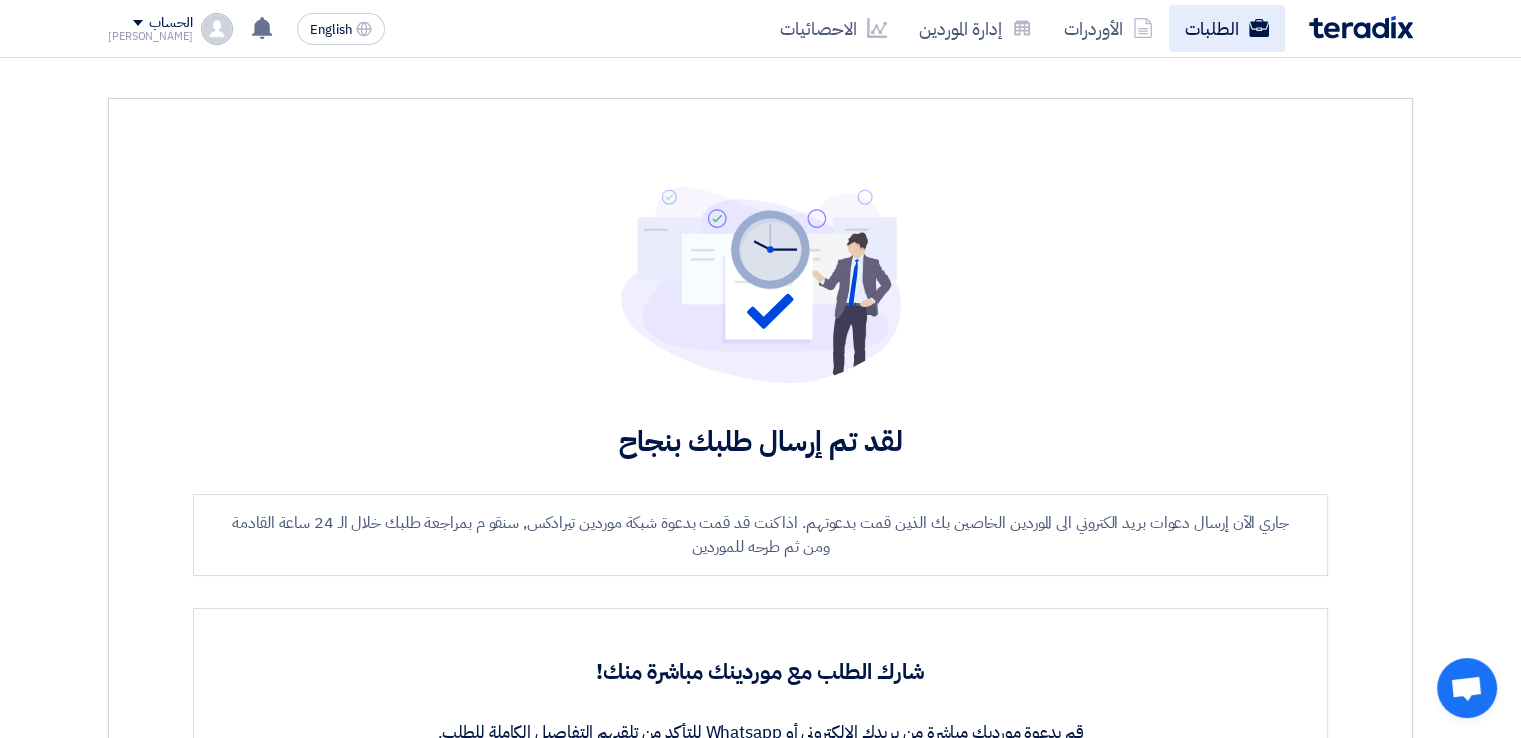 click on "الطلبات" 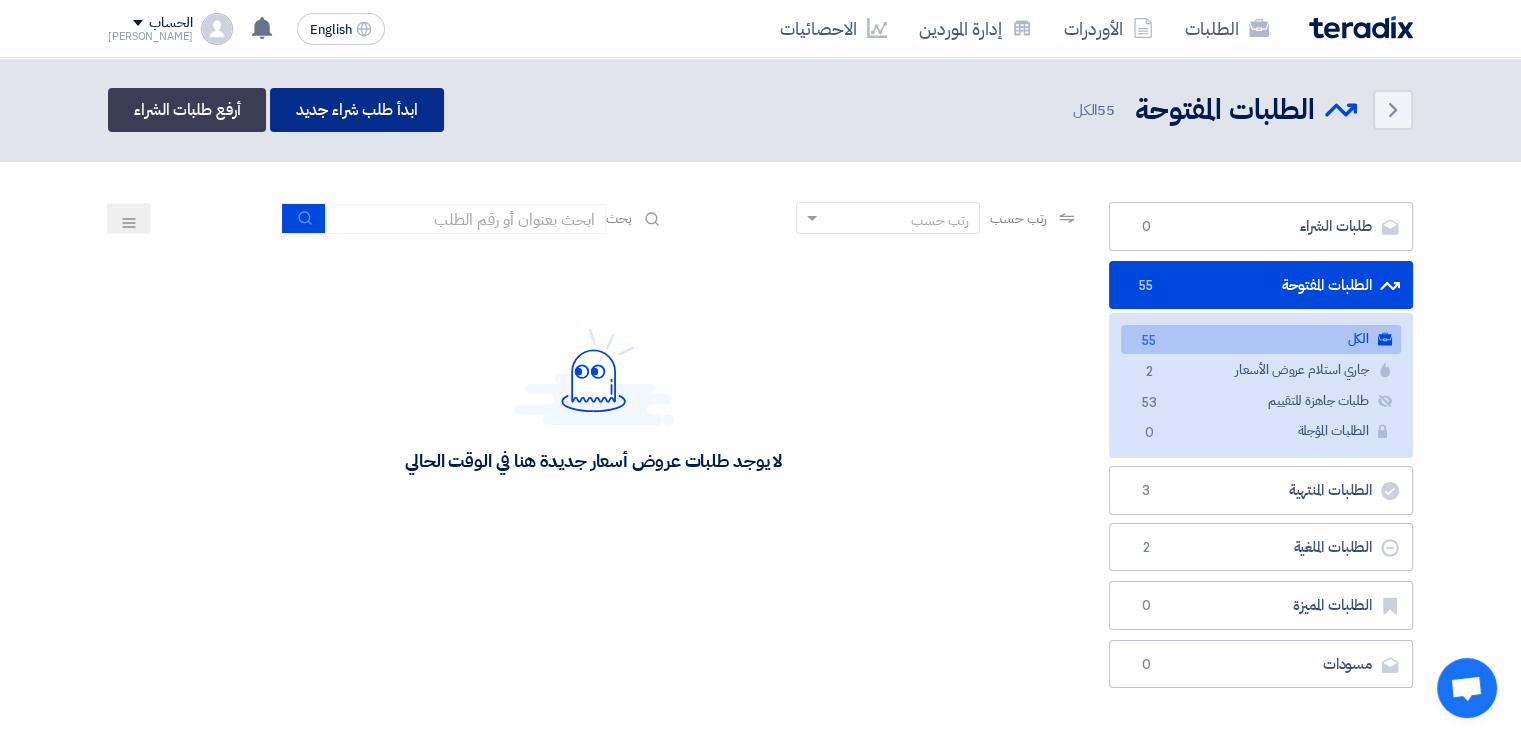 click on "ابدأ طلب شراء جديد" 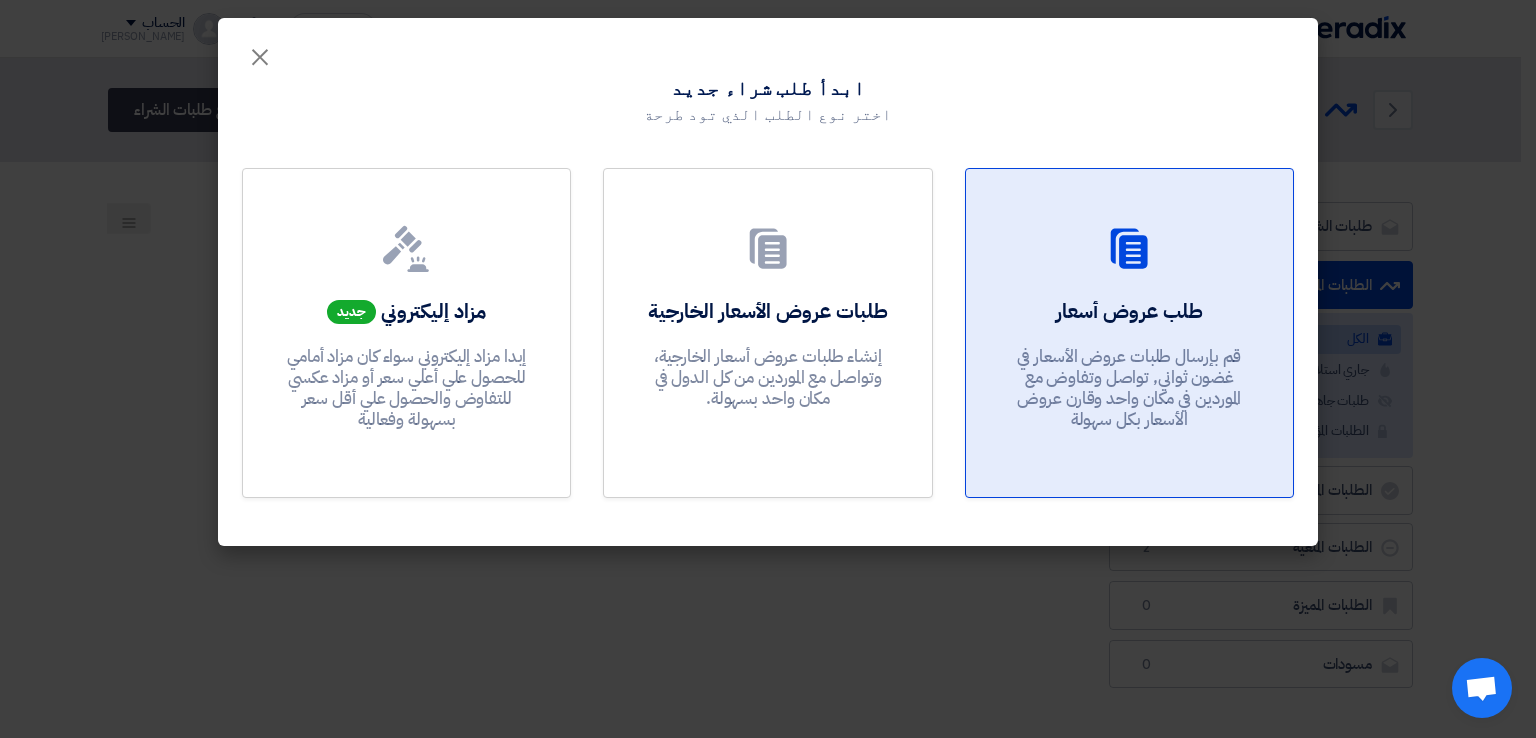 click 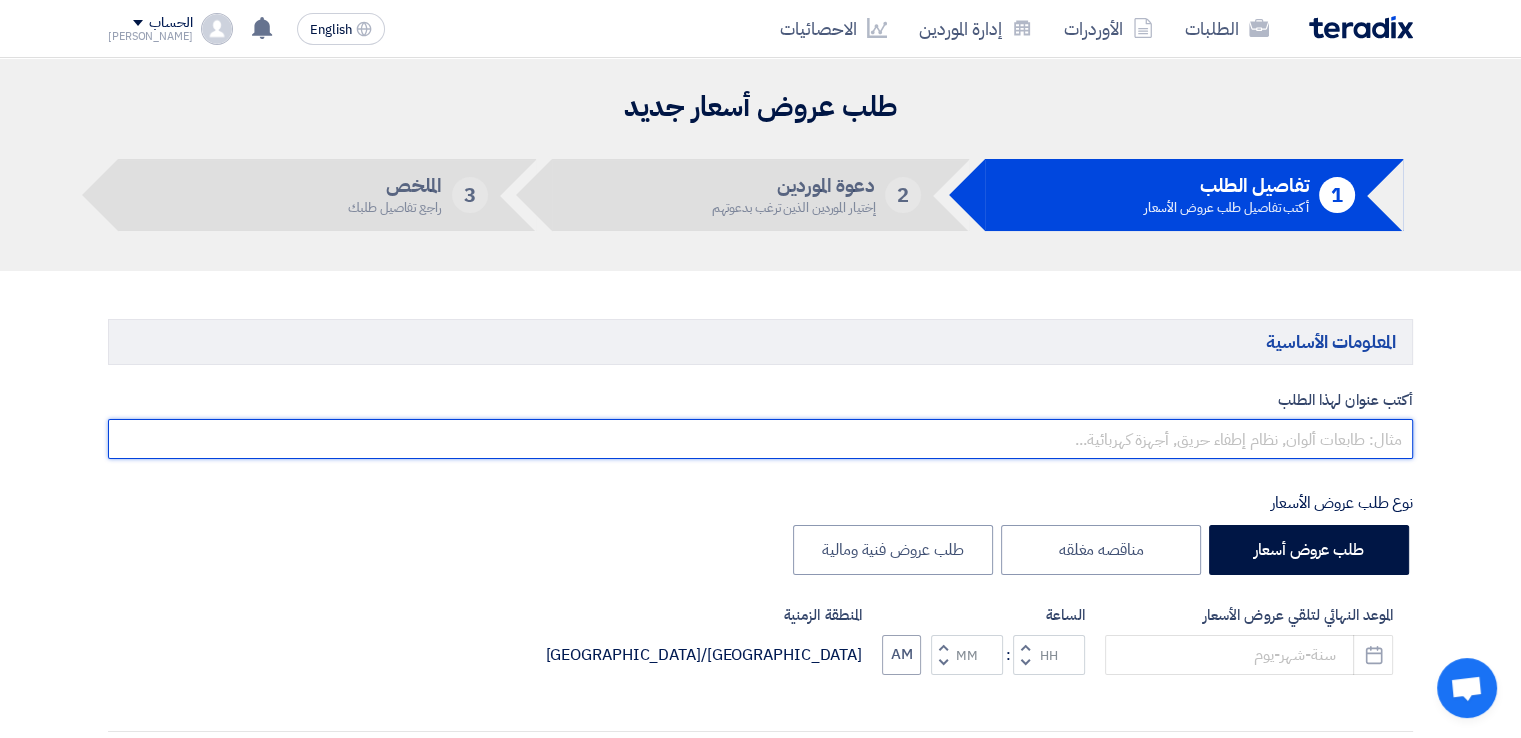 click at bounding box center [760, 439] 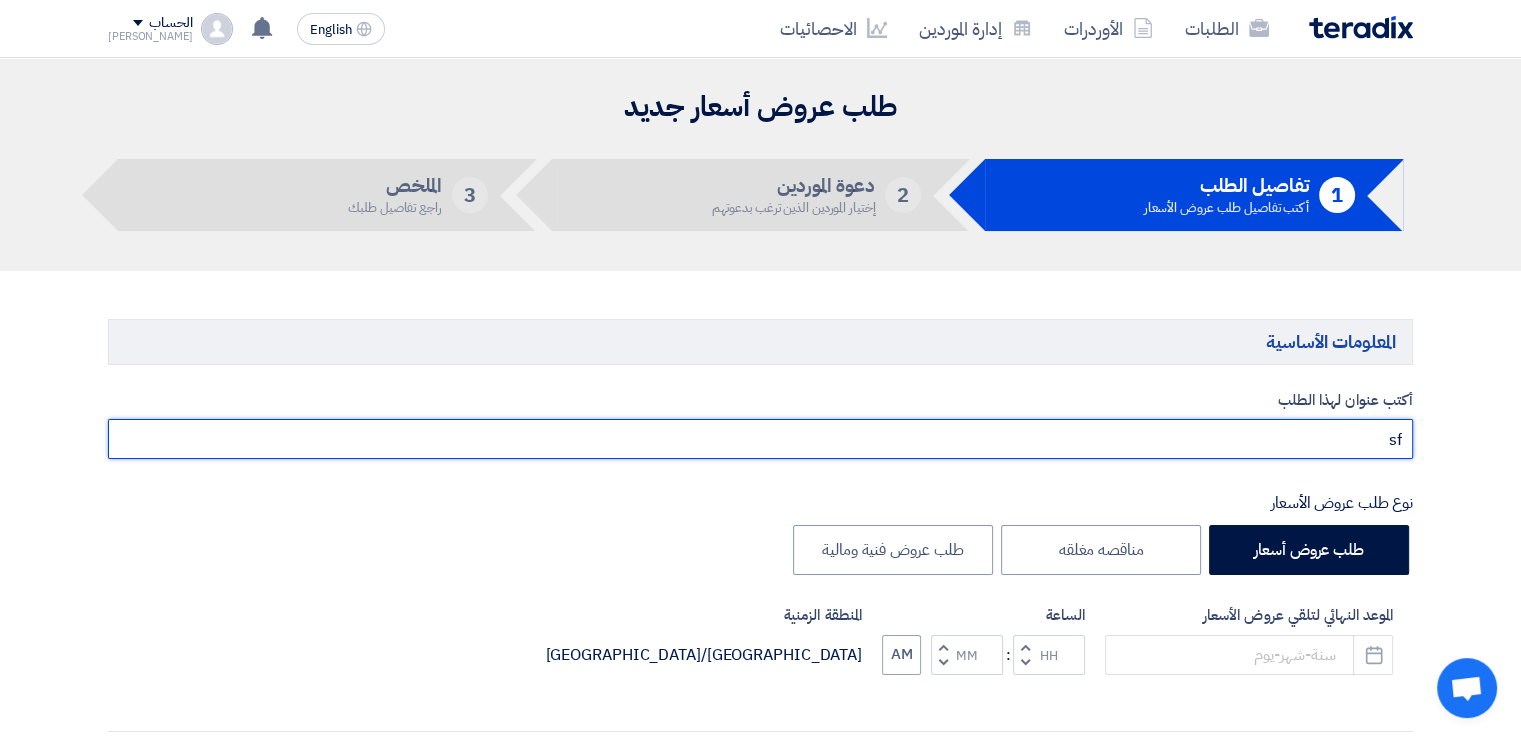 type on "s" 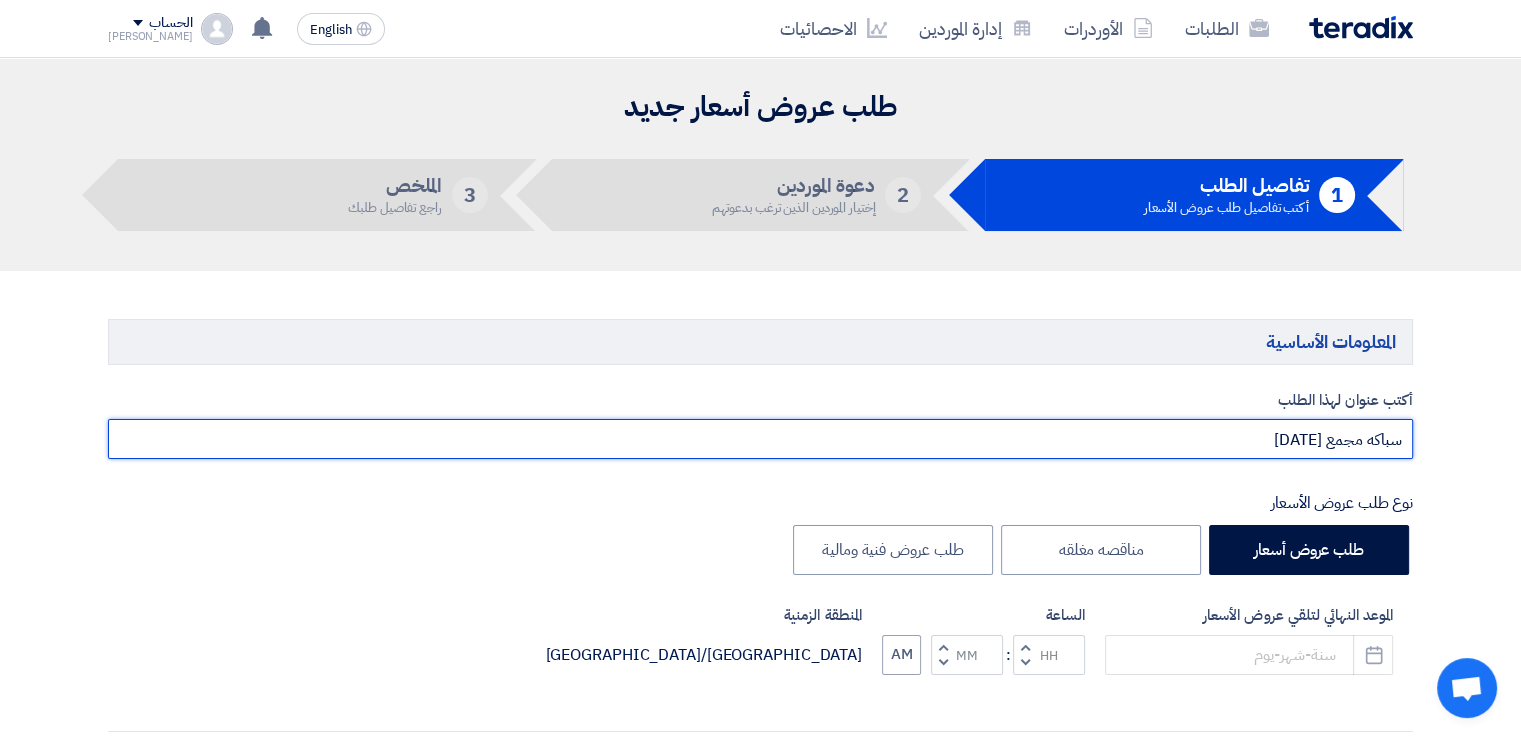 scroll, scrollTop: 200, scrollLeft: 0, axis: vertical 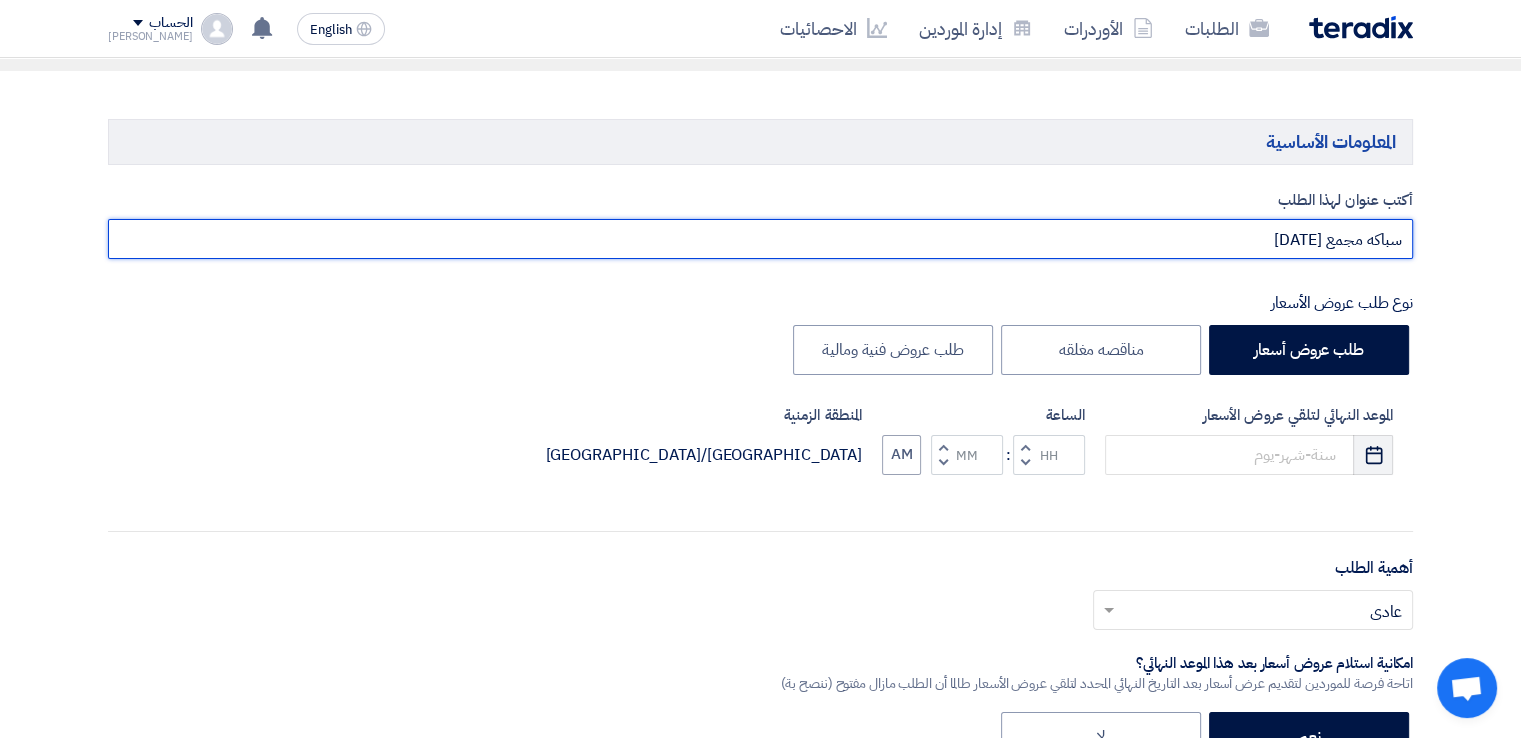 type on "سباكه مجمع [DATE]" 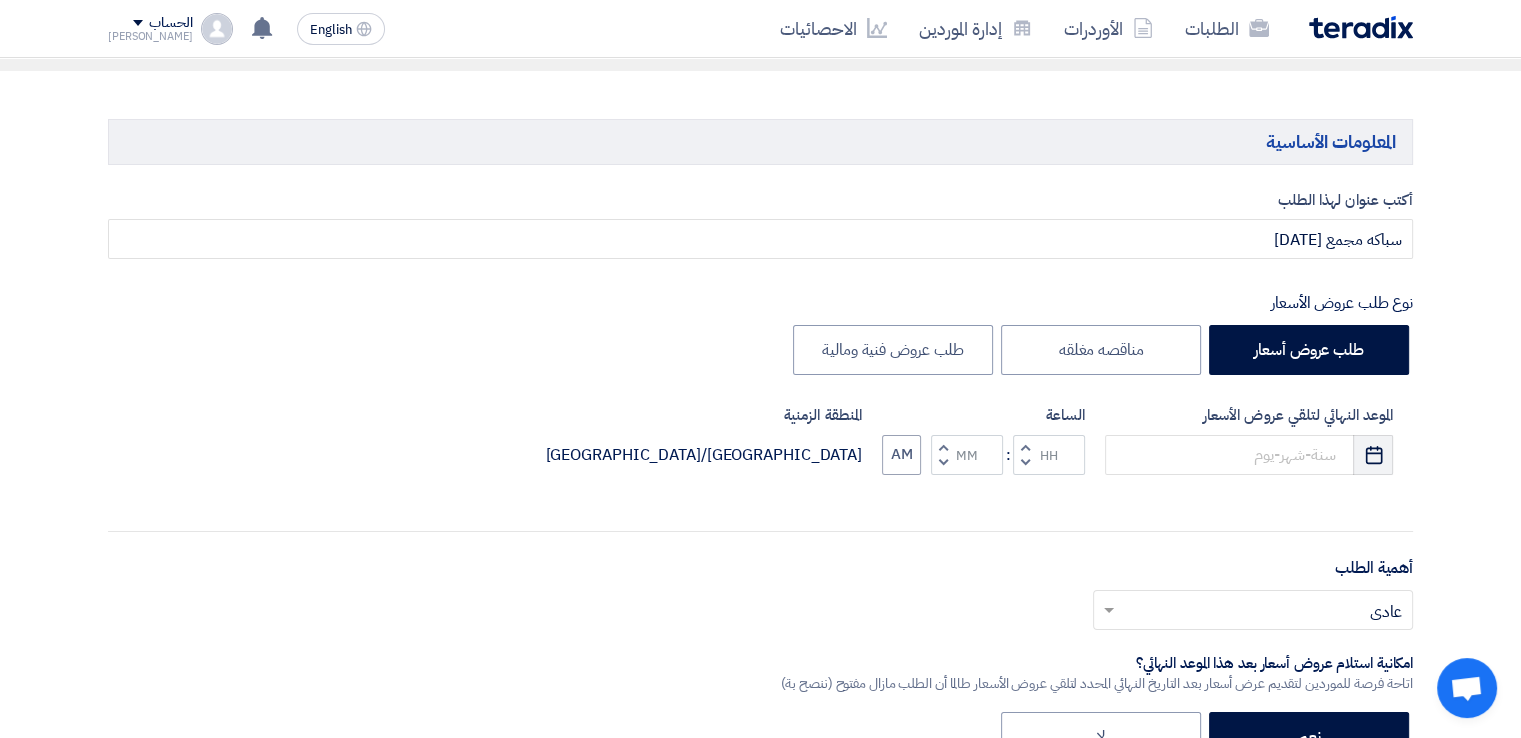 click 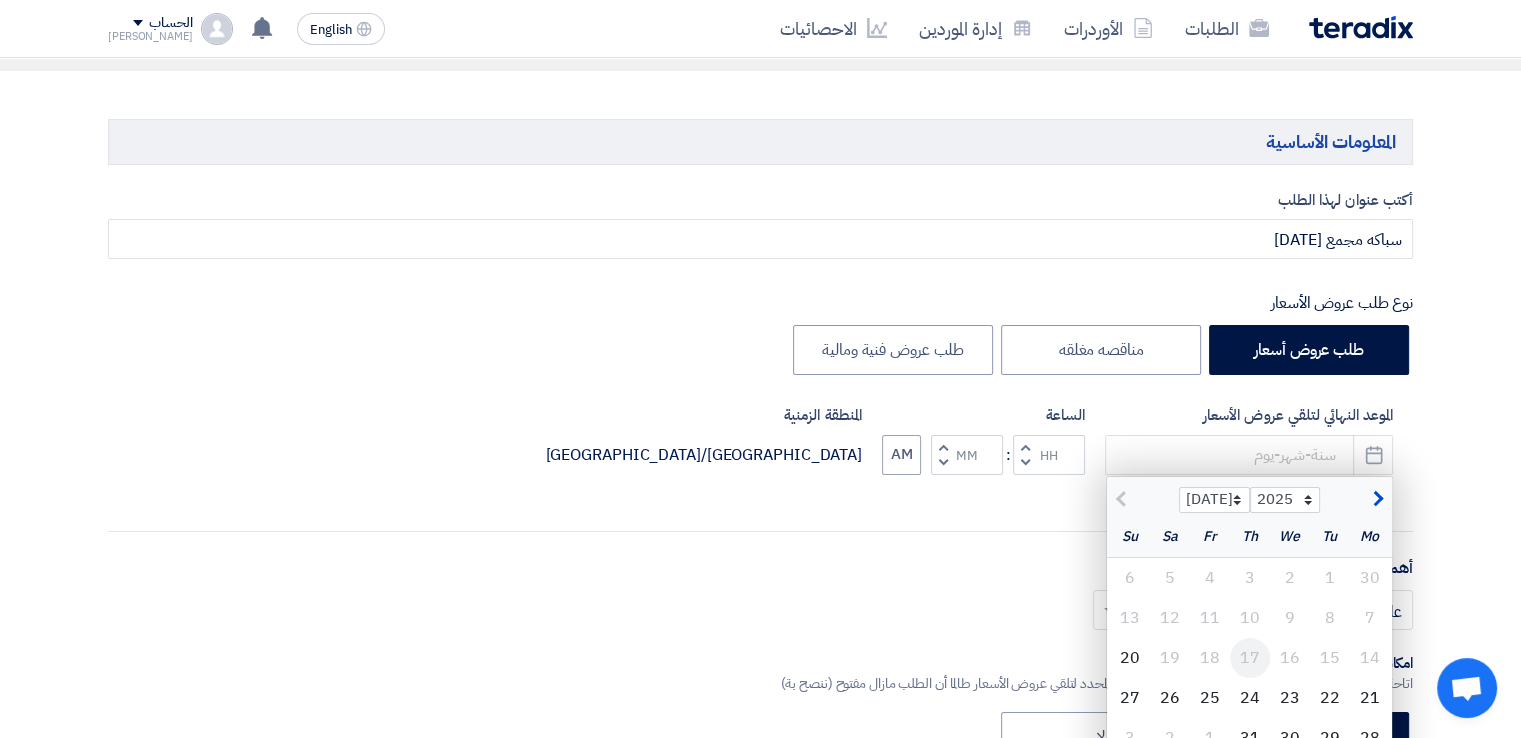 scroll, scrollTop: 300, scrollLeft: 0, axis: vertical 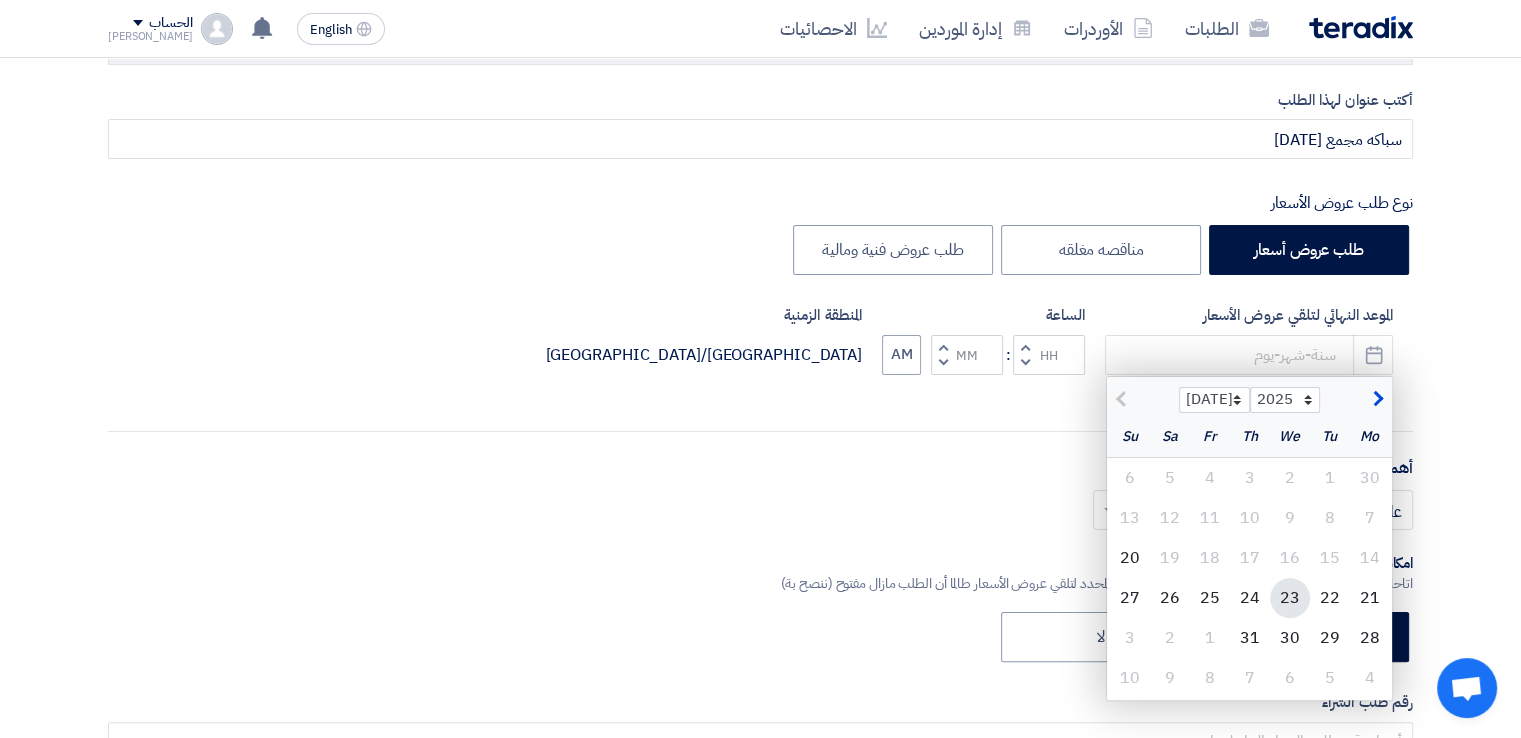 click on "23" 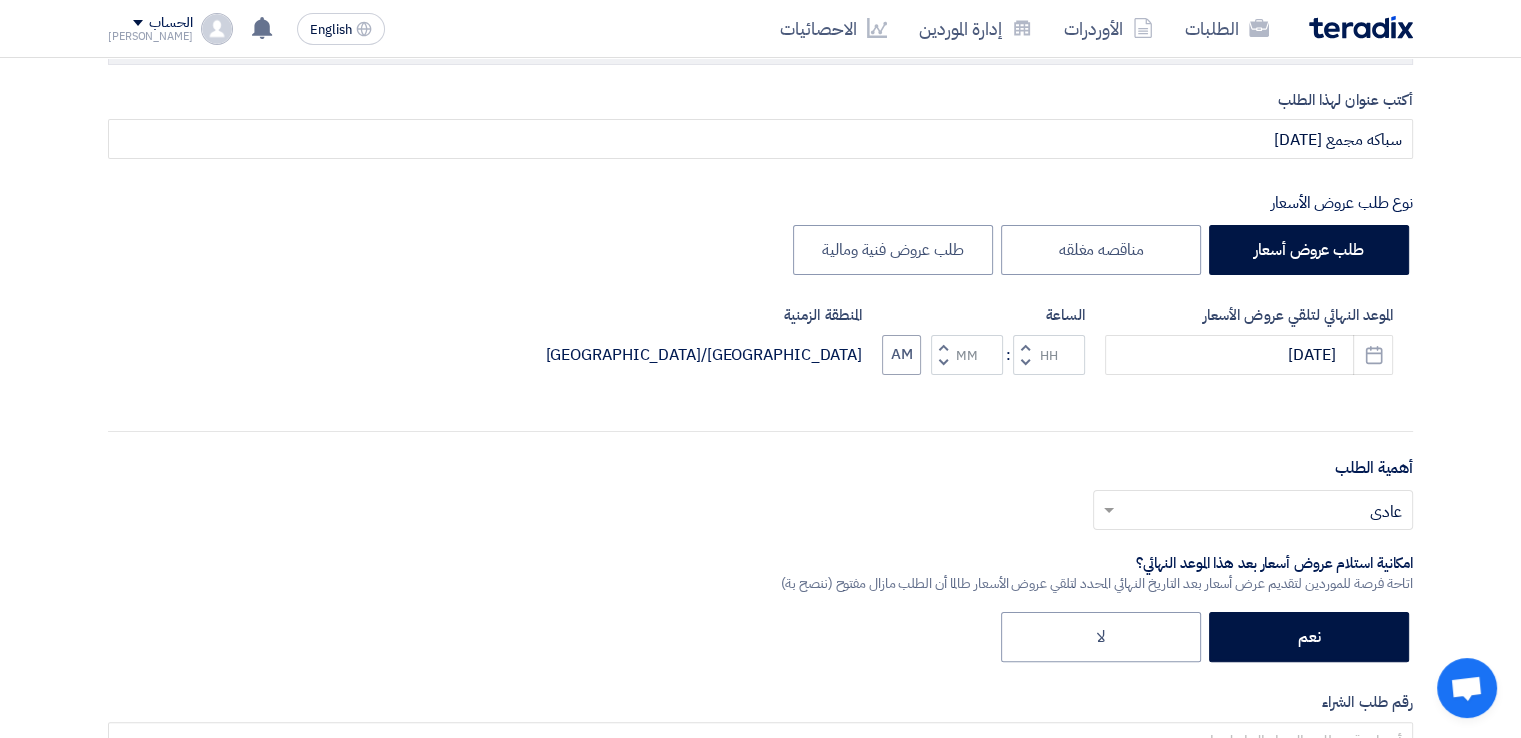 click on "Decrement hours" 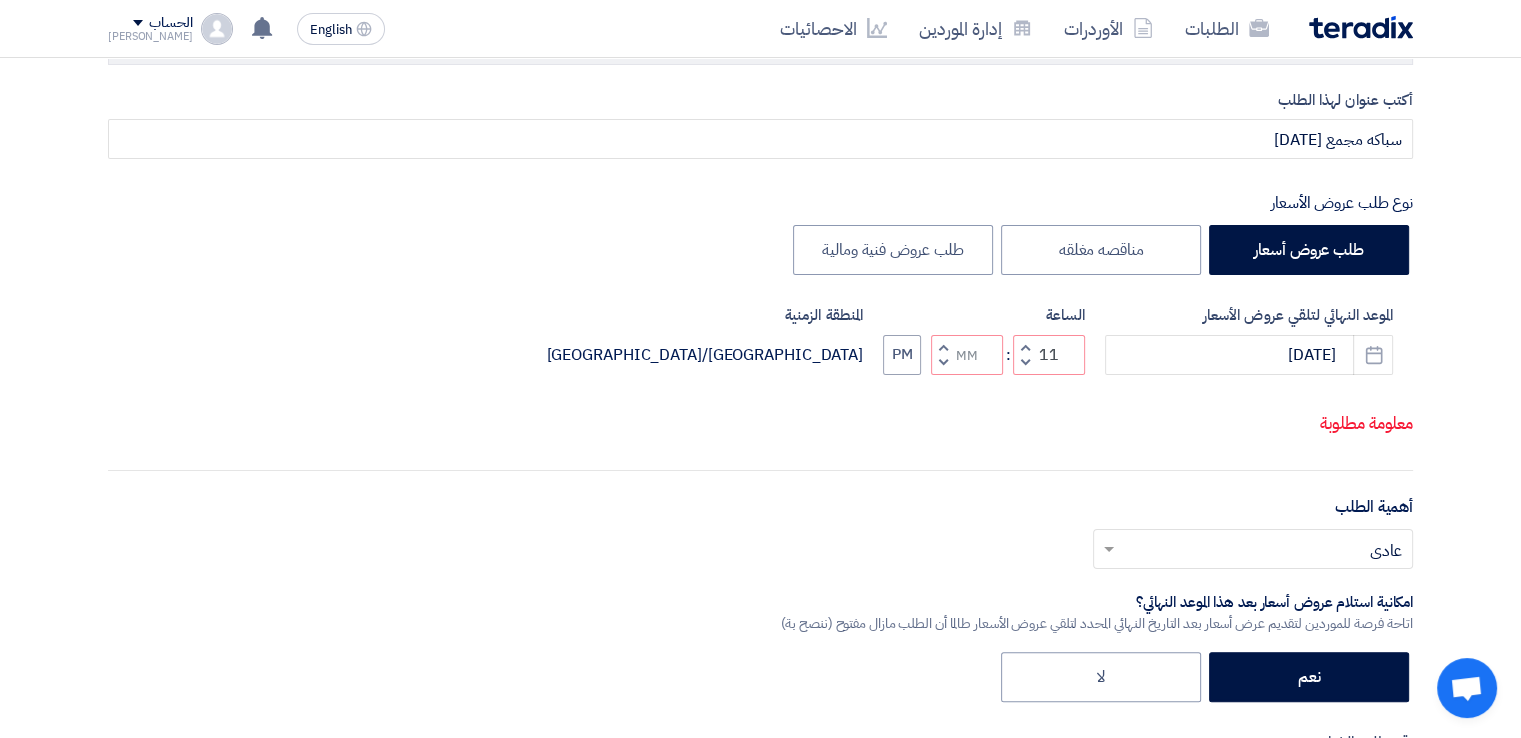 click 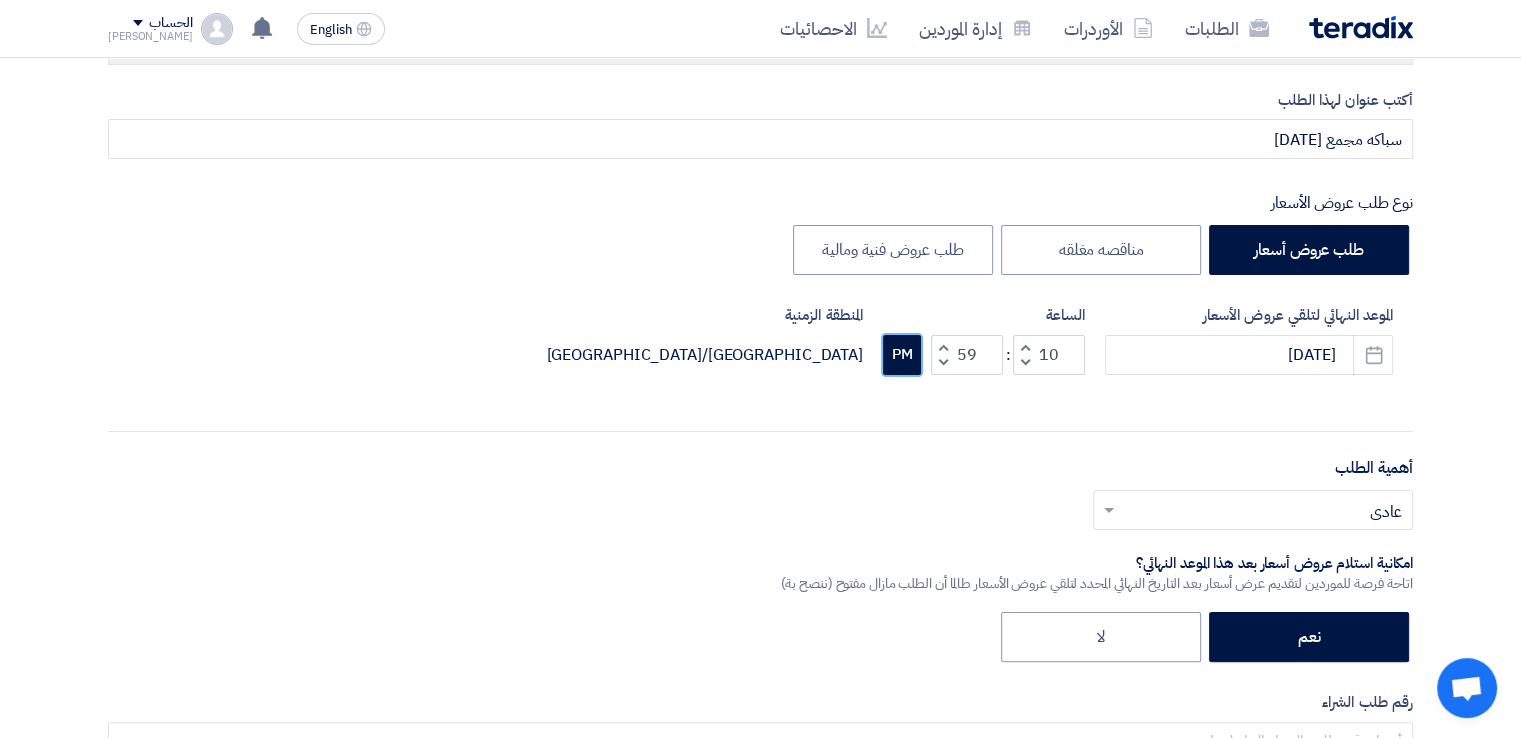 click on "PM" 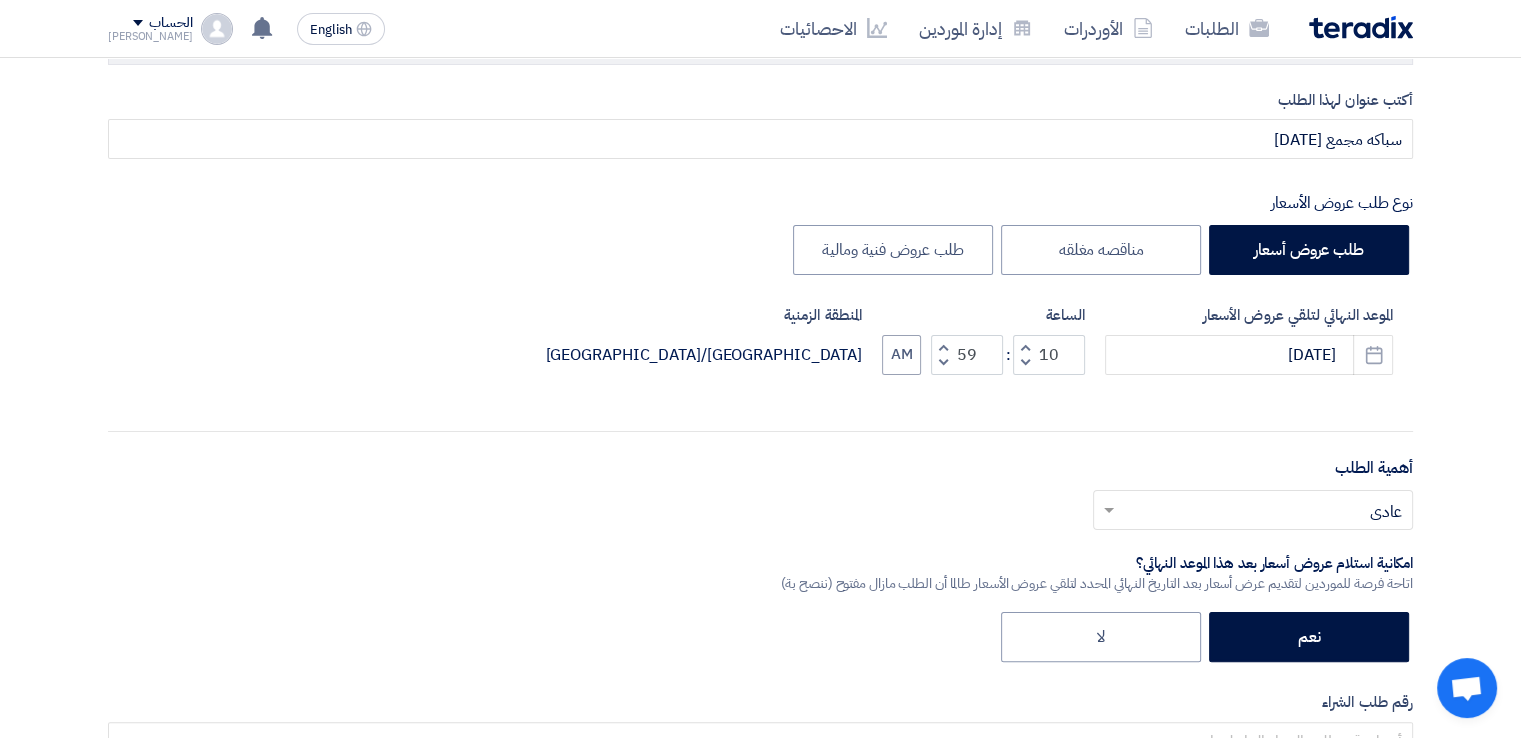 click 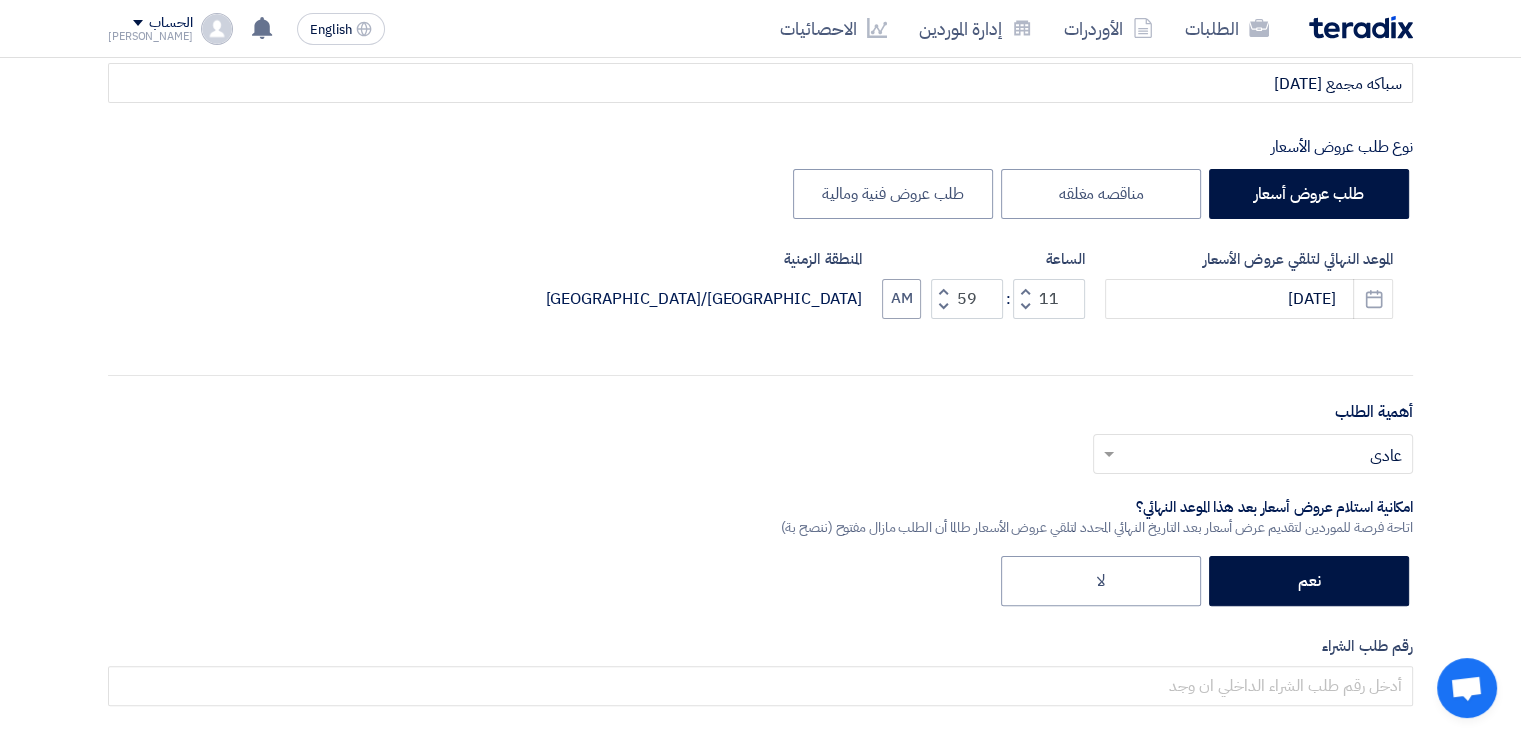 scroll, scrollTop: 500, scrollLeft: 0, axis: vertical 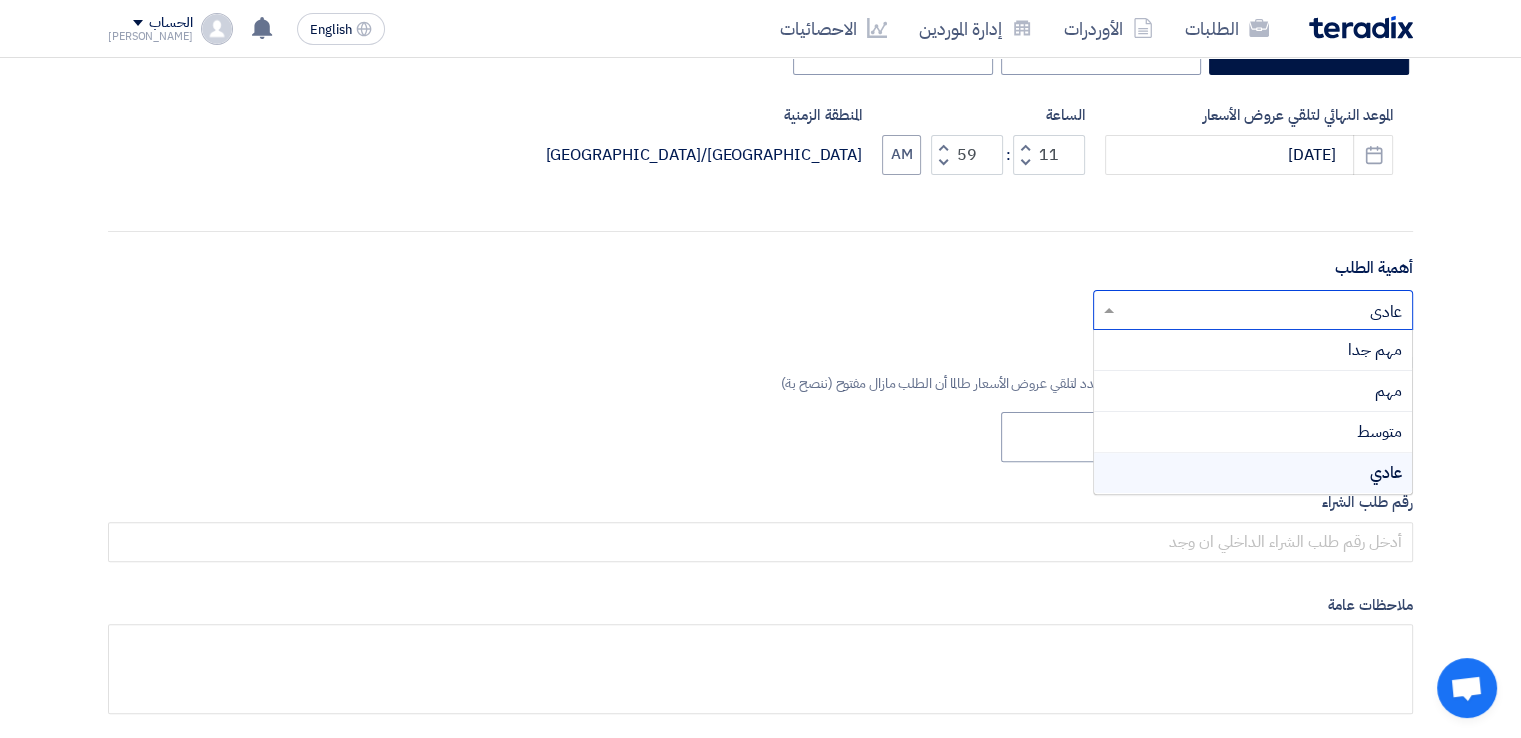 click 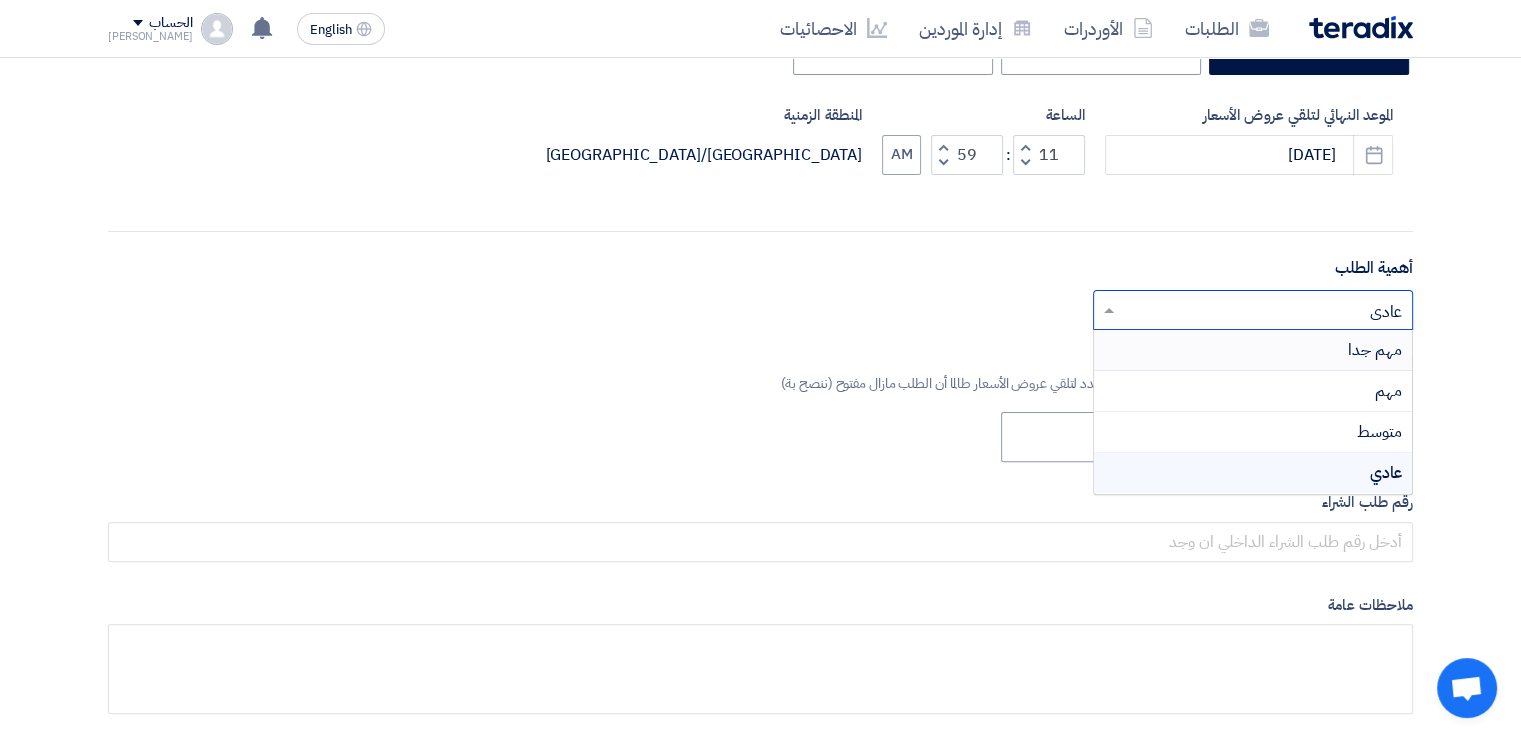 click on "مهم جدا" at bounding box center (1253, 350) 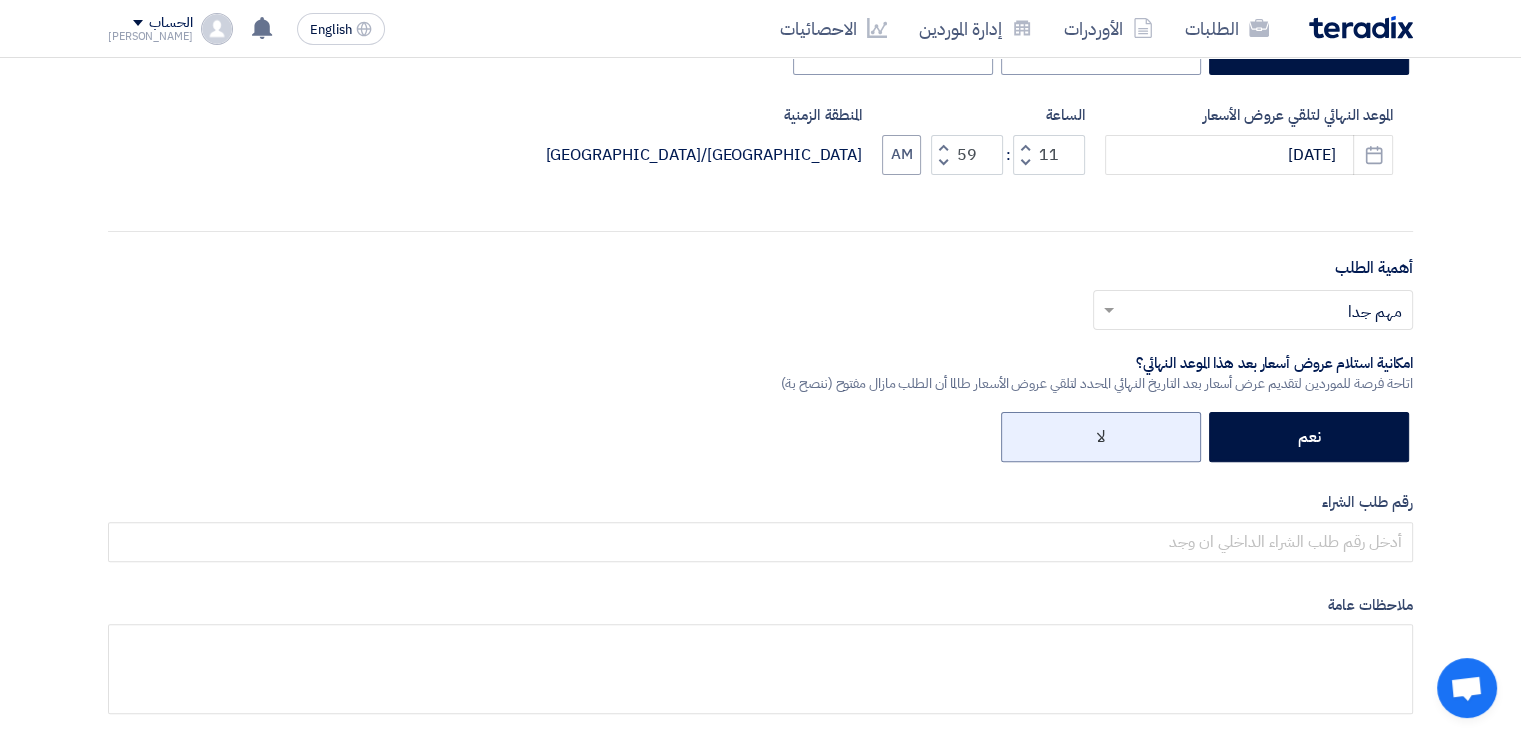 click on "لا" 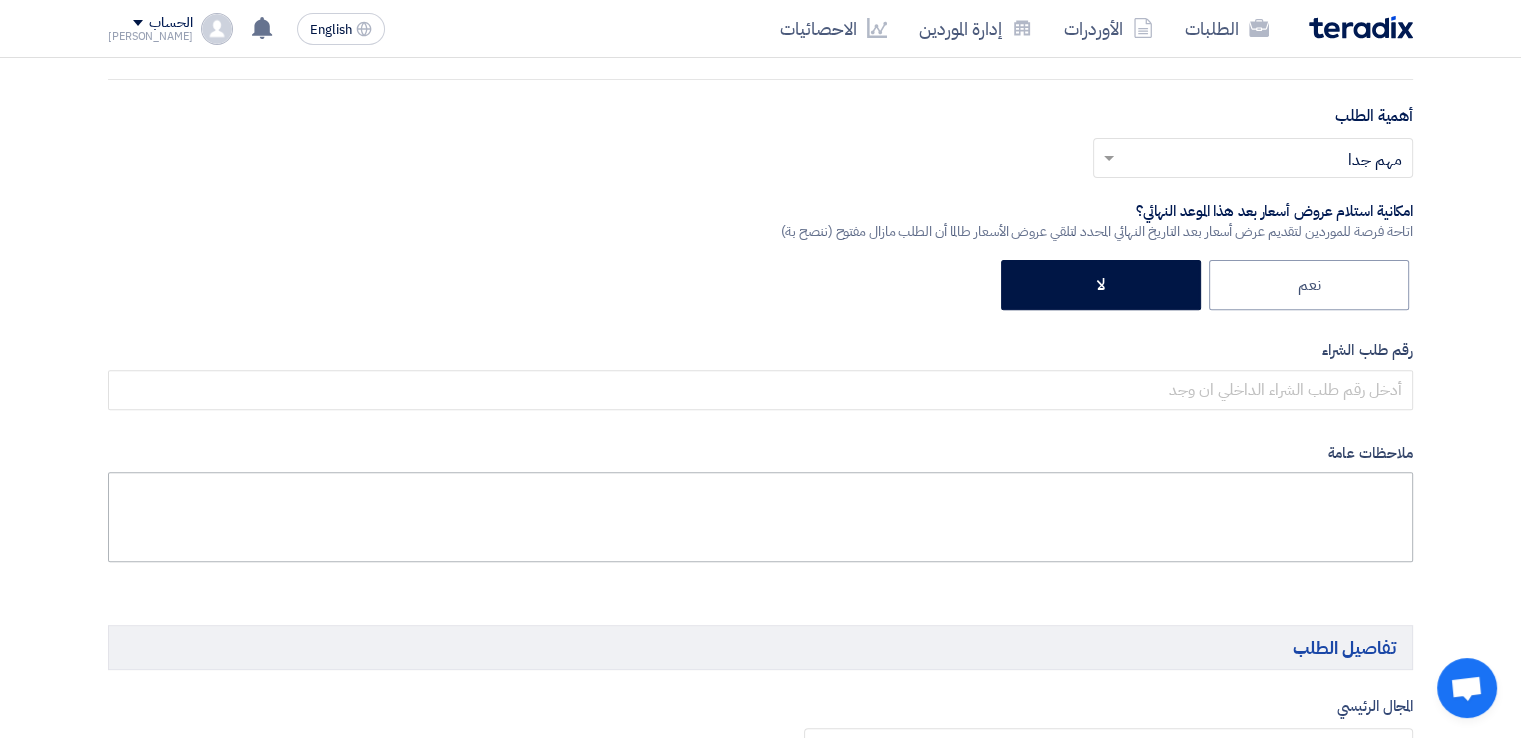 scroll, scrollTop: 700, scrollLeft: 0, axis: vertical 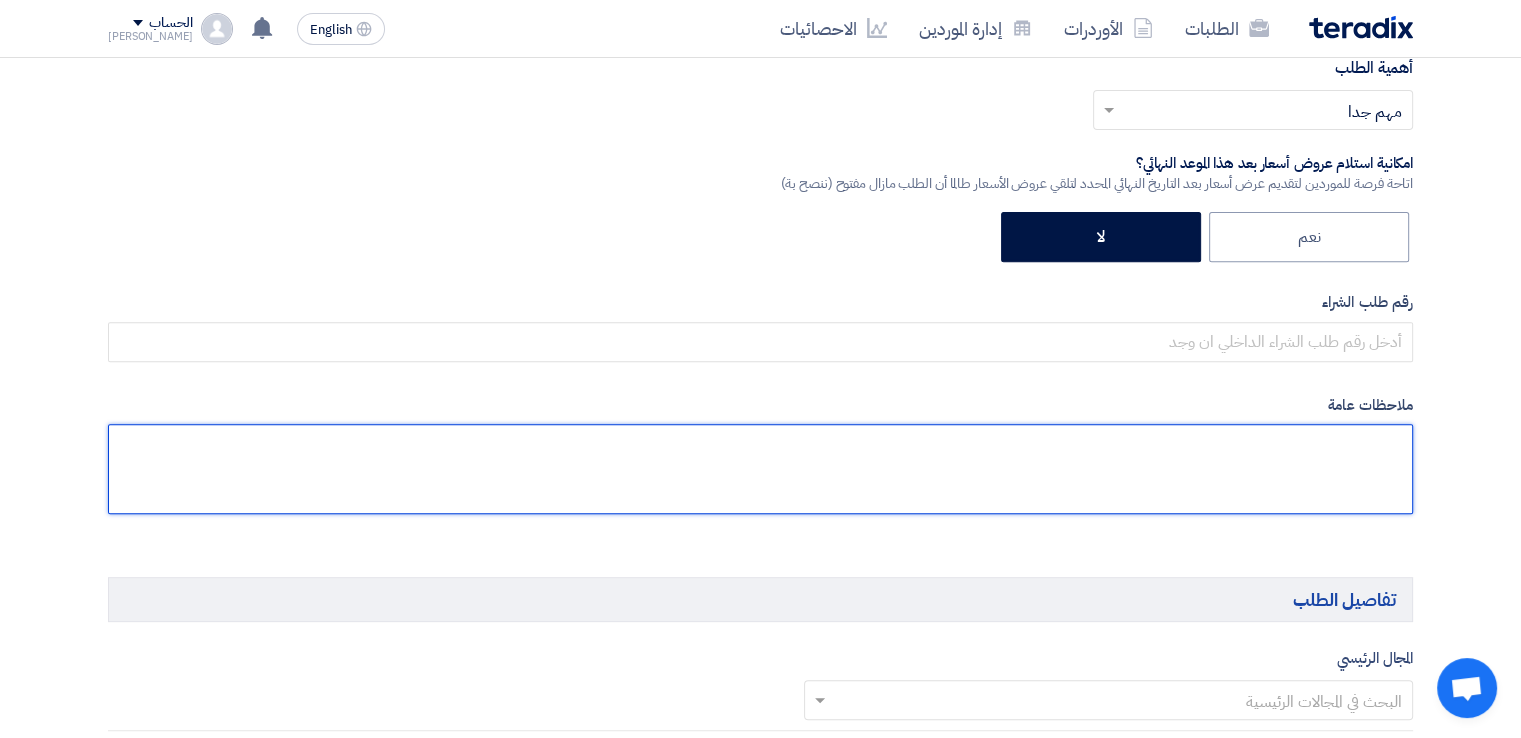 click 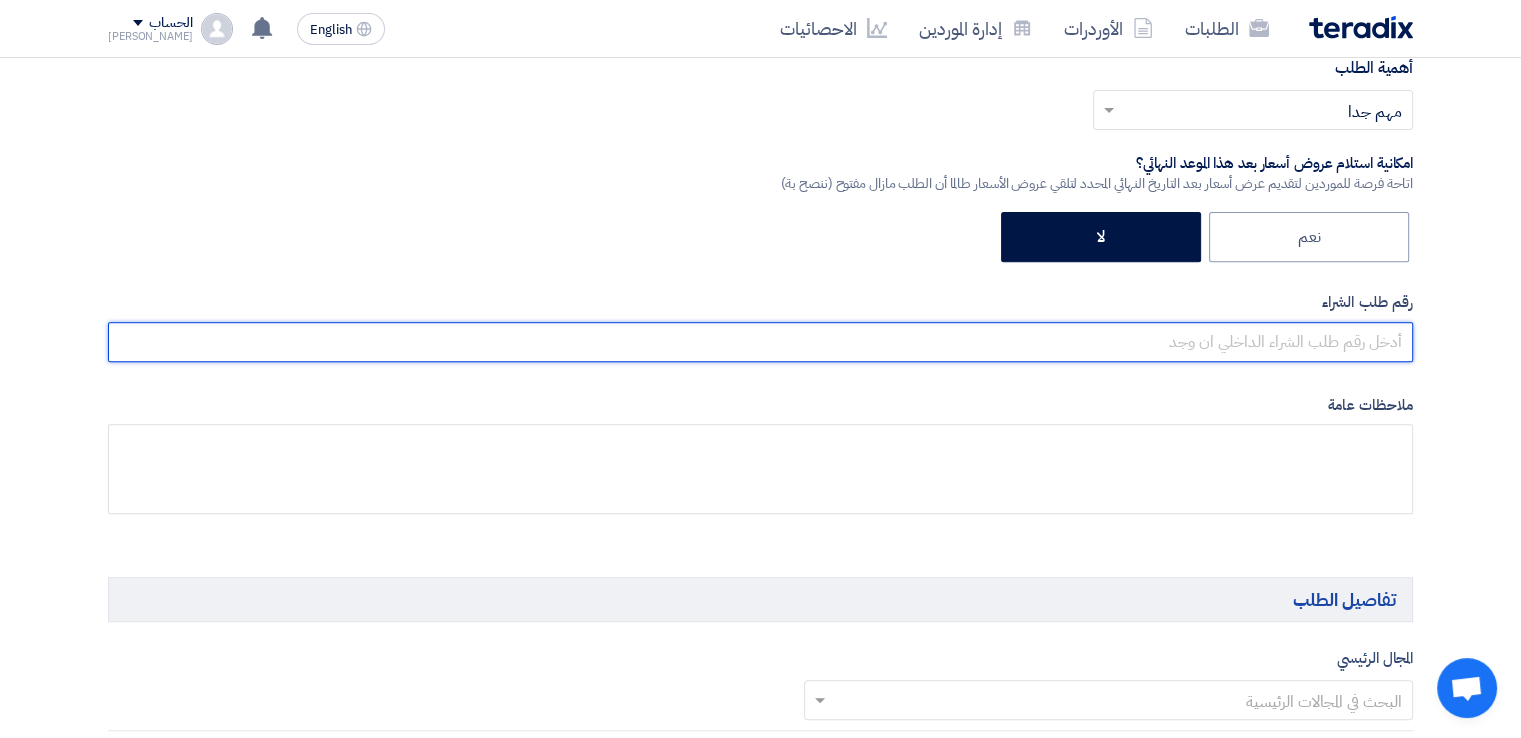click at bounding box center (760, 342) 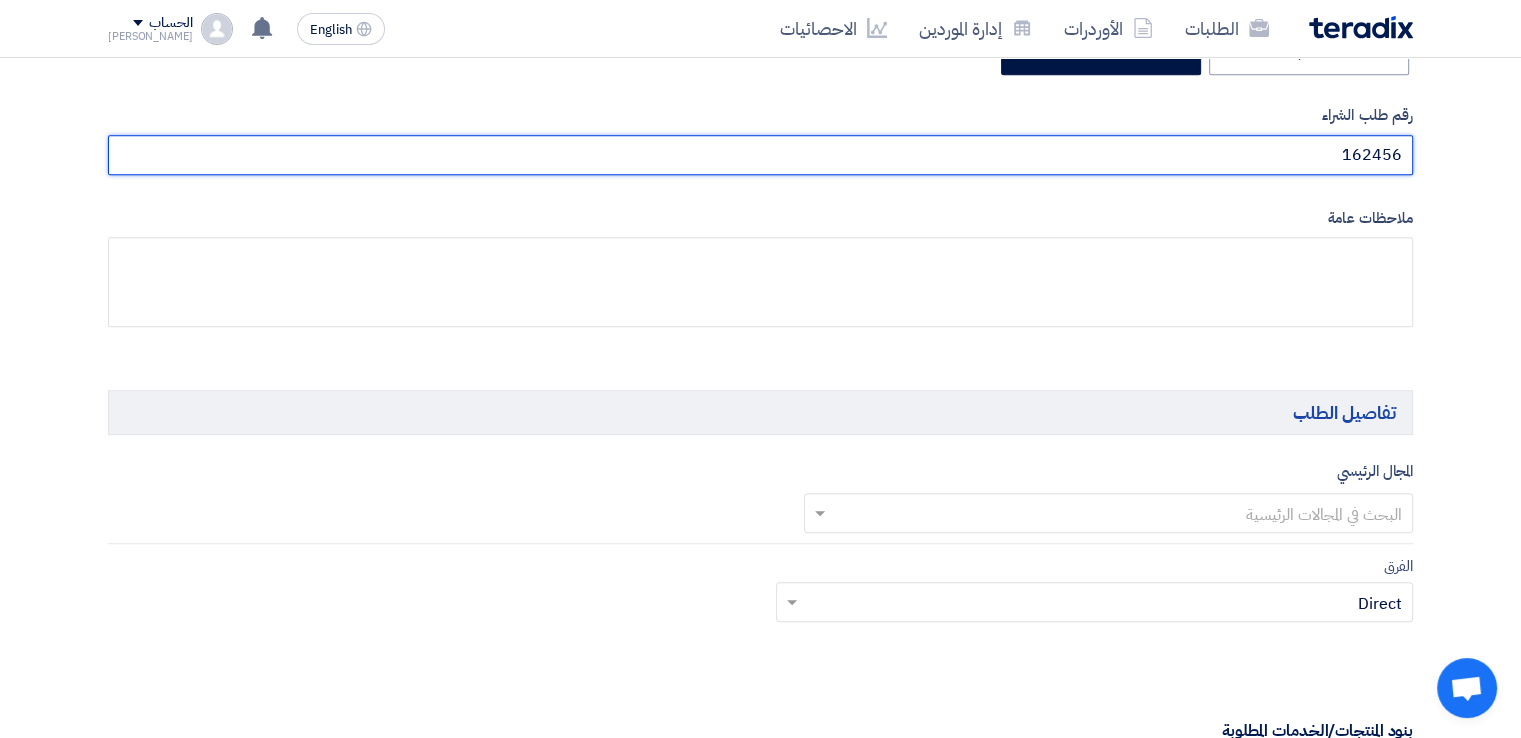 scroll, scrollTop: 900, scrollLeft: 0, axis: vertical 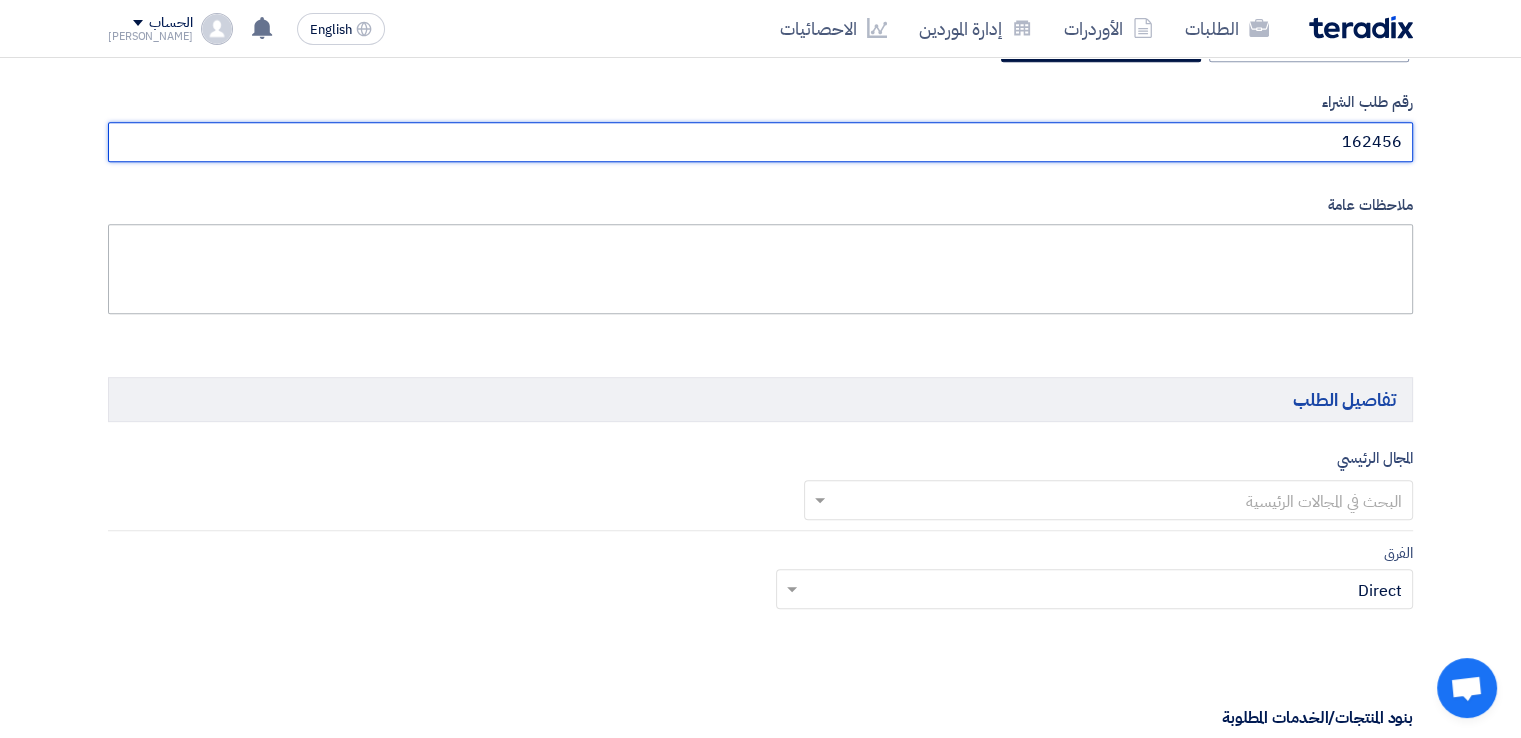 type on "162456" 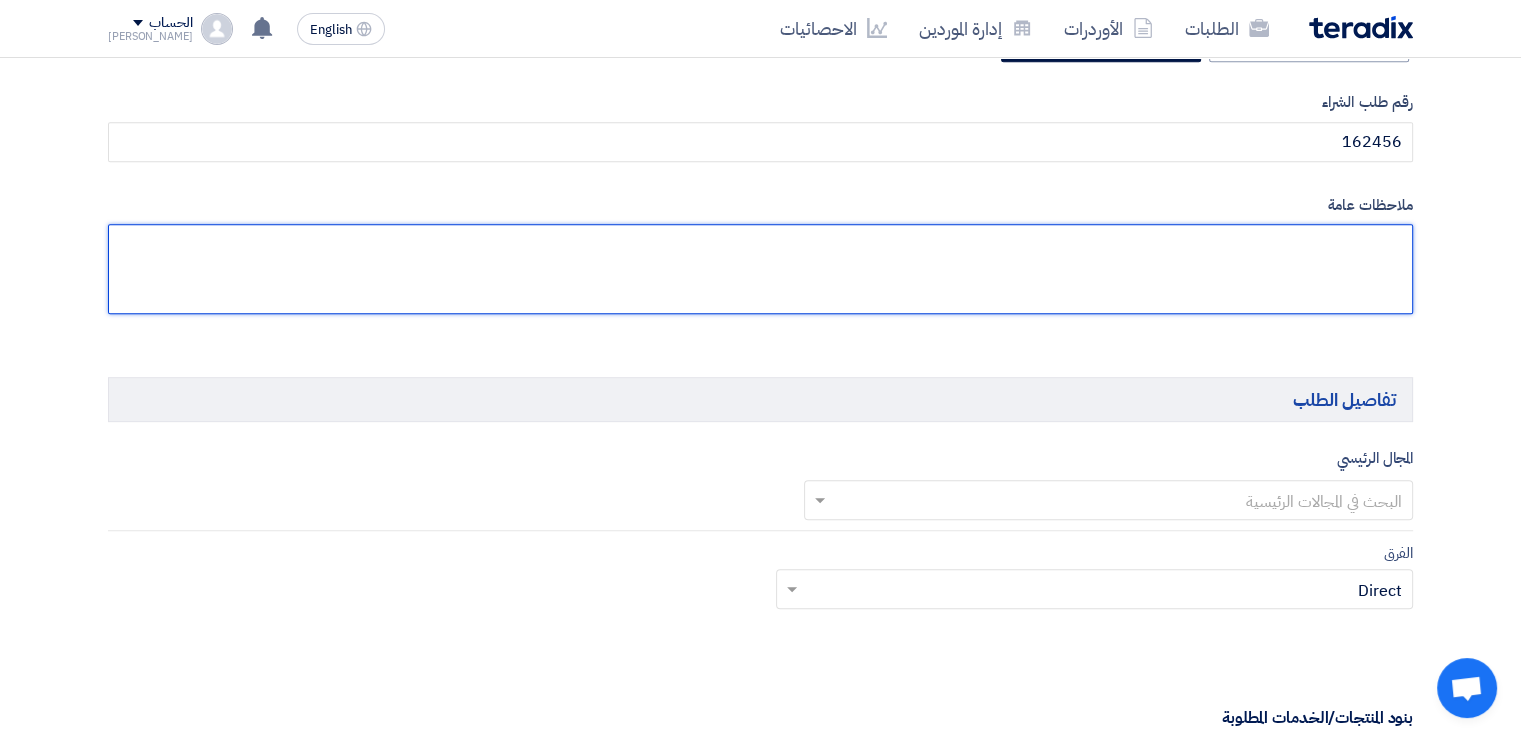 click 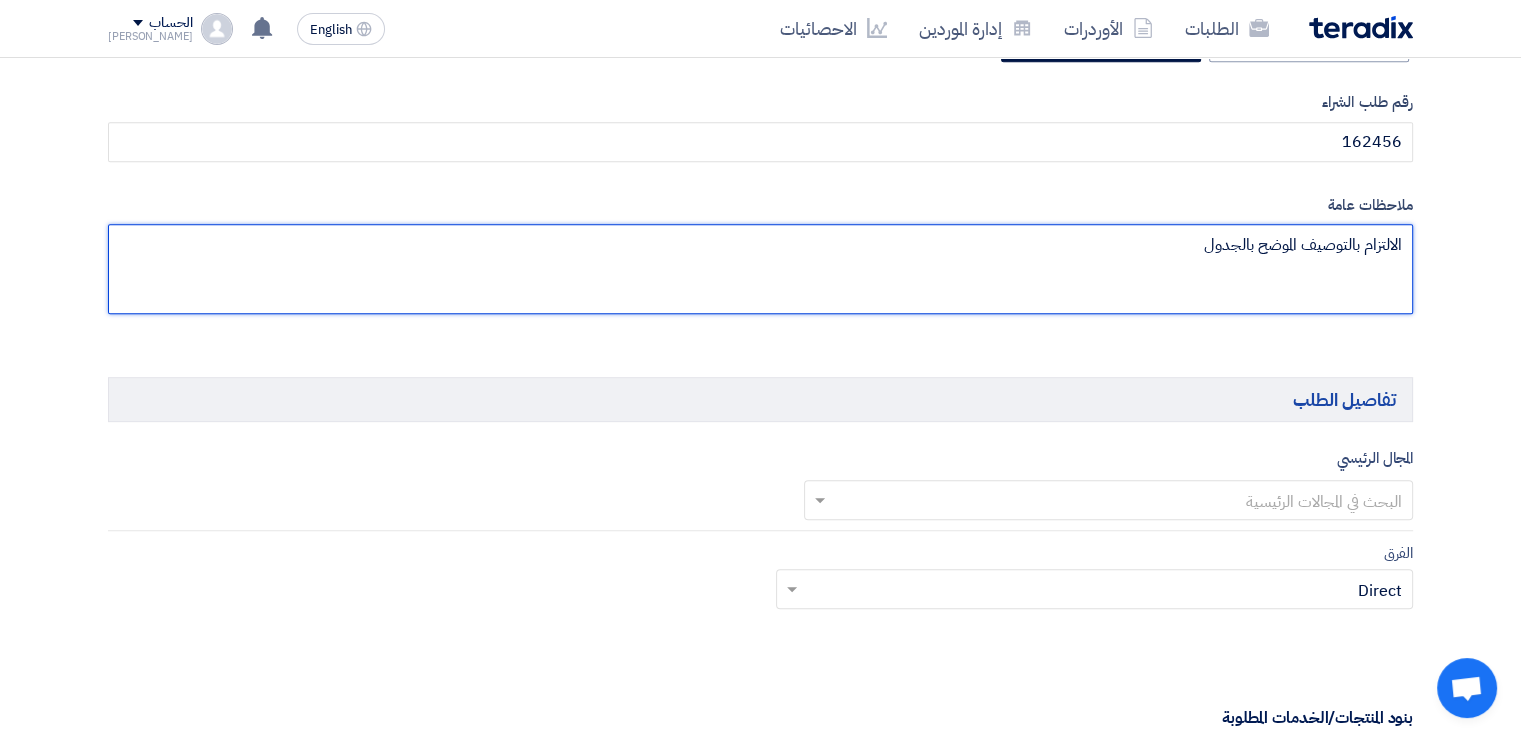type on "الالتزام بالتوصيف الموضح بالجدول" 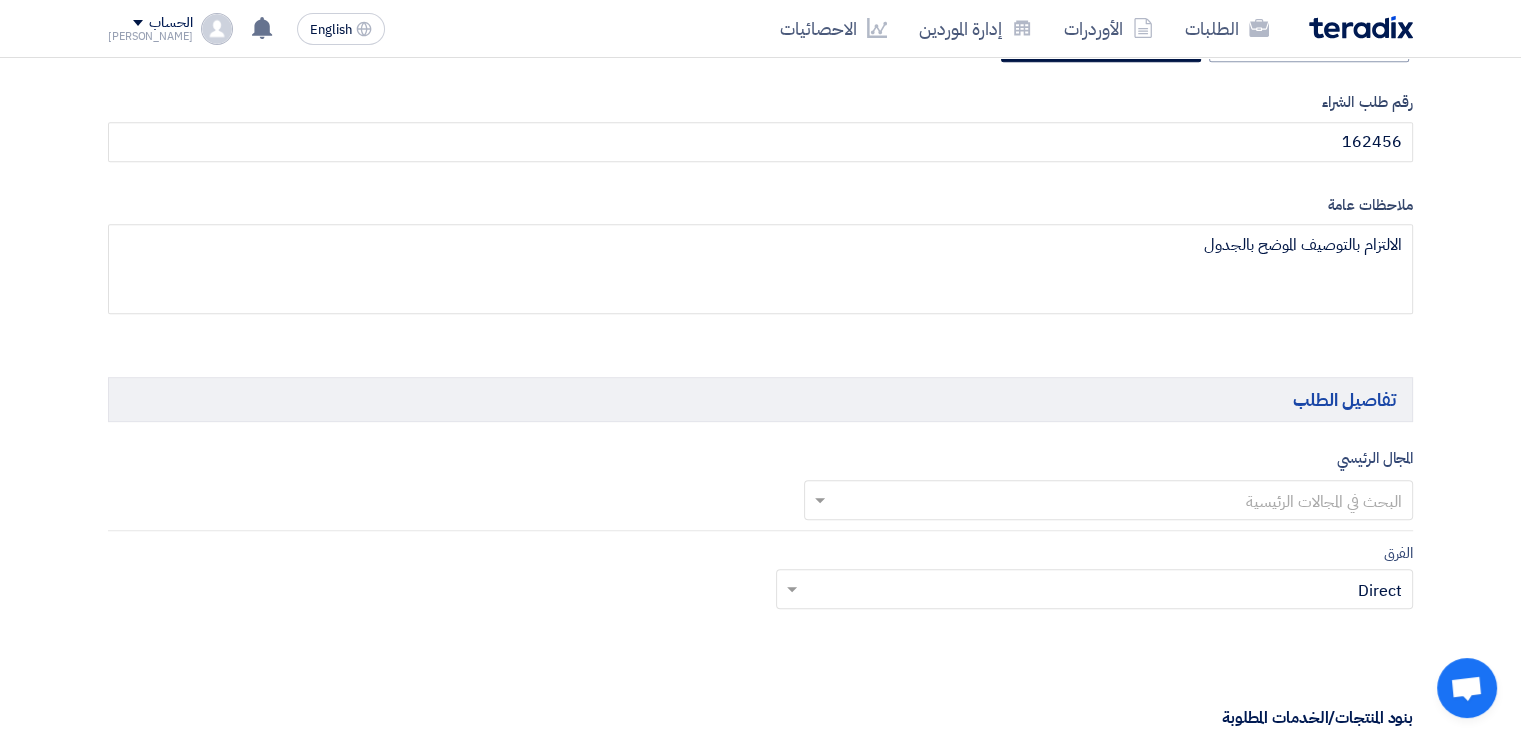 click at bounding box center [1120, 501] 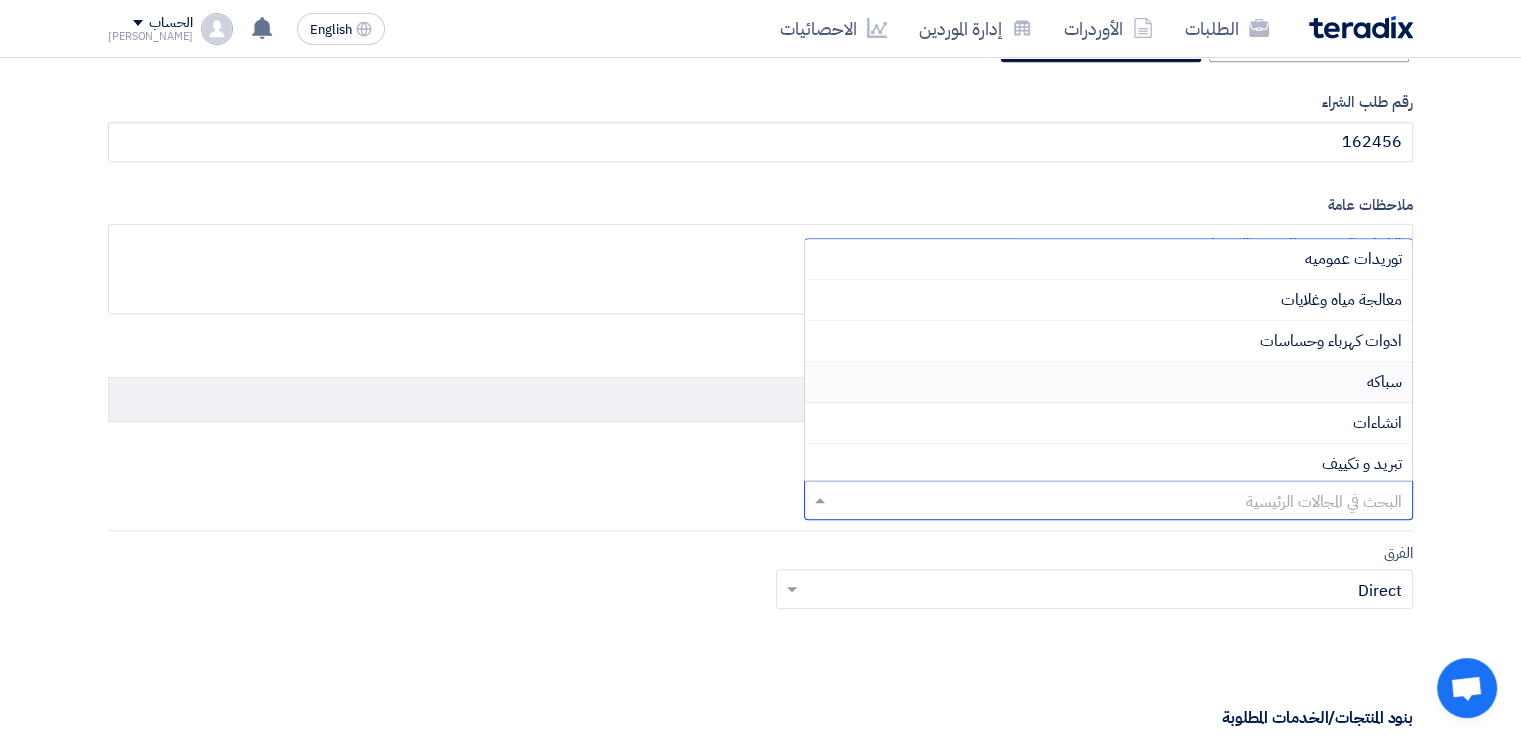 click on "سباكه" at bounding box center [1384, 382] 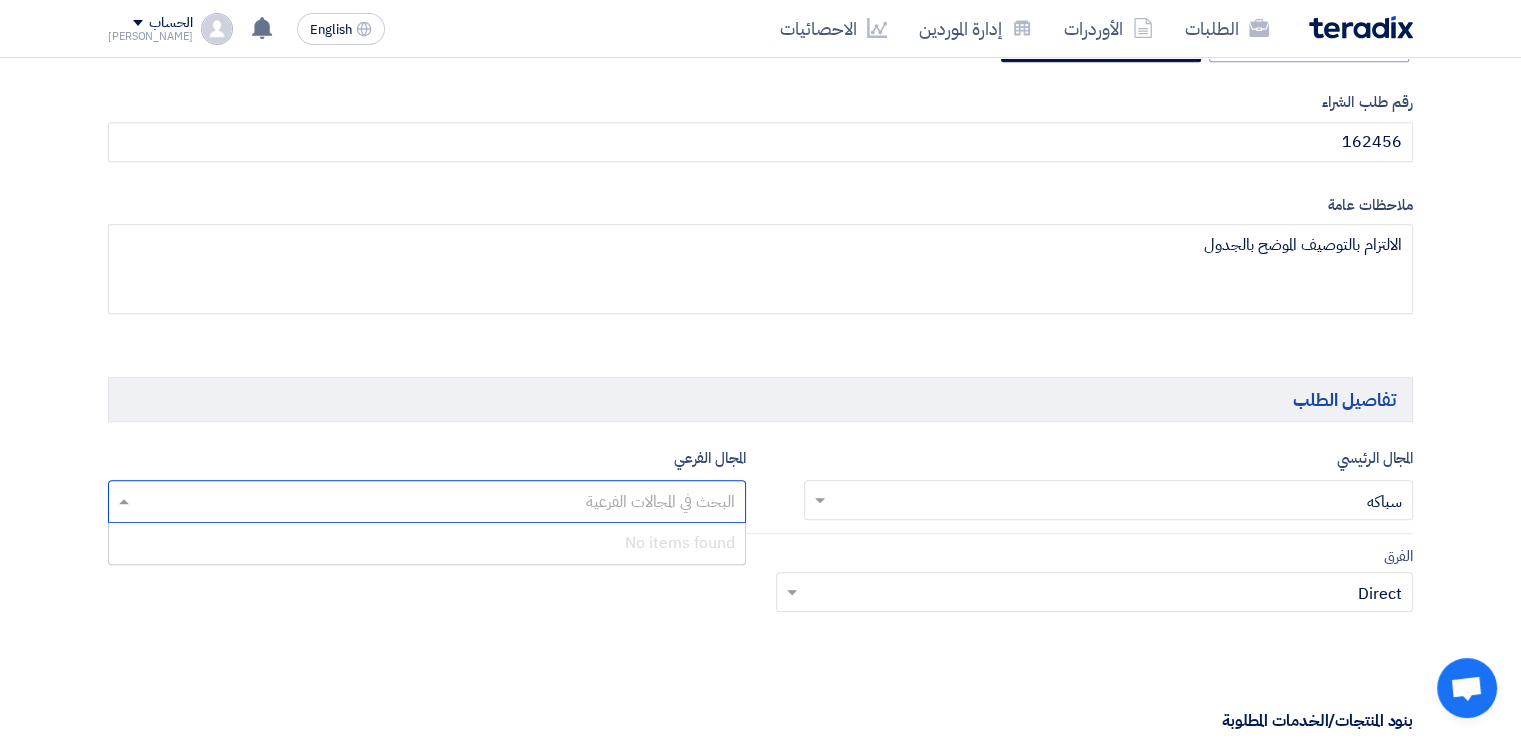 click at bounding box center (426, 503) 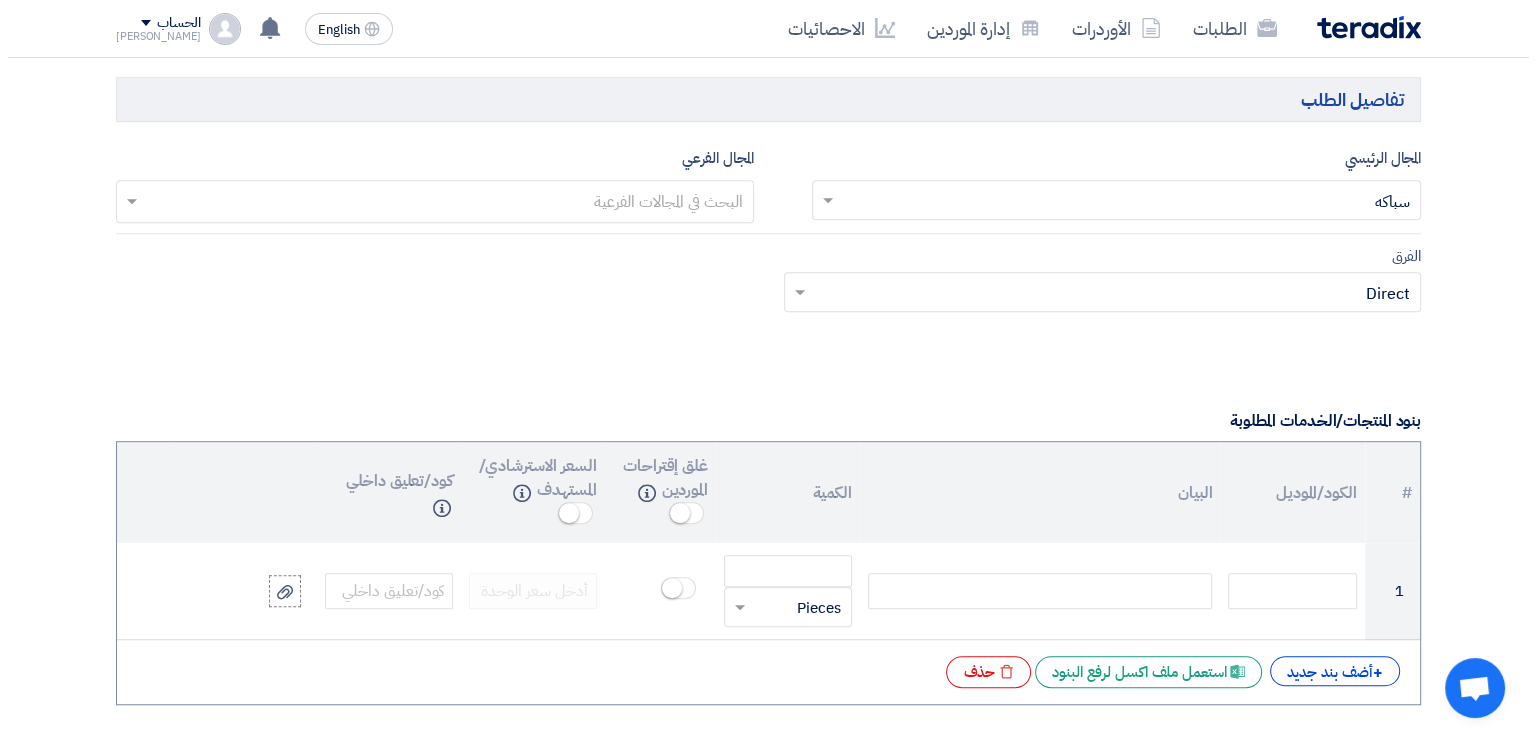 scroll, scrollTop: 1400, scrollLeft: 0, axis: vertical 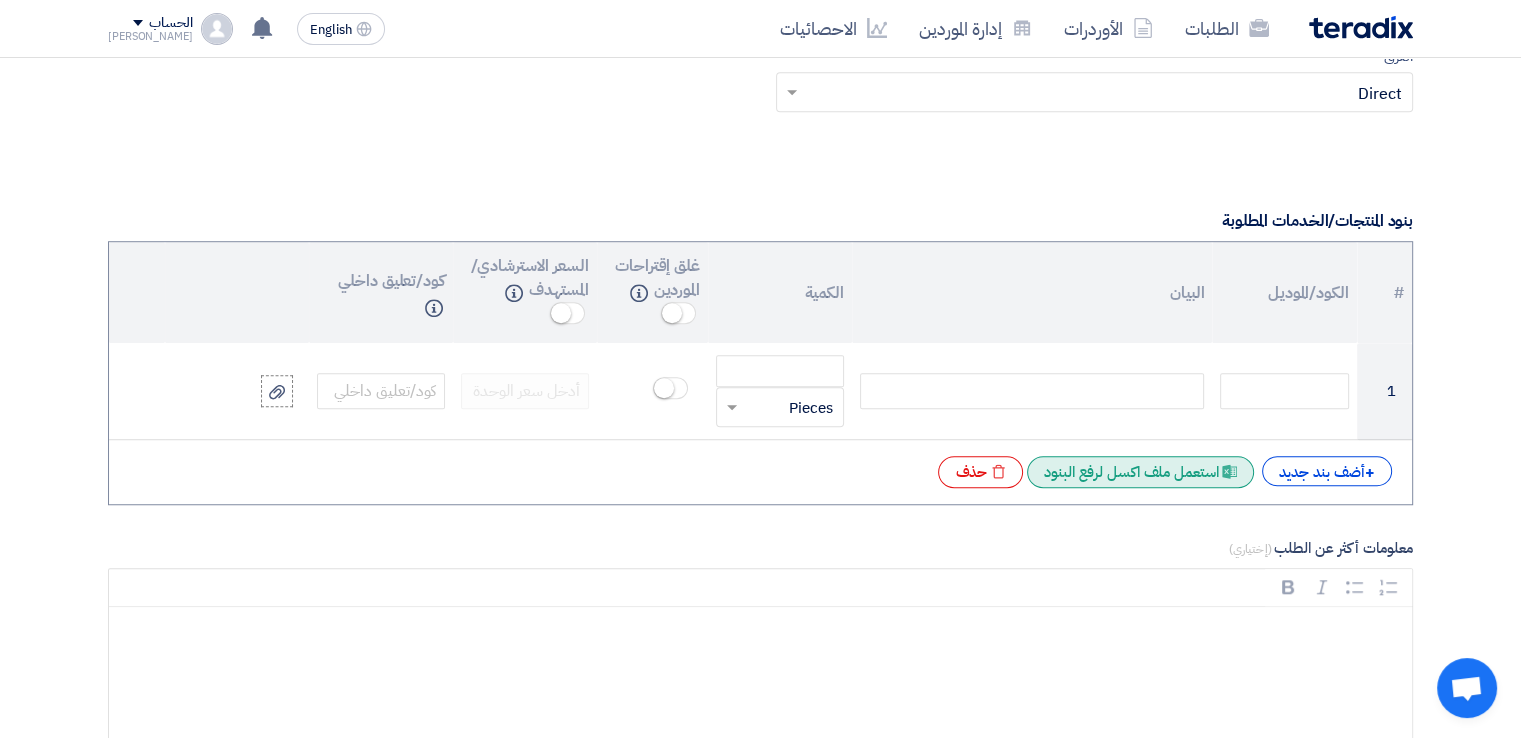 click on "Excel file
استعمل ملف اكسل لرفع البنود" 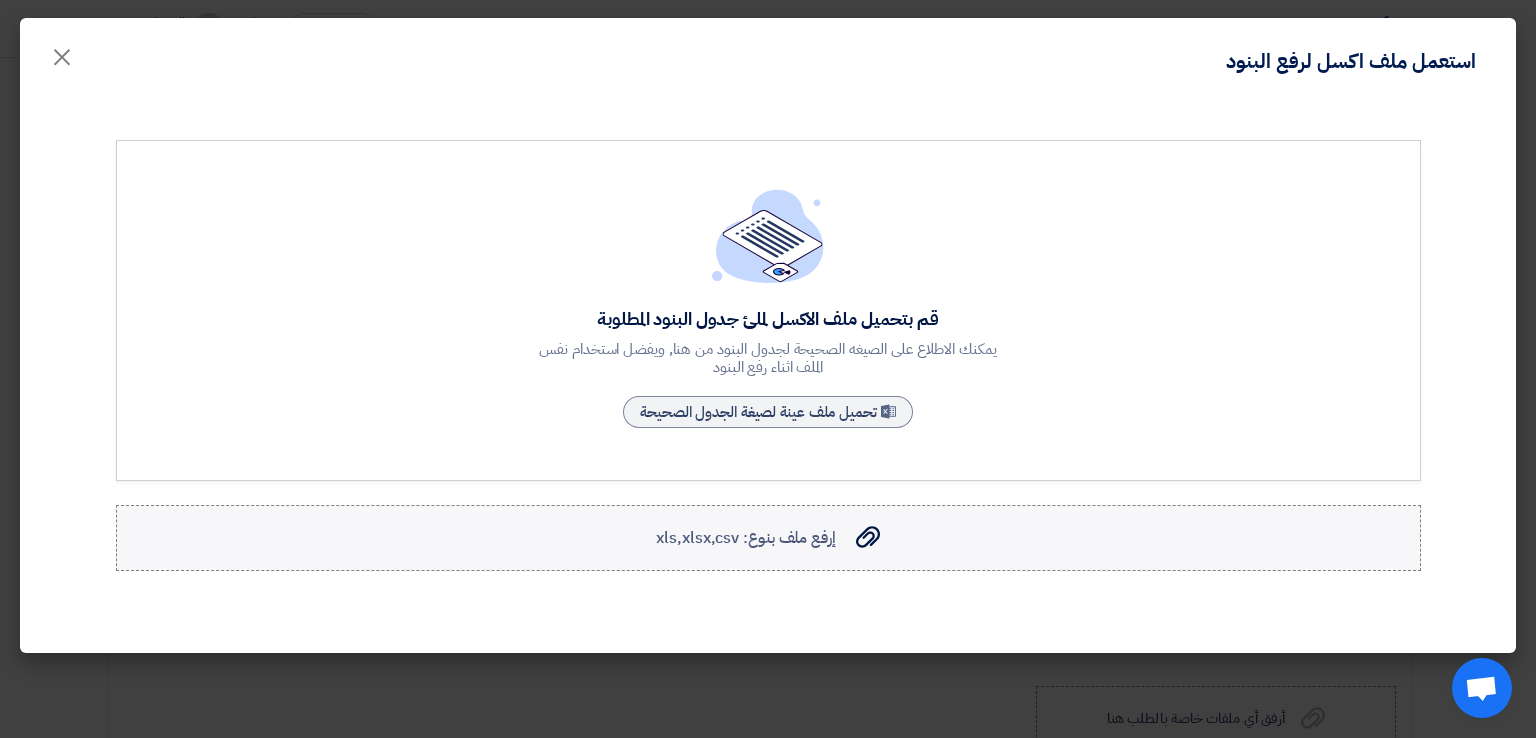 click on "إرفع ملف بنوع: xls,xlsx,csv
إرفع ملف بنوع: xls,xlsx,csv" 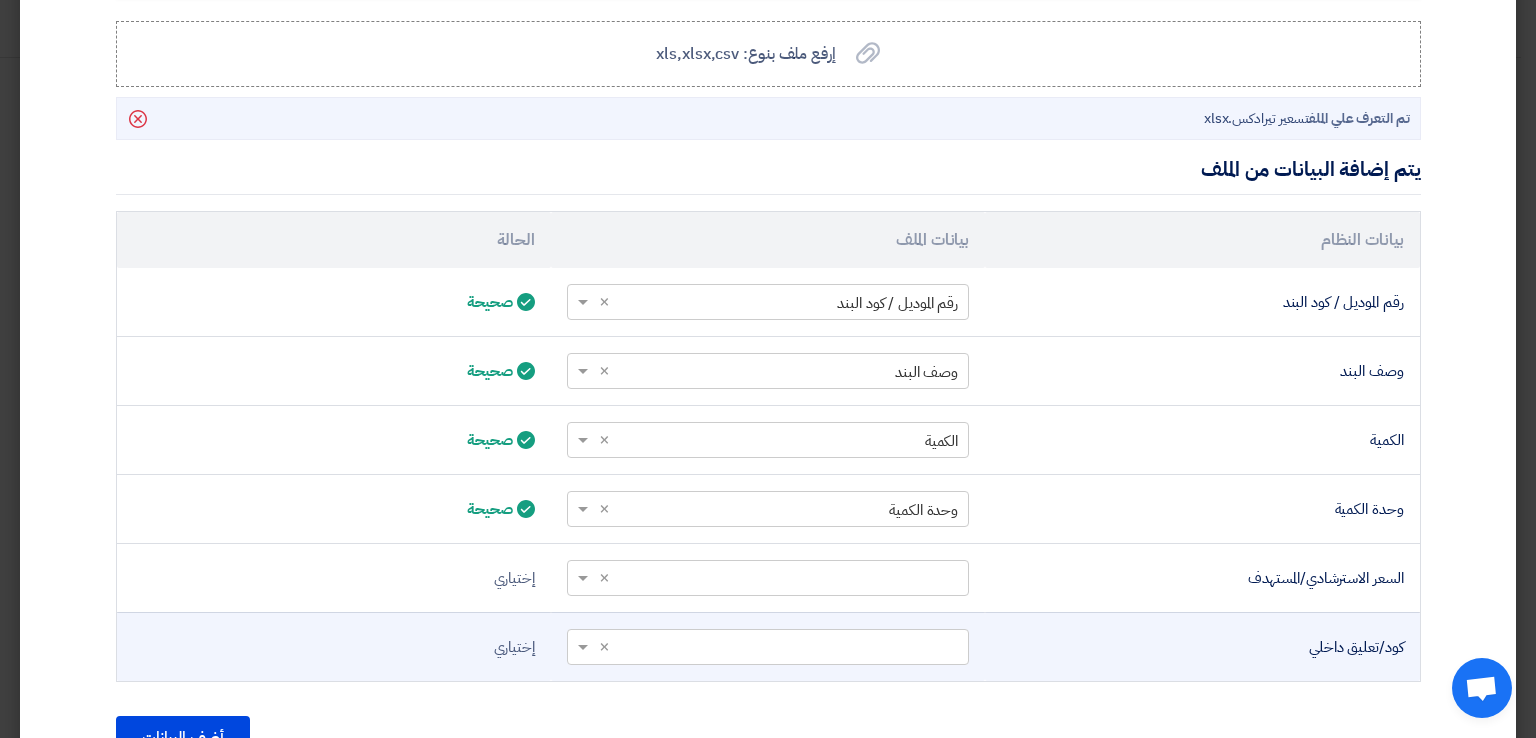 scroll, scrollTop: 592, scrollLeft: 0, axis: vertical 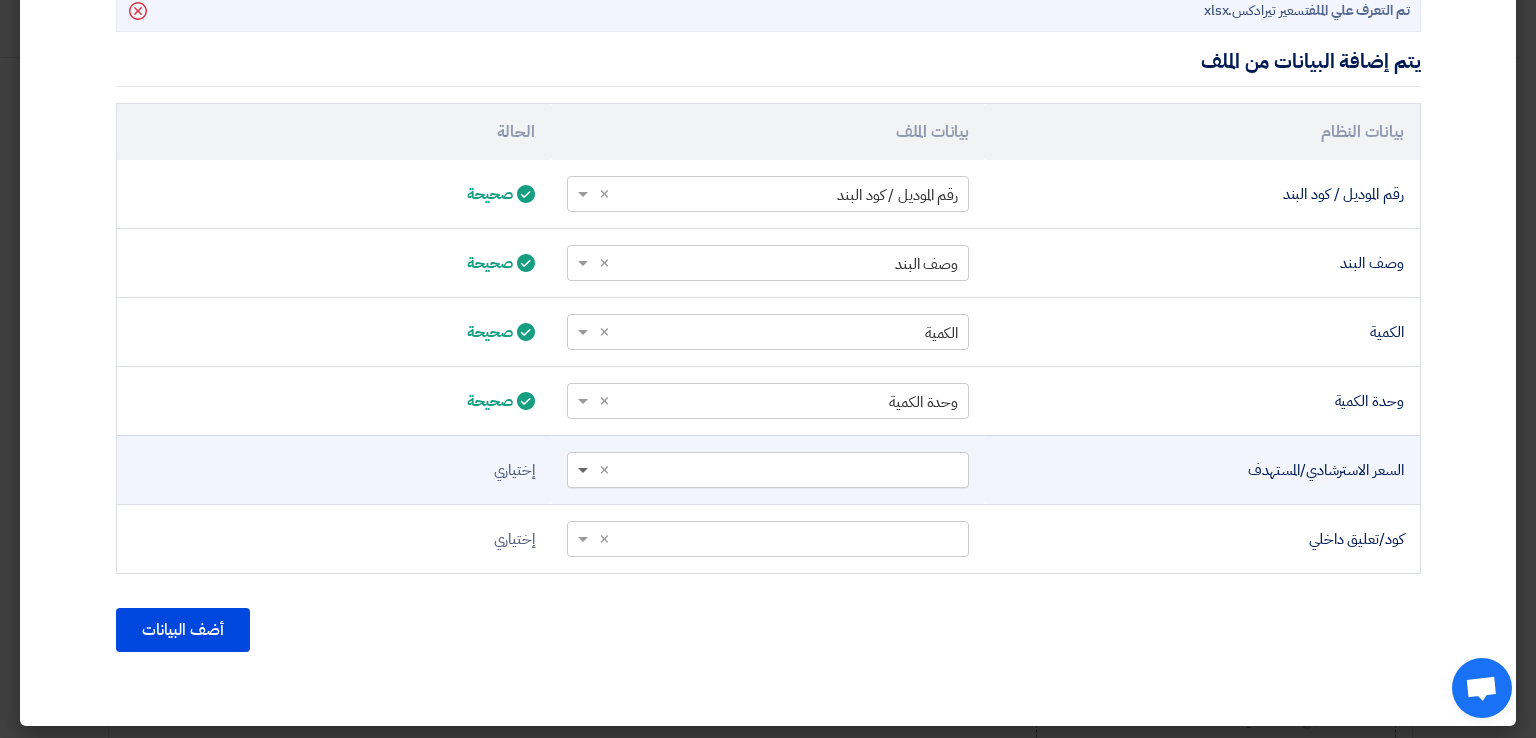 click 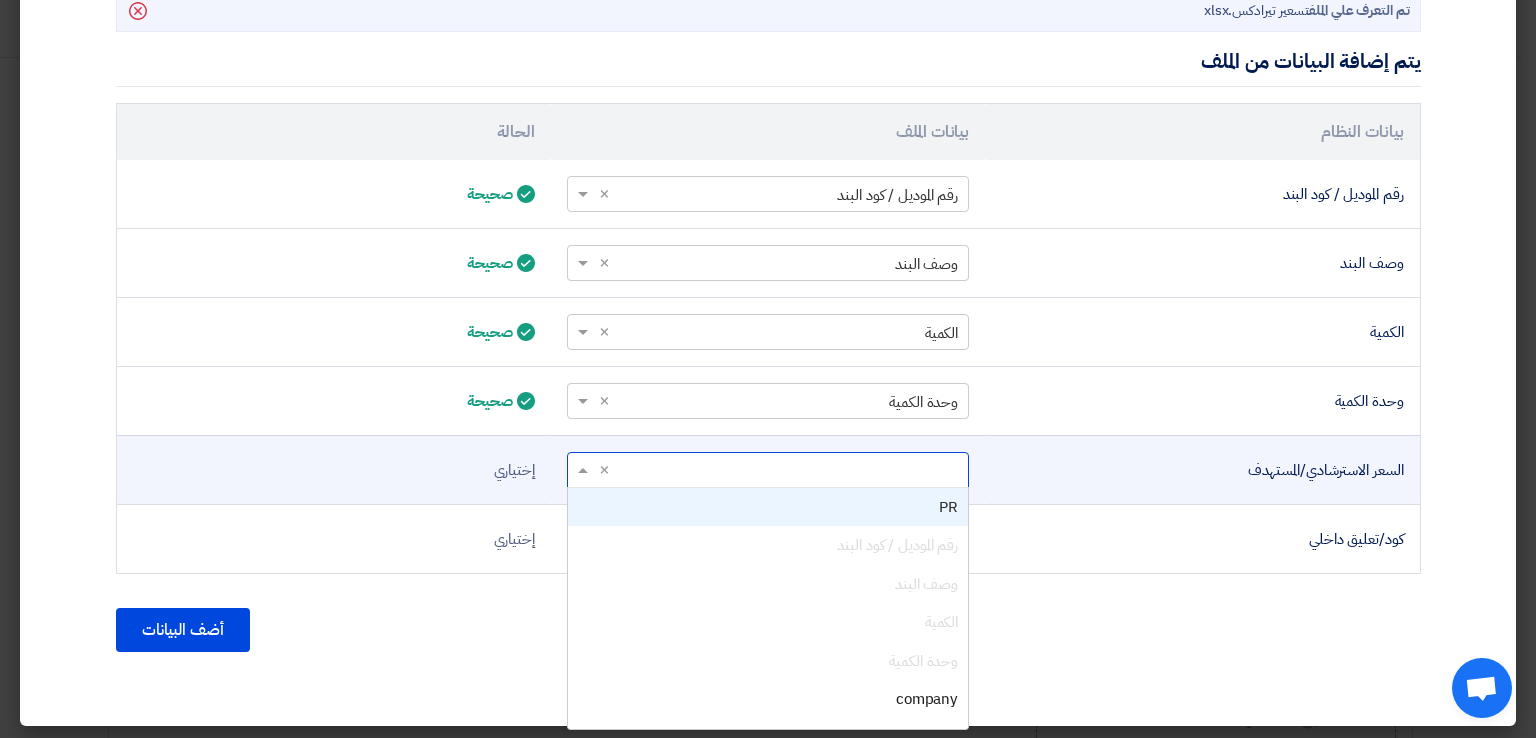 click on "PR" at bounding box center (768, 507) 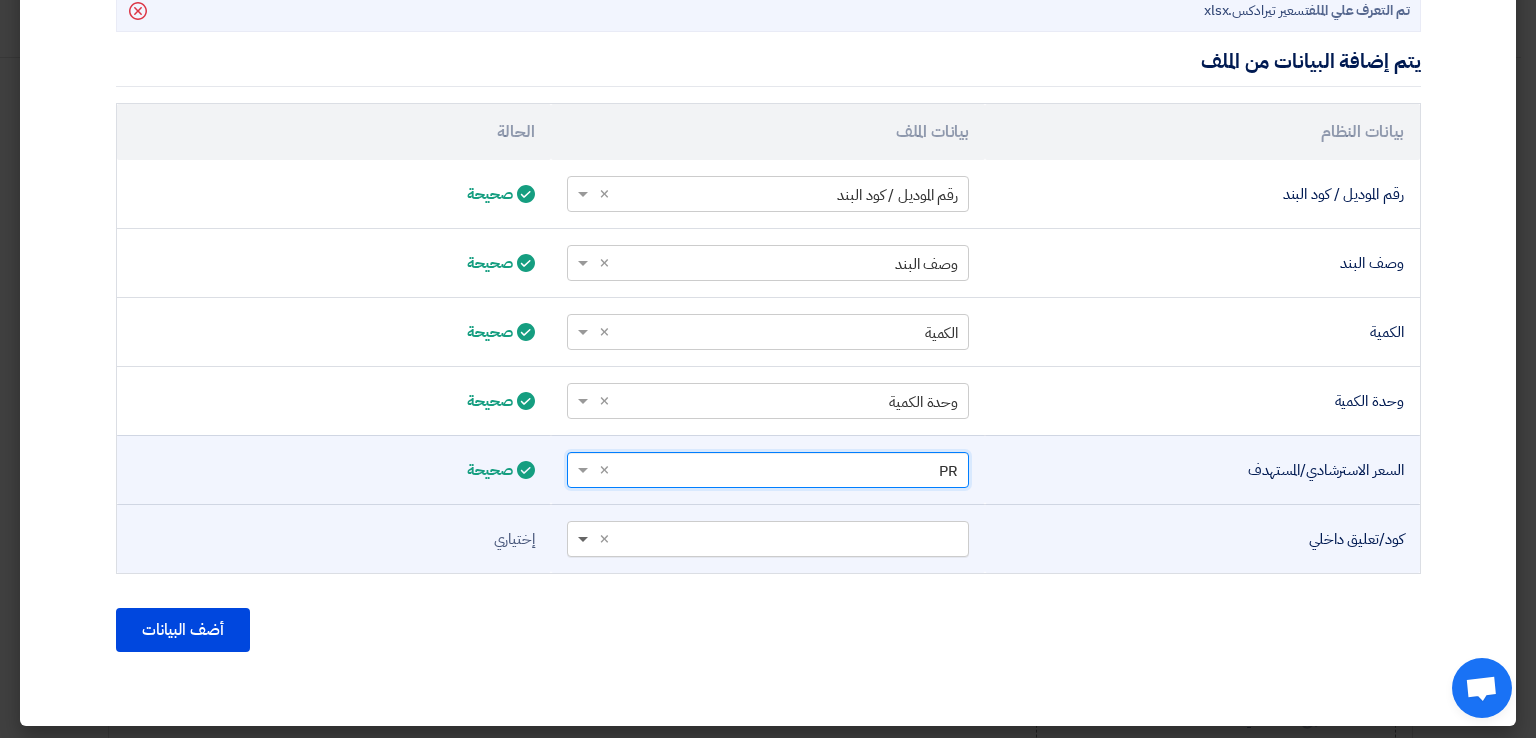 click 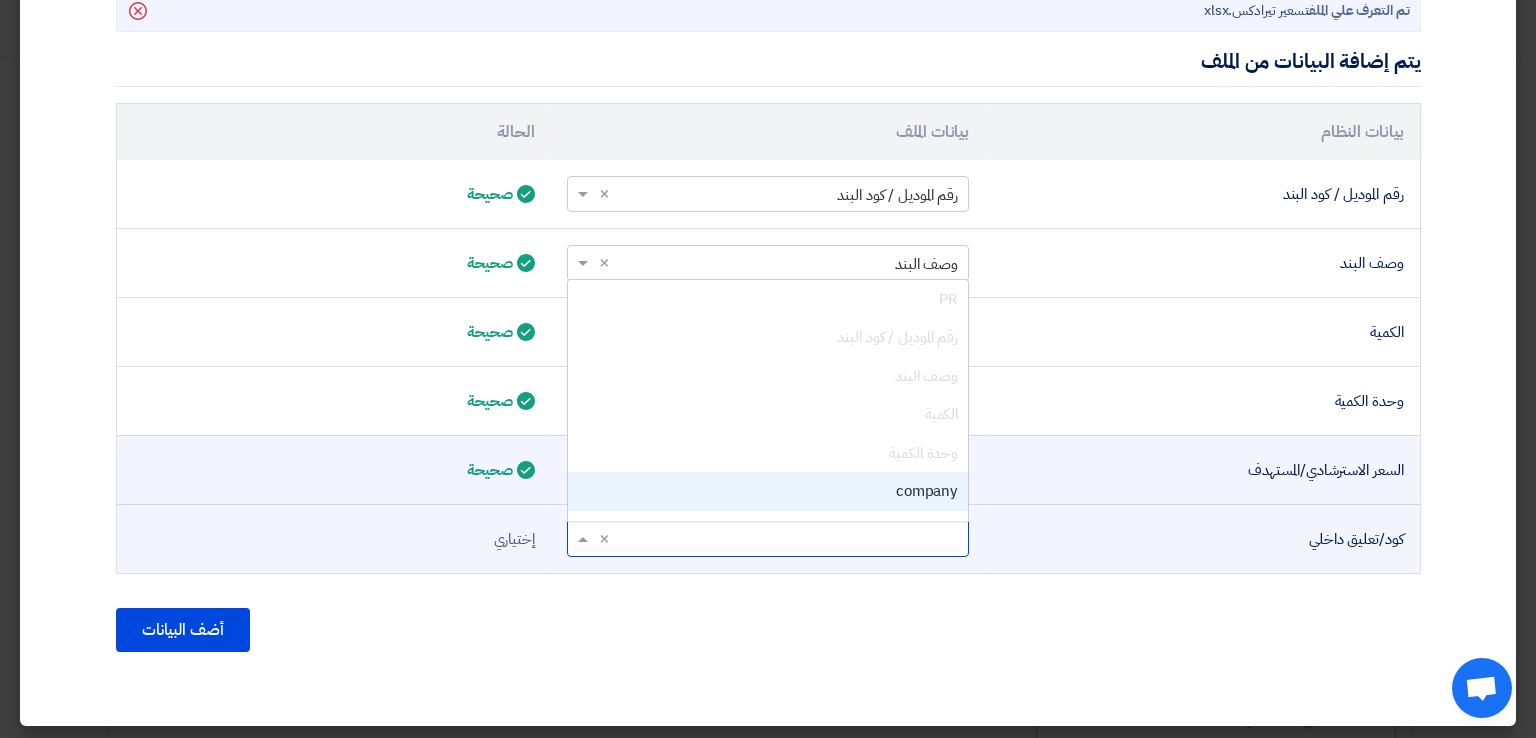 click on "company" at bounding box center (768, 491) 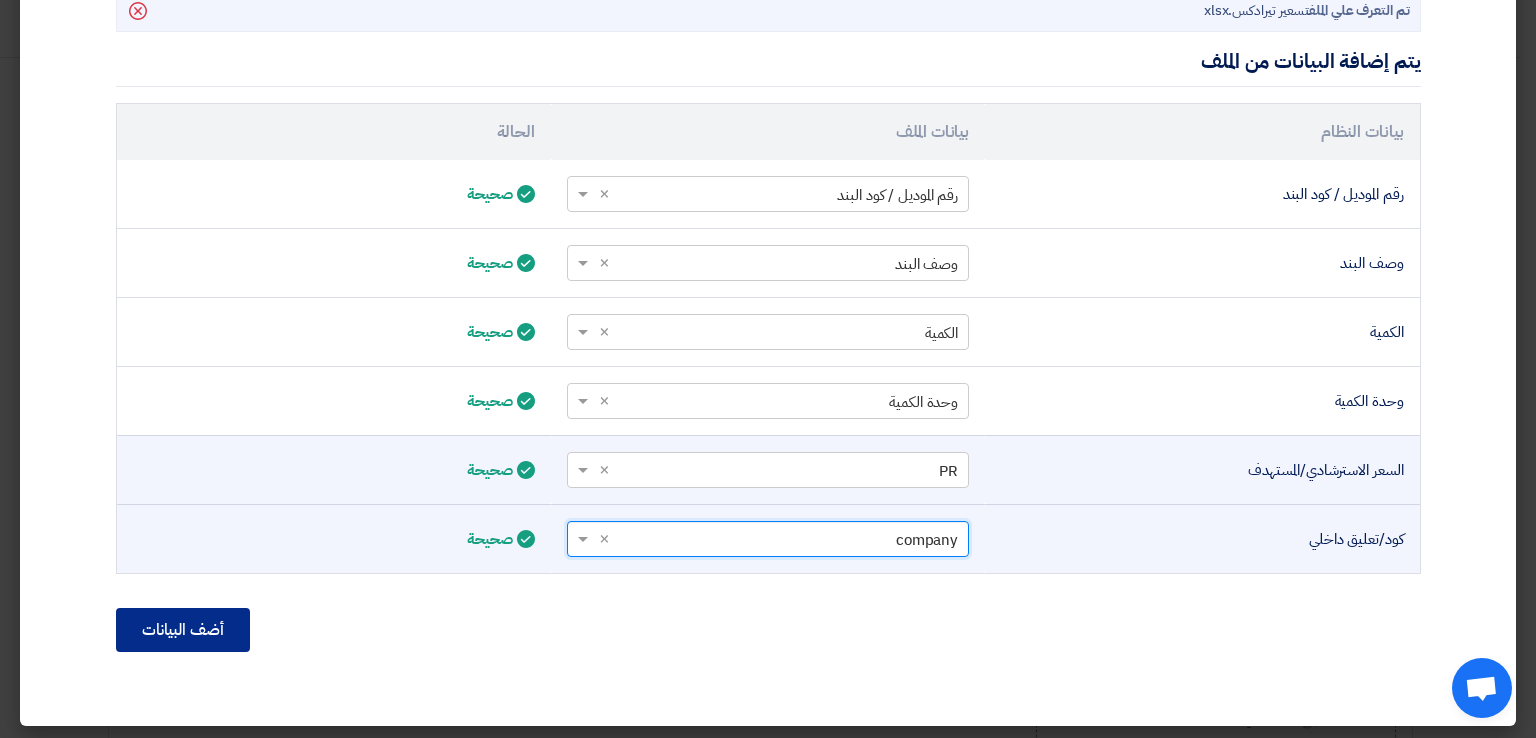 click on "أضف البيانات" 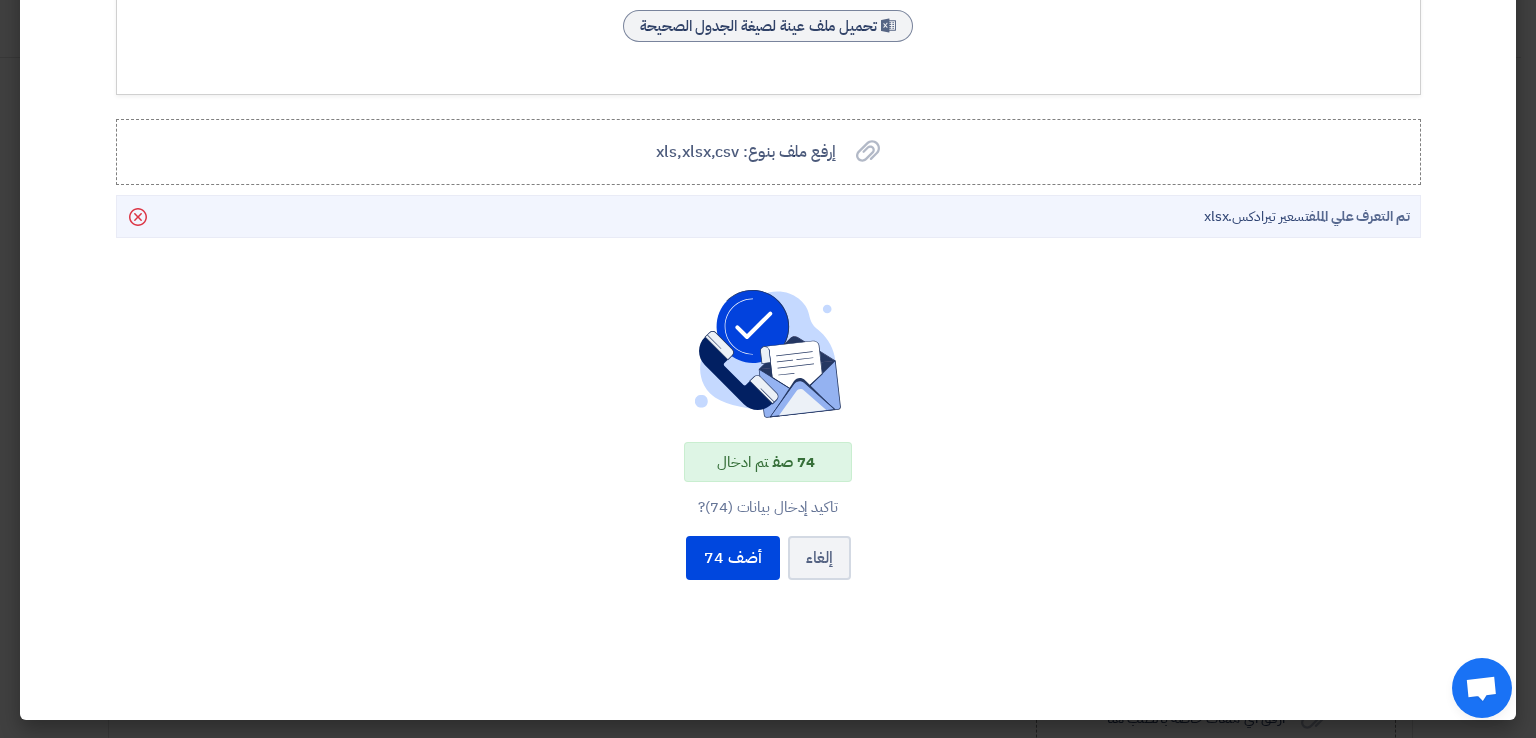 scroll, scrollTop: 200, scrollLeft: 0, axis: vertical 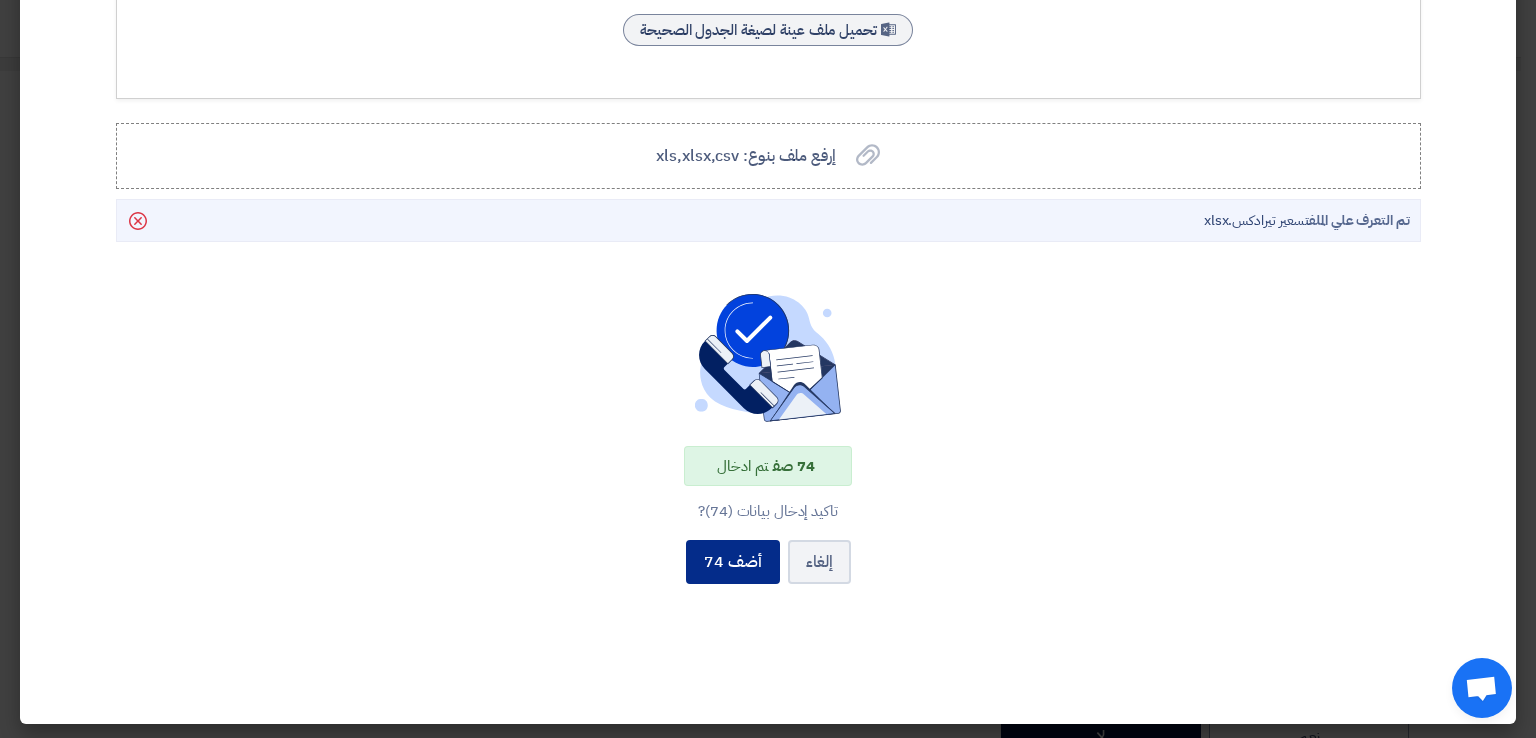 click on "أضف 74" at bounding box center [733, 562] 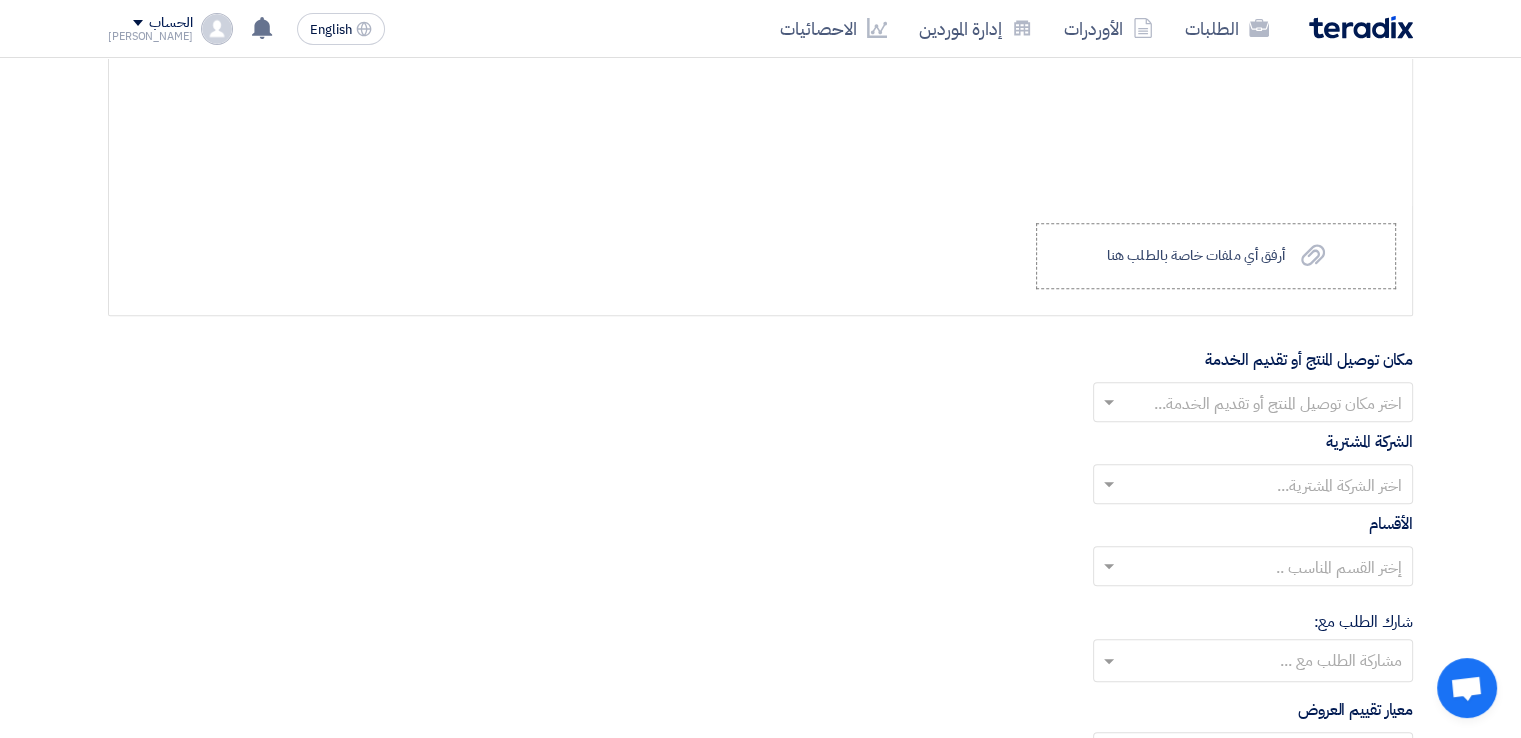 scroll, scrollTop: 9100, scrollLeft: 0, axis: vertical 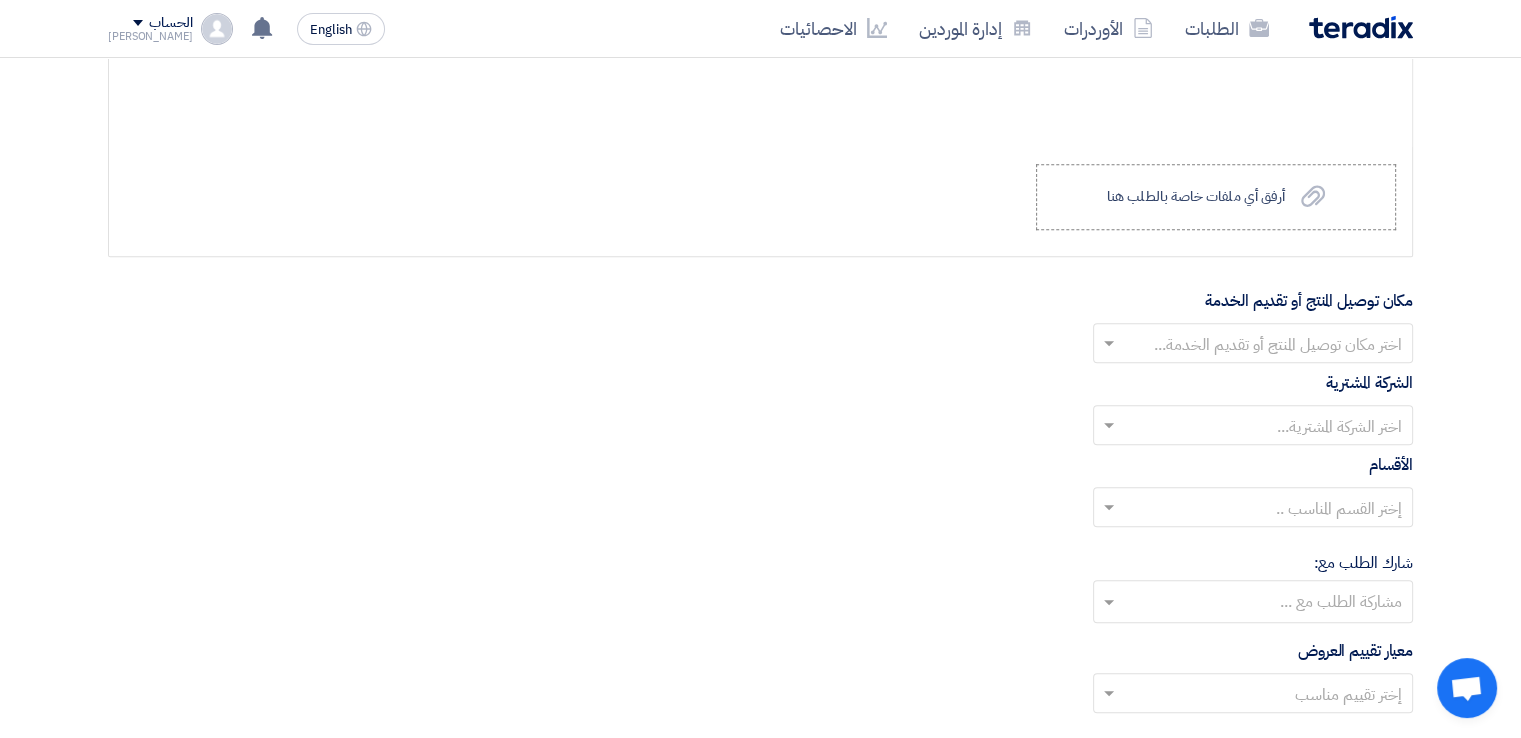 click 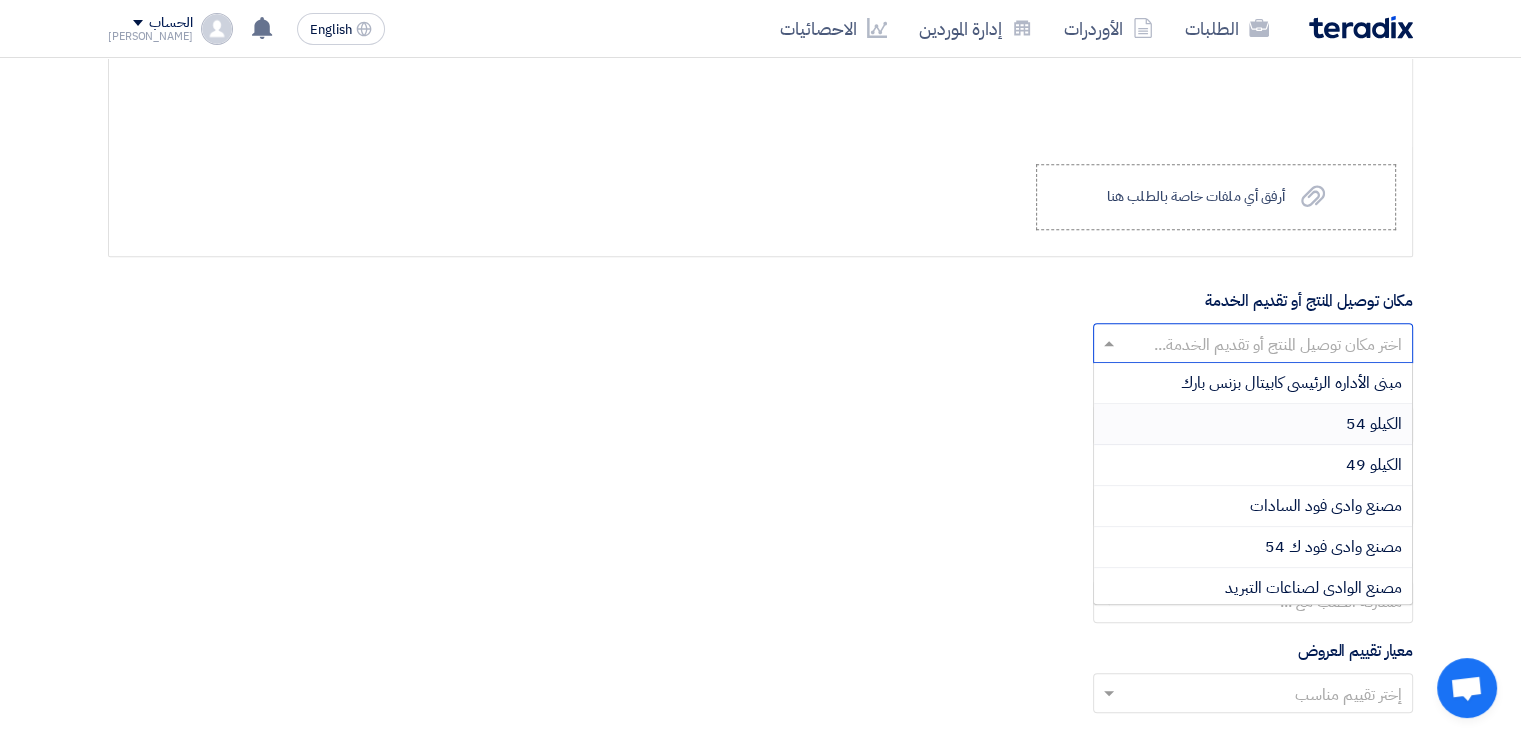 click on "الكيلو 54" at bounding box center (1253, 424) 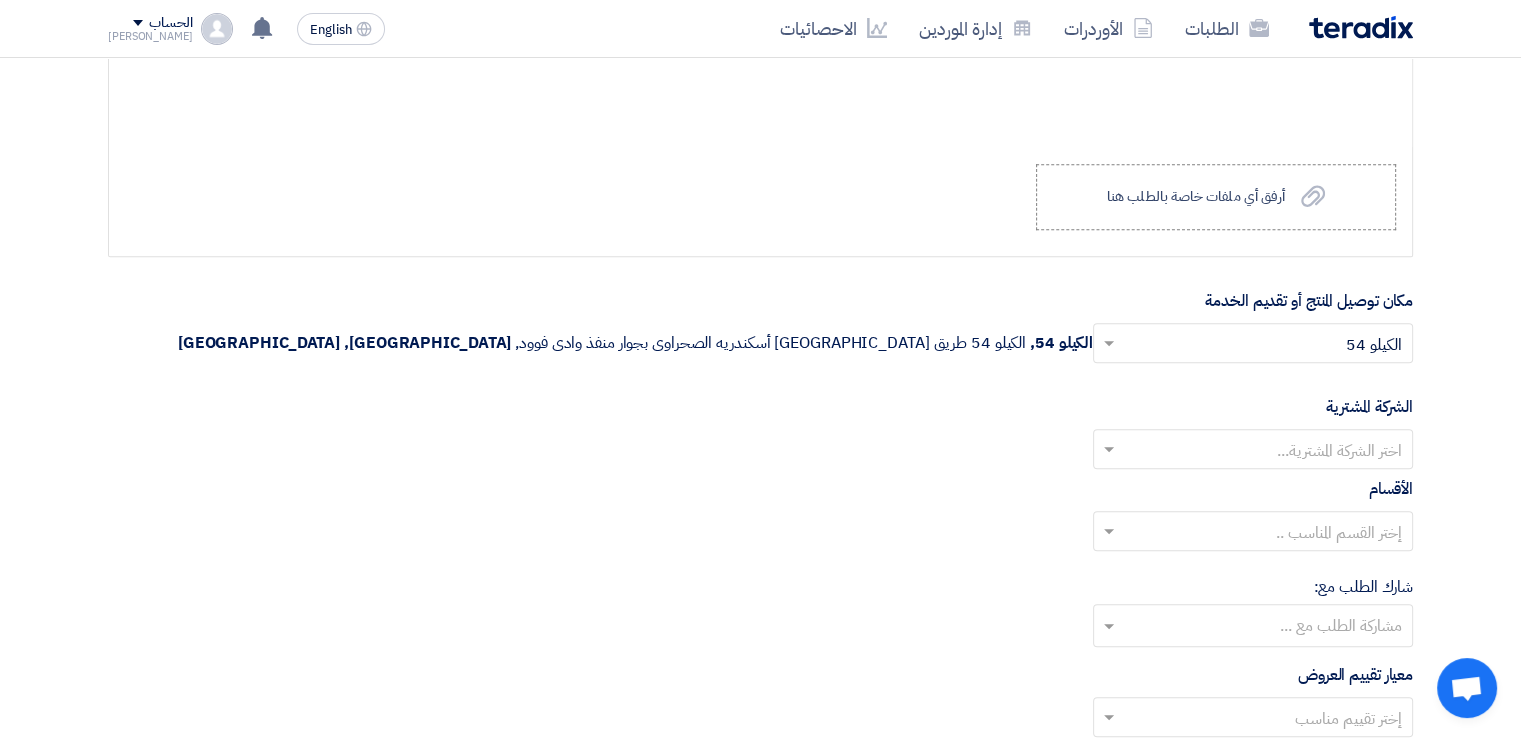 click 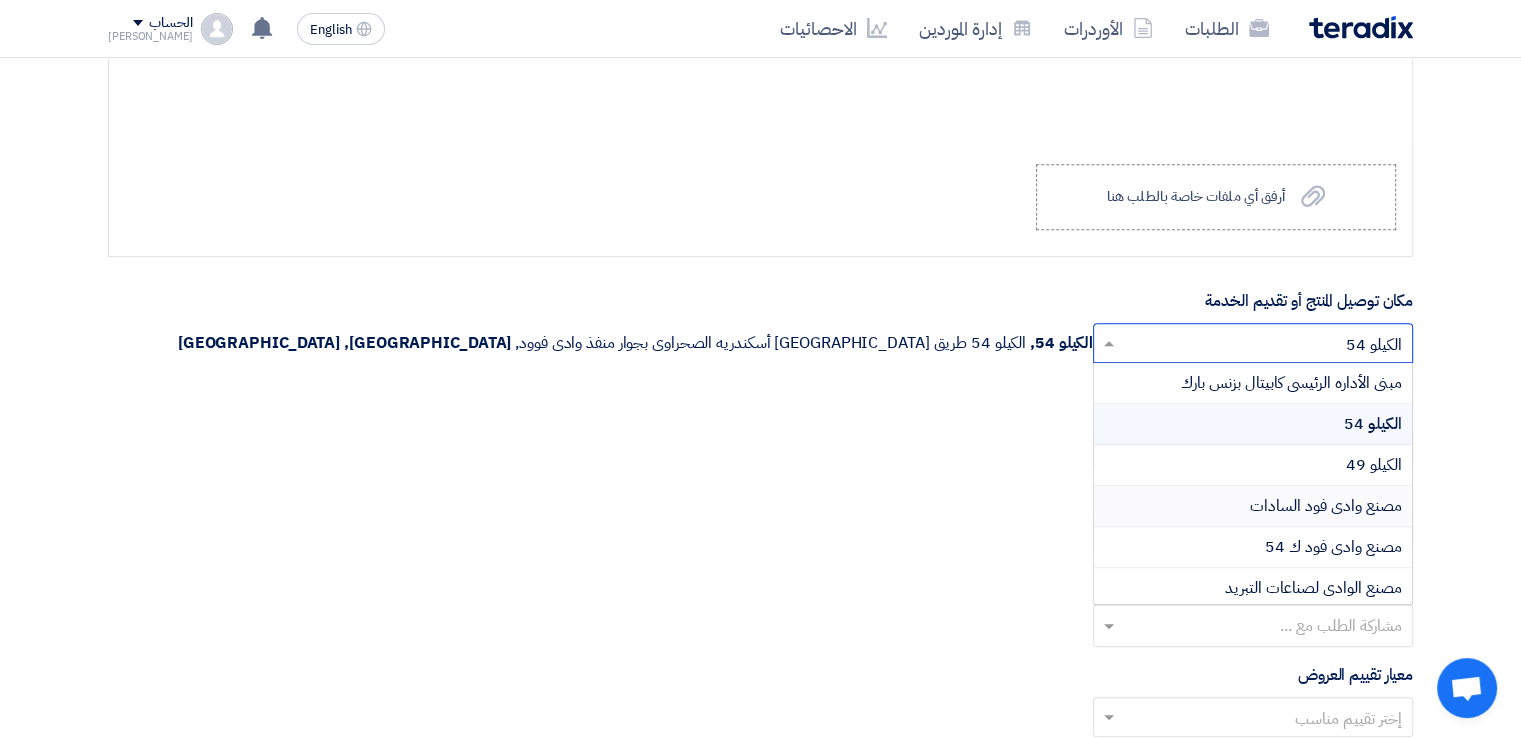 click on "مصنع وادى فود السادات" at bounding box center (1326, 506) 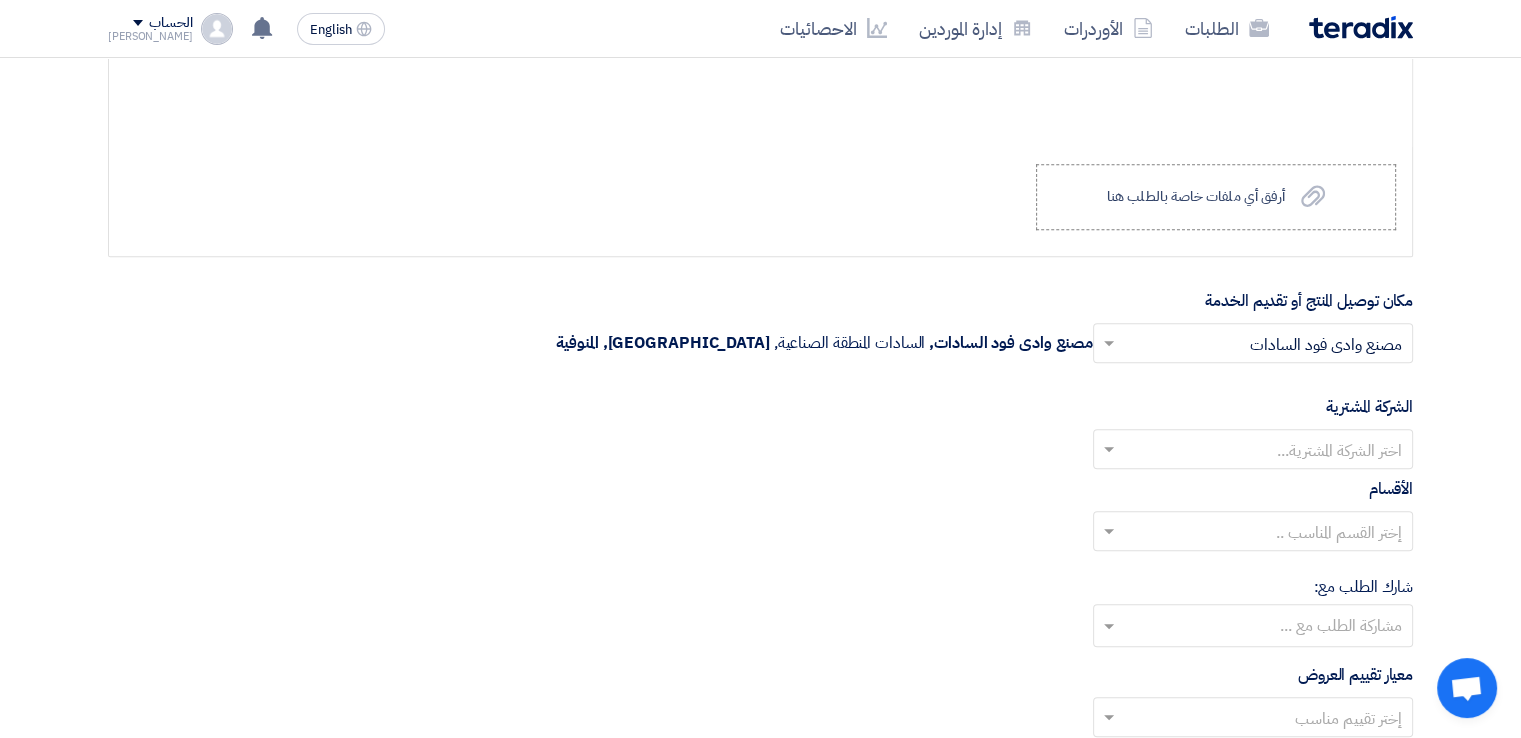 click 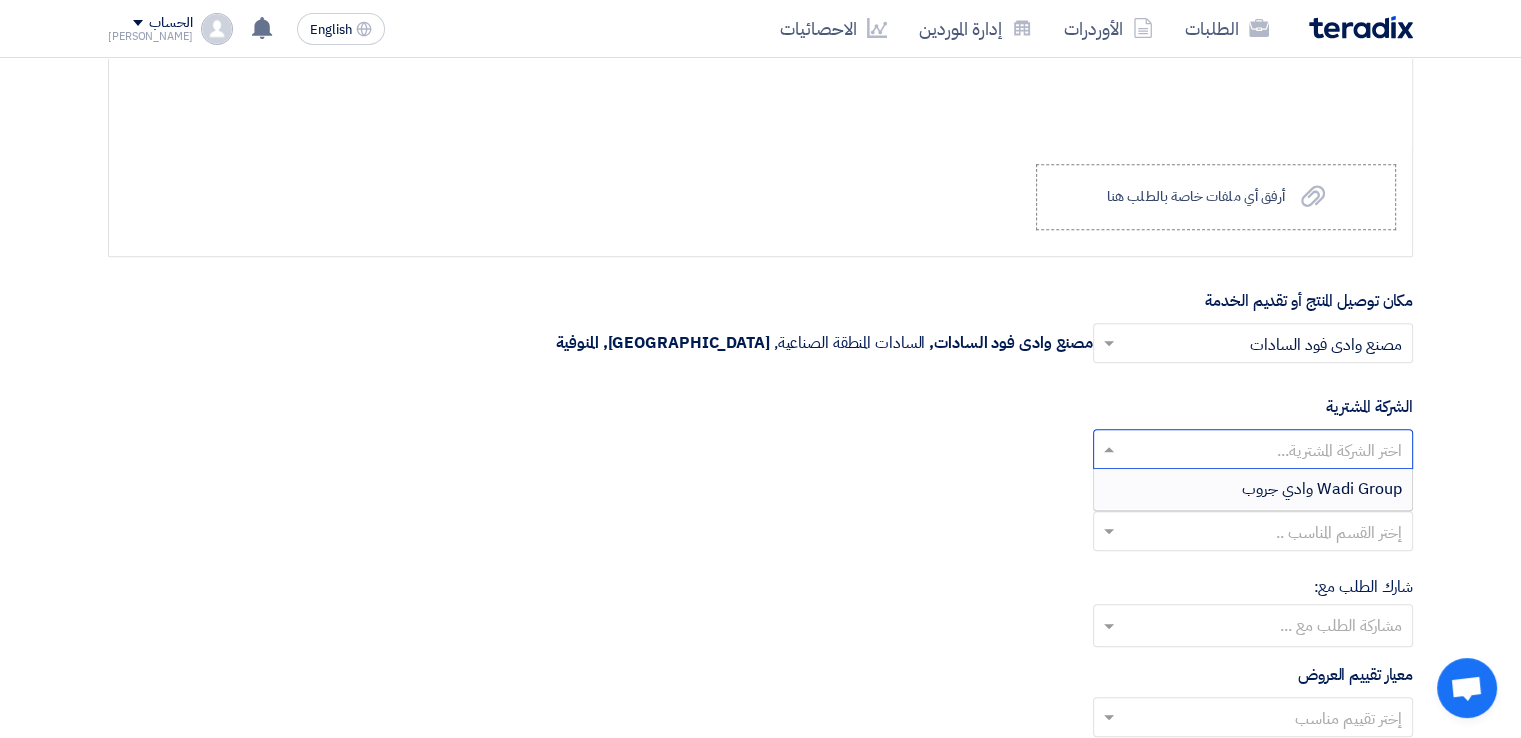 click on "Wadi Group وادي جروب" at bounding box center [1253, 489] 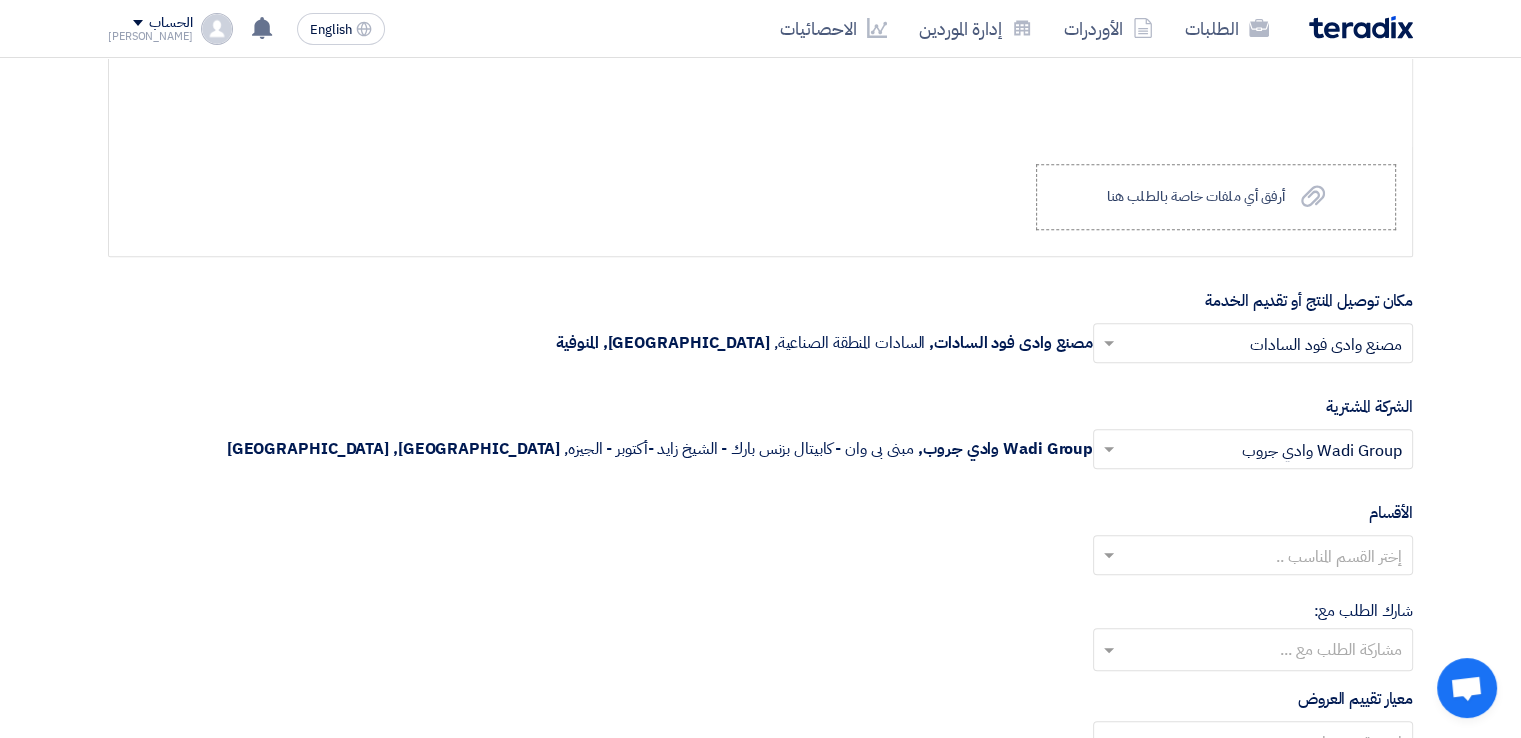 click 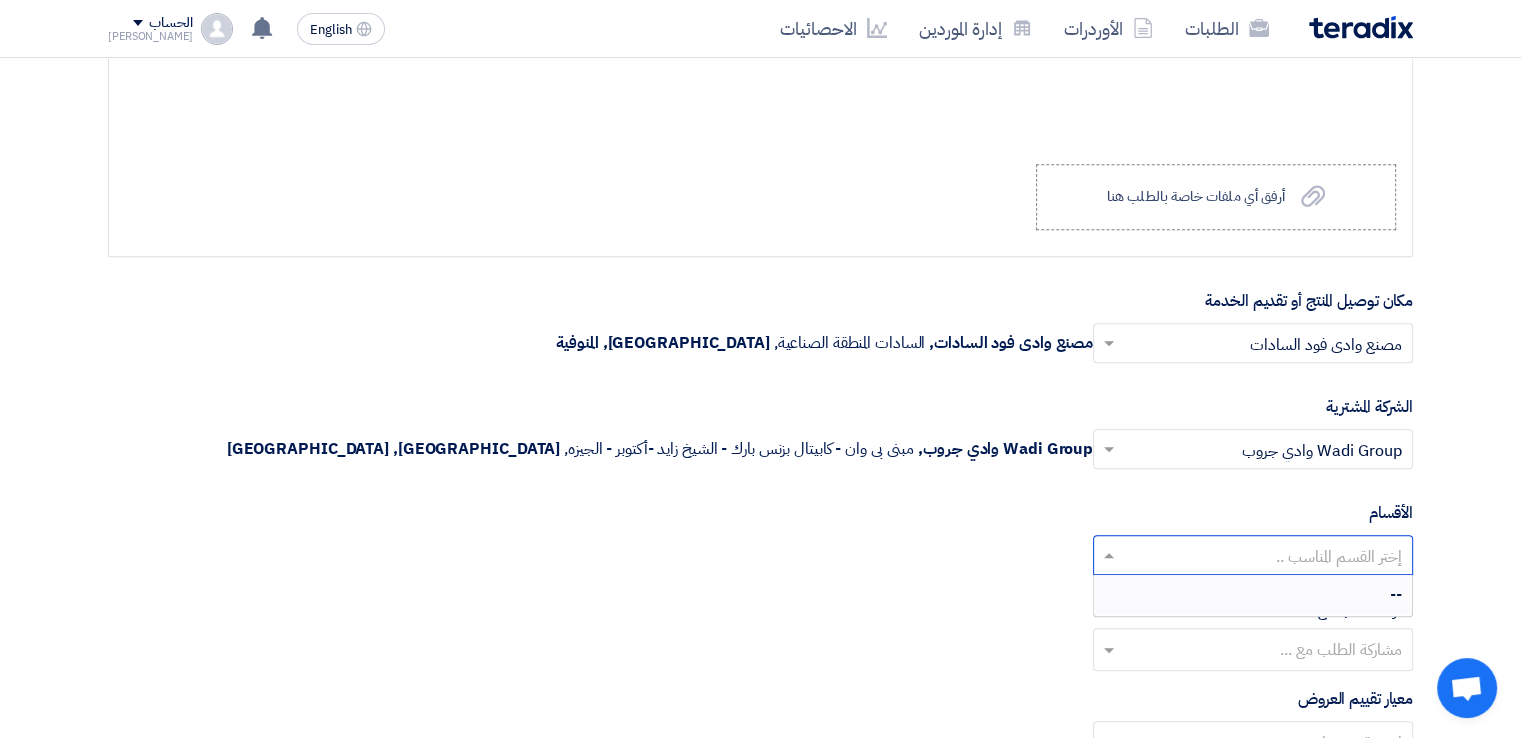 scroll, scrollTop: 9200, scrollLeft: 0, axis: vertical 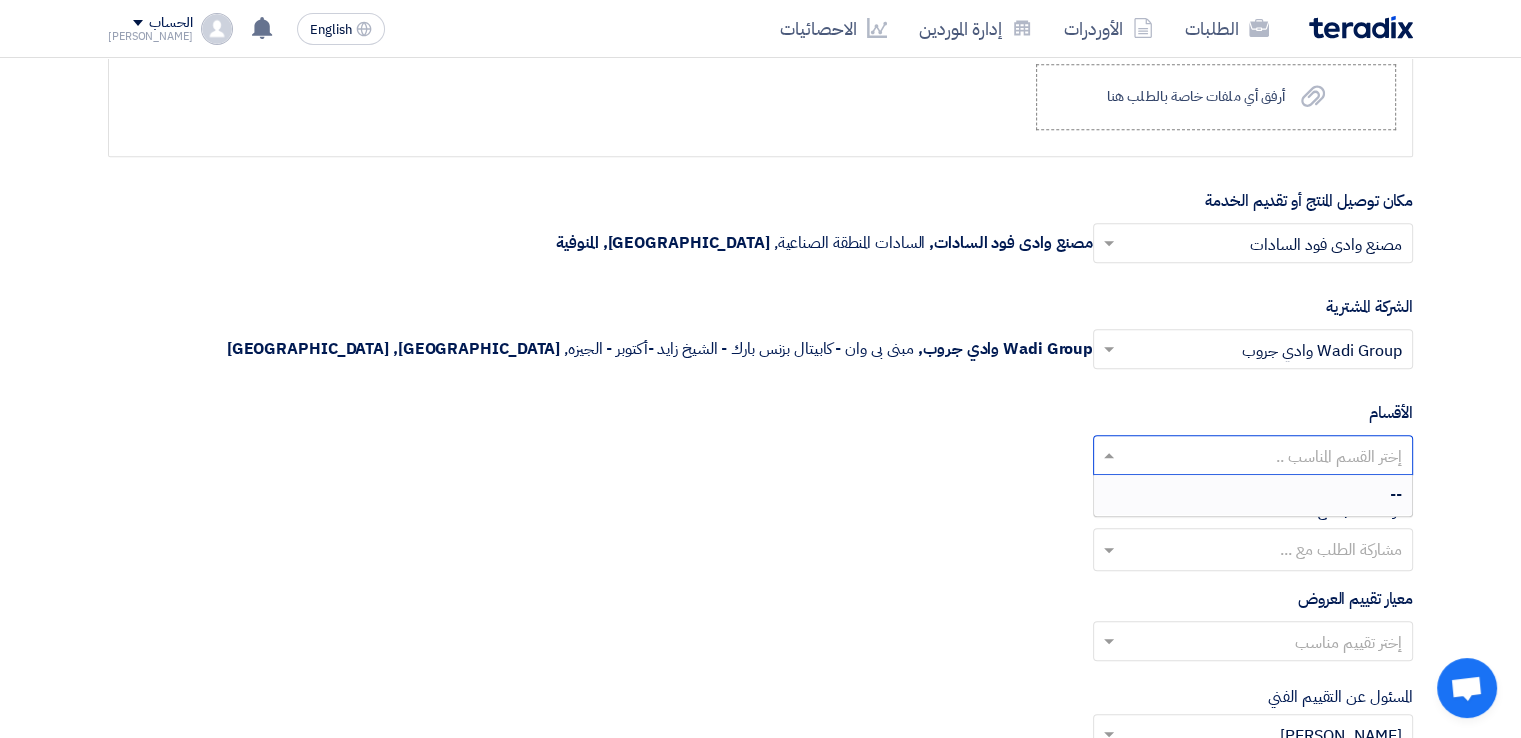 click at bounding box center [1252, 551] 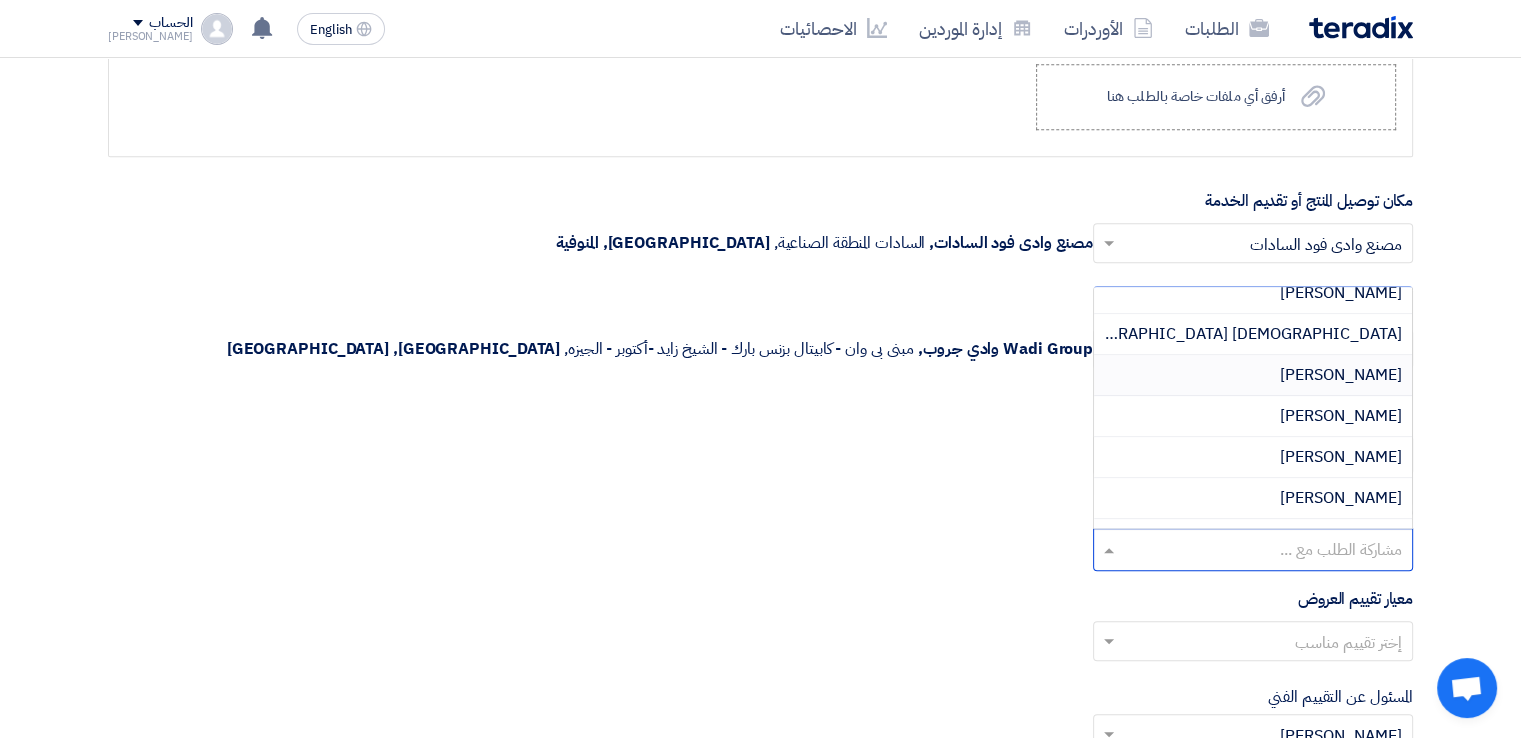 scroll, scrollTop: 100, scrollLeft: 0, axis: vertical 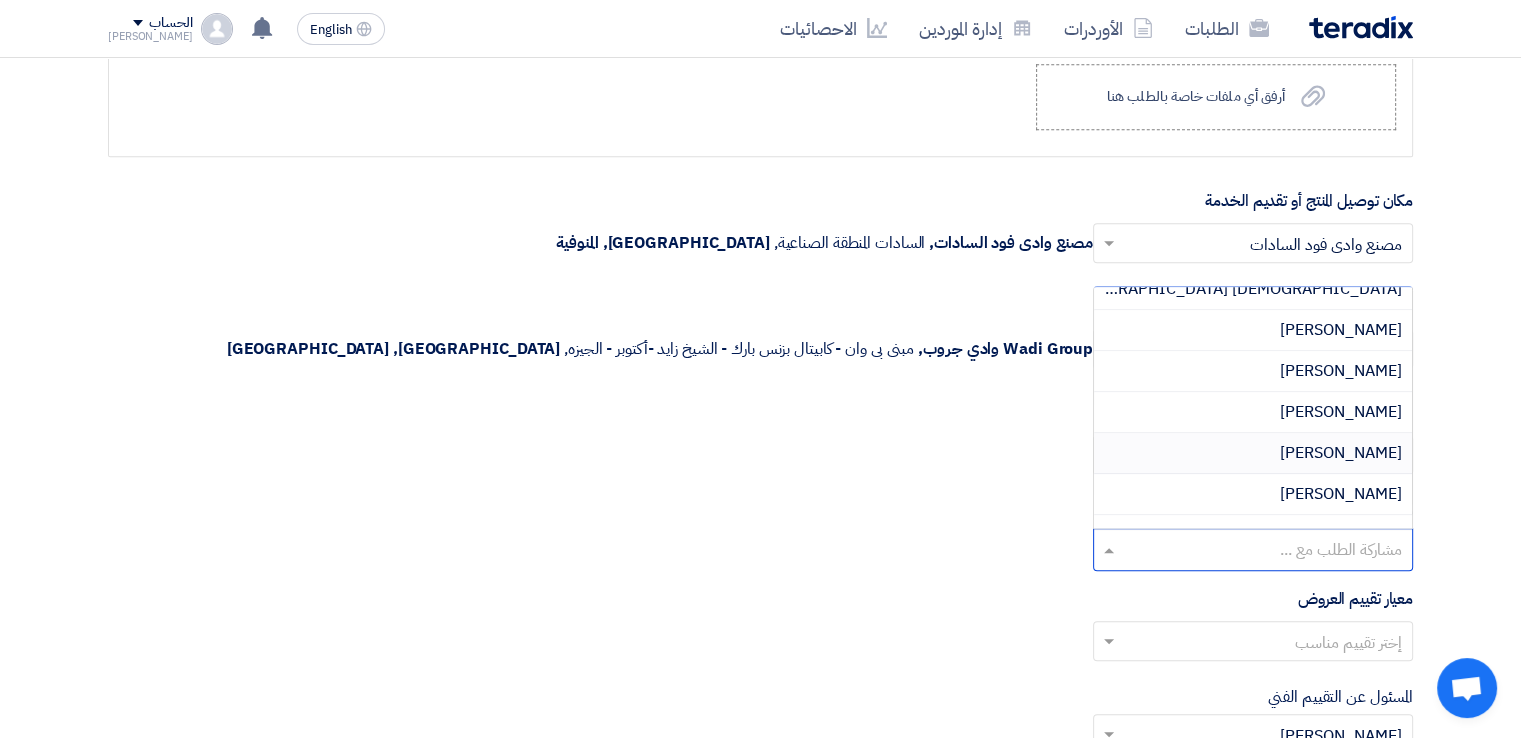 click 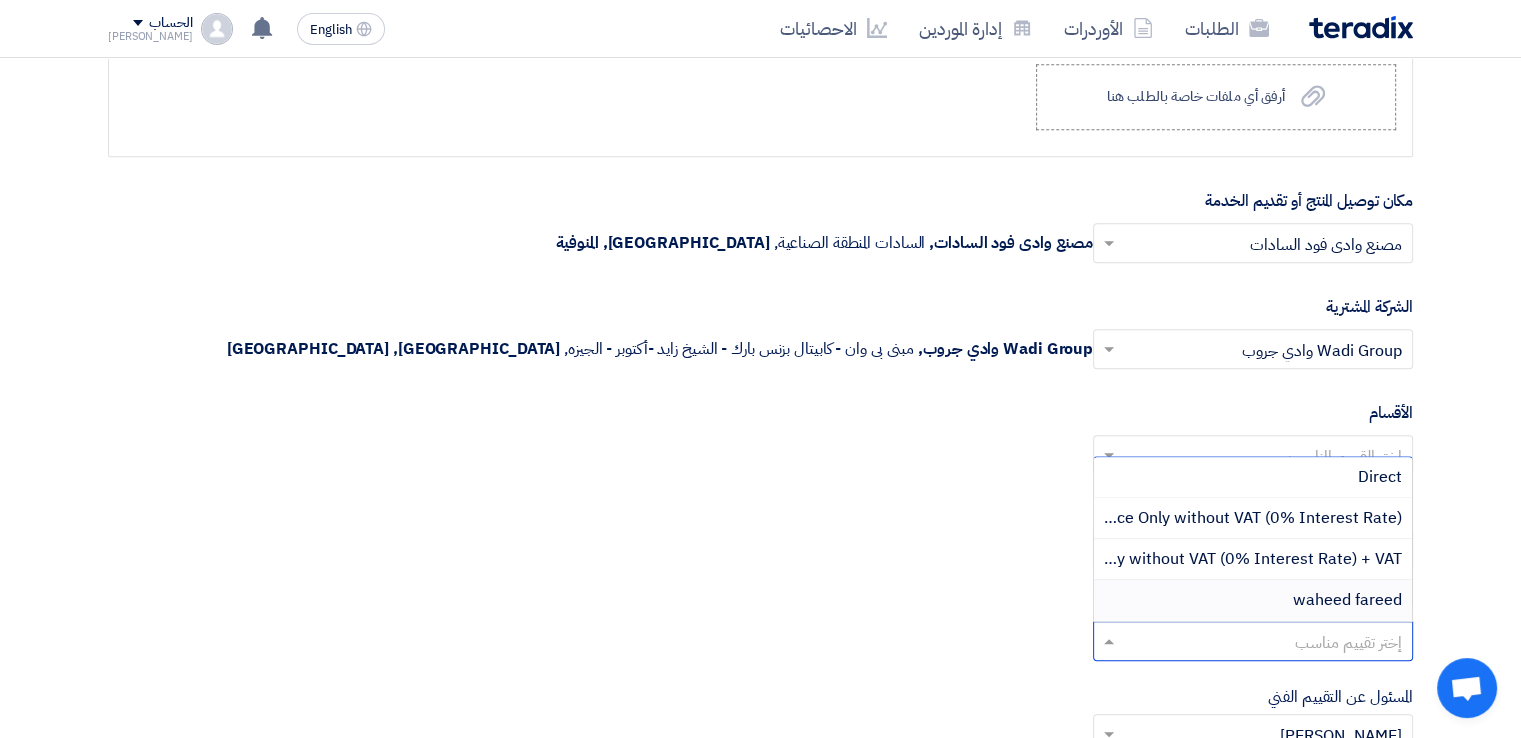 click on "waheed fareed" at bounding box center [1347, 600] 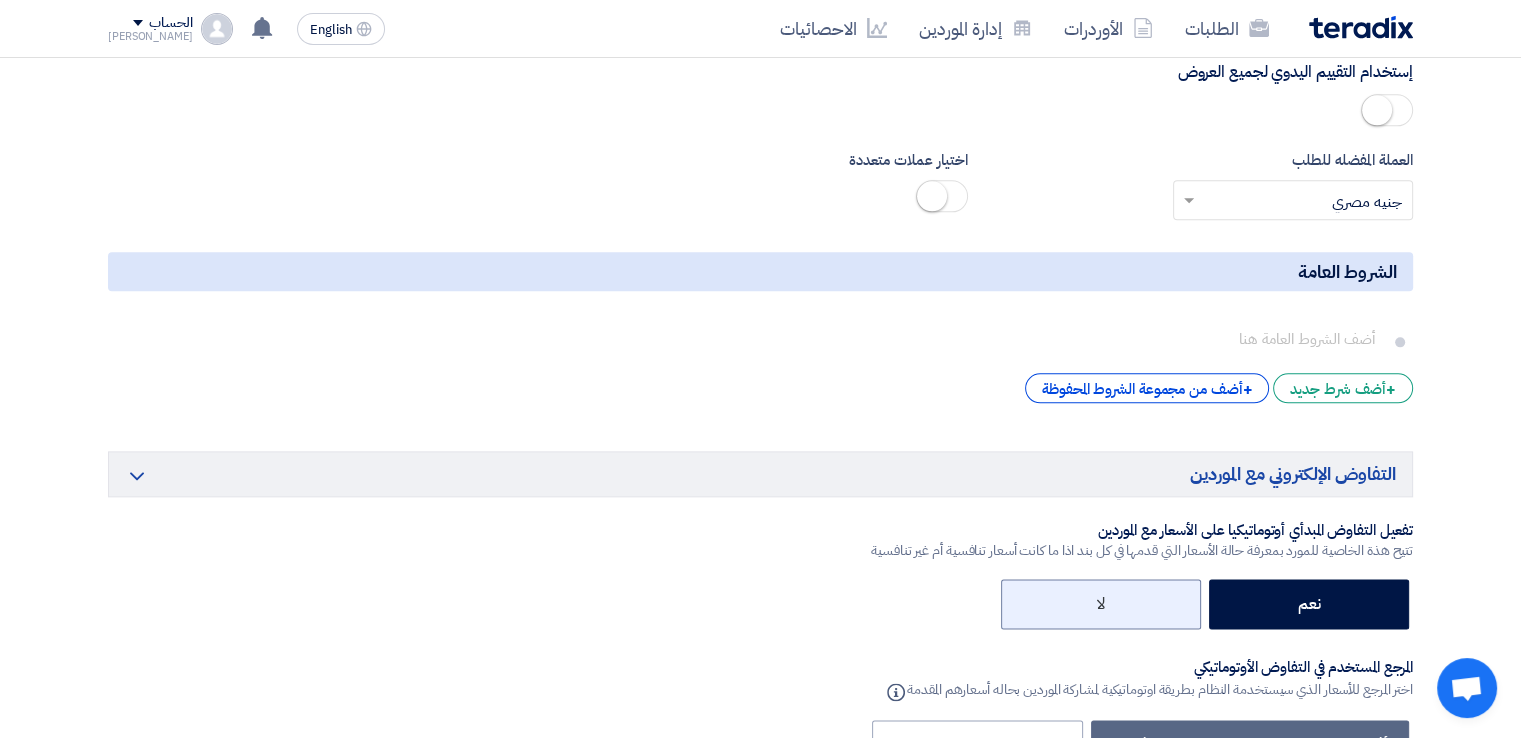 scroll, scrollTop: 10000, scrollLeft: 0, axis: vertical 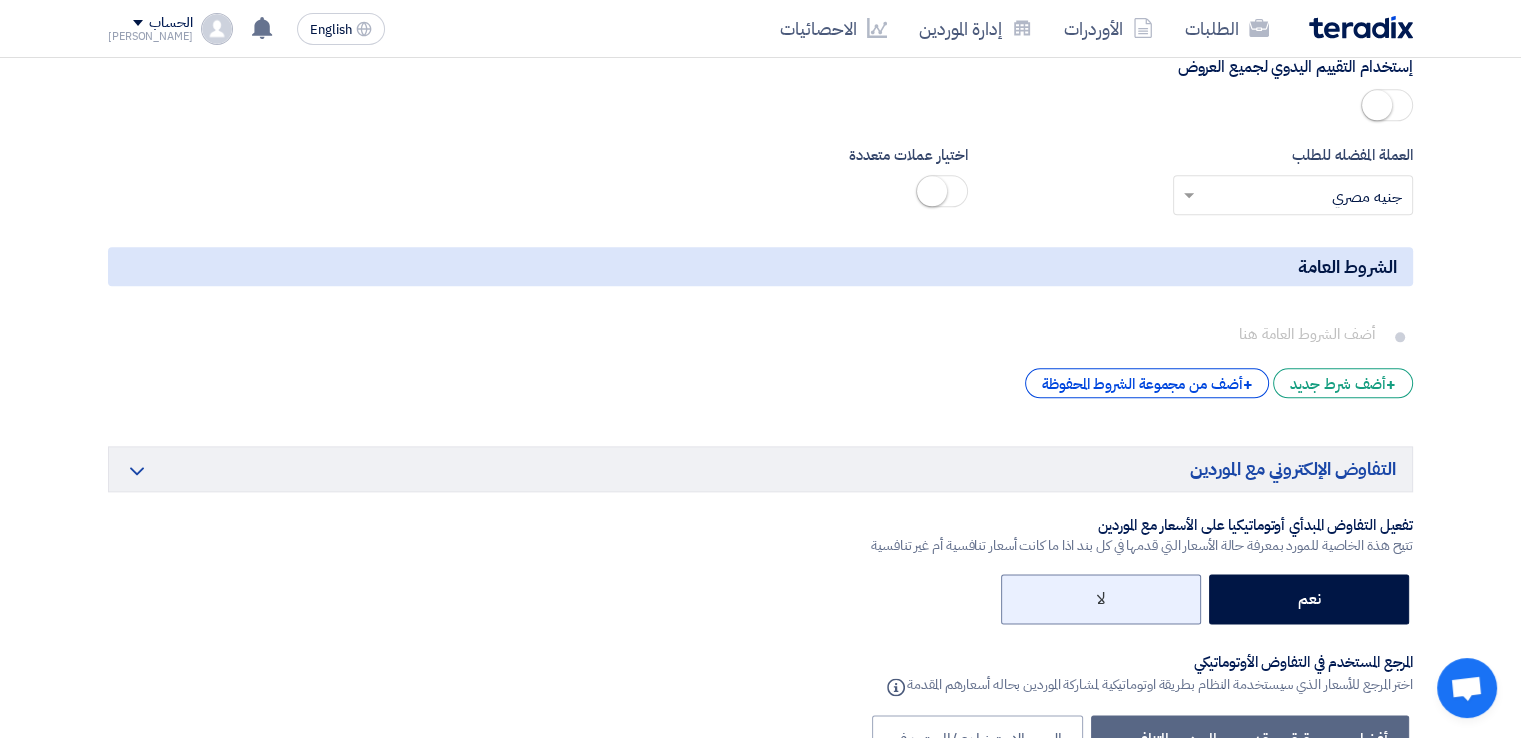 click on "لا" 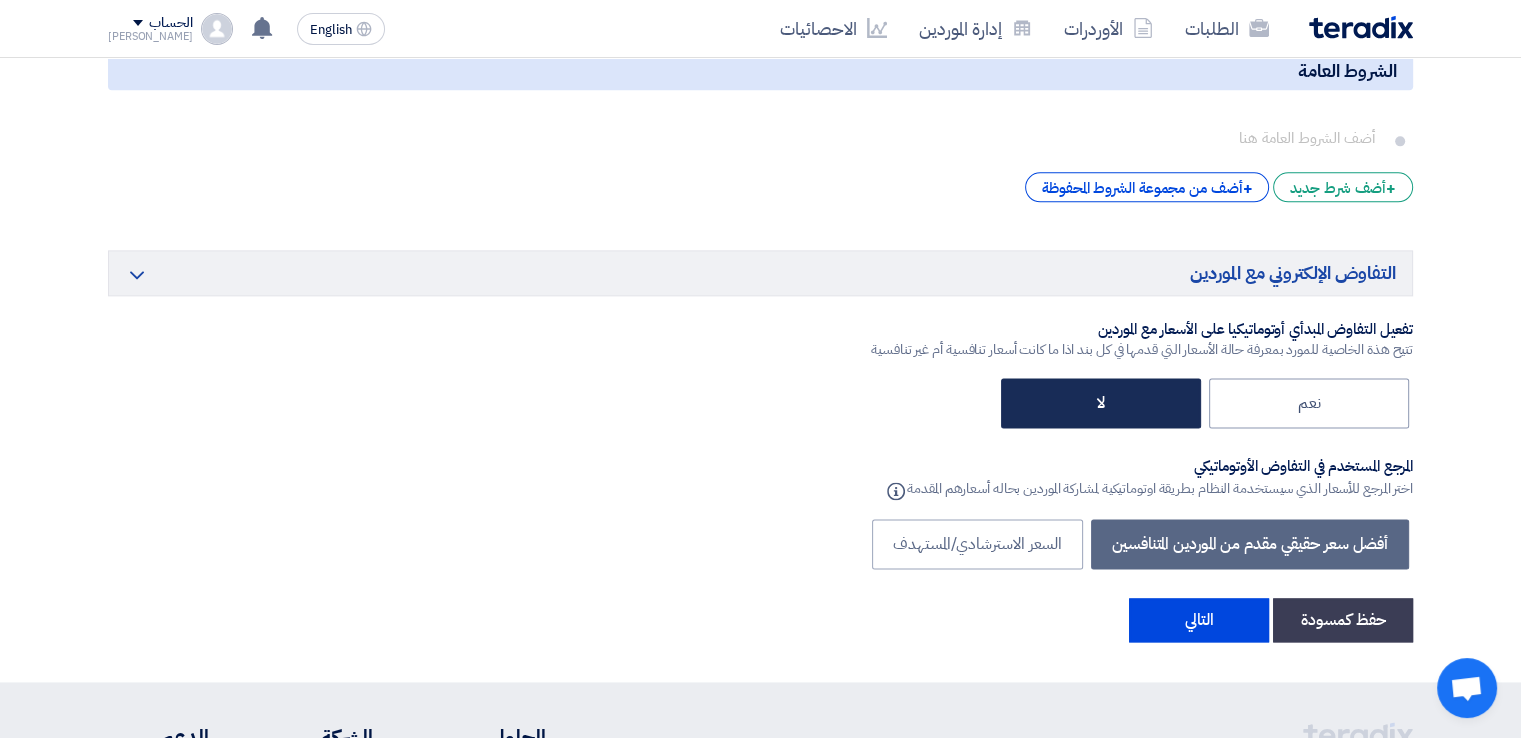 scroll, scrollTop: 10200, scrollLeft: 0, axis: vertical 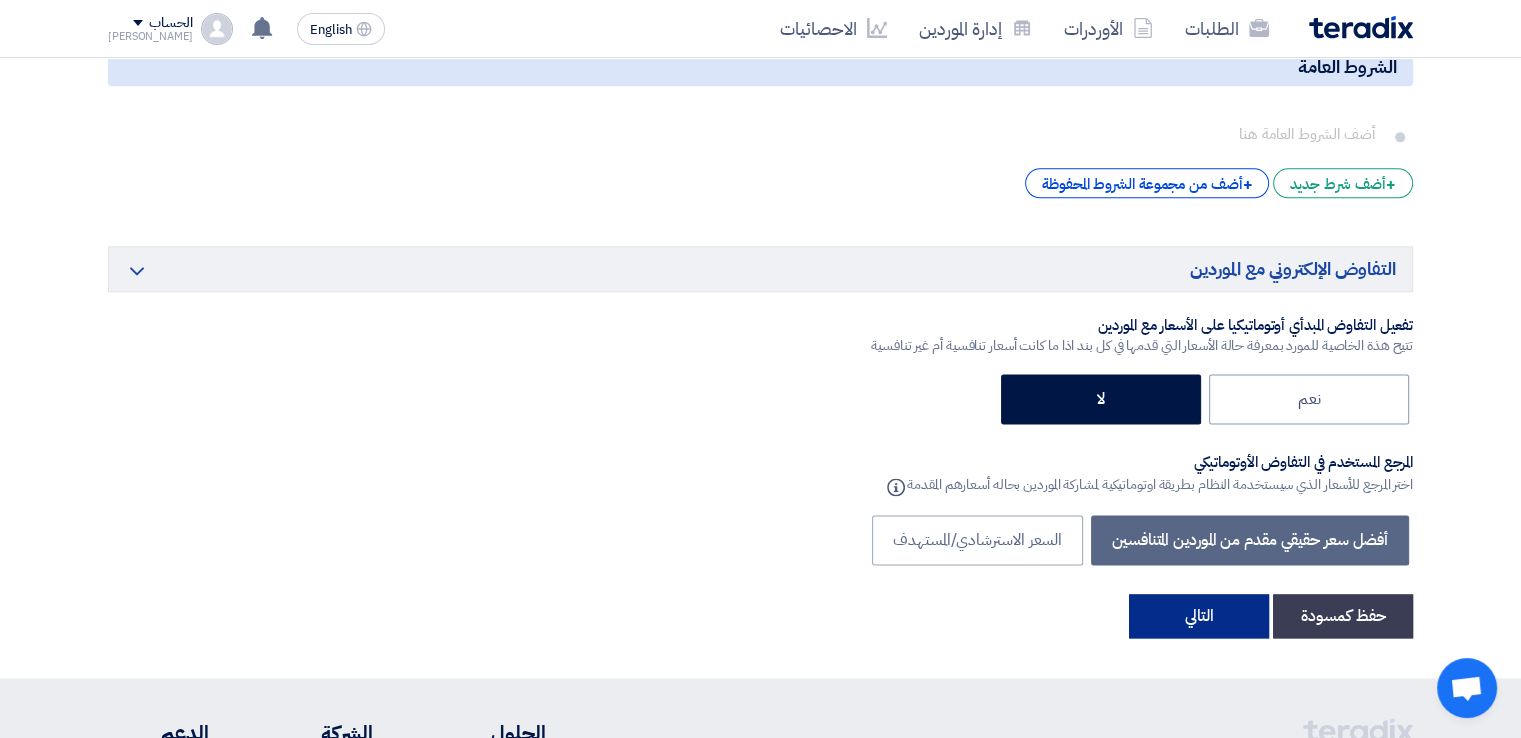 click on "التالي" 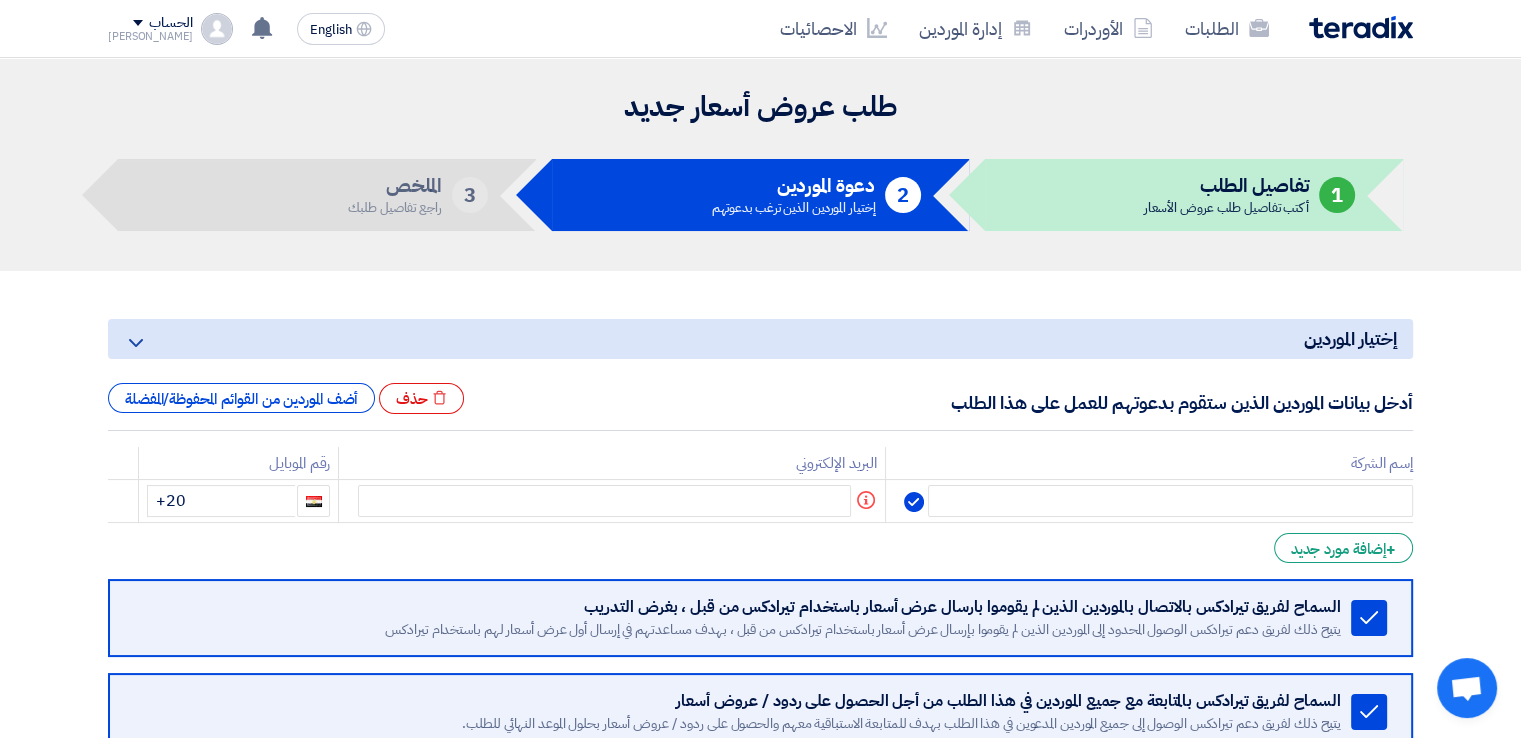 scroll, scrollTop: 100, scrollLeft: 0, axis: vertical 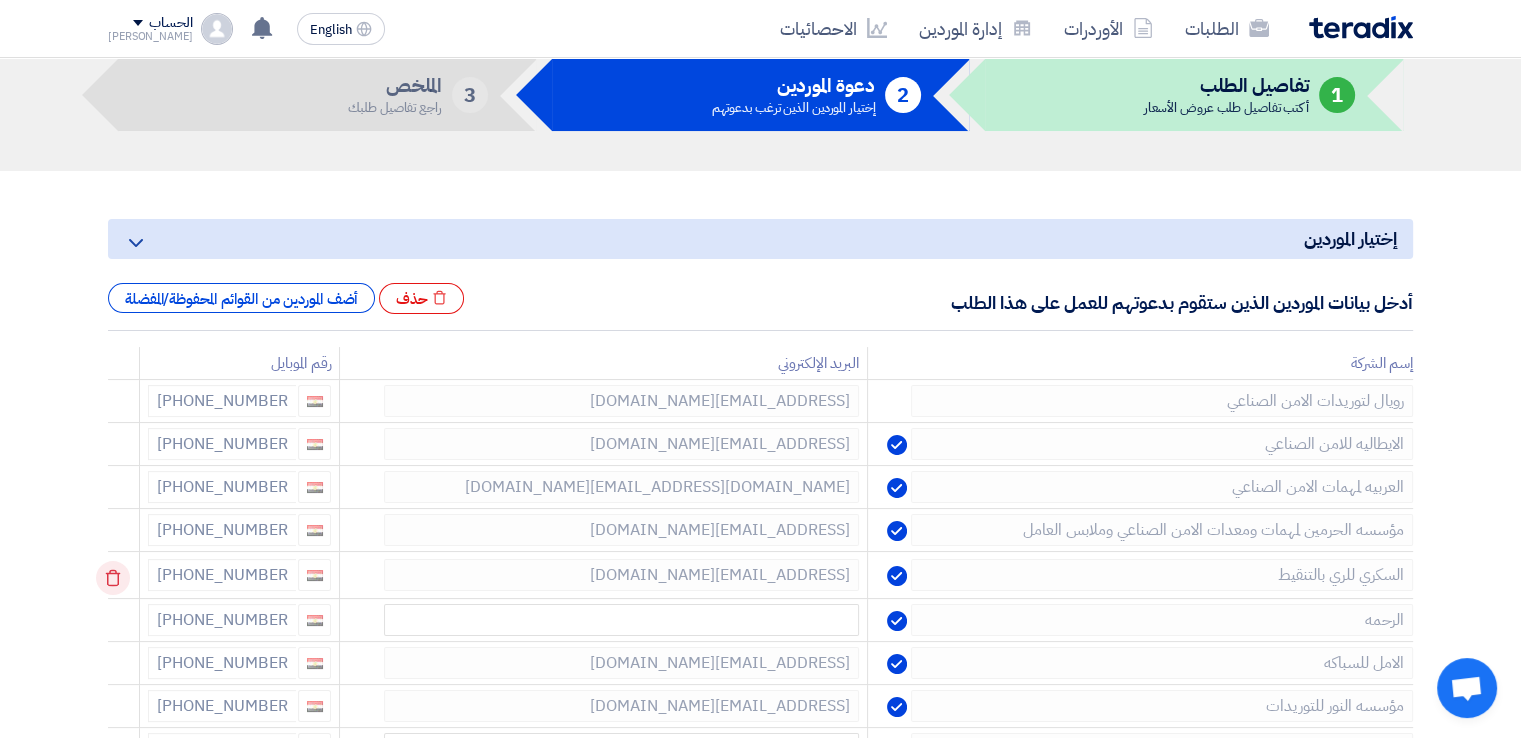 click 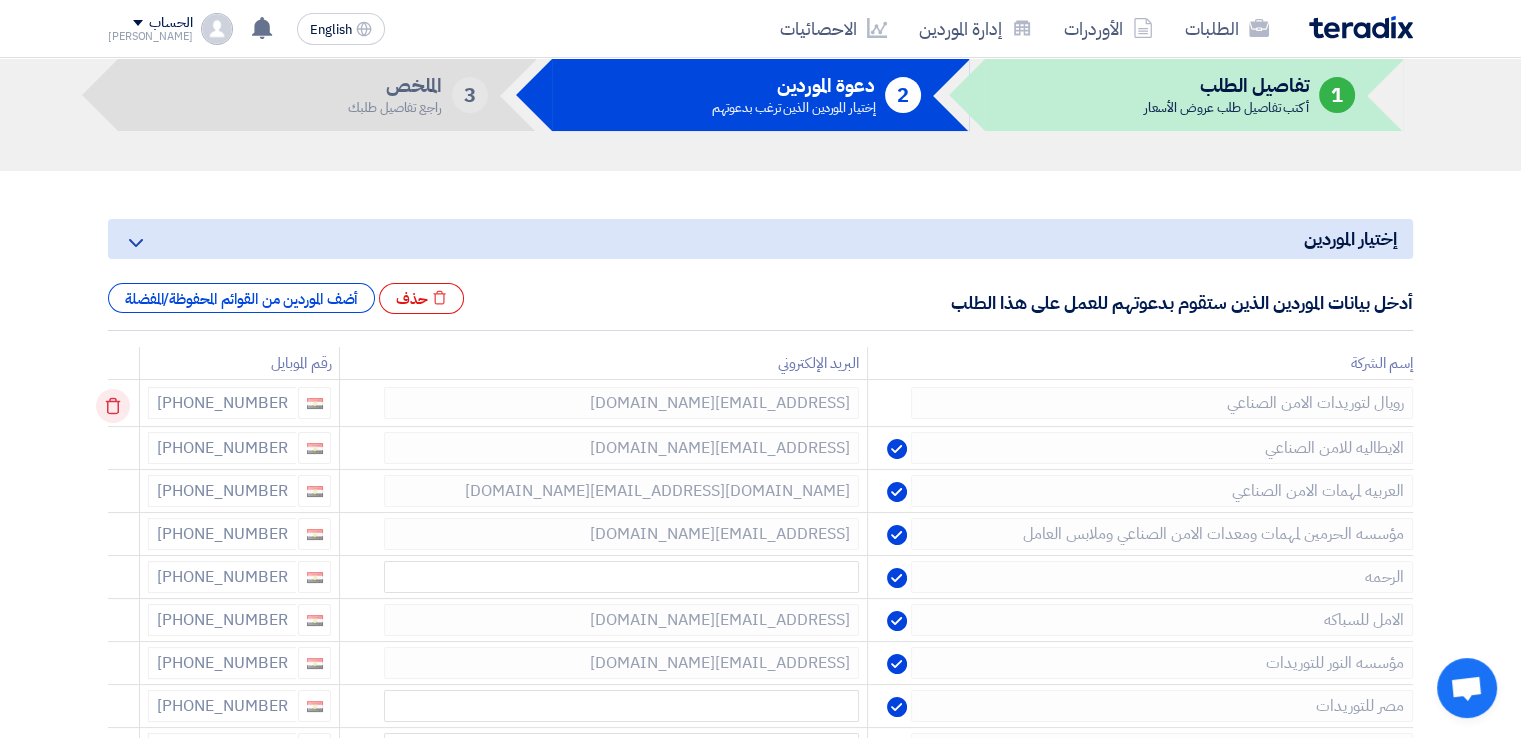 click 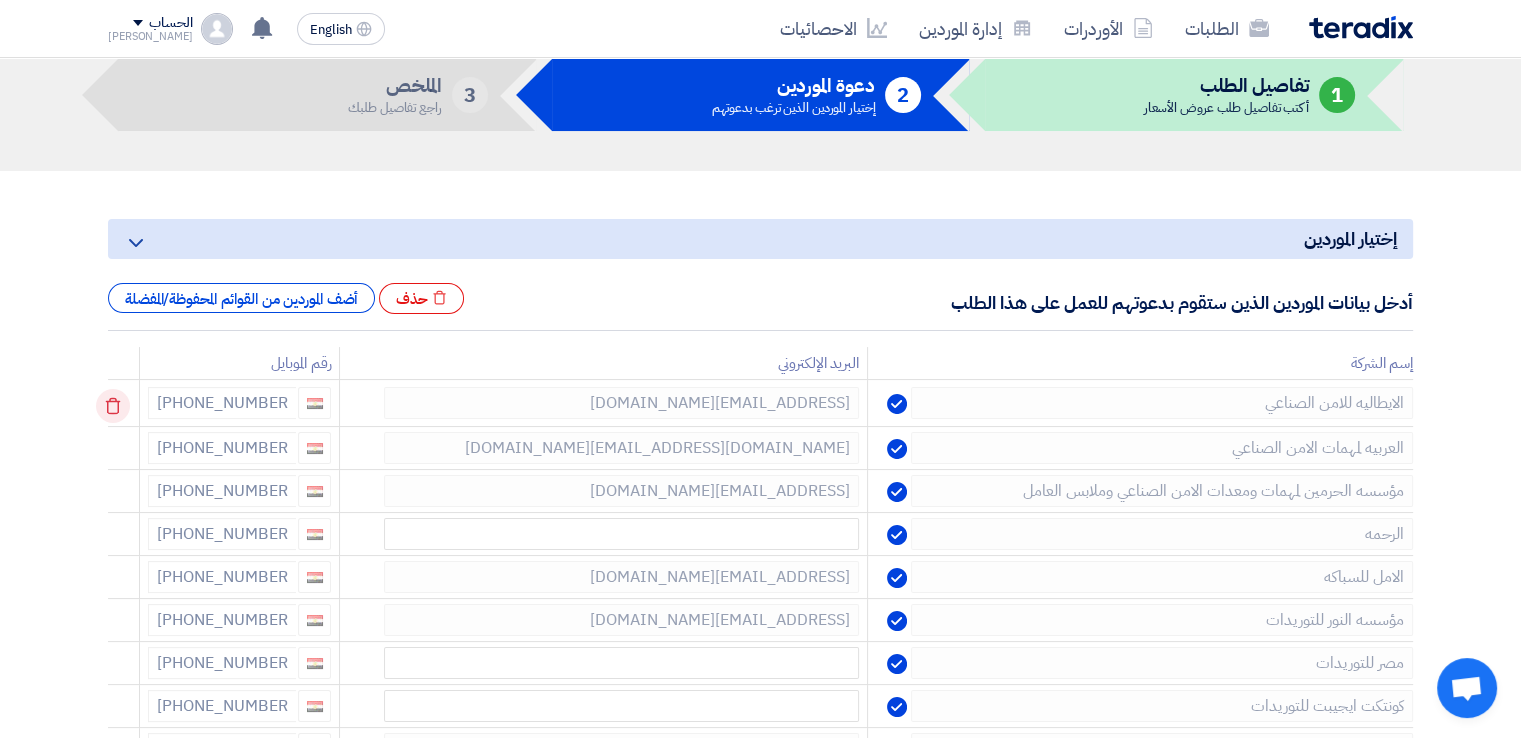 click 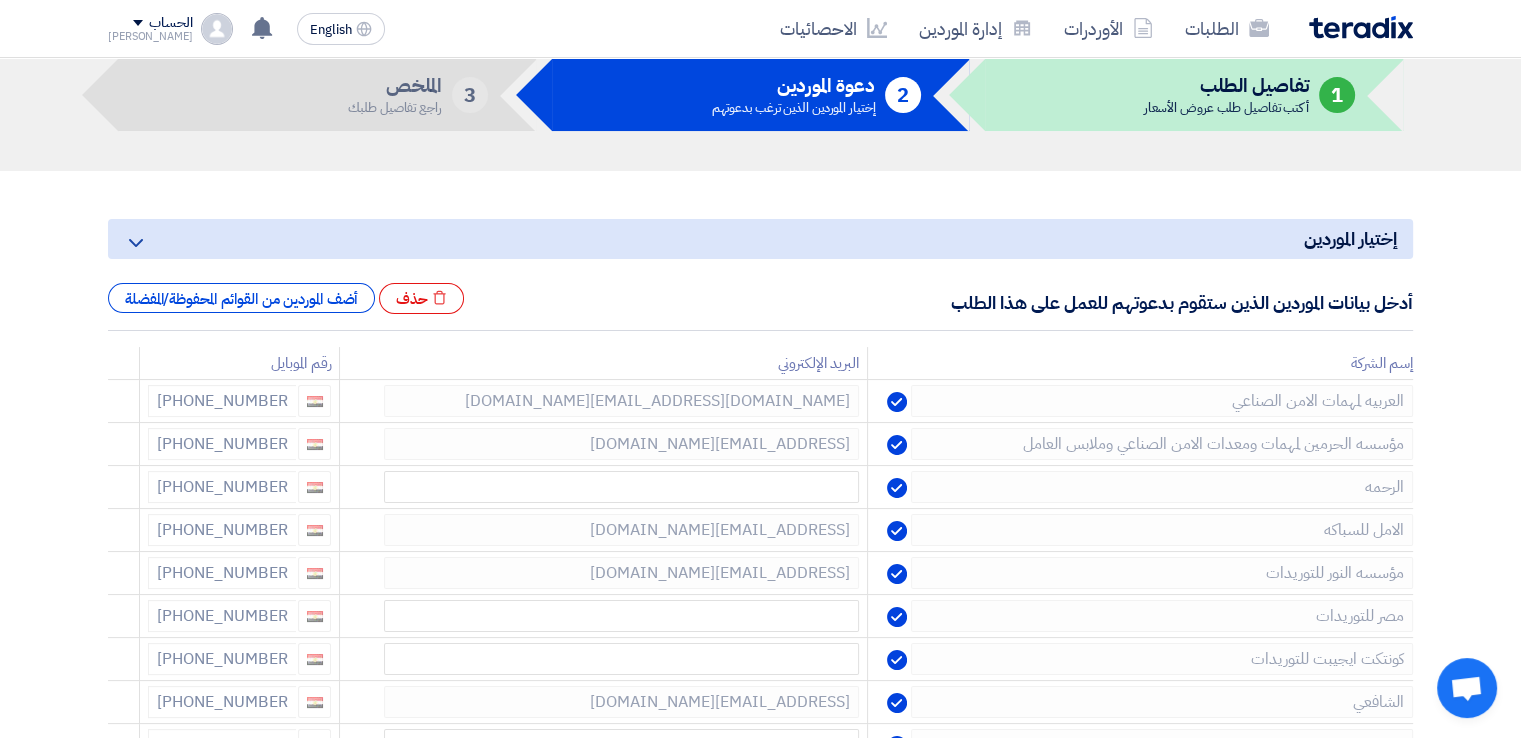 click 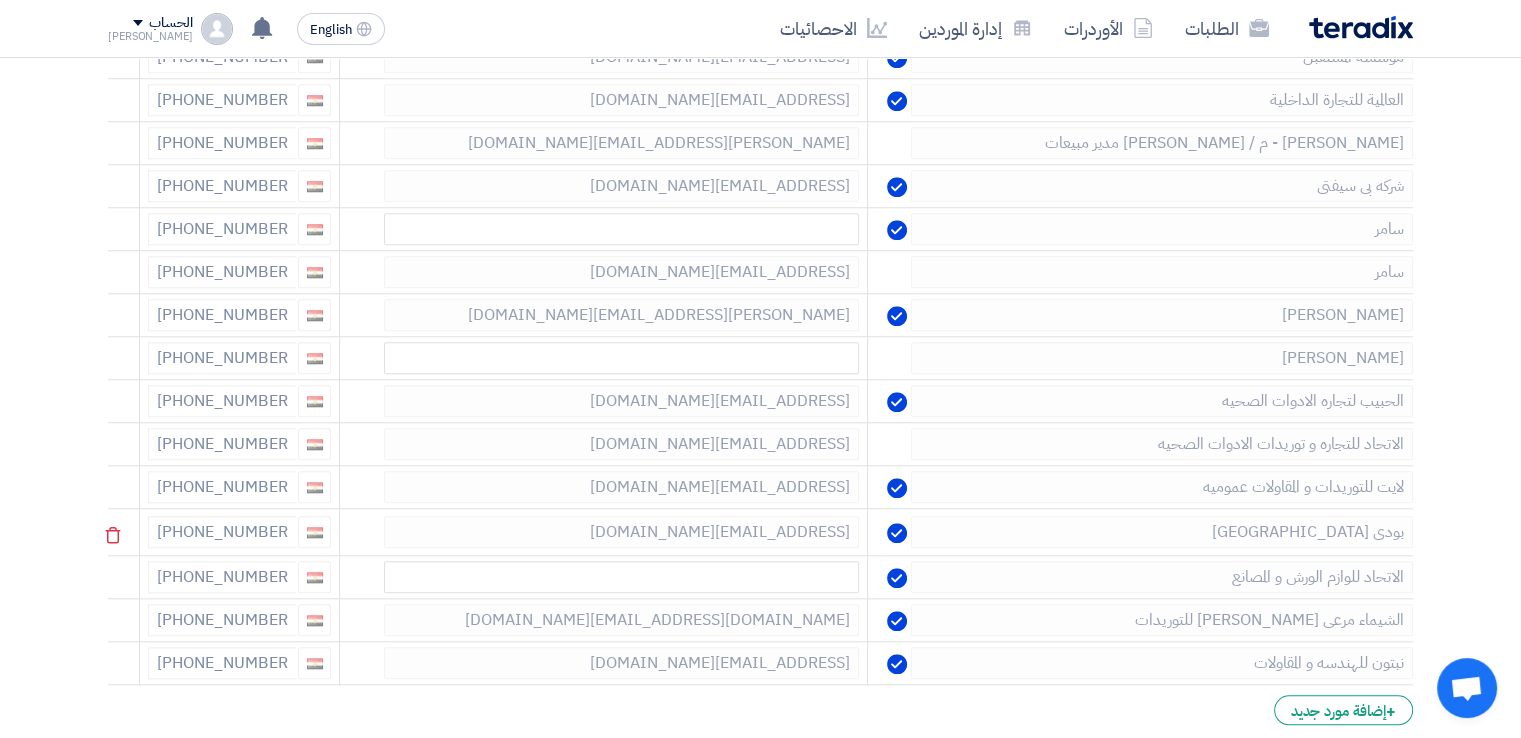 scroll, scrollTop: 1898, scrollLeft: 0, axis: vertical 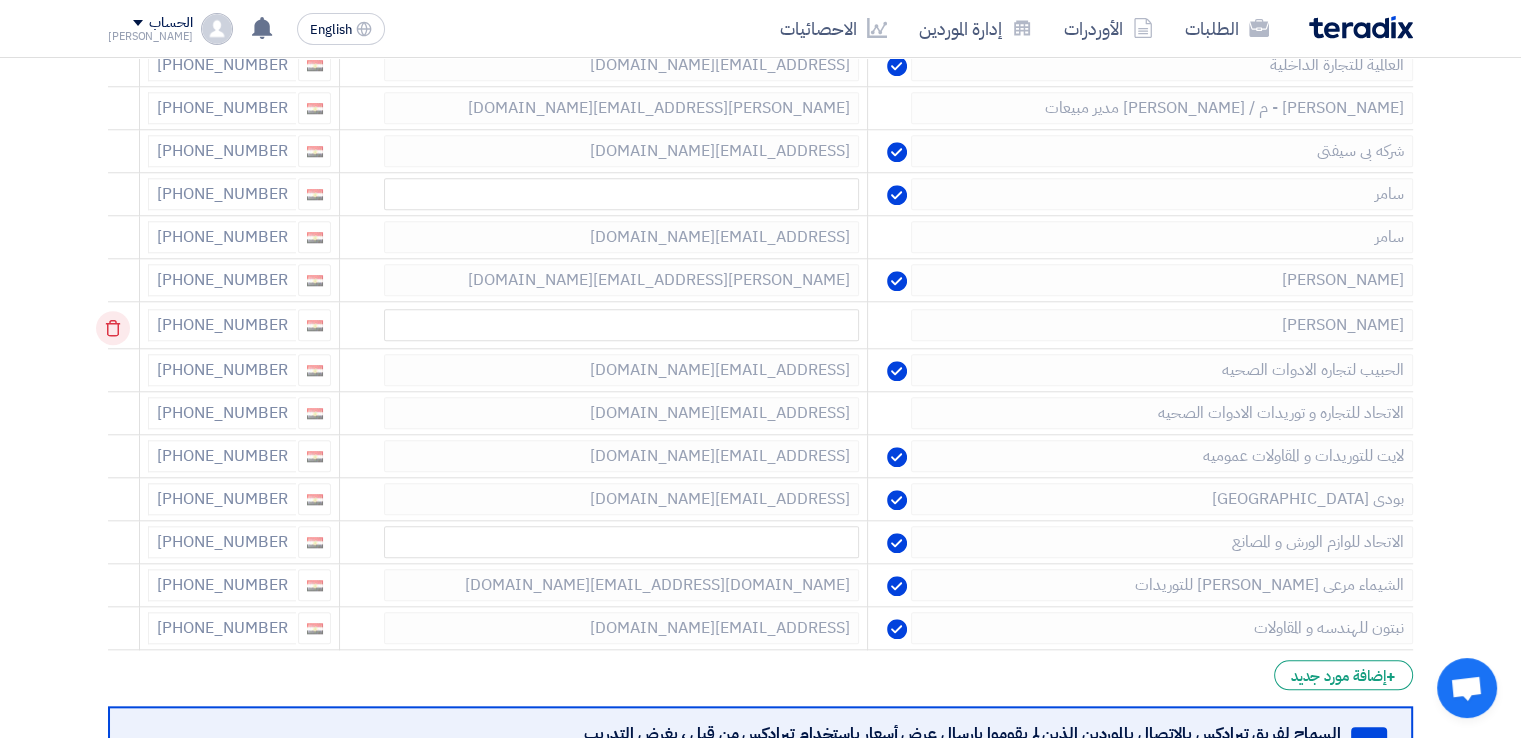 click 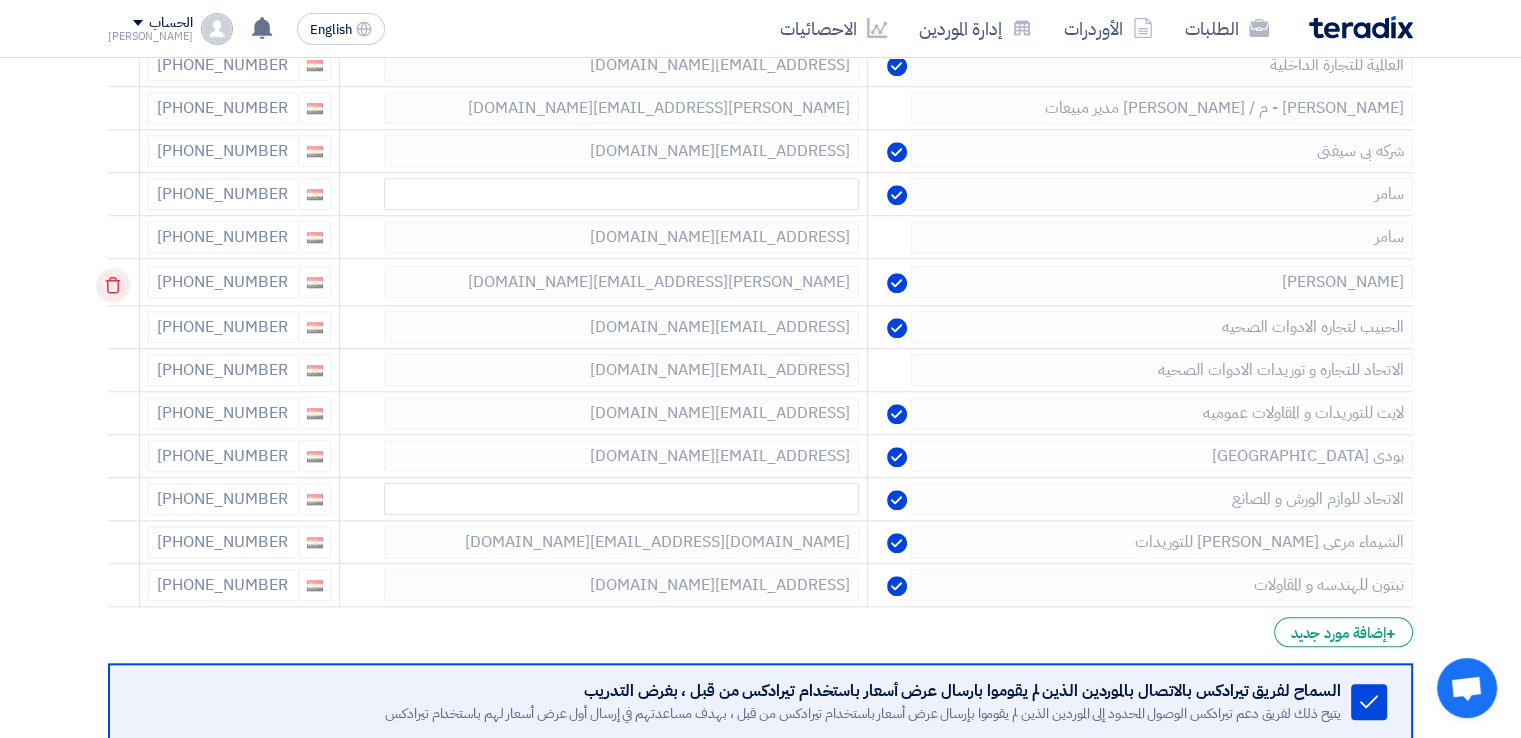 click 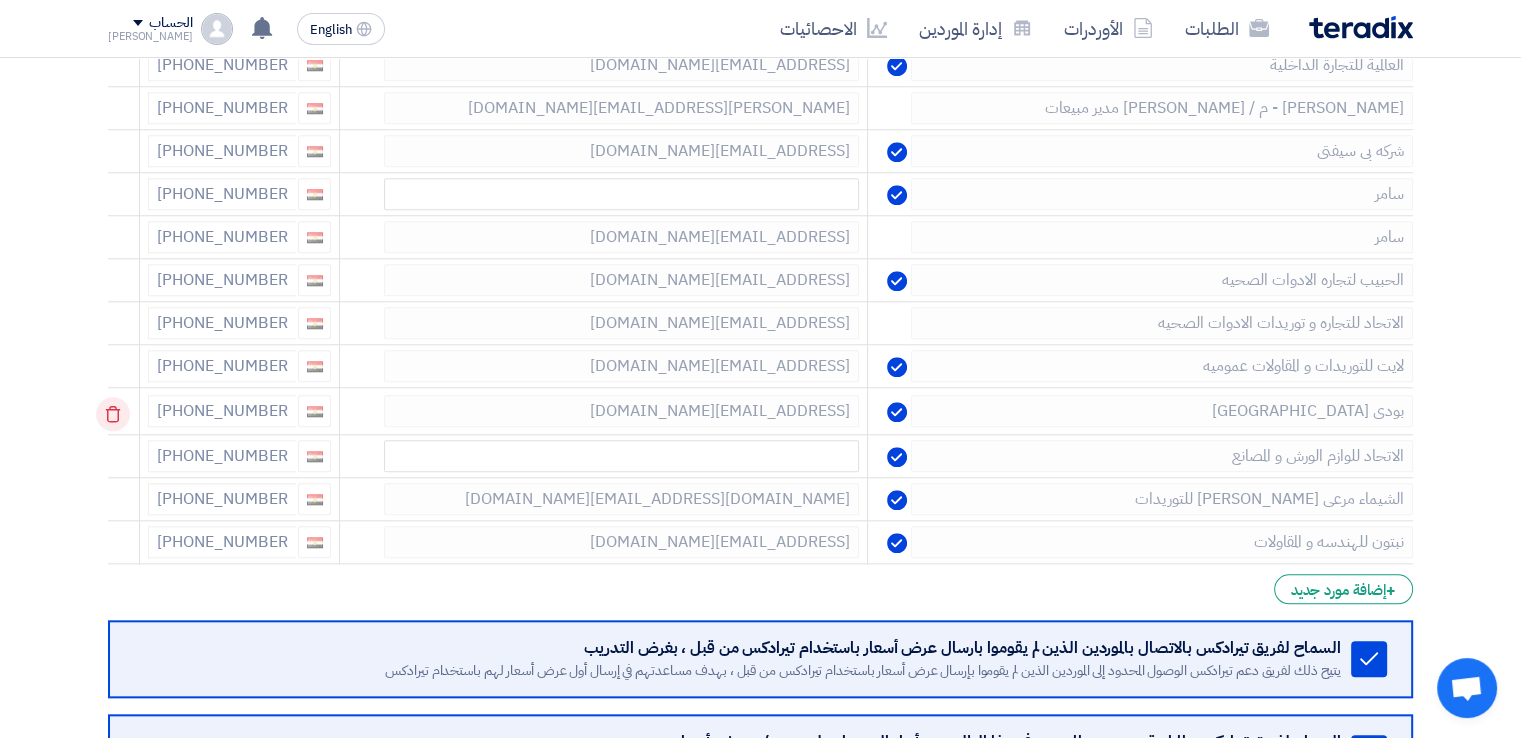 click 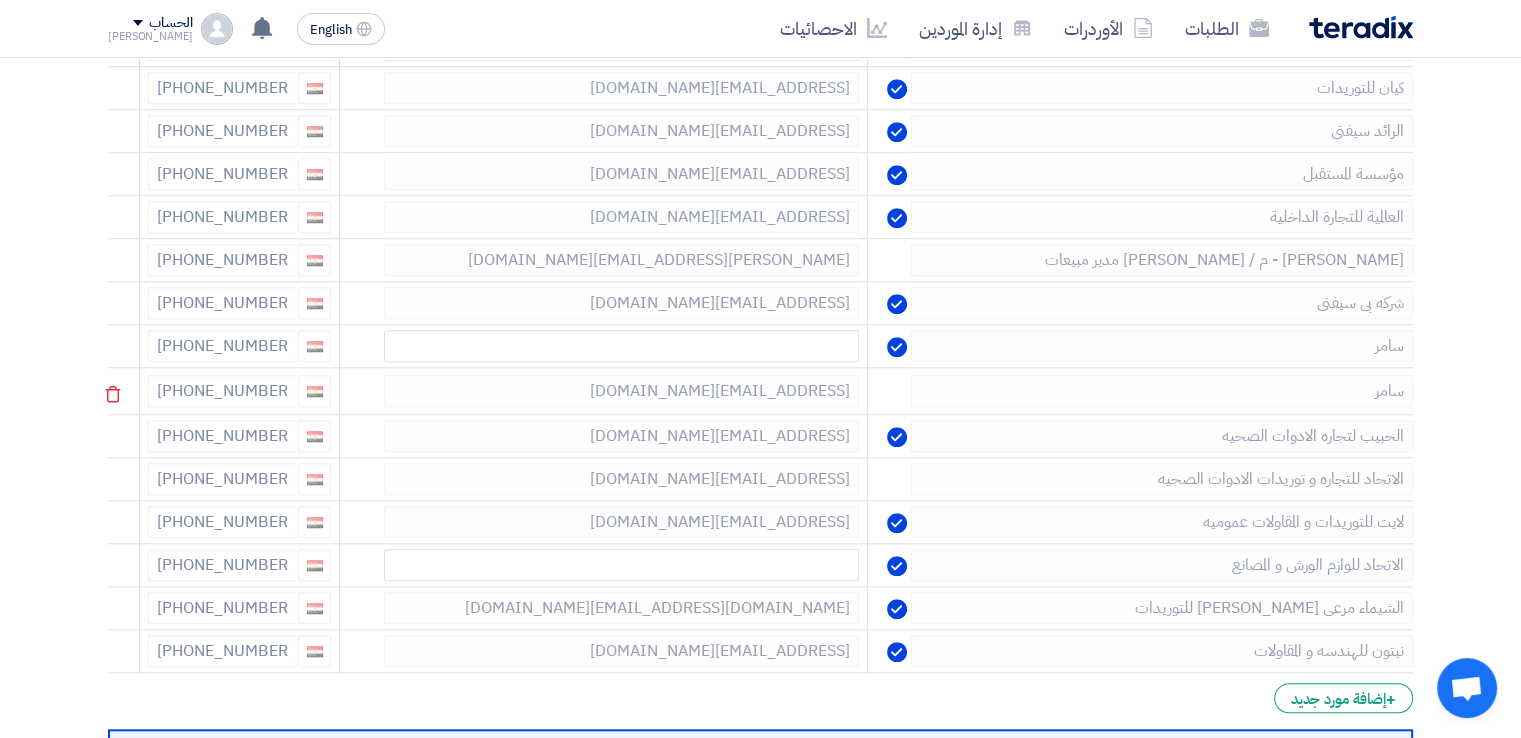 scroll, scrollTop: 1798, scrollLeft: 0, axis: vertical 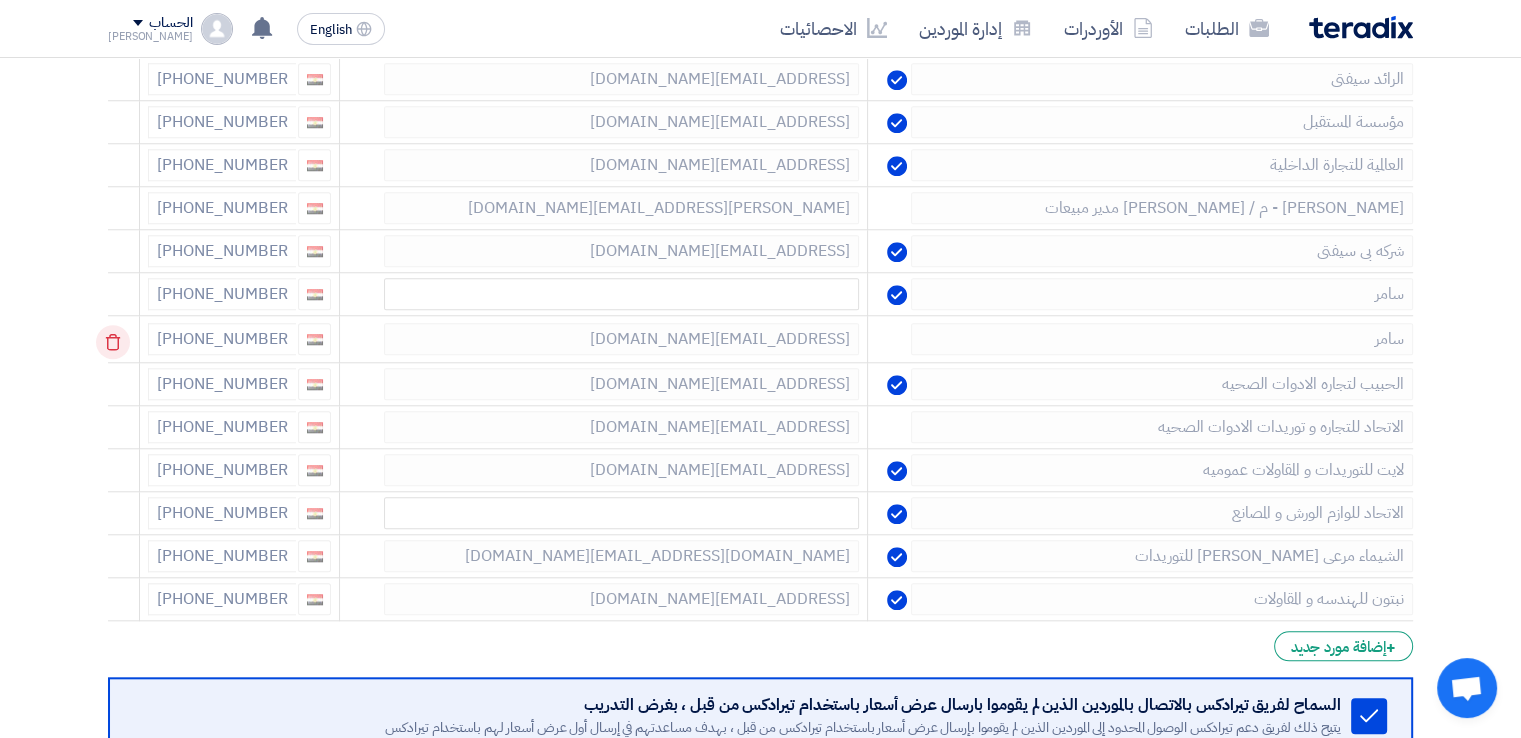 click 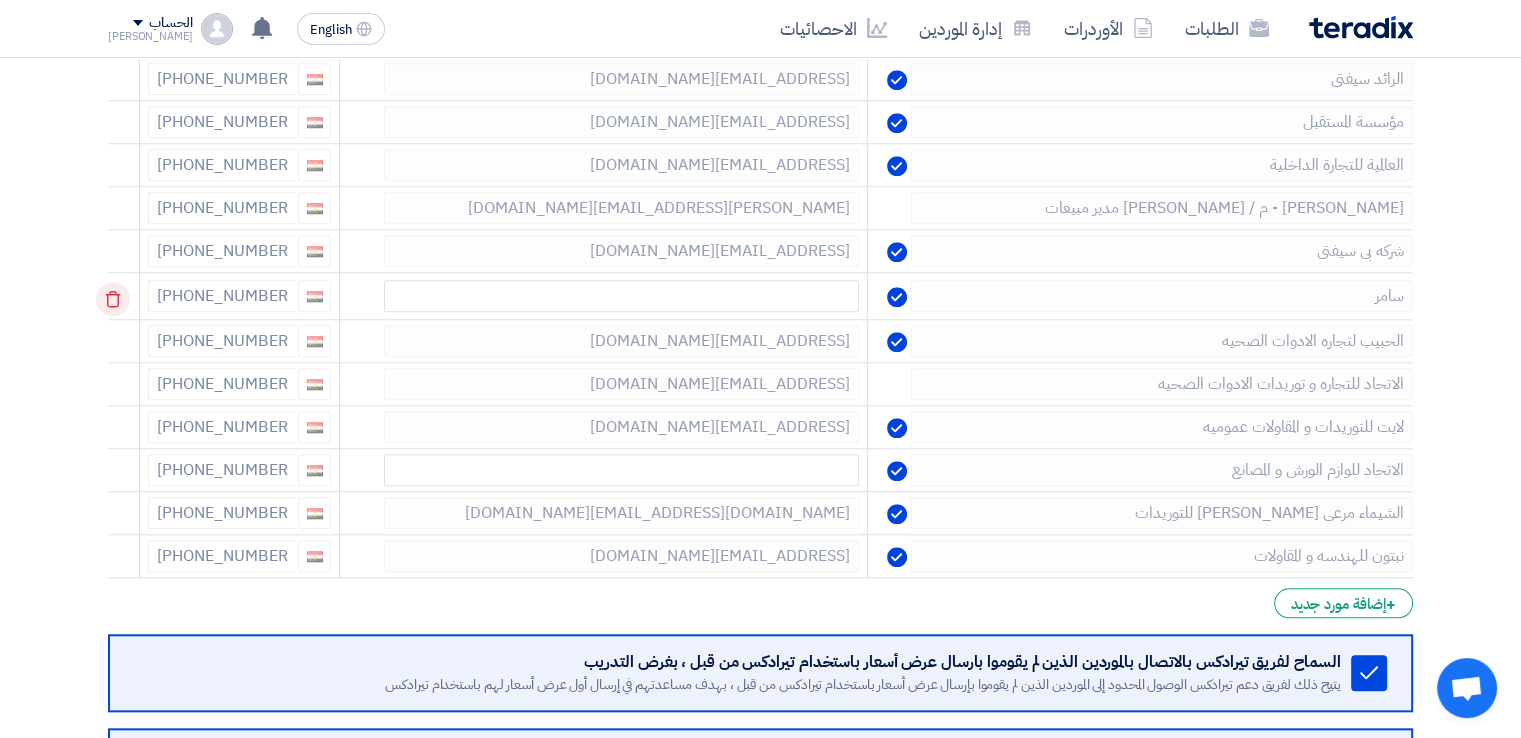 click 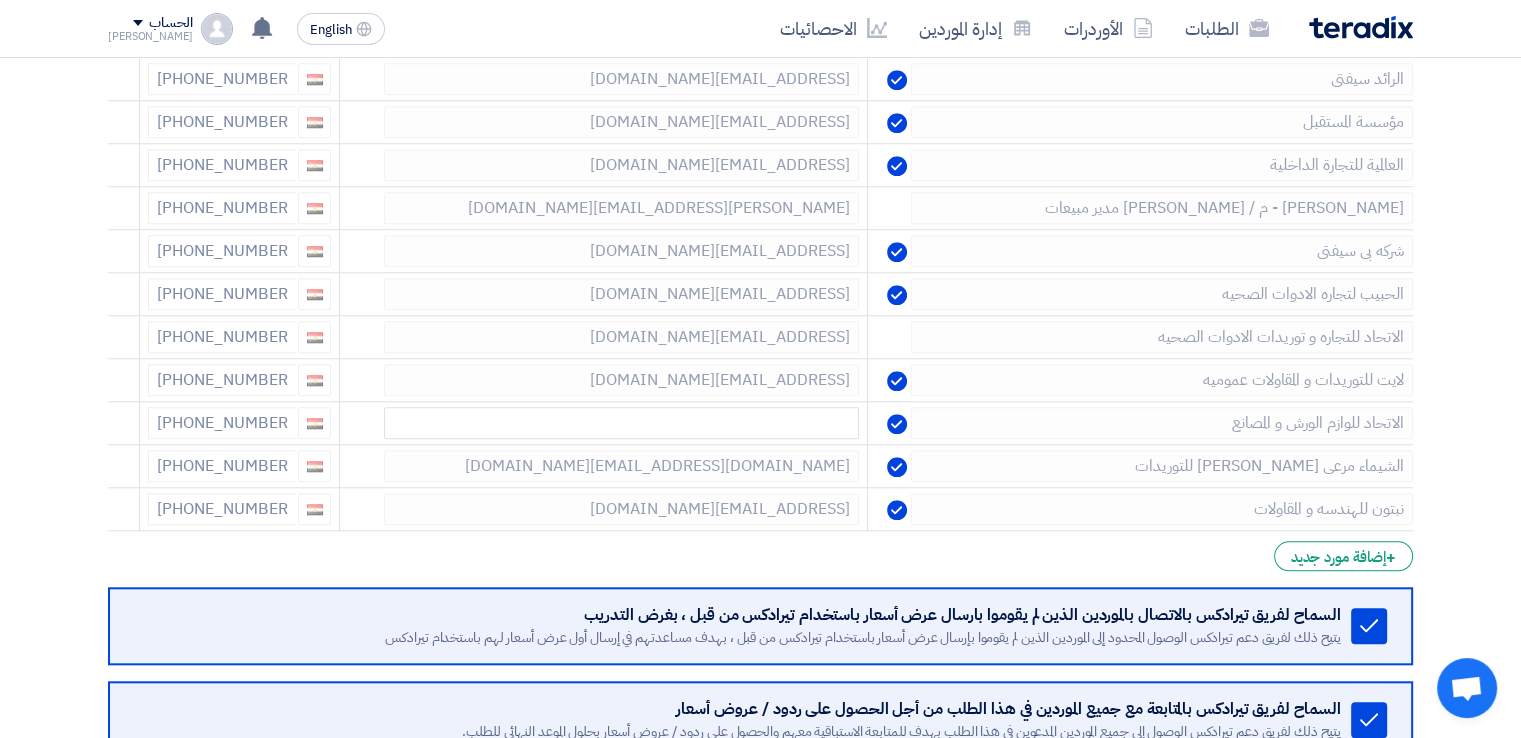 scroll, scrollTop: 1698, scrollLeft: 0, axis: vertical 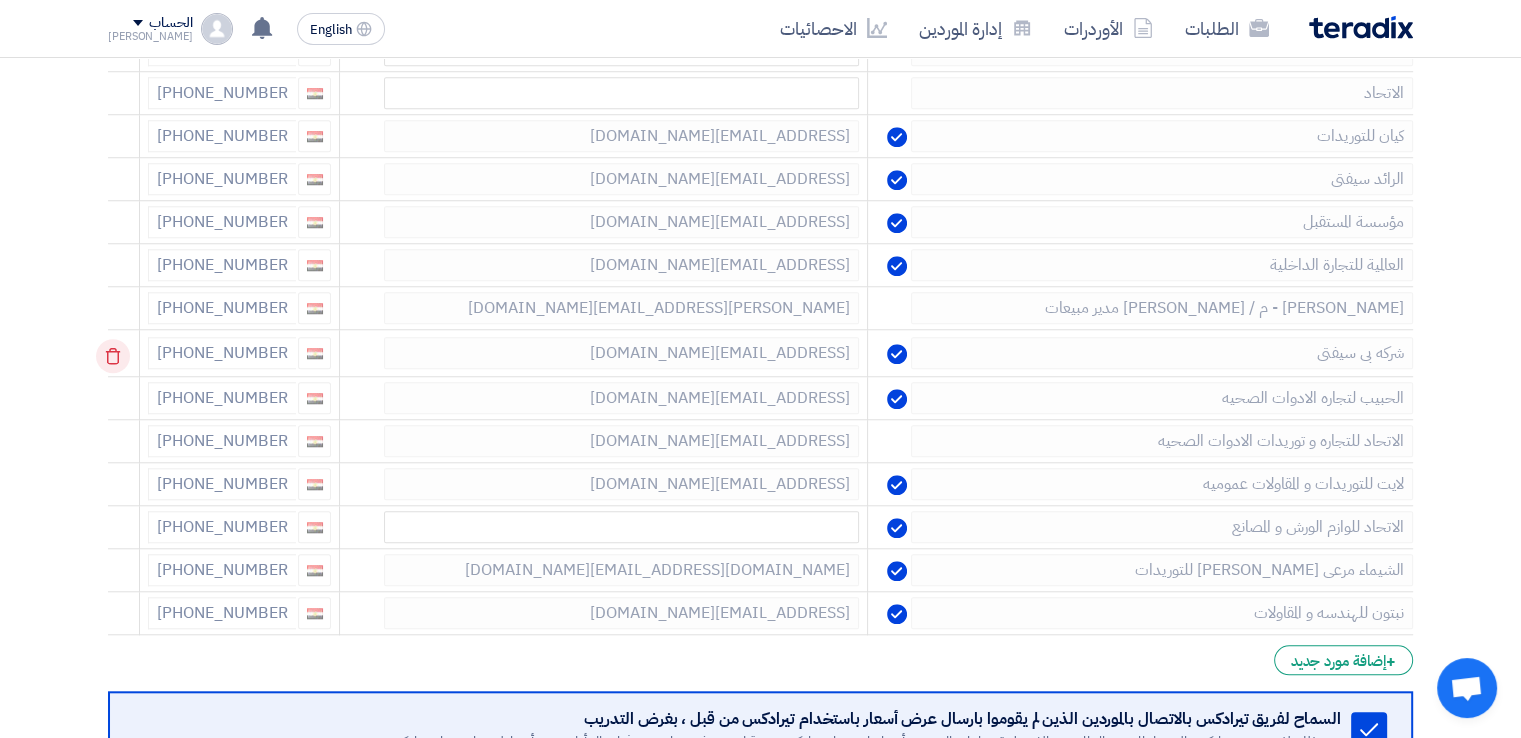 click 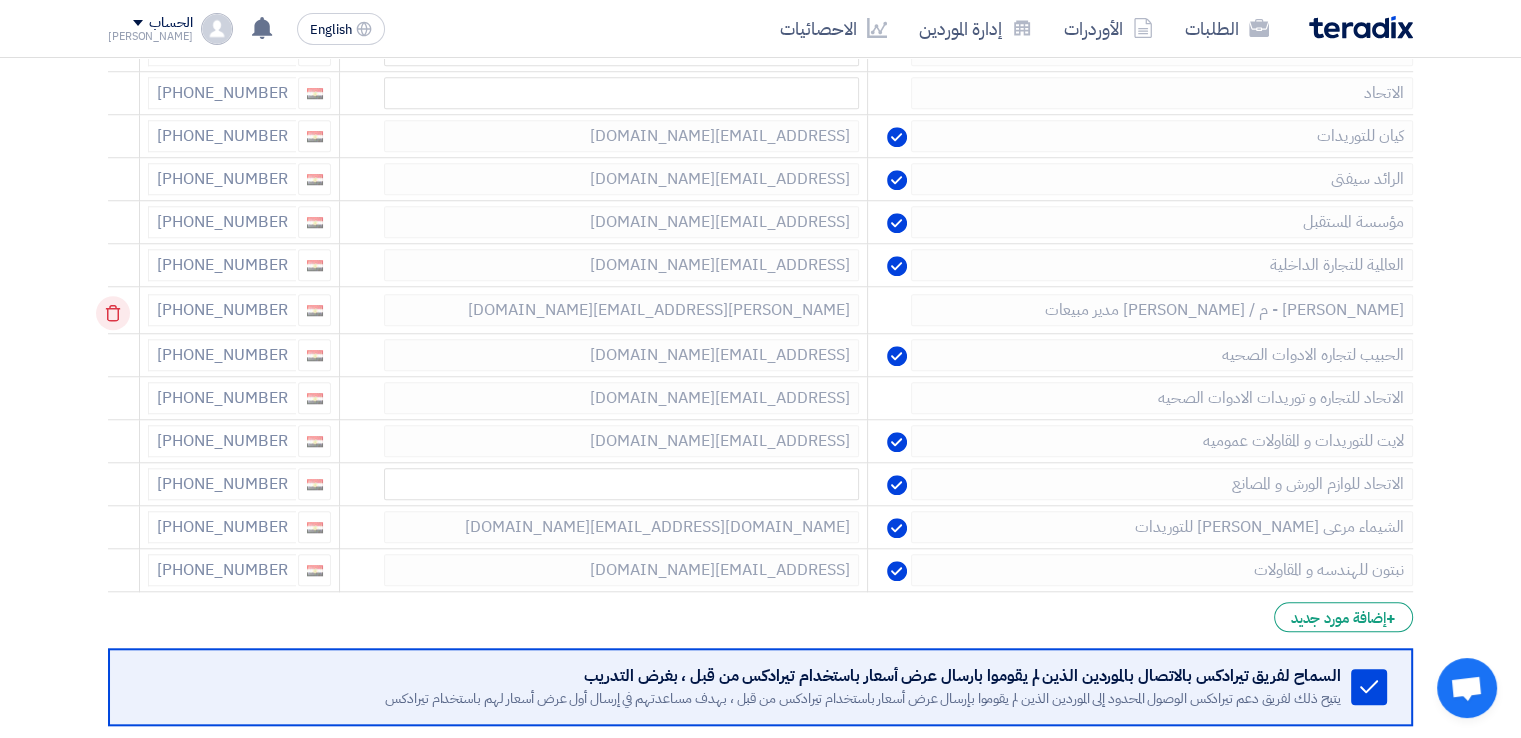 click 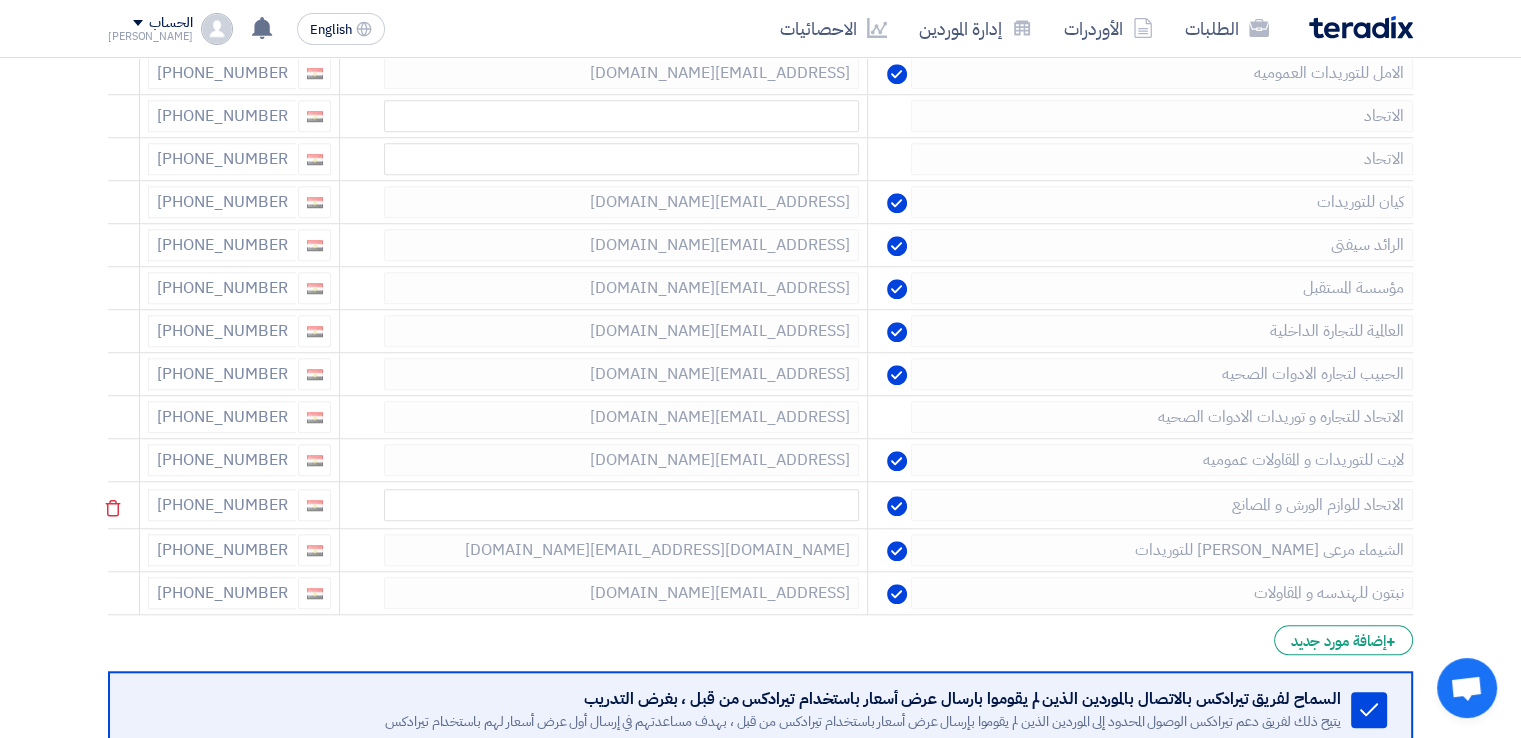 scroll, scrollTop: 1598, scrollLeft: 0, axis: vertical 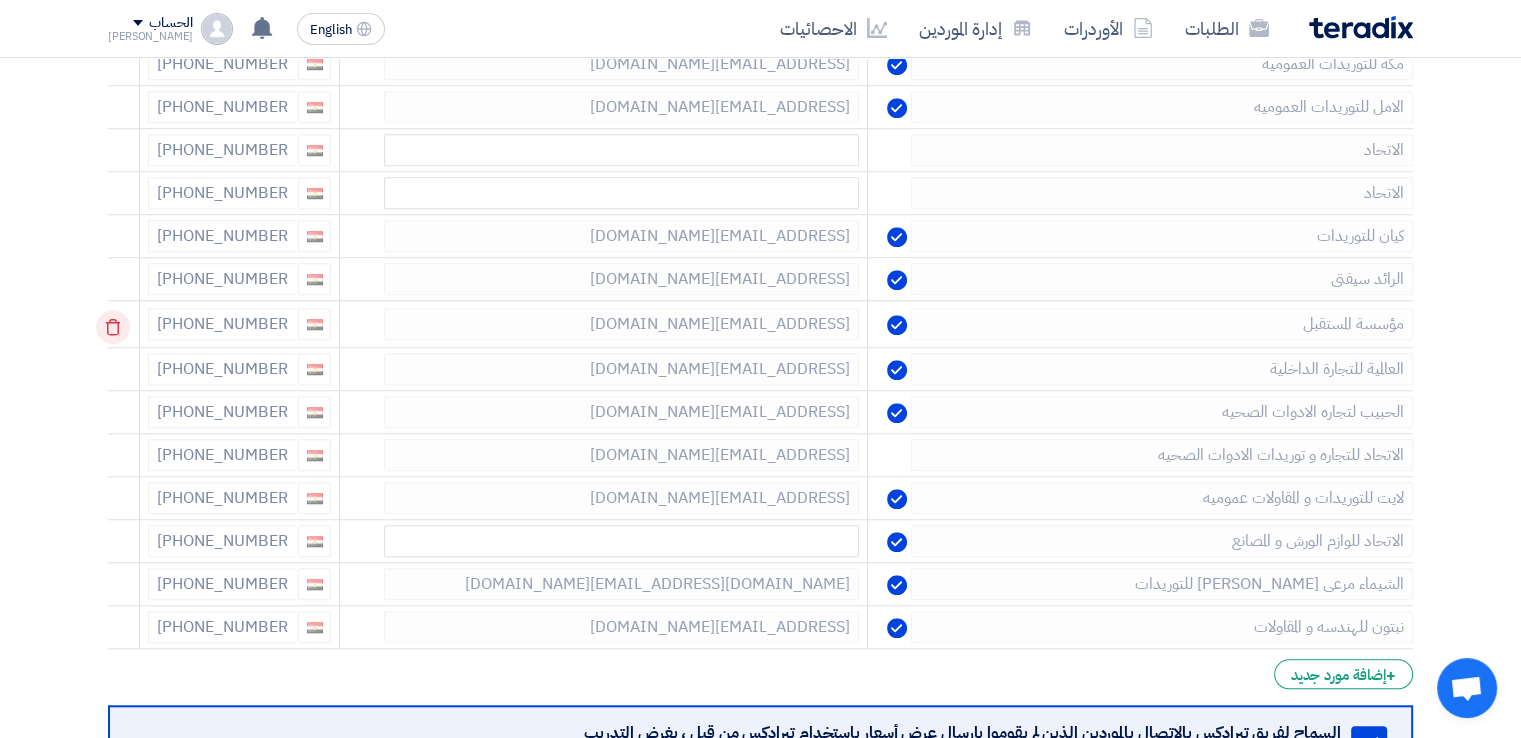 click 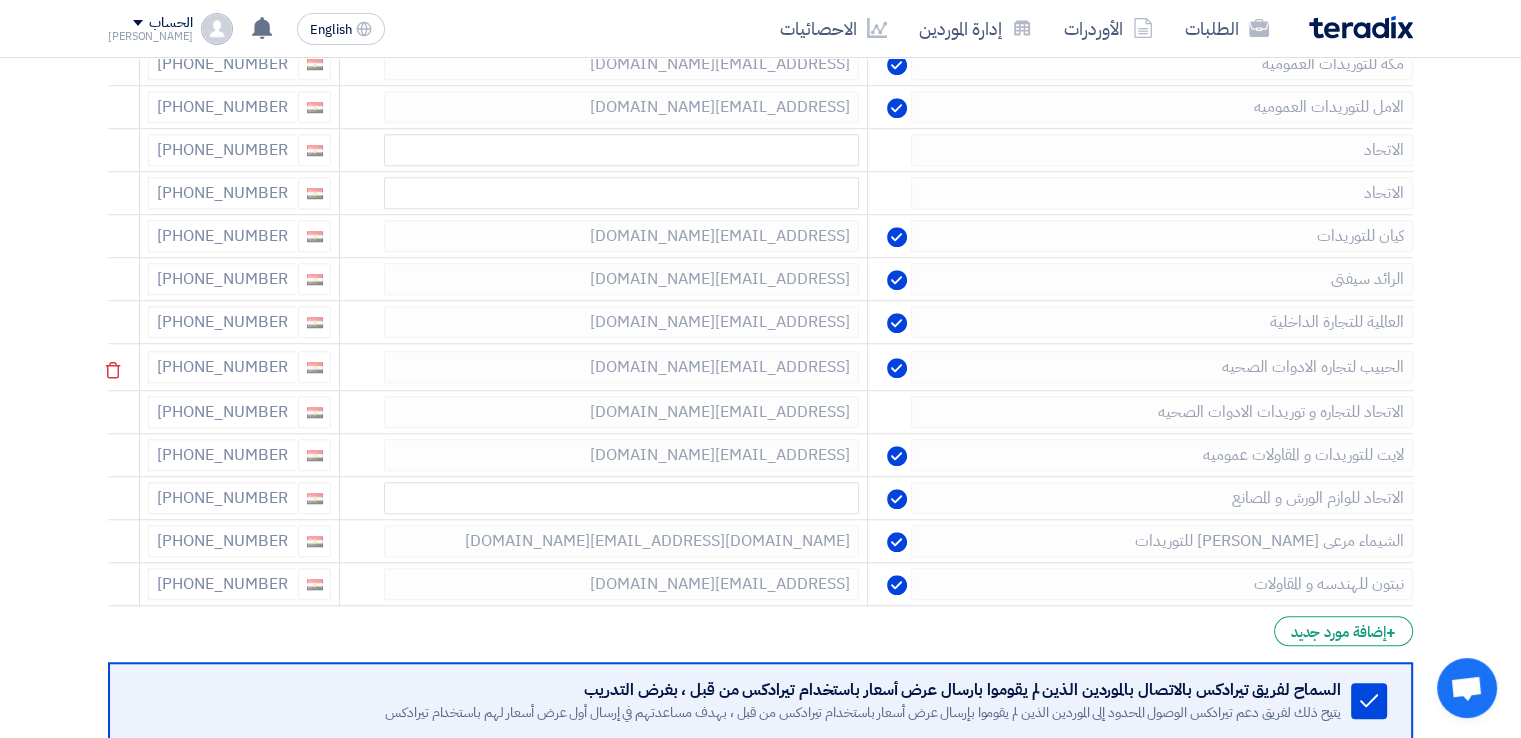 scroll, scrollTop: 1498, scrollLeft: 0, axis: vertical 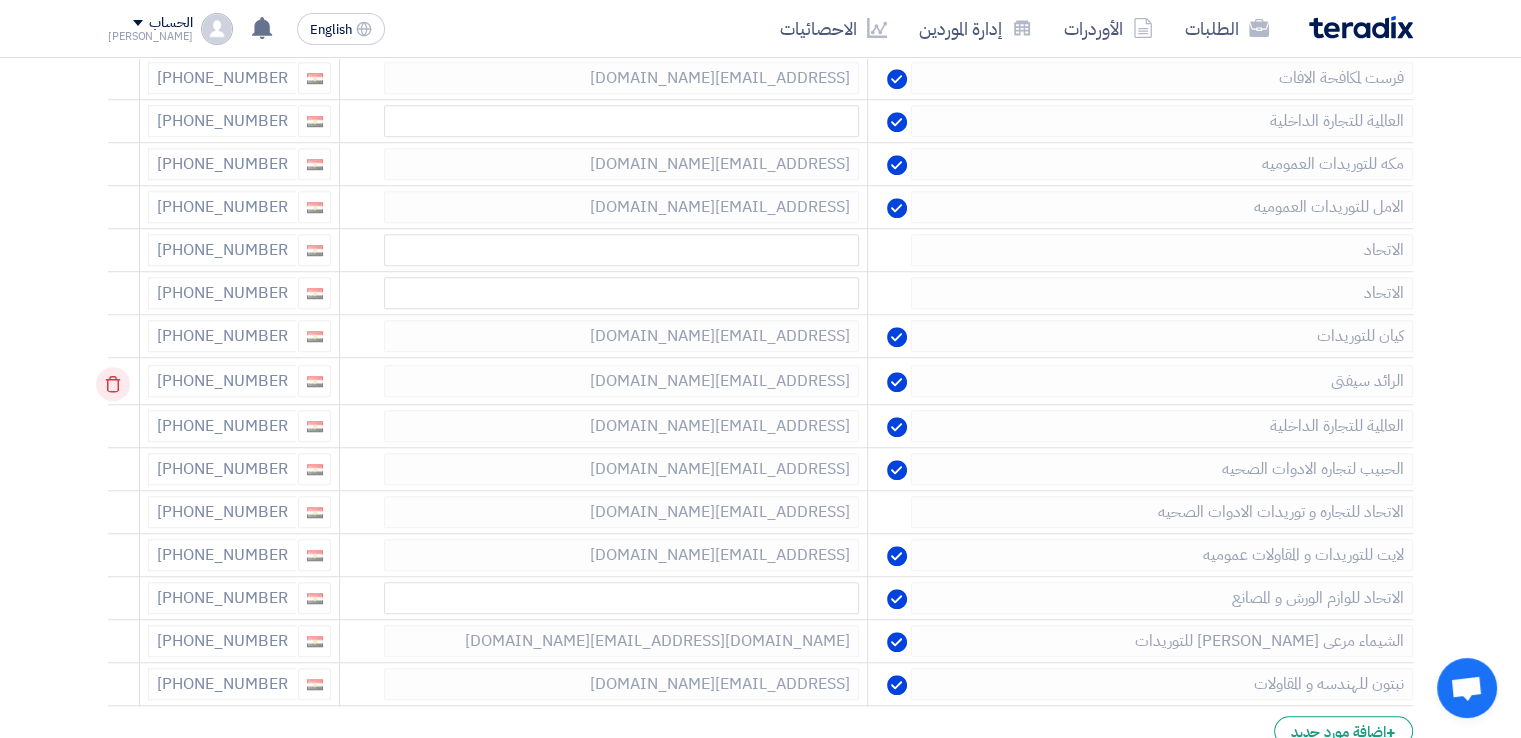 click 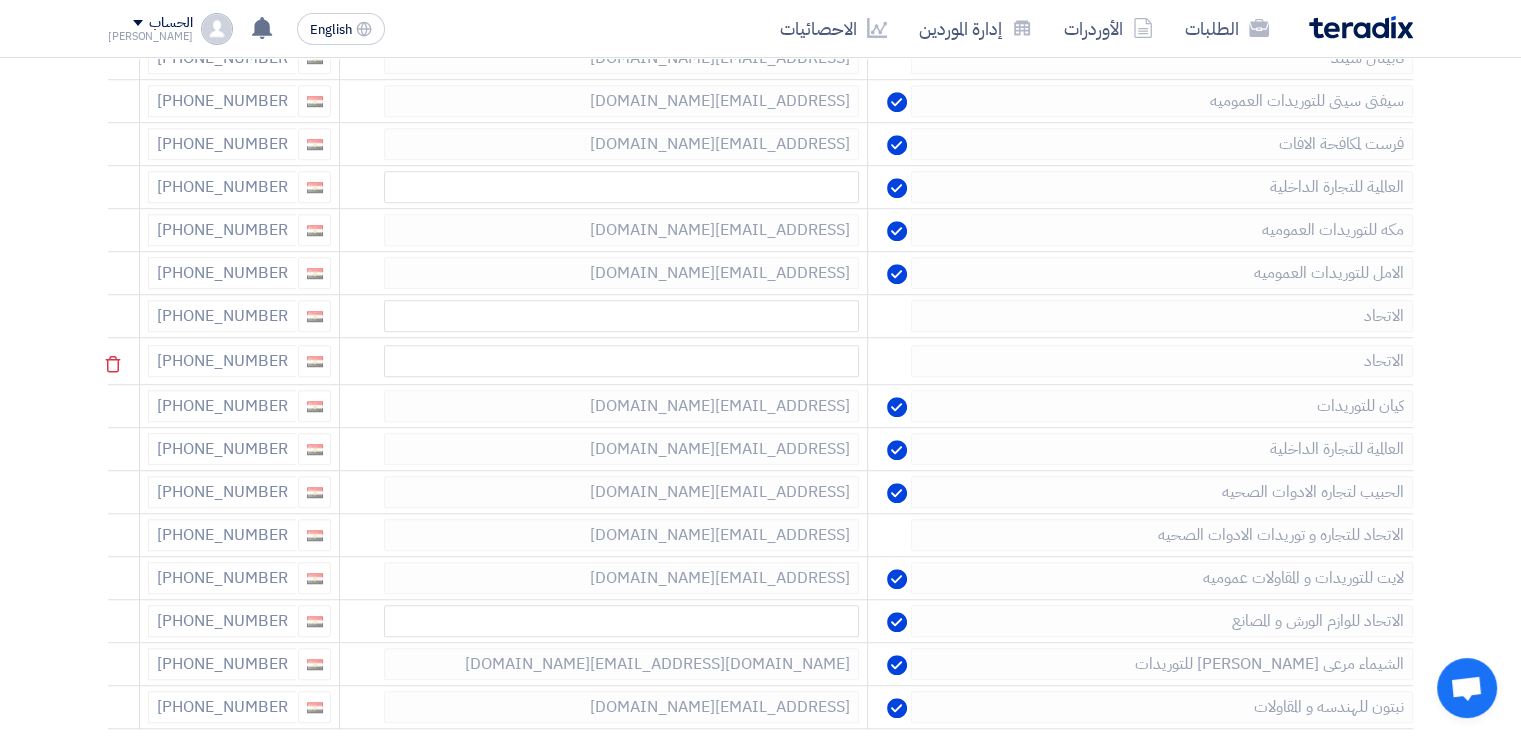 scroll, scrollTop: 1398, scrollLeft: 0, axis: vertical 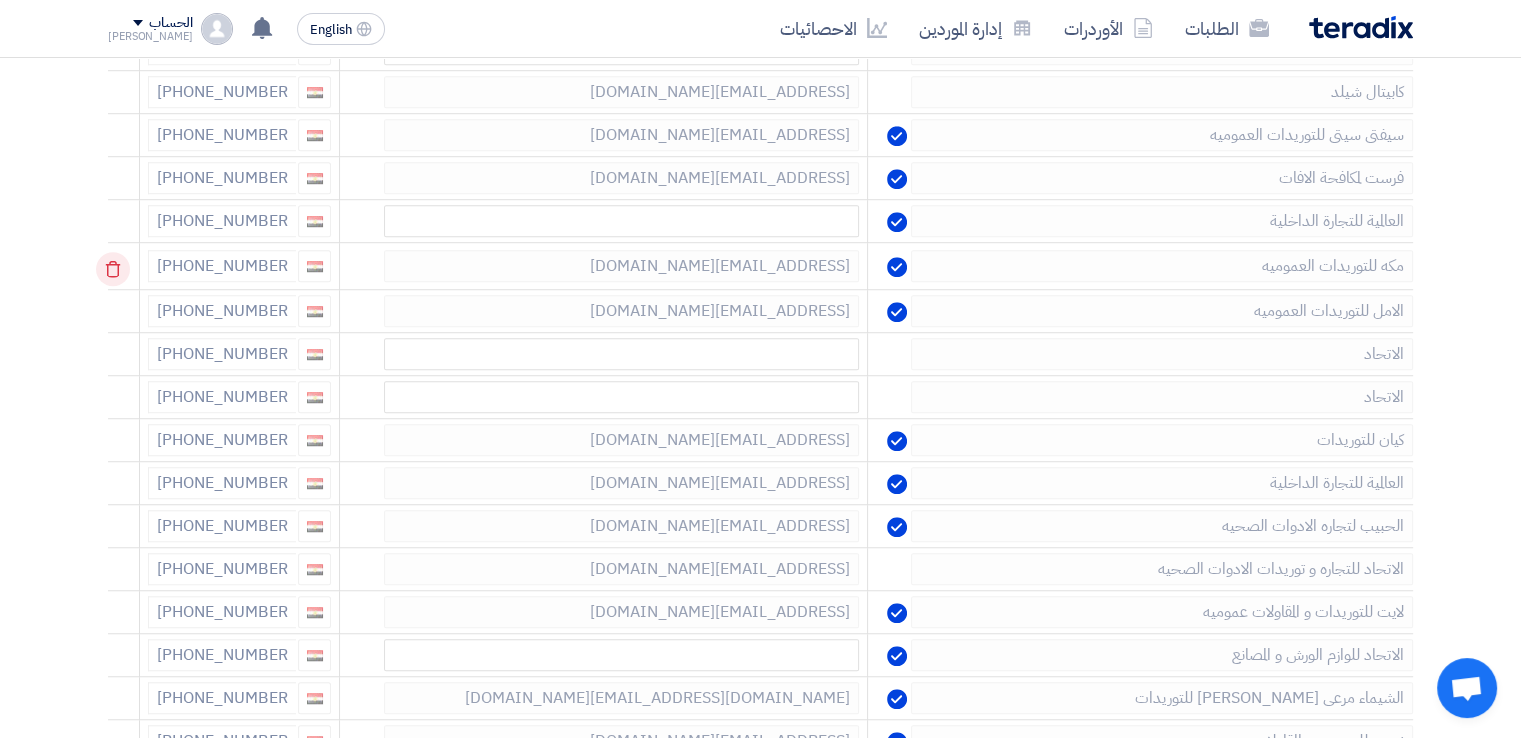 click 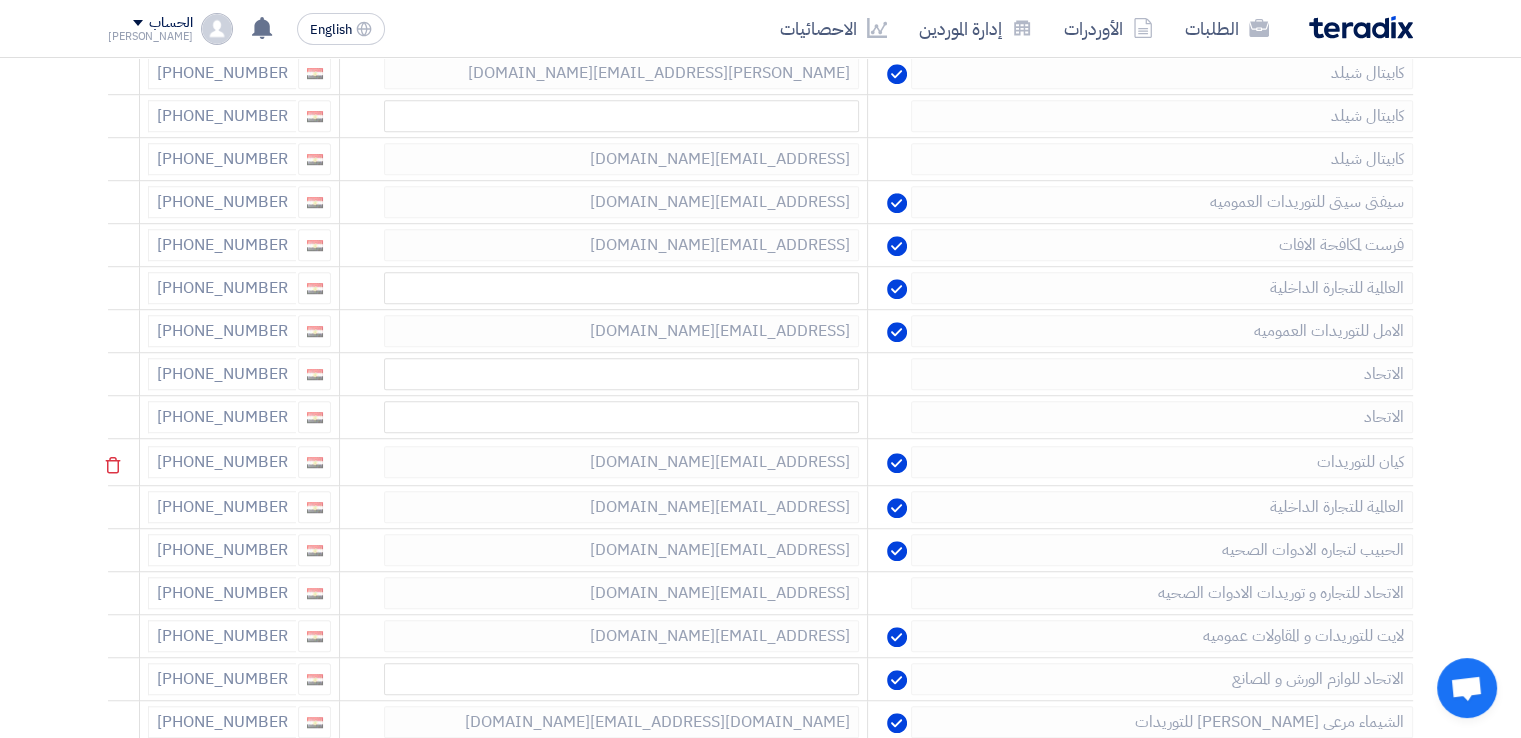 scroll, scrollTop: 1298, scrollLeft: 0, axis: vertical 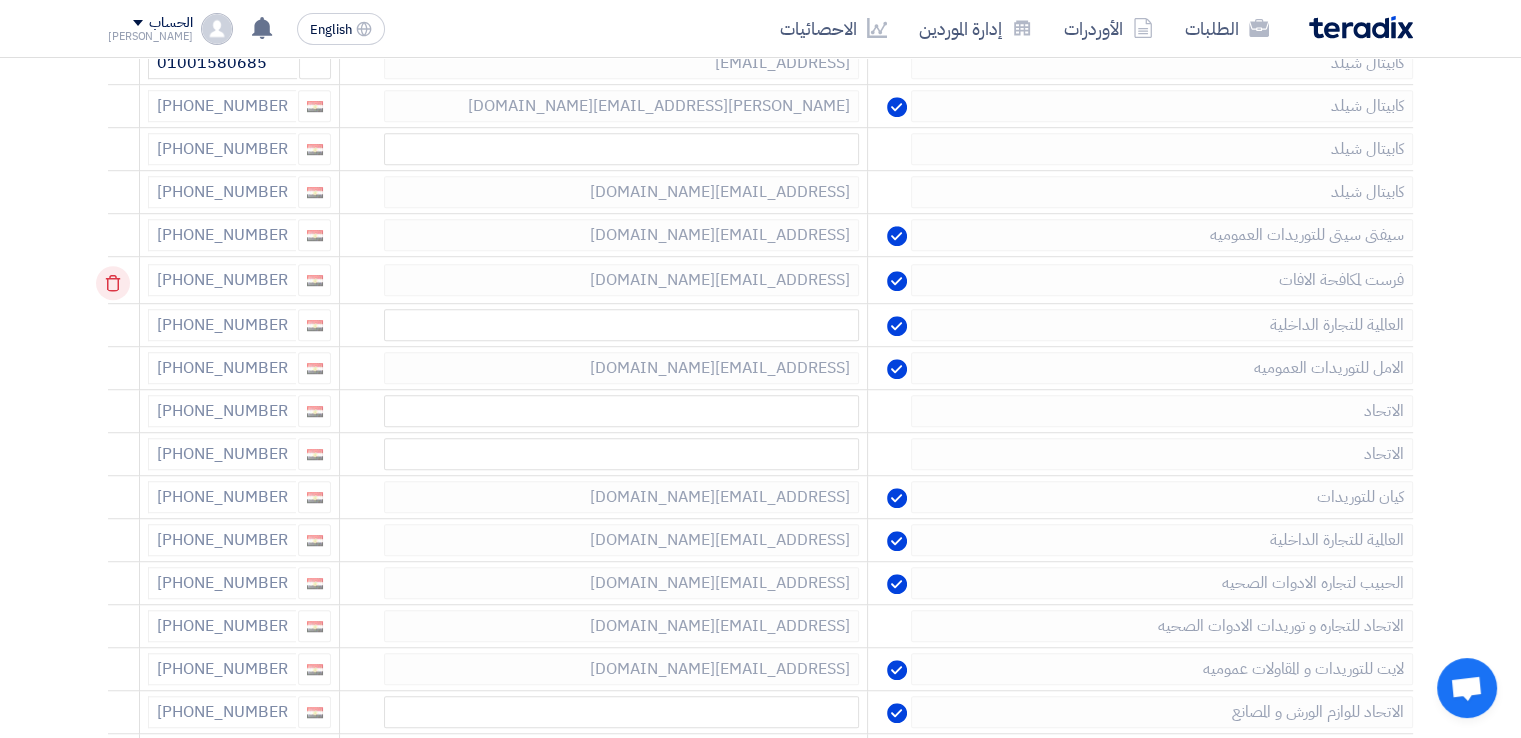 click 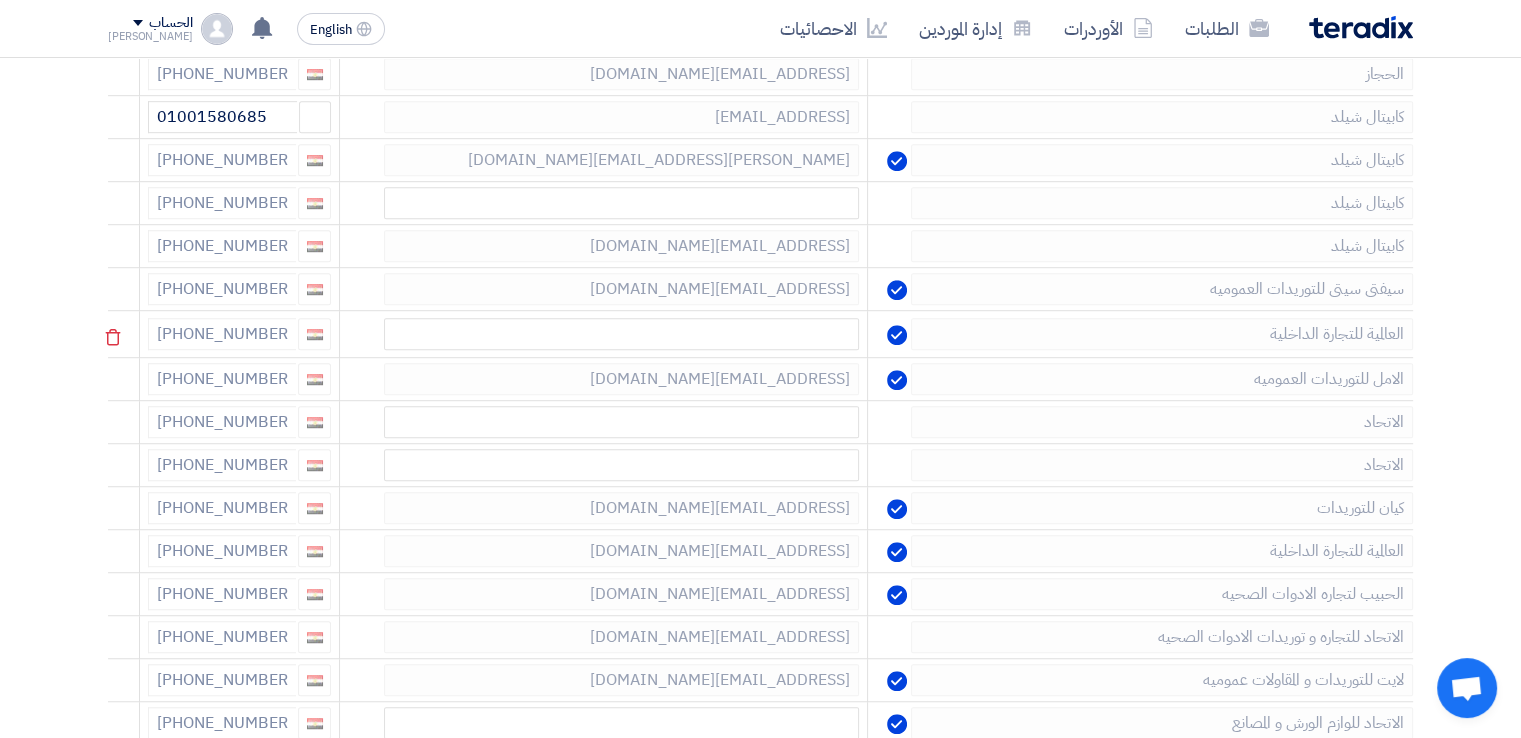 scroll, scrollTop: 1198, scrollLeft: 0, axis: vertical 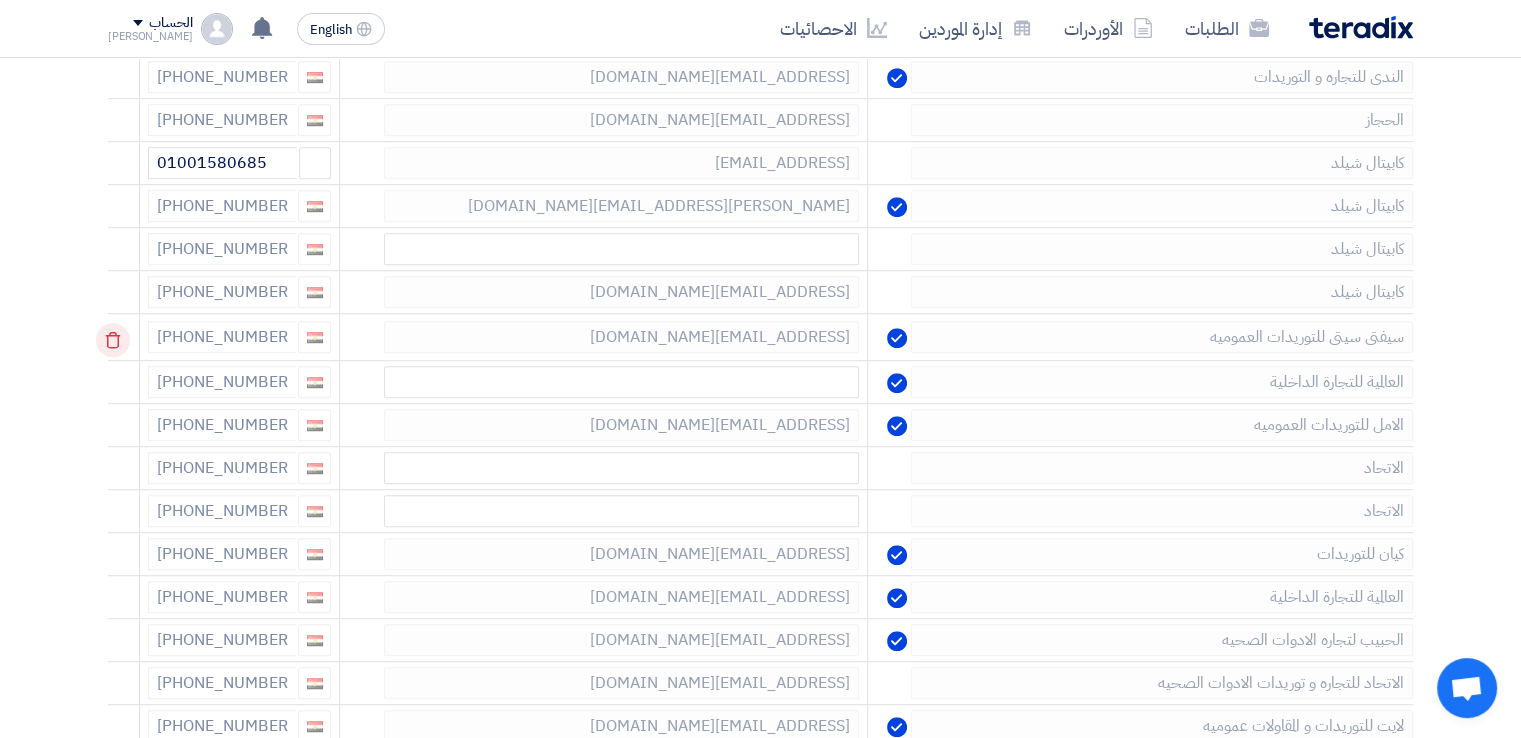 click 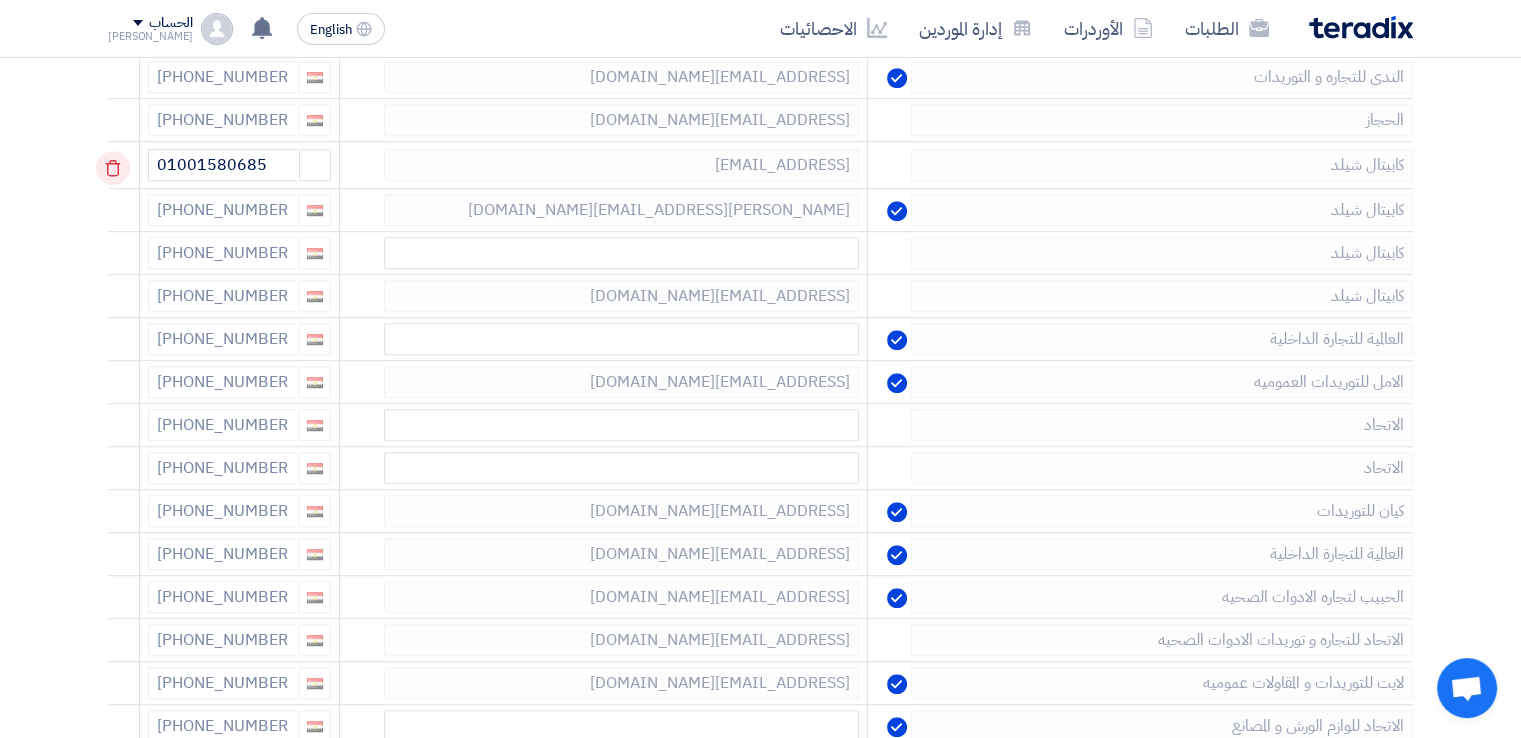 click 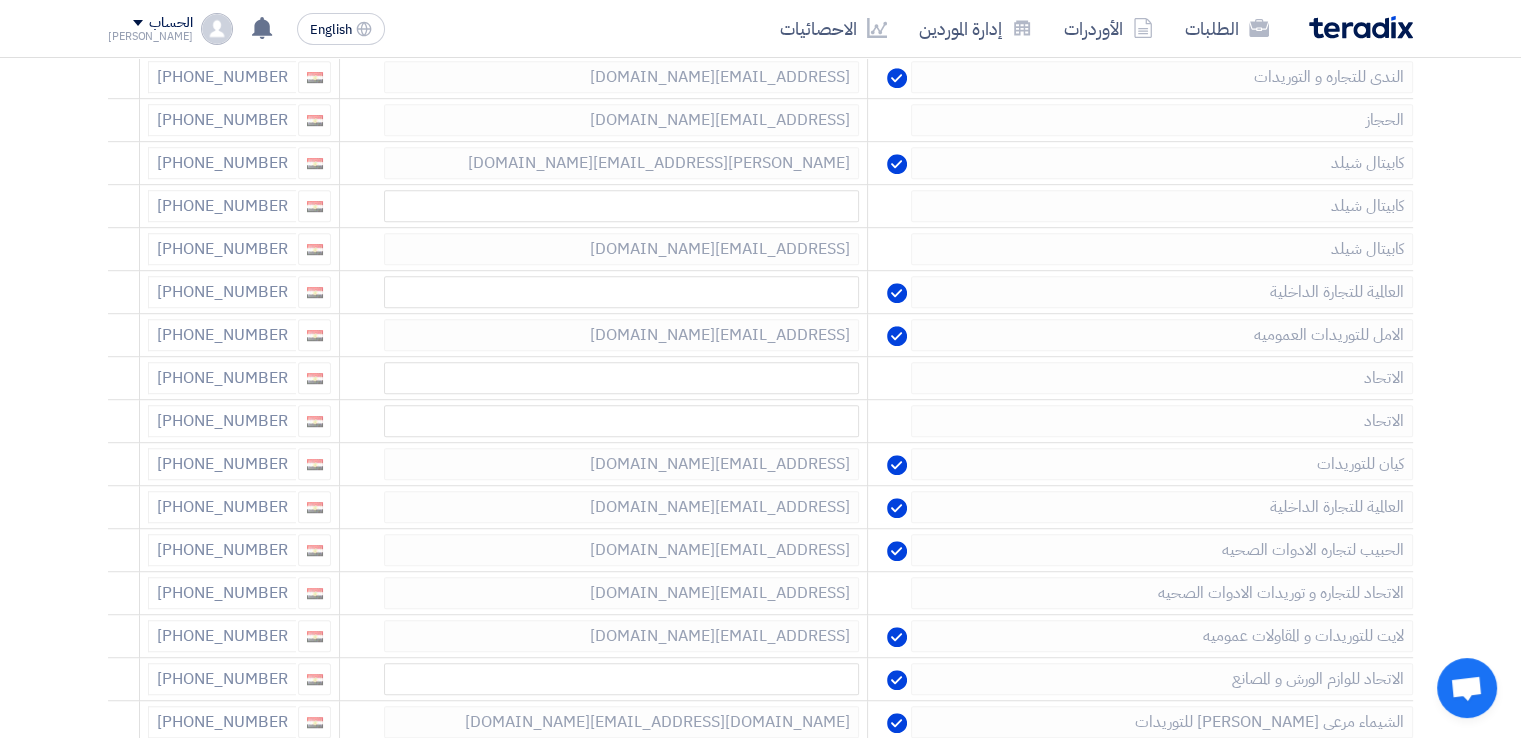 click 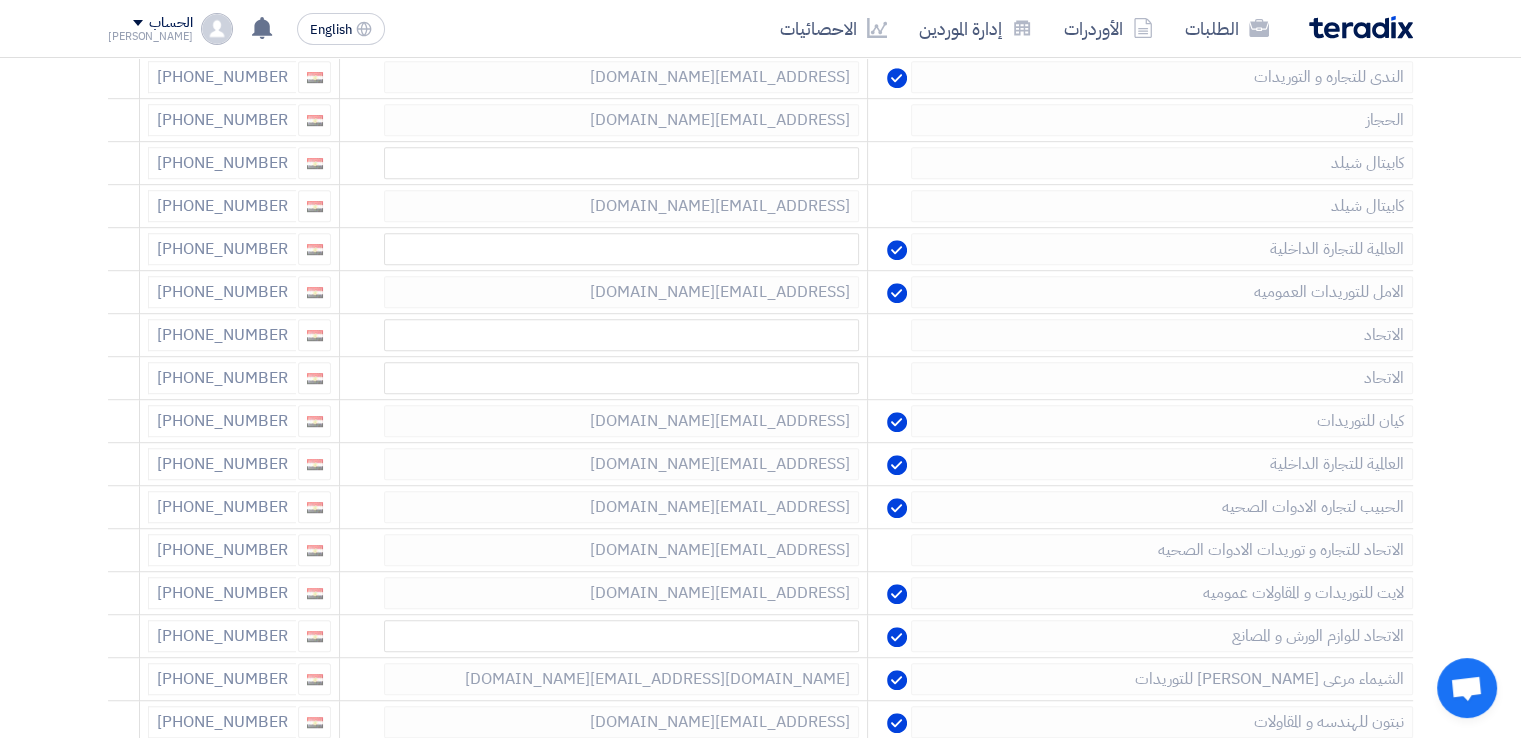 click 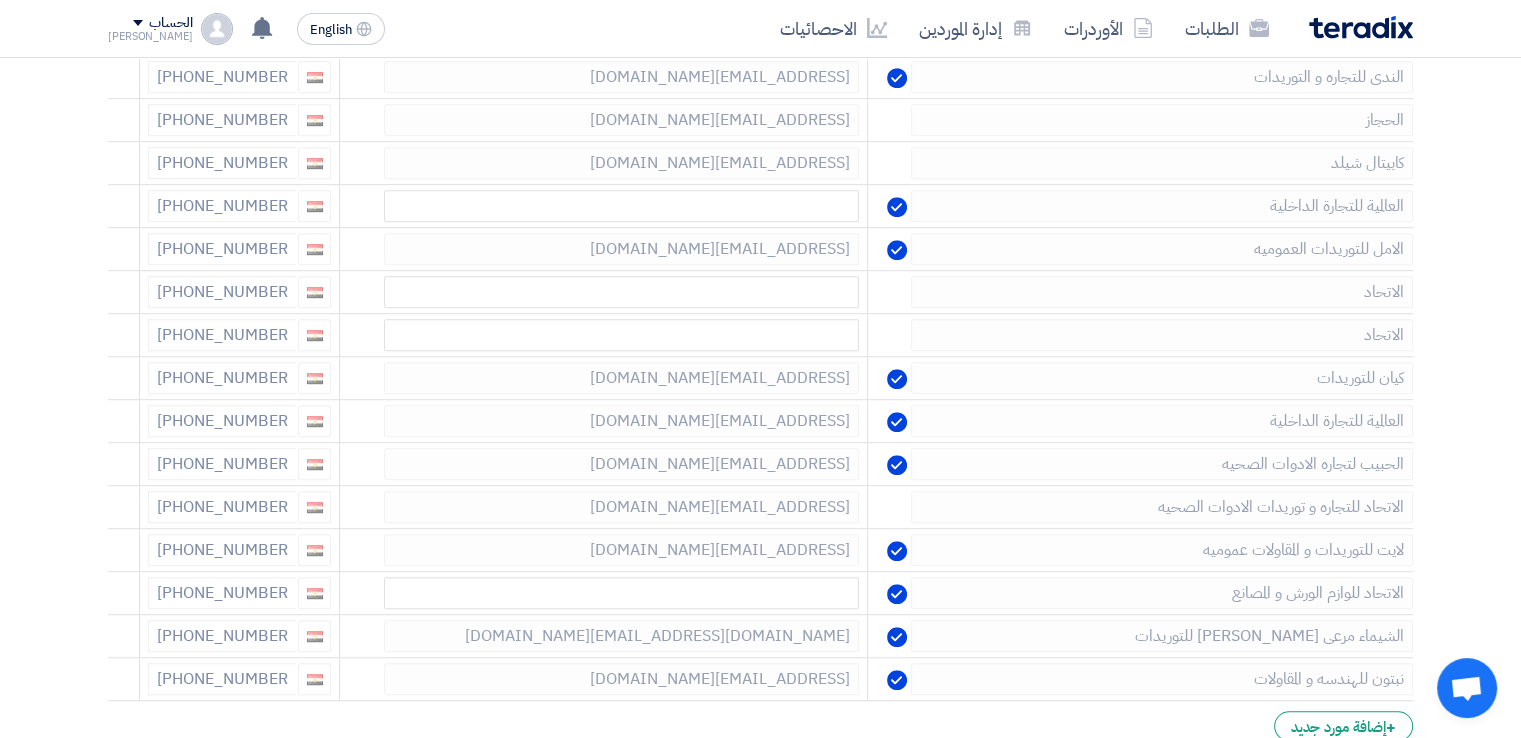 click 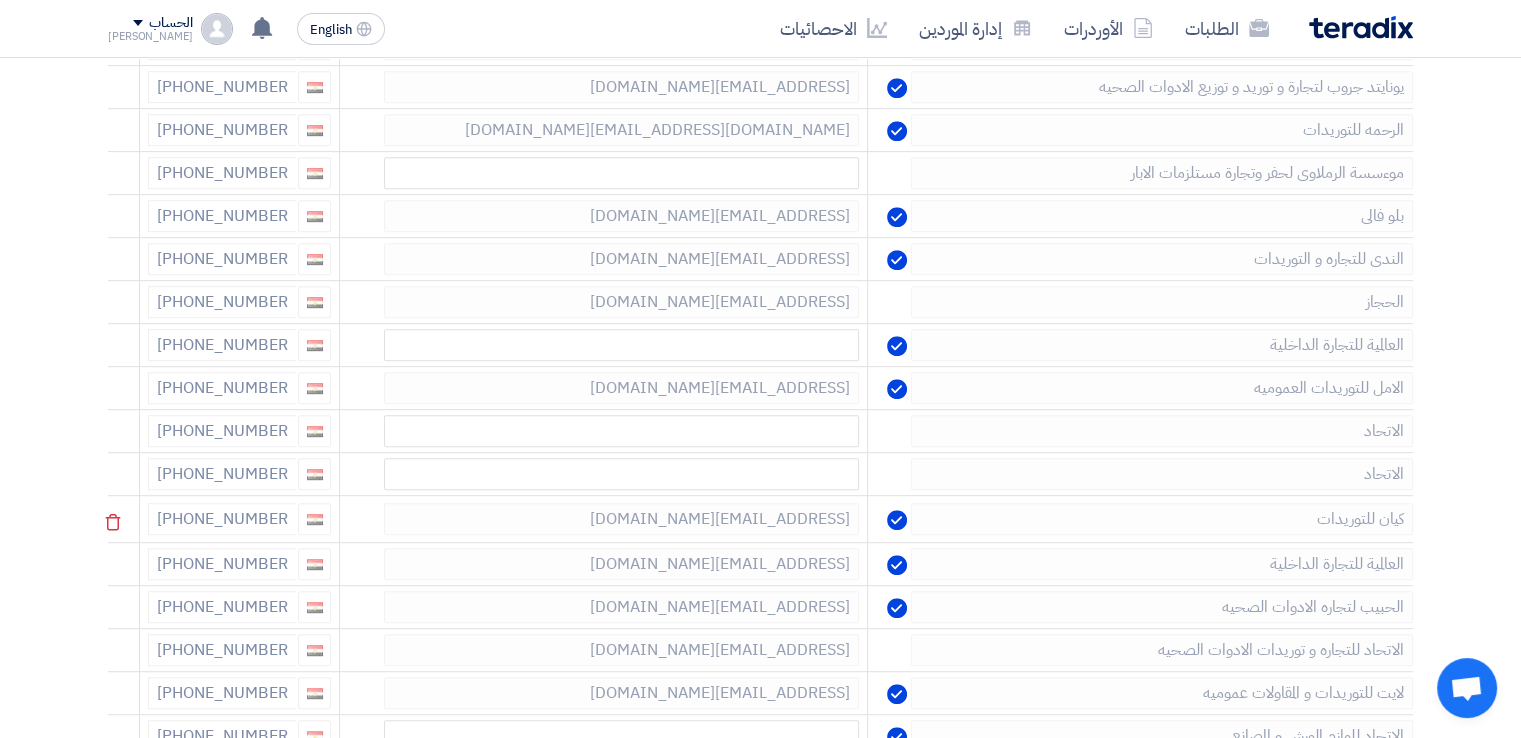 scroll, scrollTop: 998, scrollLeft: 0, axis: vertical 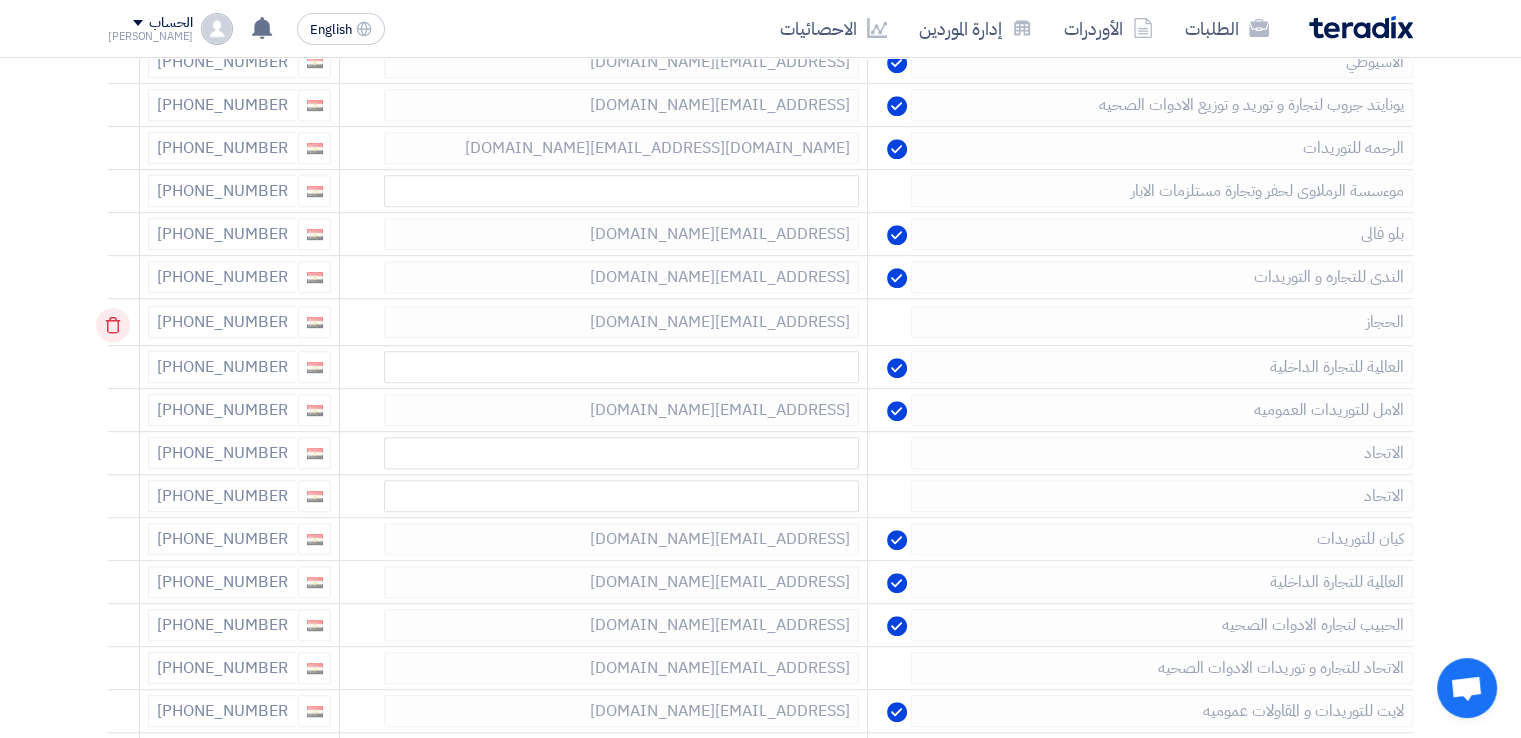 click 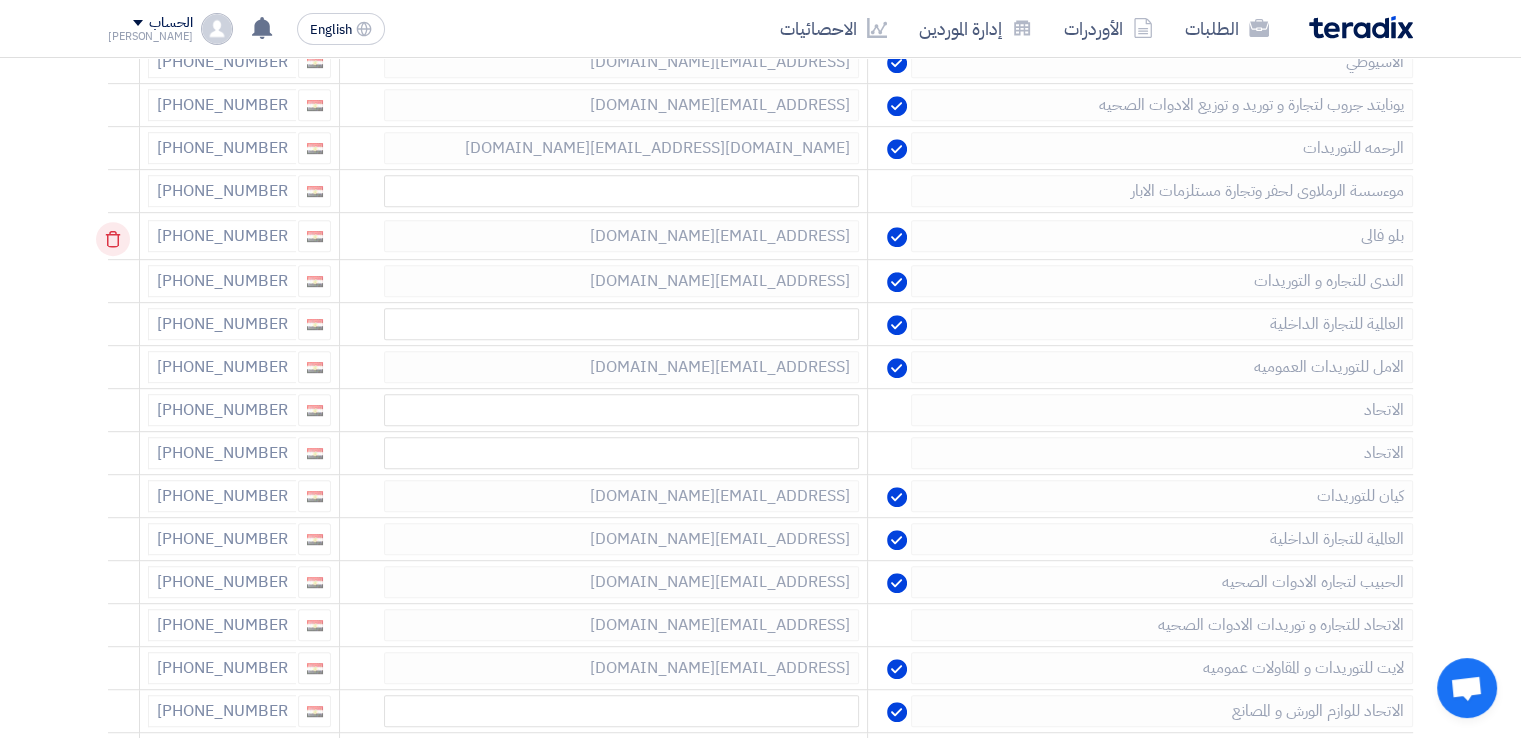 click 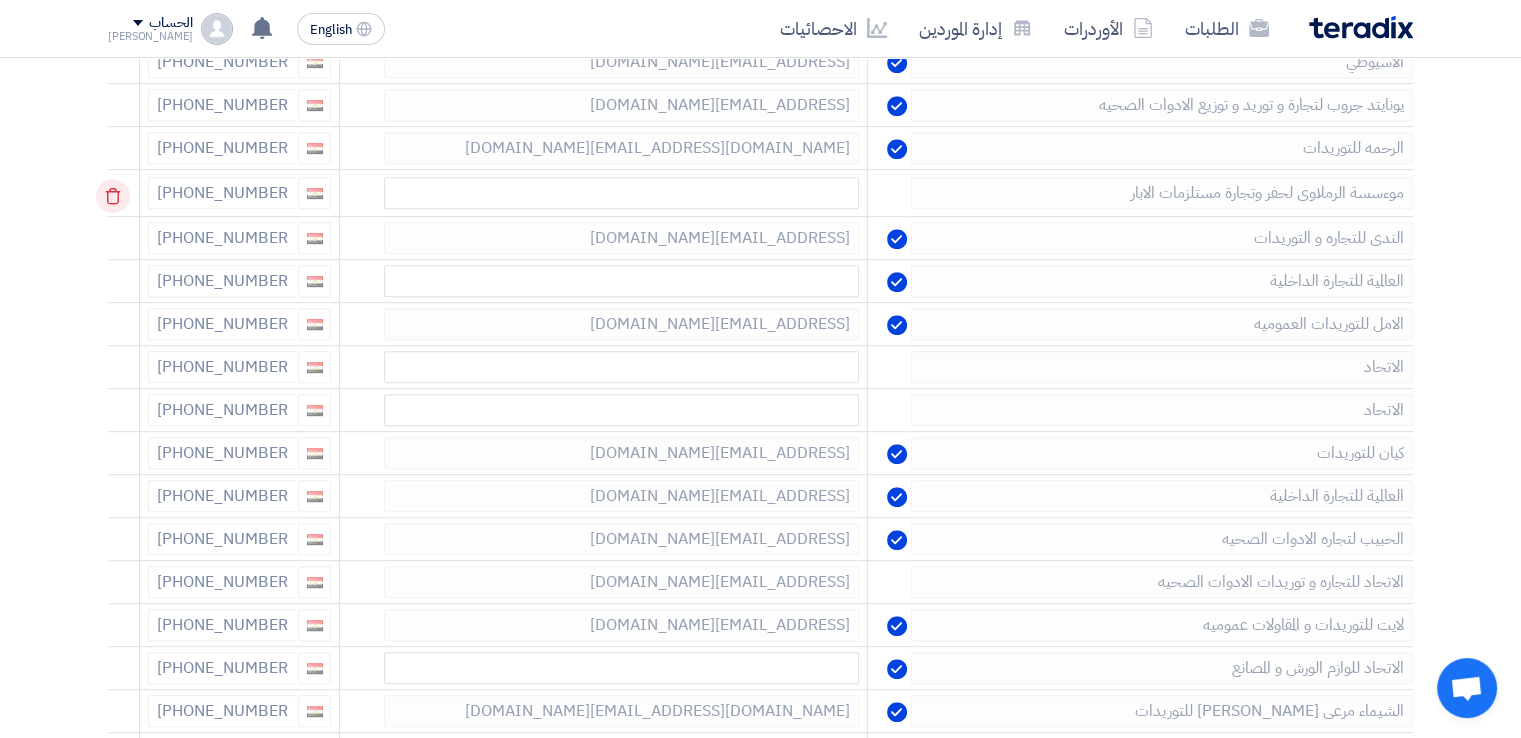 click 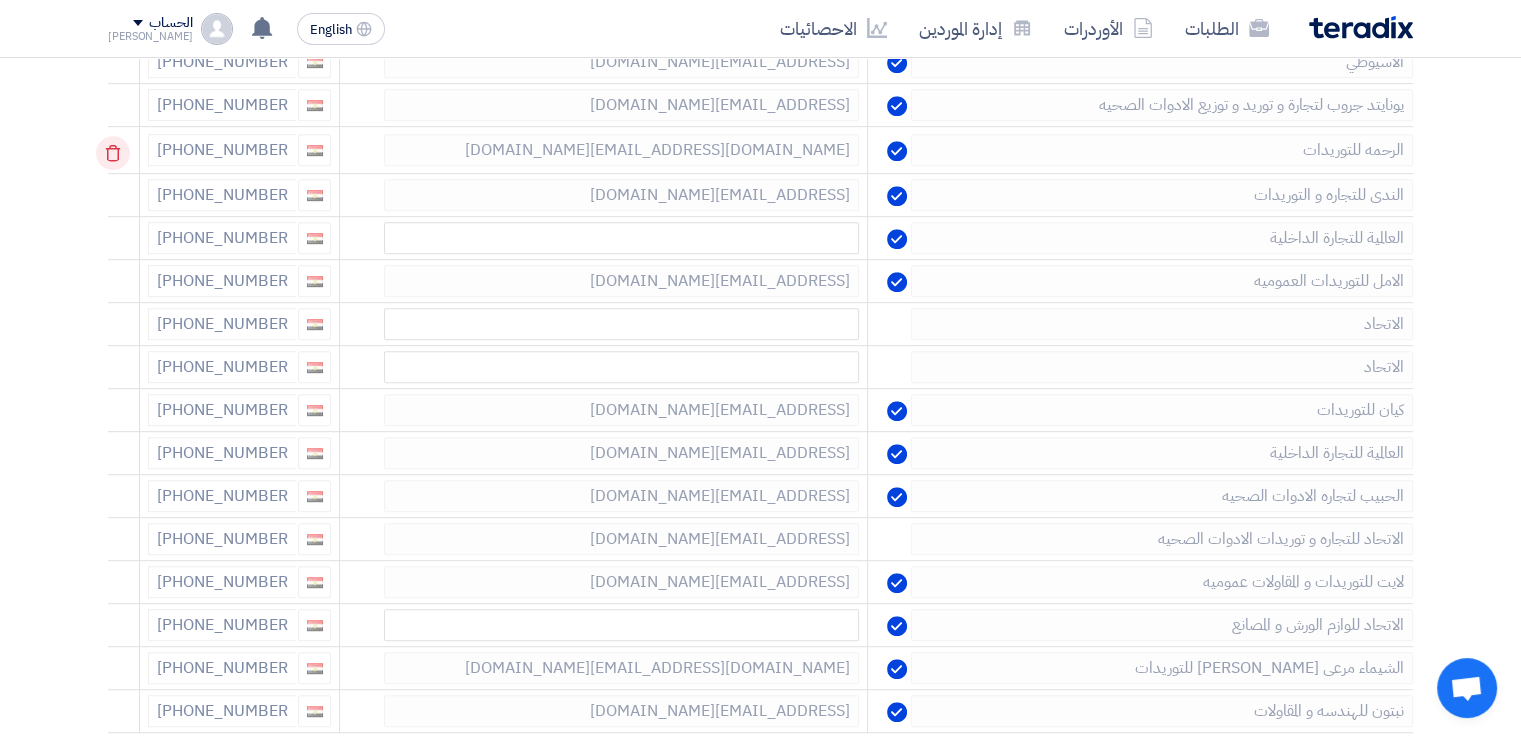 click 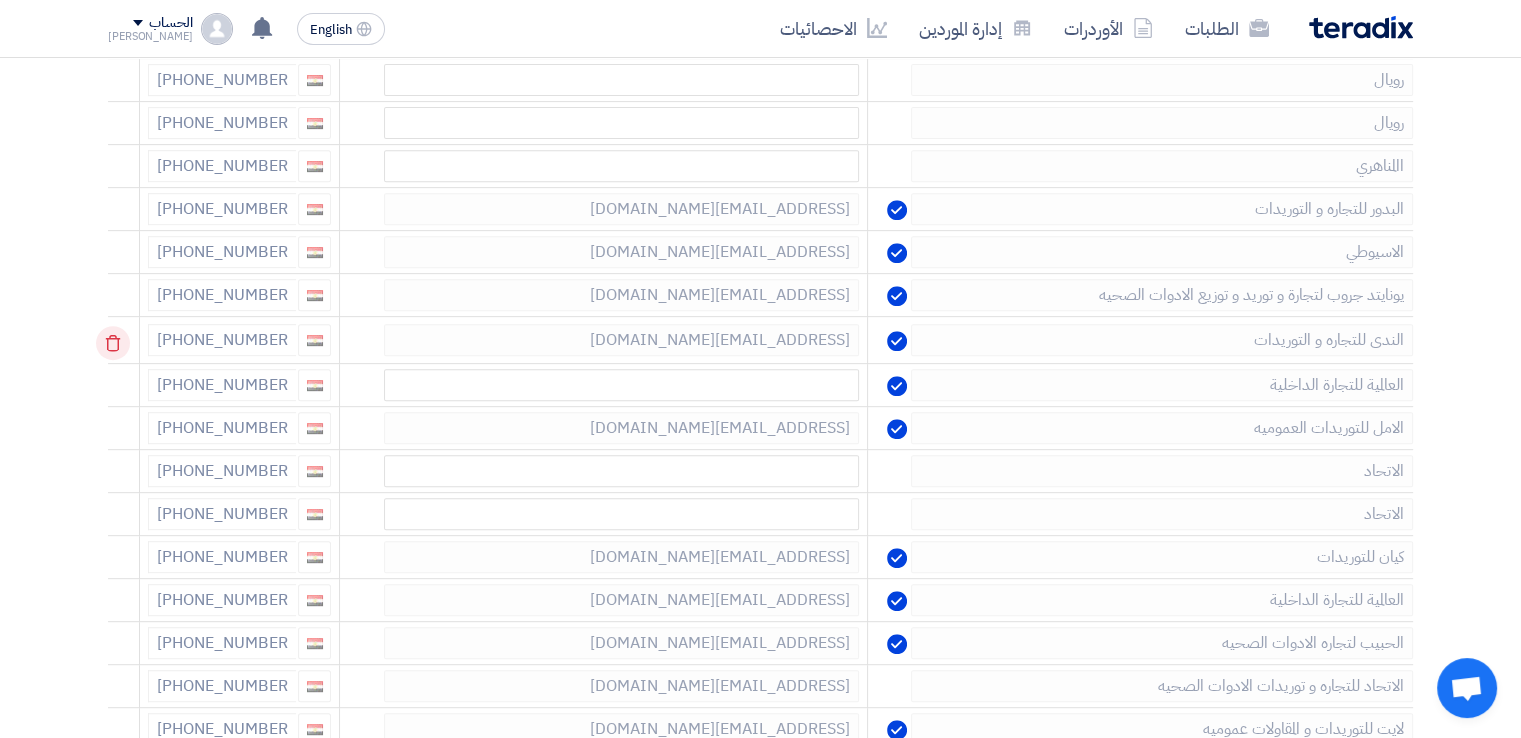 scroll, scrollTop: 798, scrollLeft: 0, axis: vertical 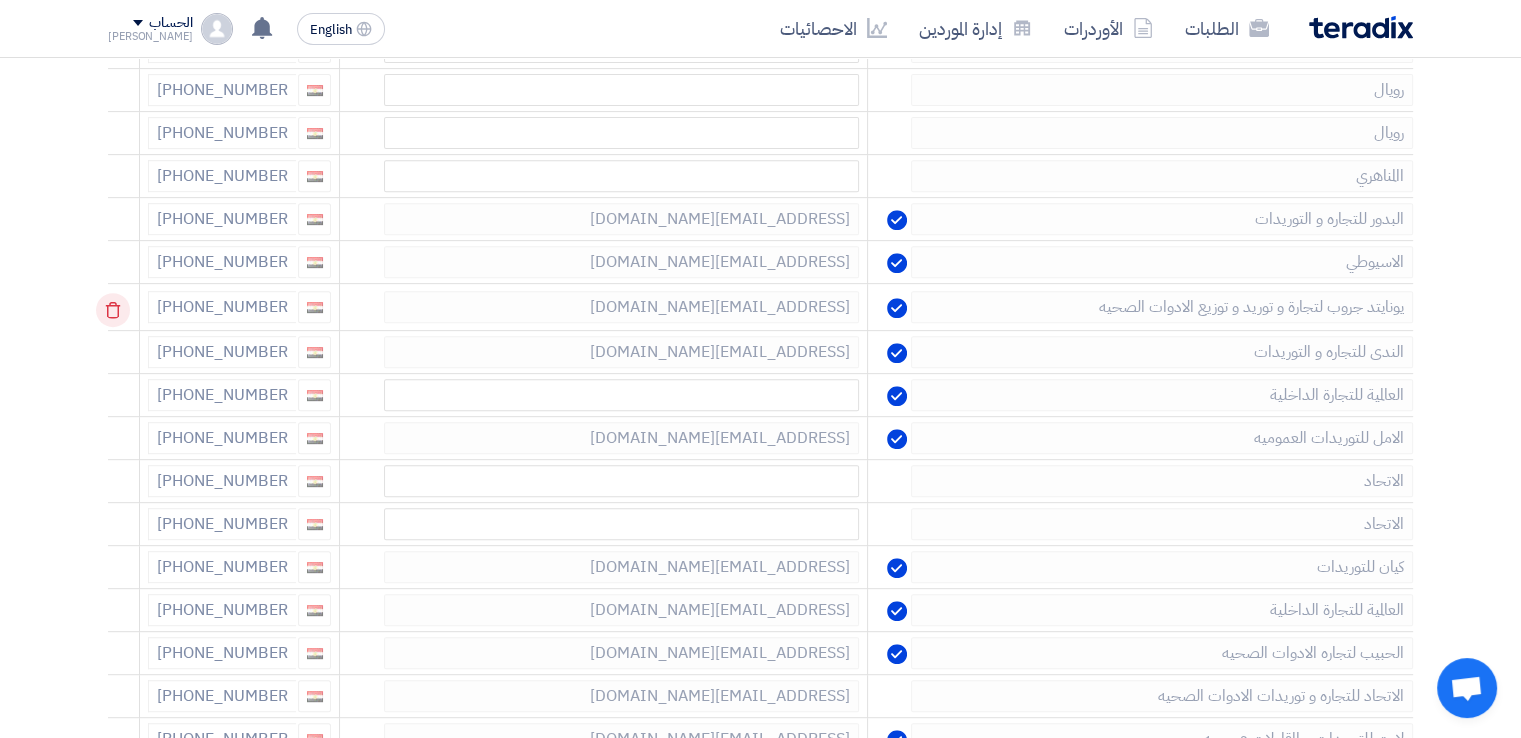 click 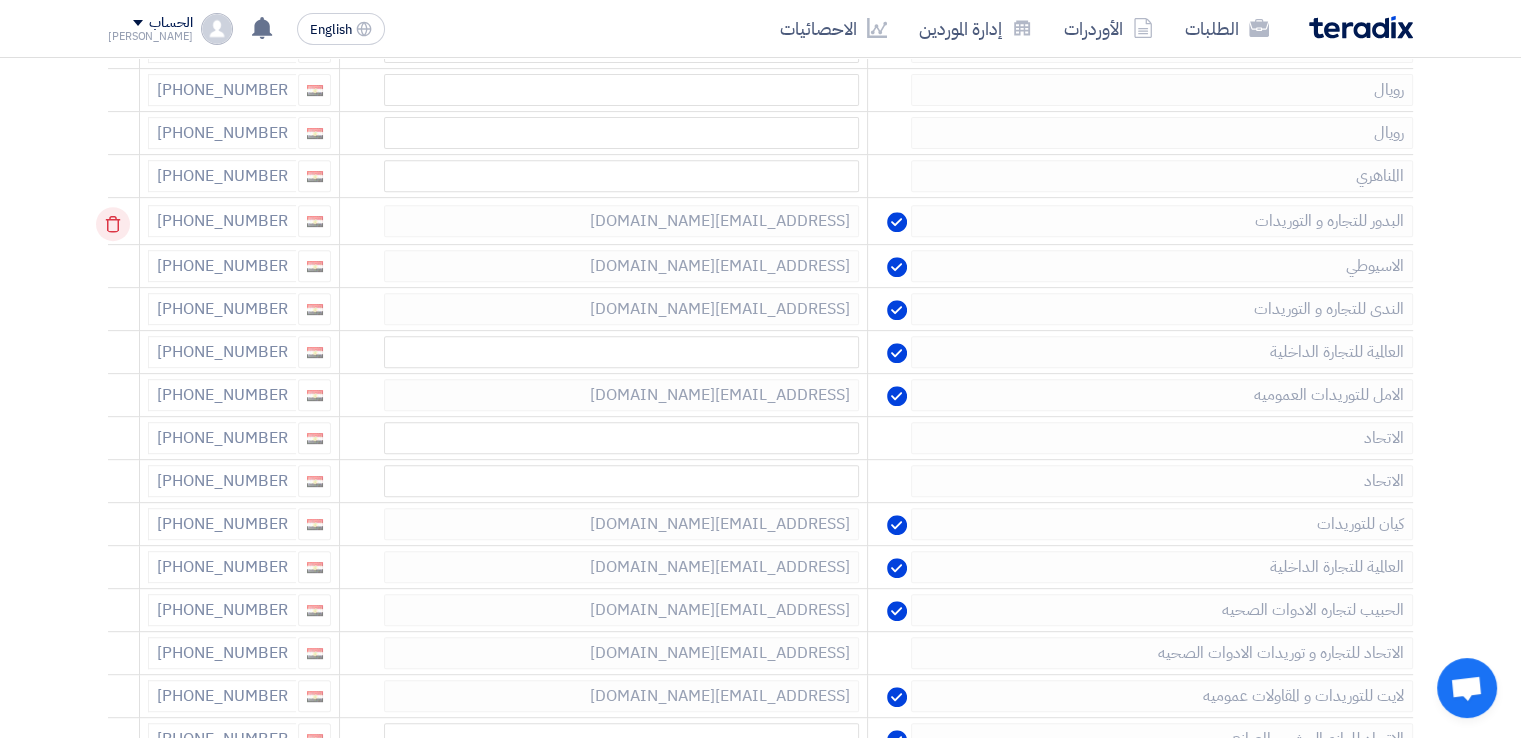 click 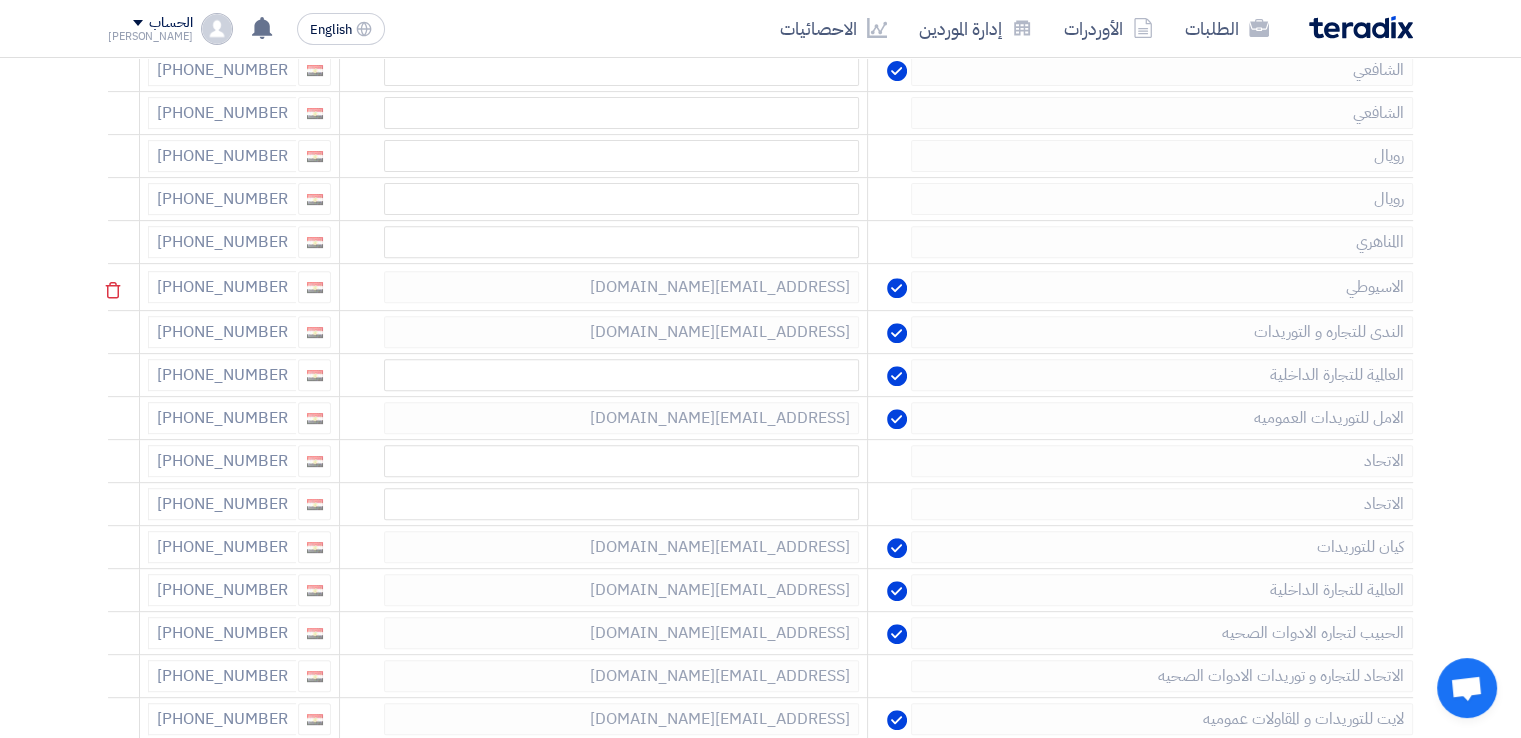 scroll, scrollTop: 698, scrollLeft: 0, axis: vertical 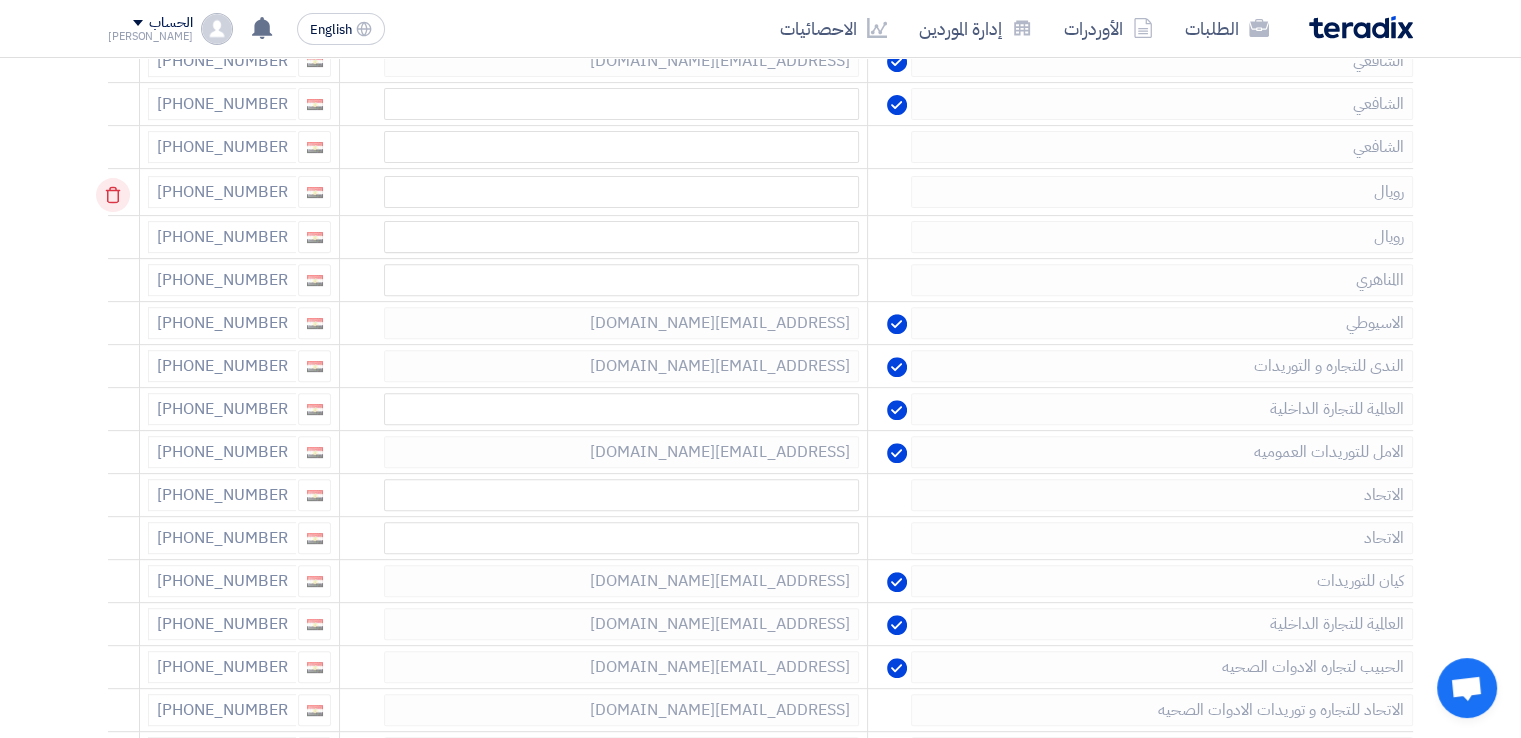 click 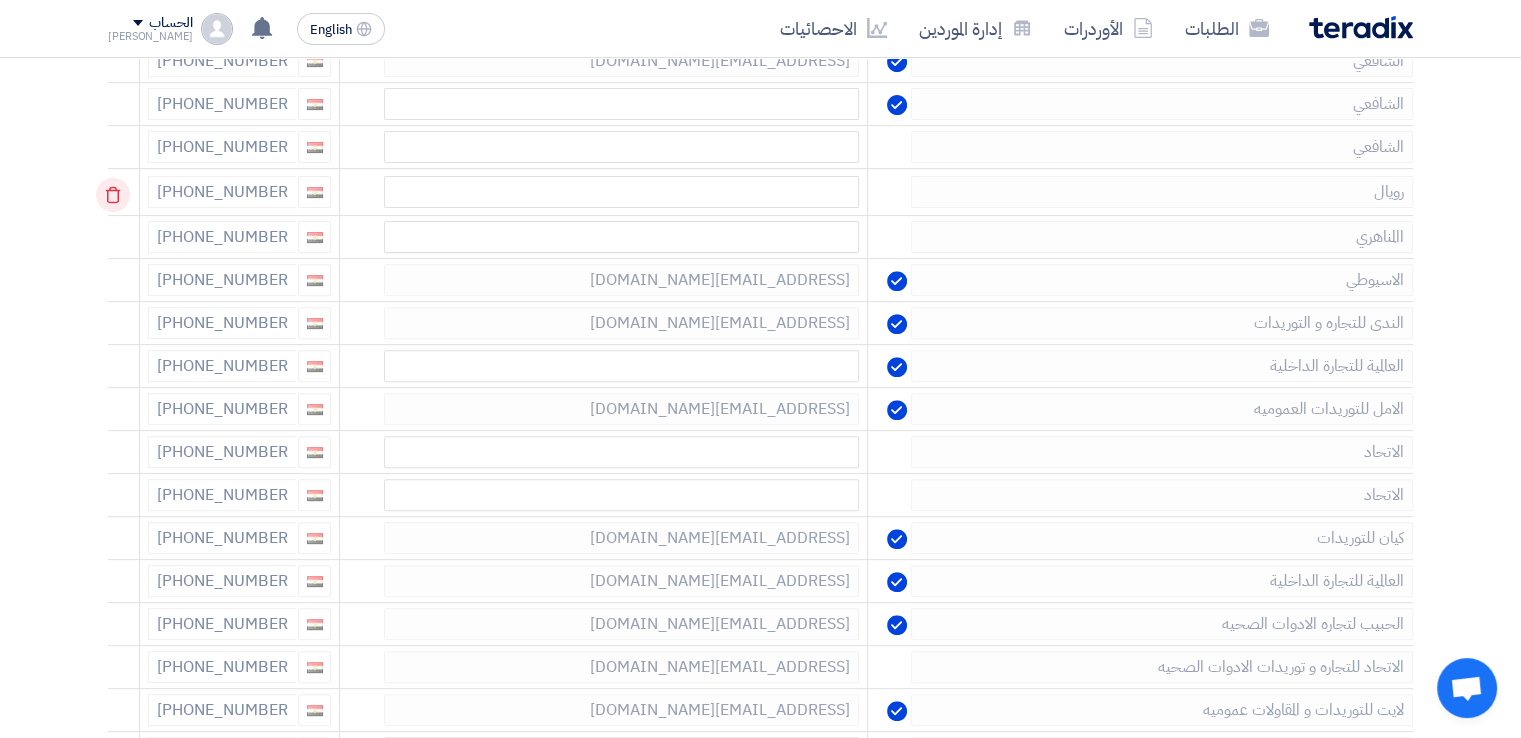 click 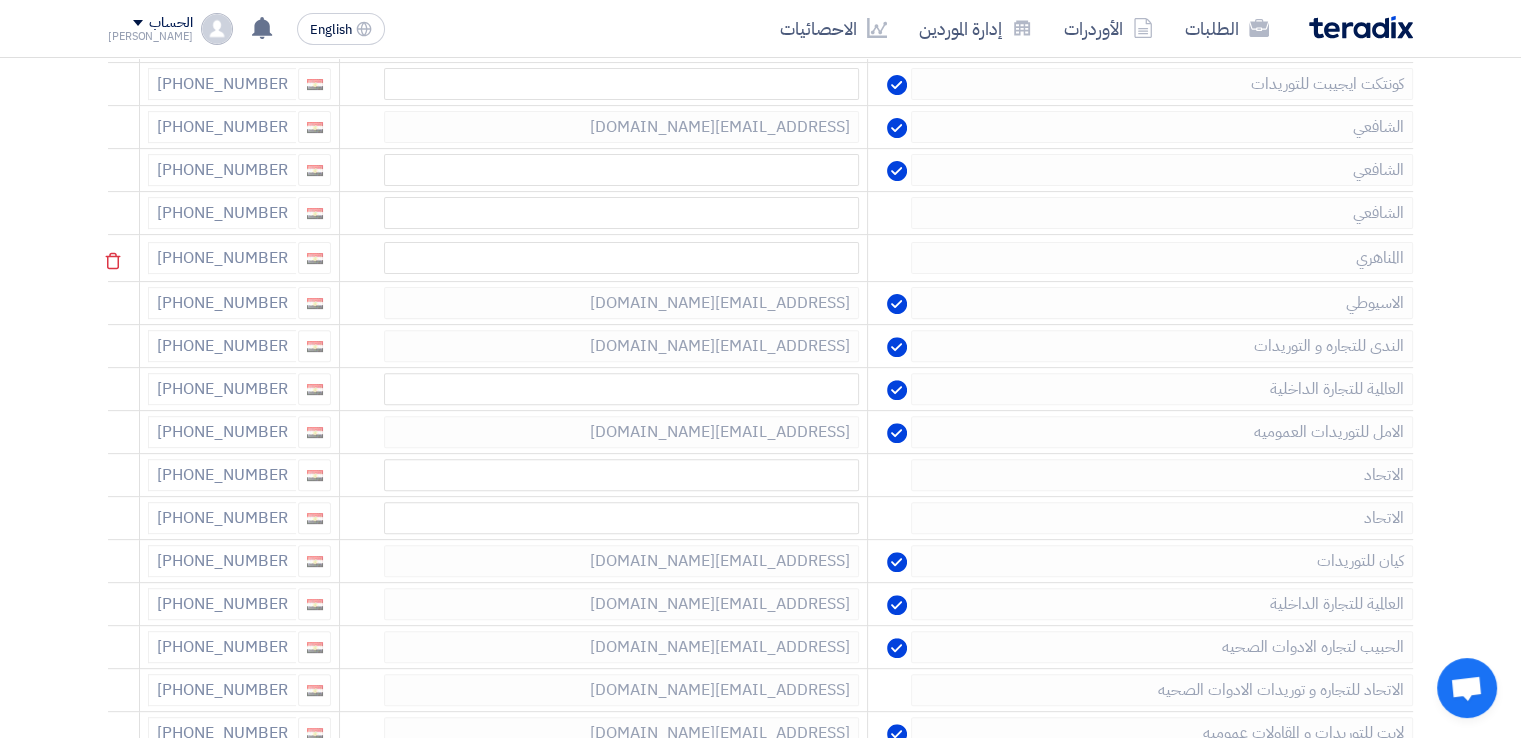 scroll, scrollTop: 498, scrollLeft: 0, axis: vertical 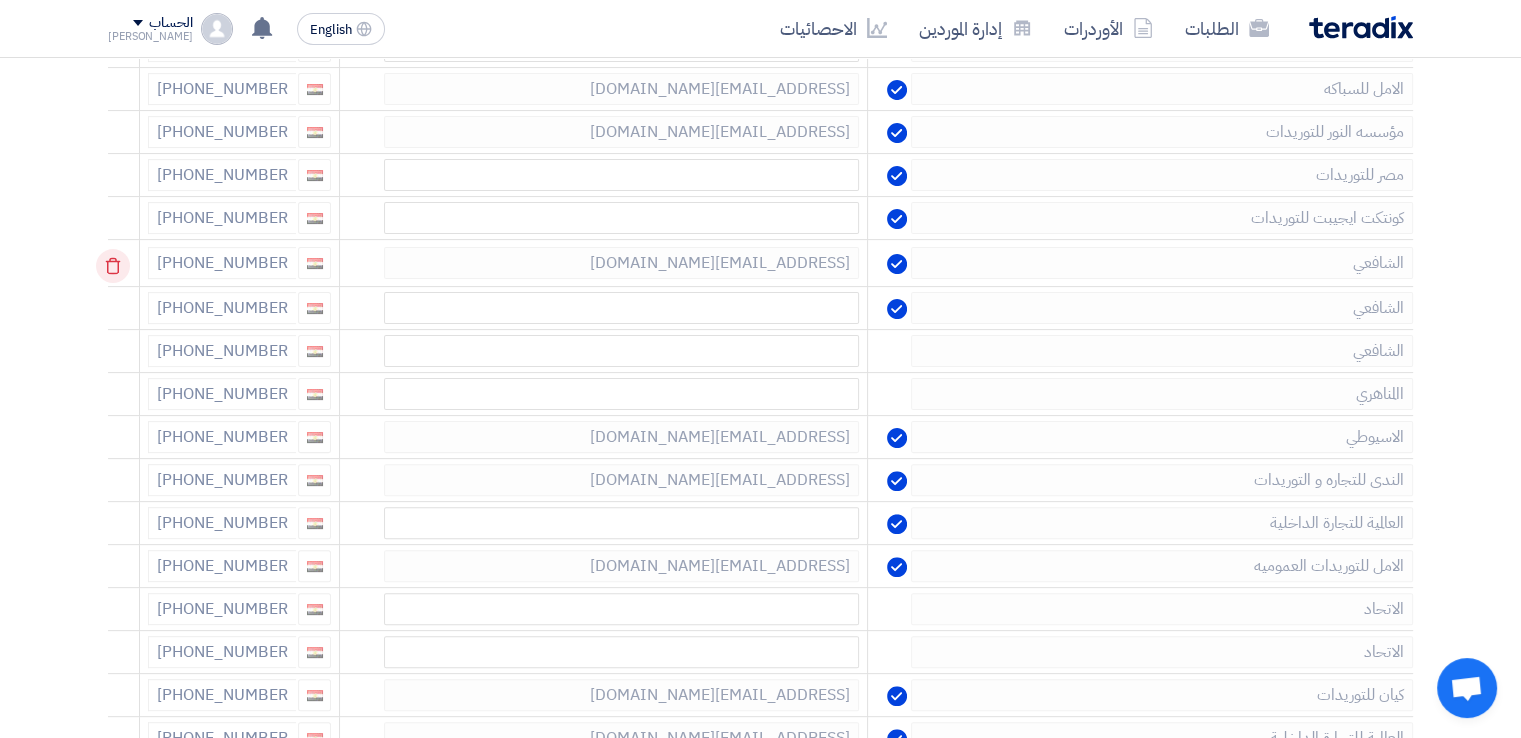 click 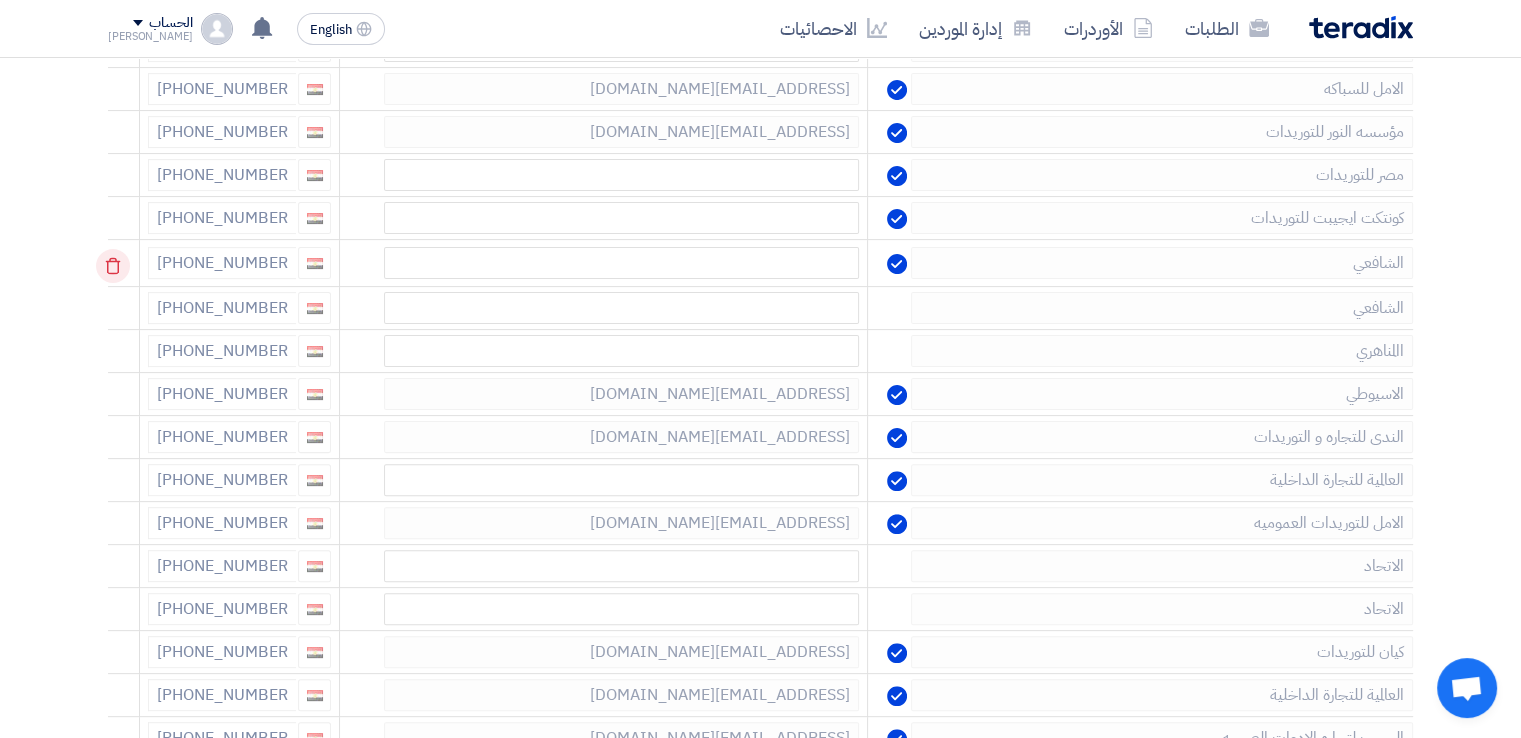 click 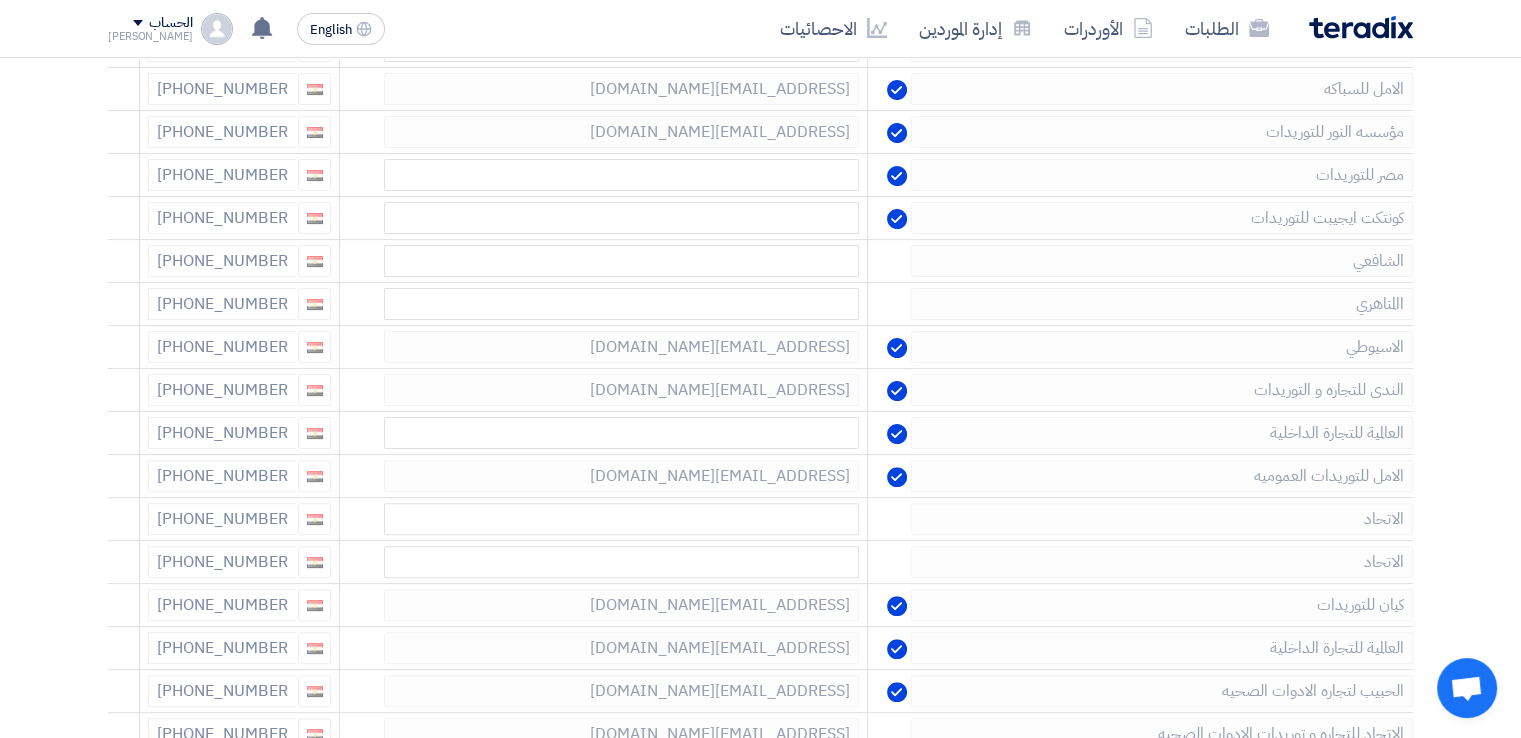 click 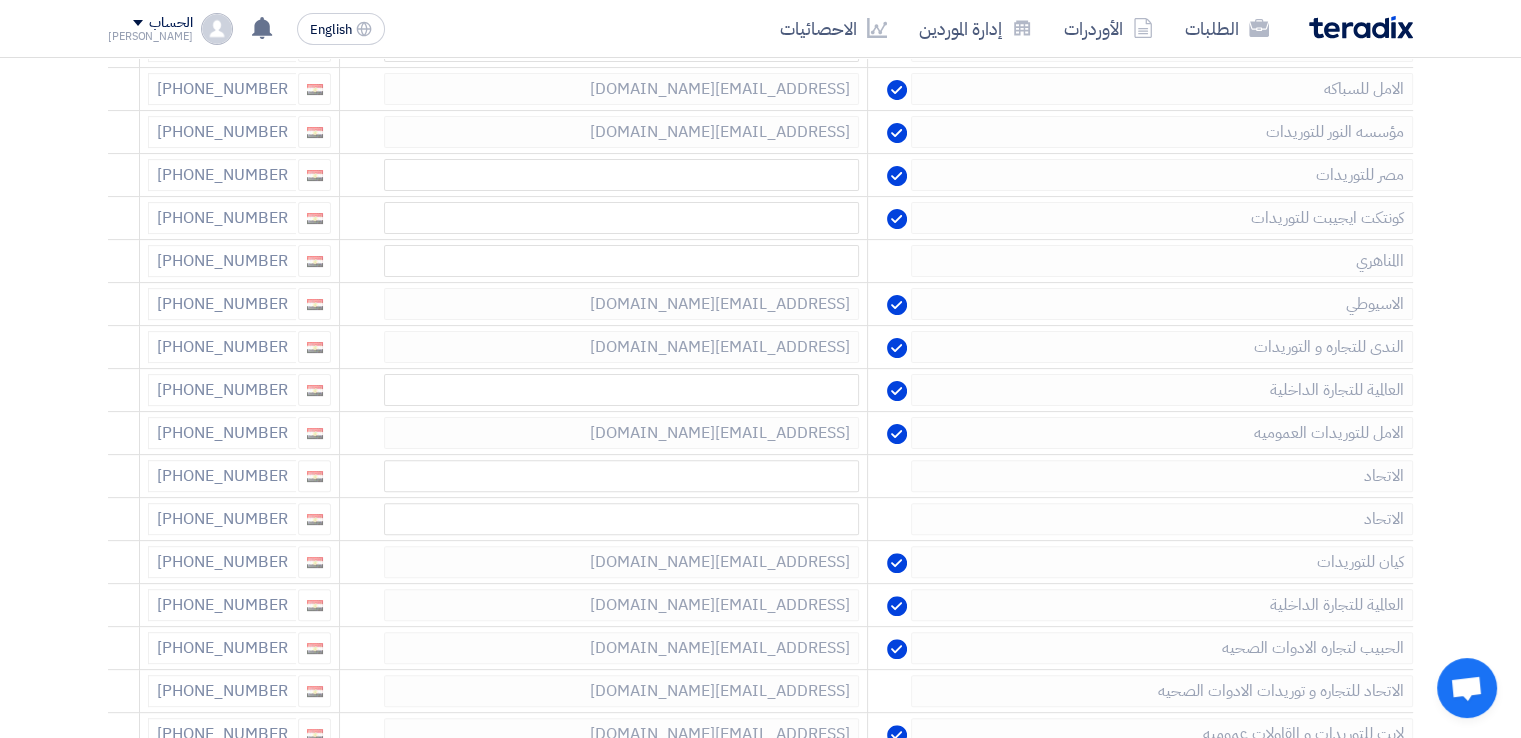 click 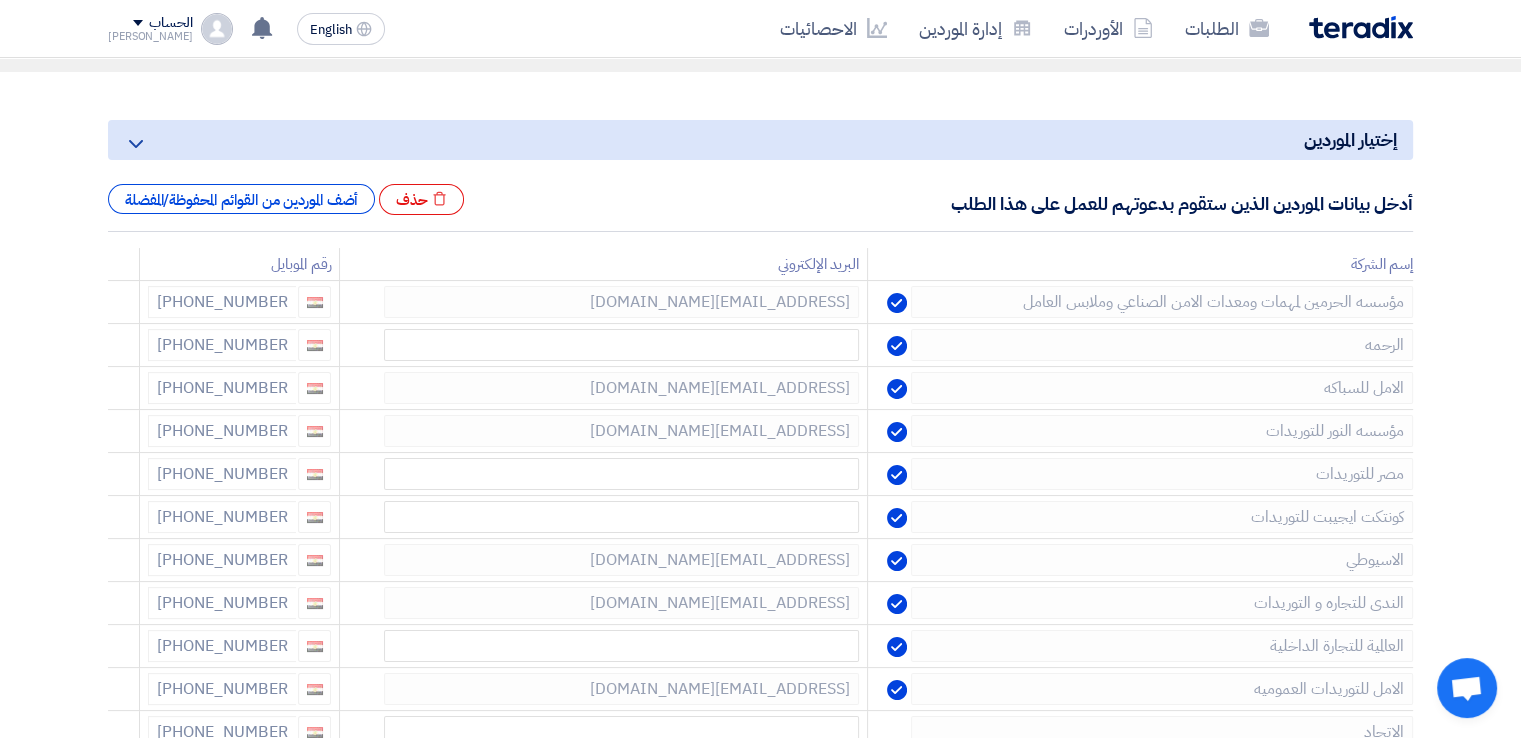 scroll, scrollTop: 198, scrollLeft: 0, axis: vertical 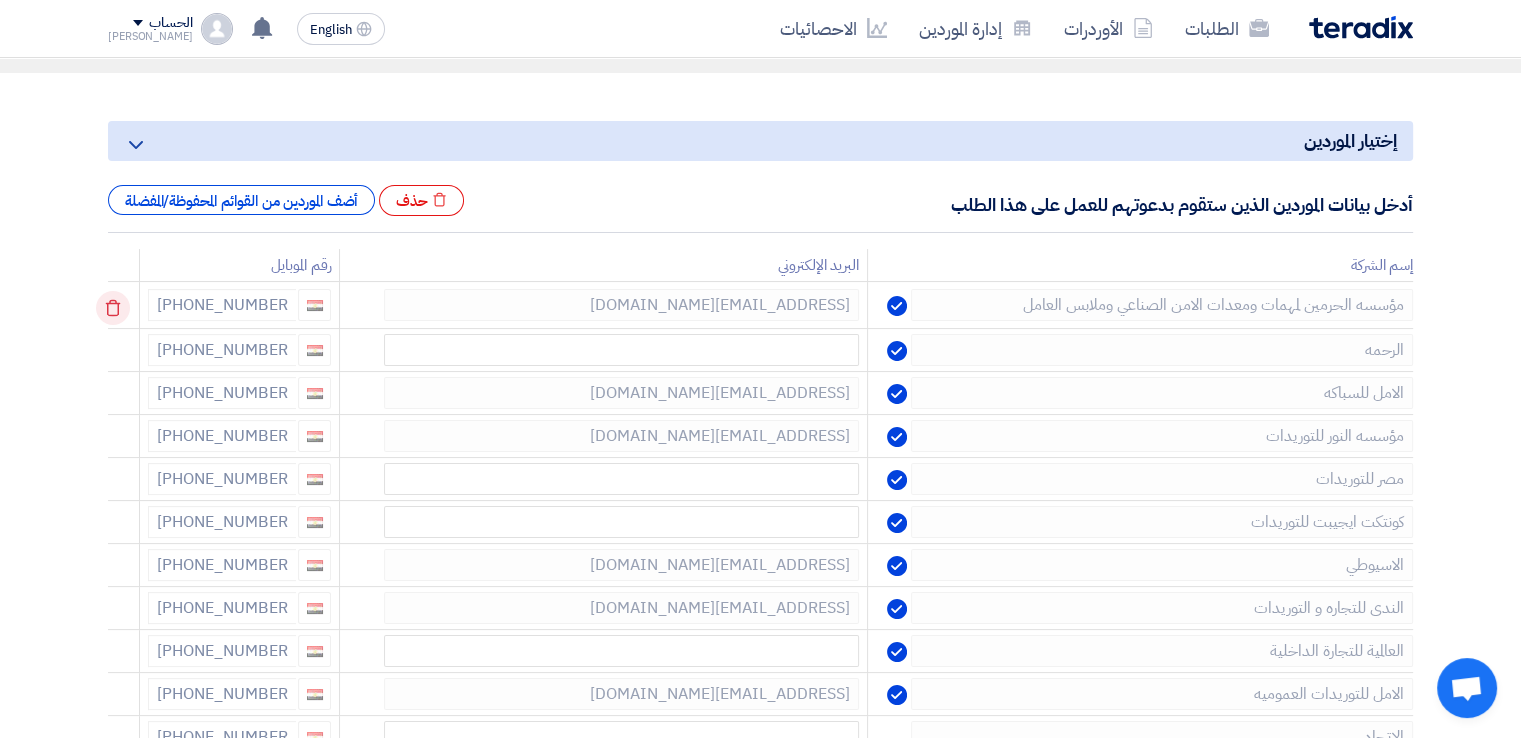 click 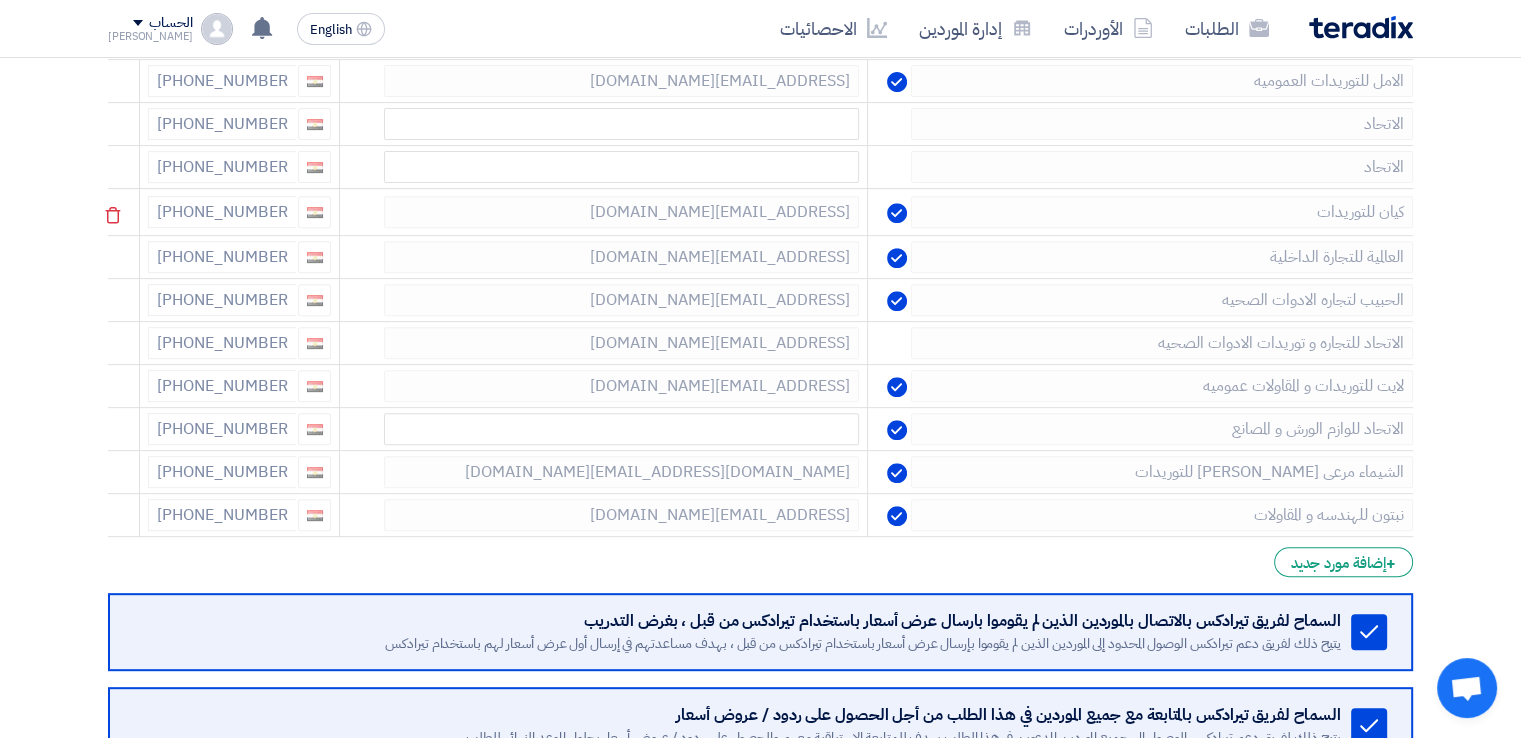scroll, scrollTop: 798, scrollLeft: 0, axis: vertical 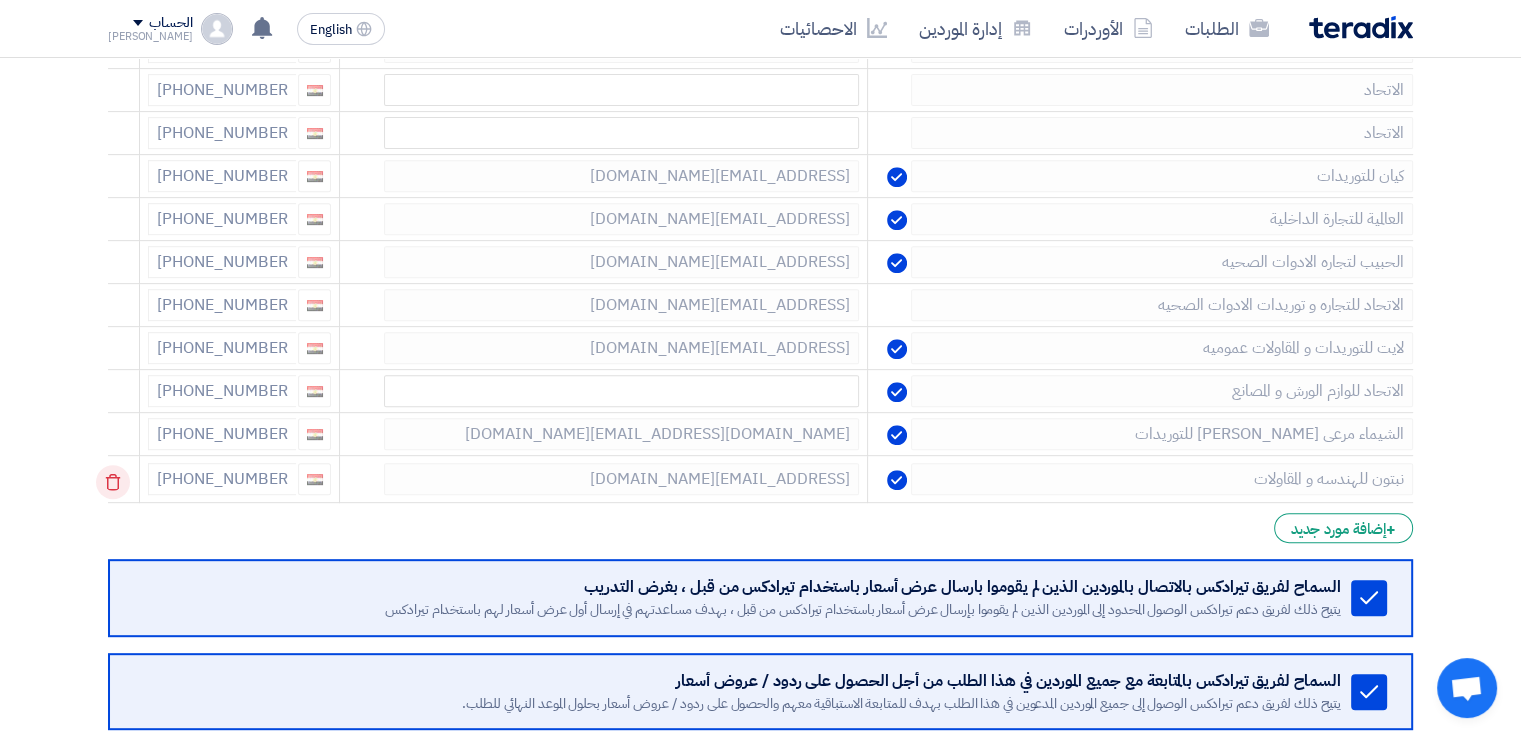 click 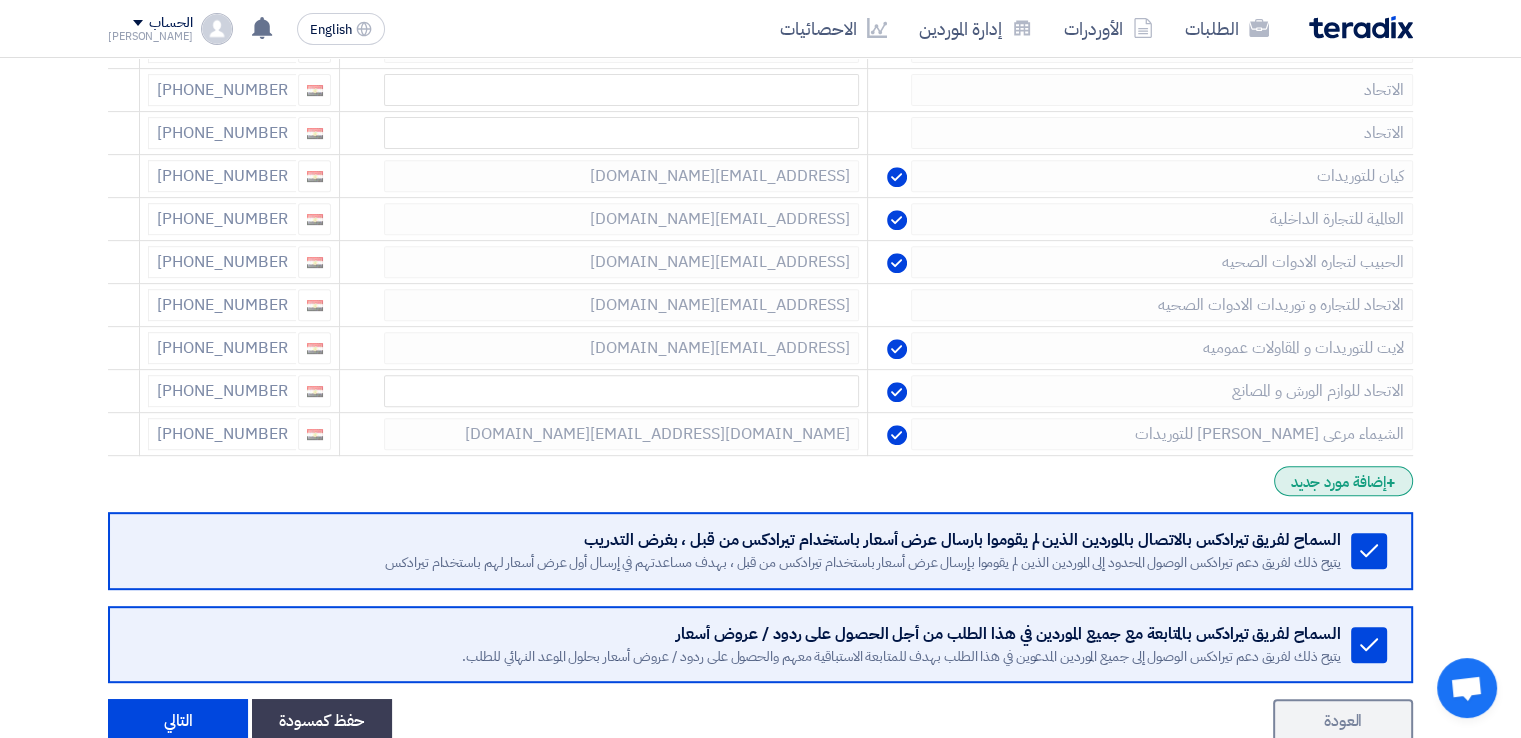 click on "+
إضافة مورد جديد" 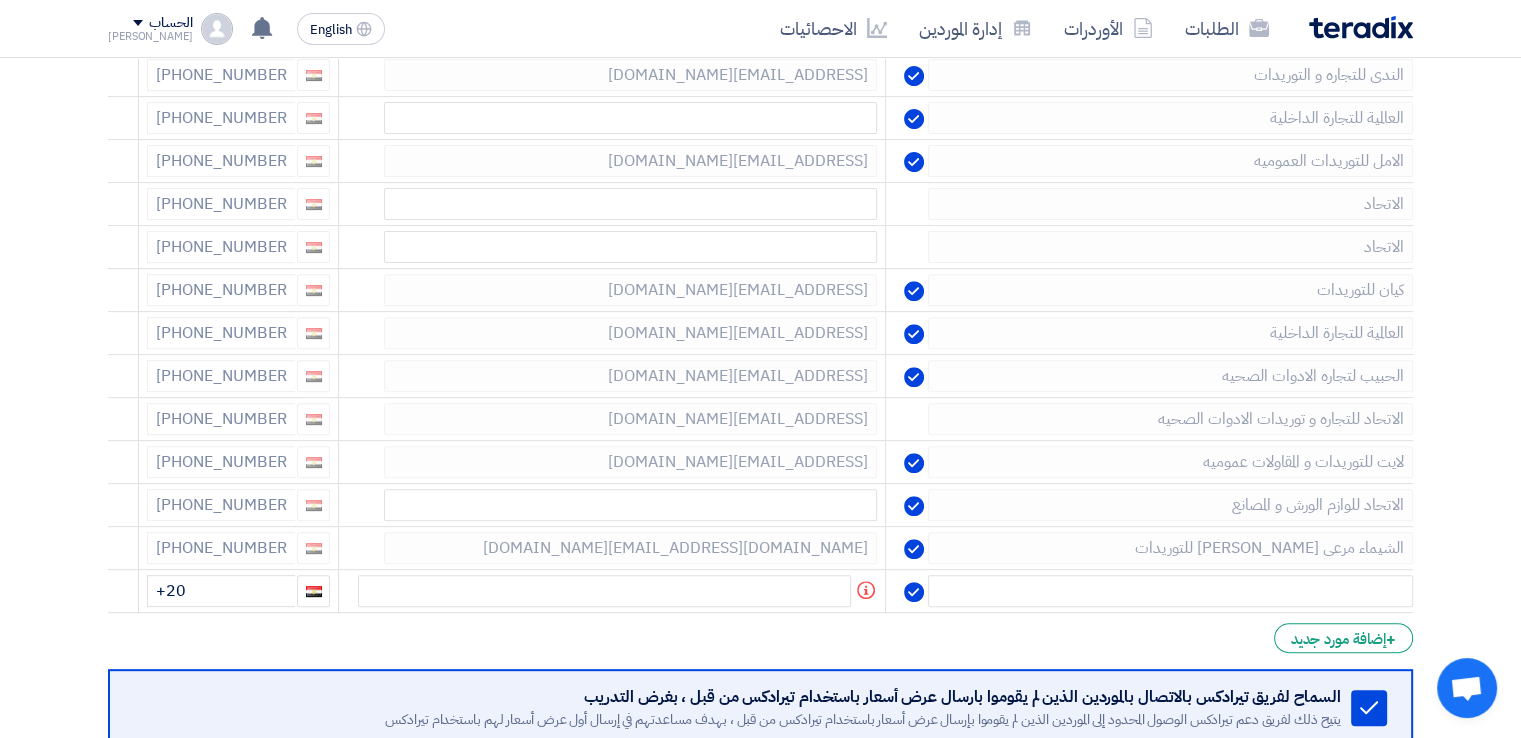 scroll, scrollTop: 798, scrollLeft: 0, axis: vertical 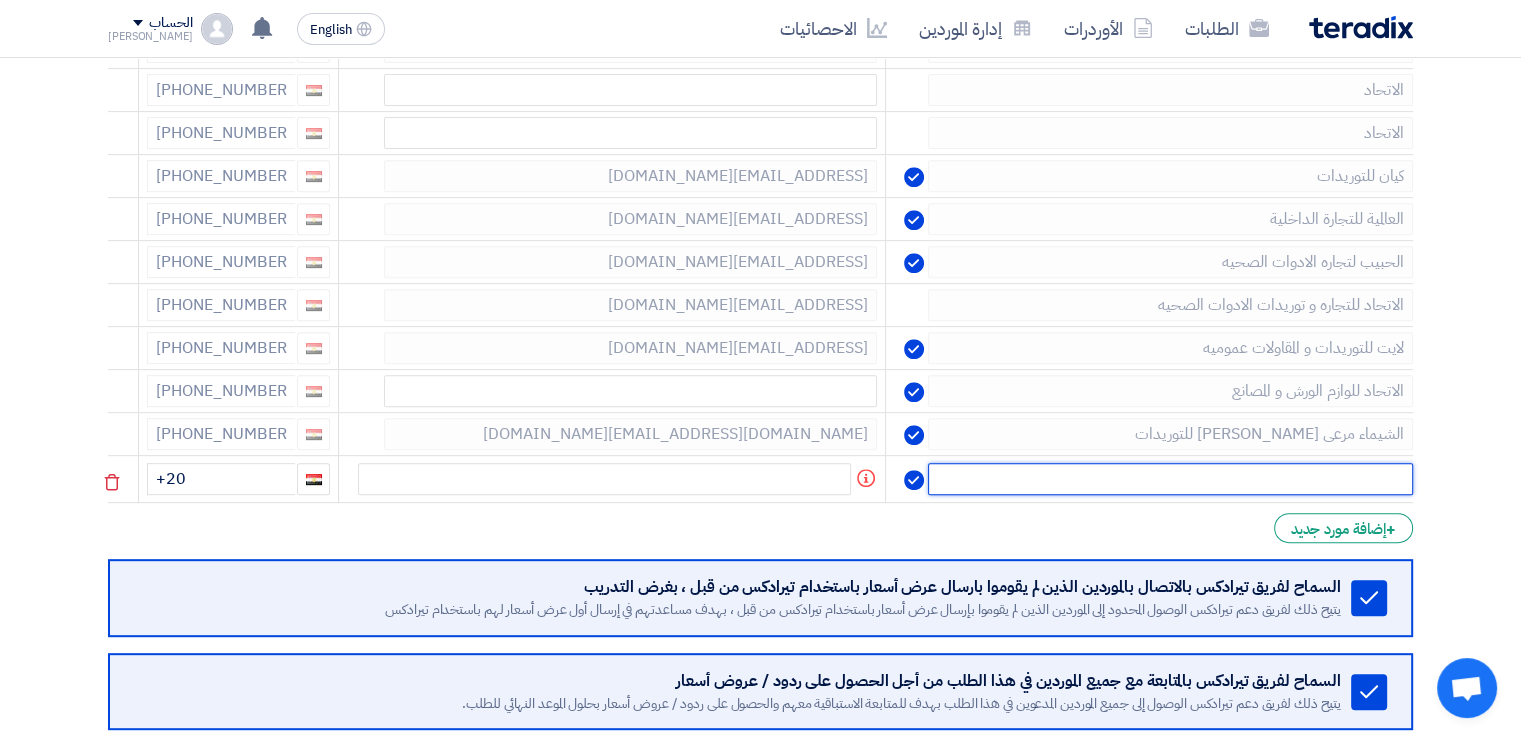 click 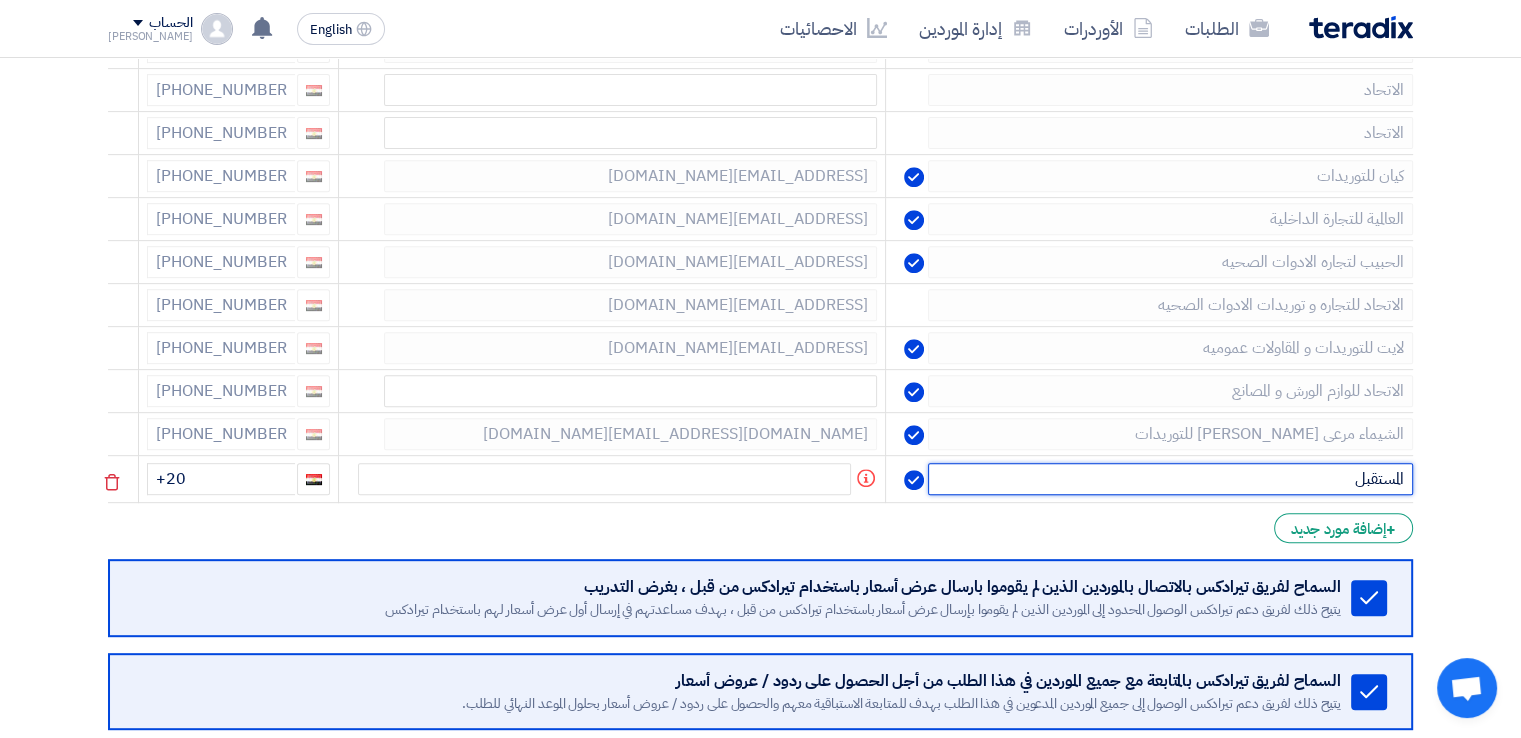 type on "المستقبل" 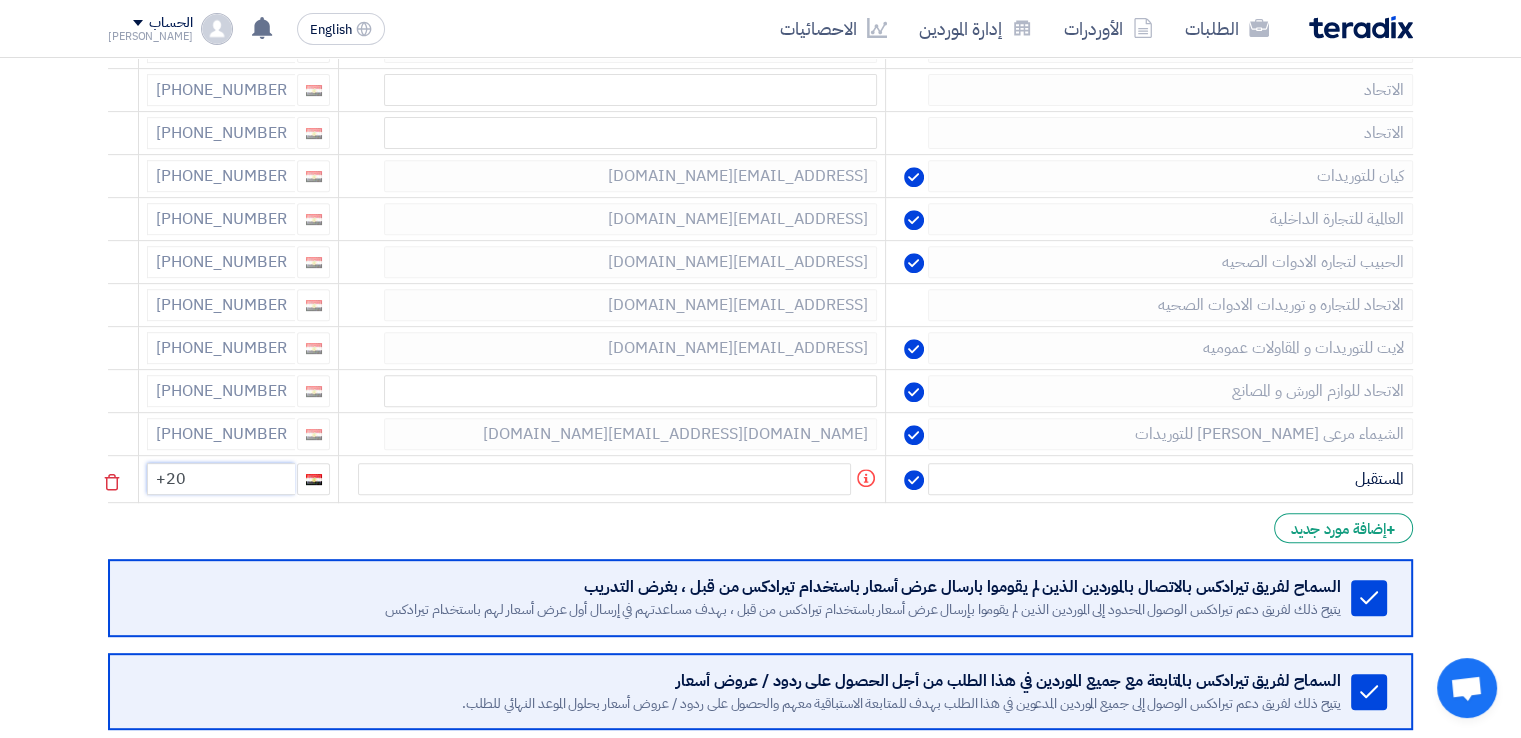 click on "+20" 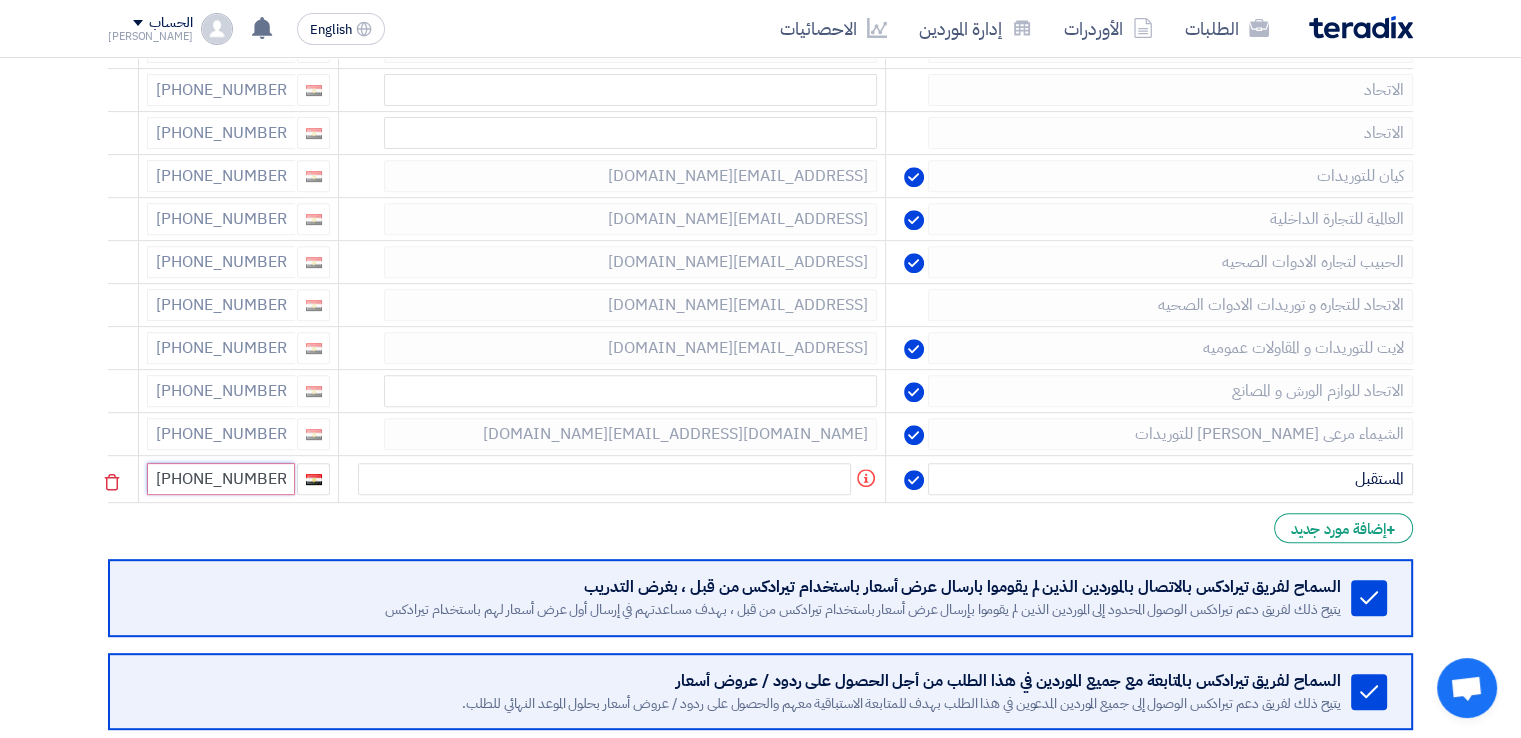 type on "[PHONE_NUMBER]" 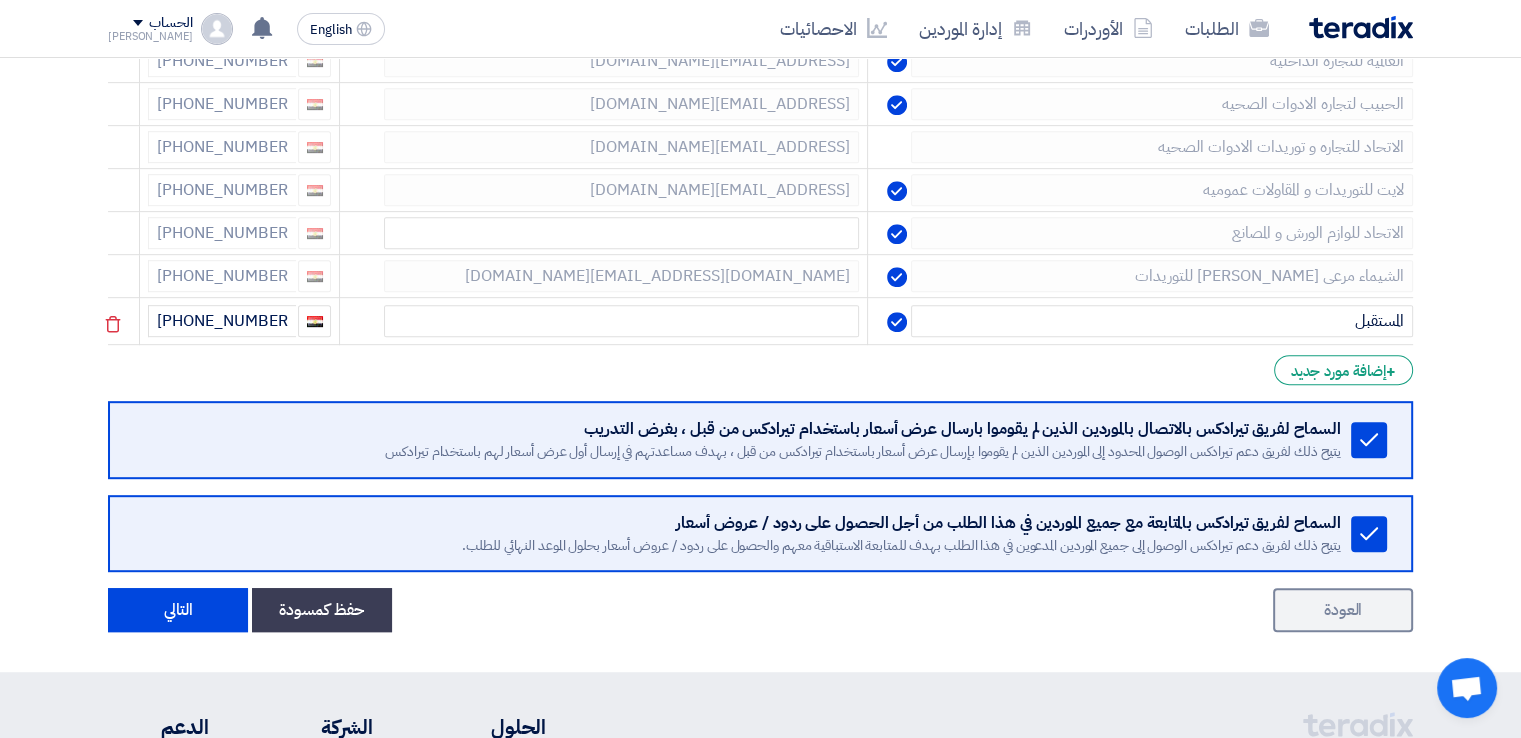 scroll, scrollTop: 1198, scrollLeft: 0, axis: vertical 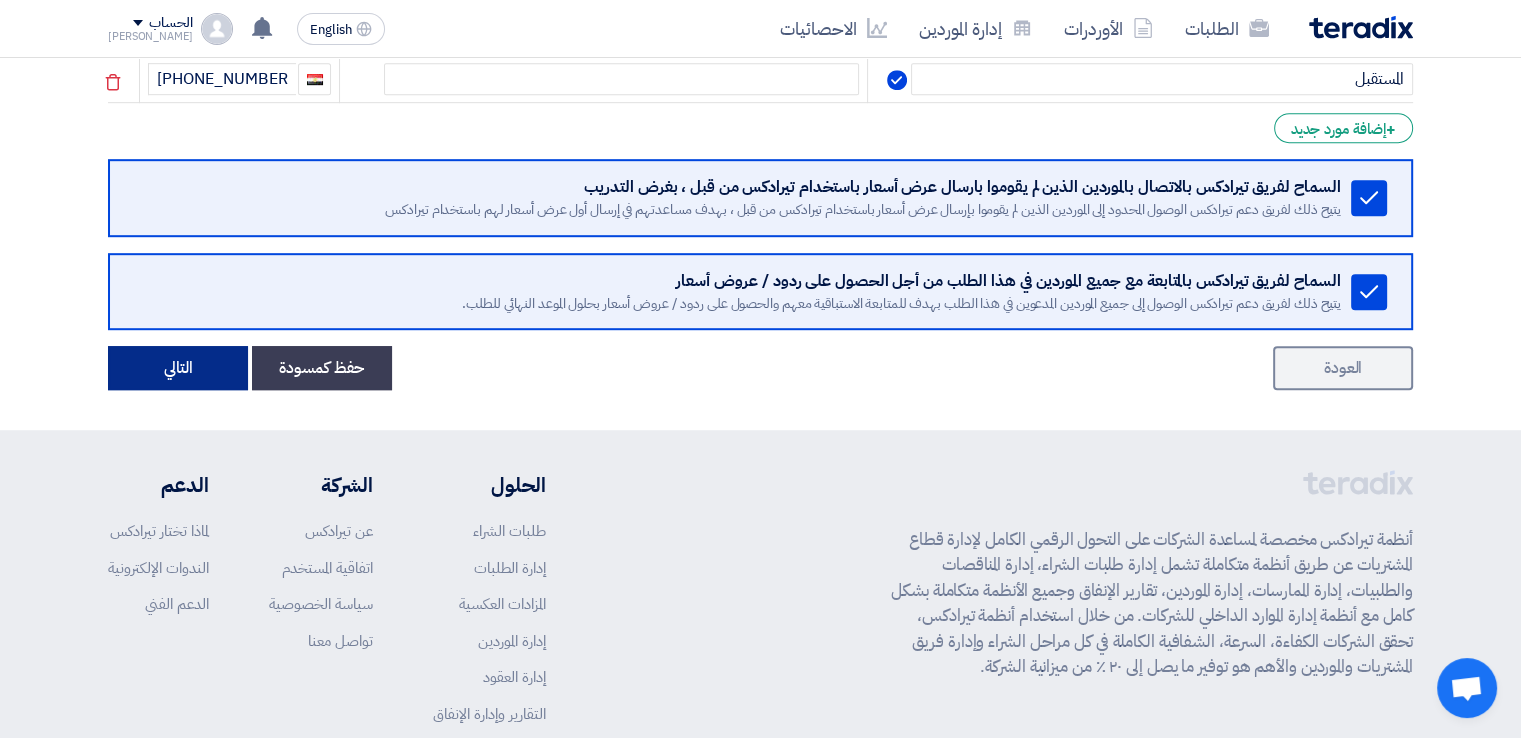 click on "التالي" 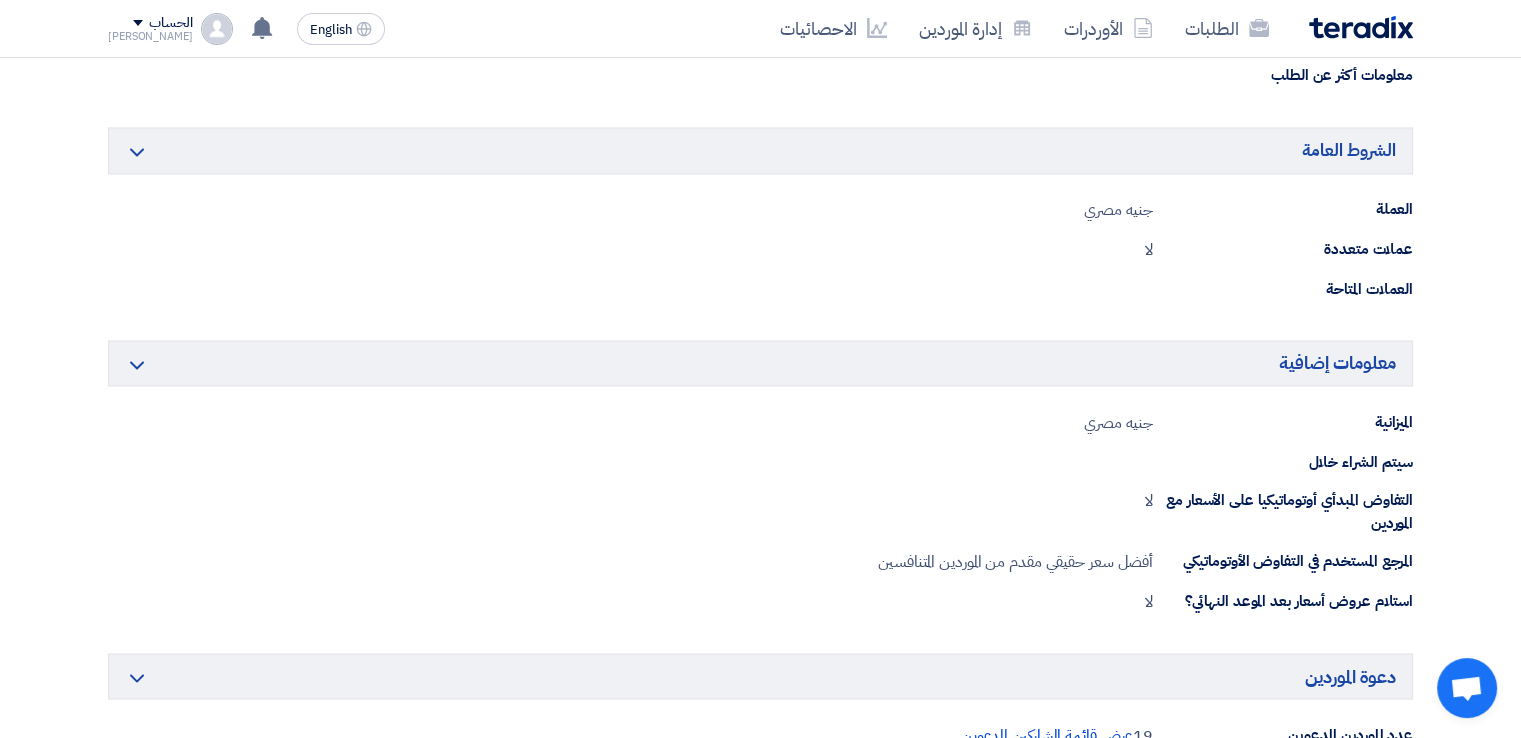 scroll, scrollTop: 3900, scrollLeft: 0, axis: vertical 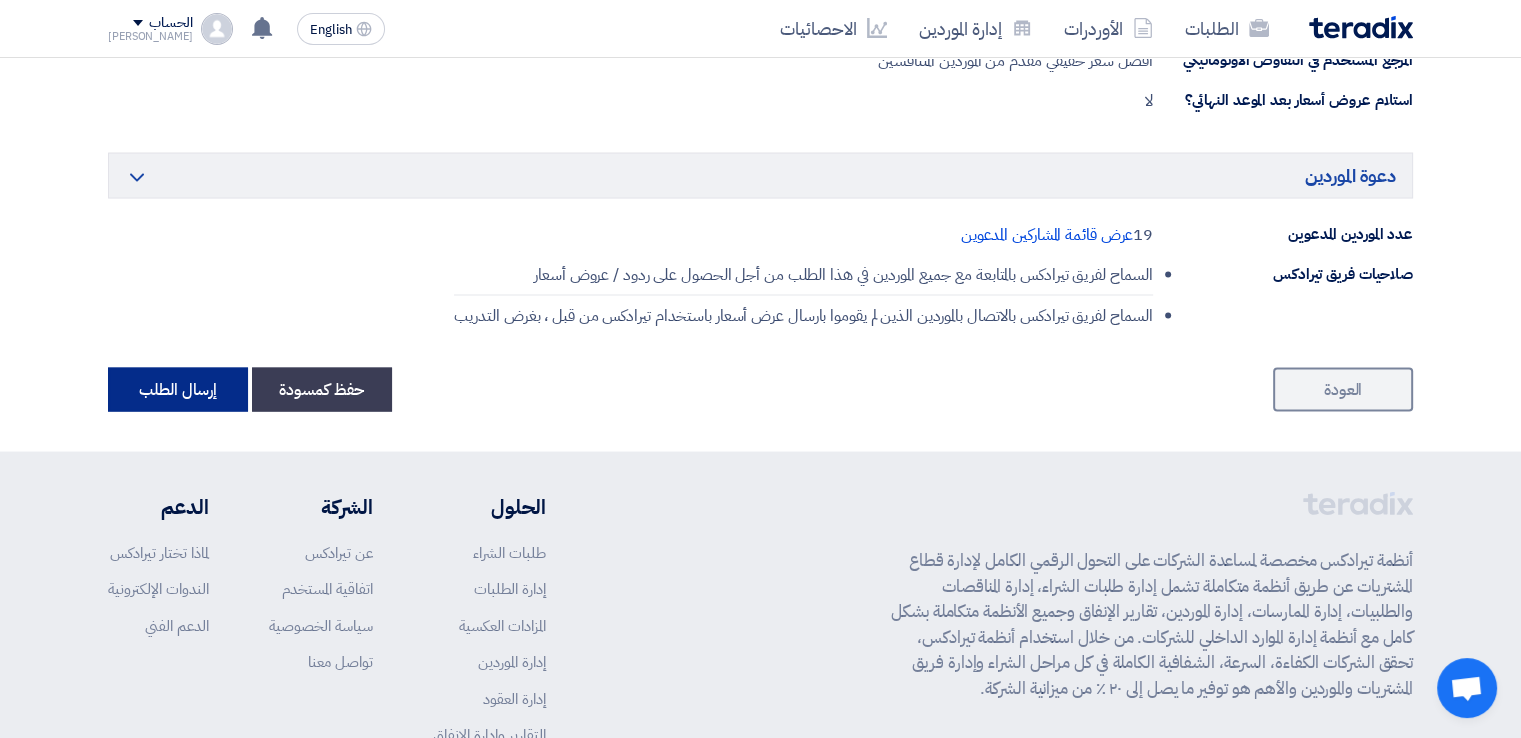 click on "إرسال الطلب" 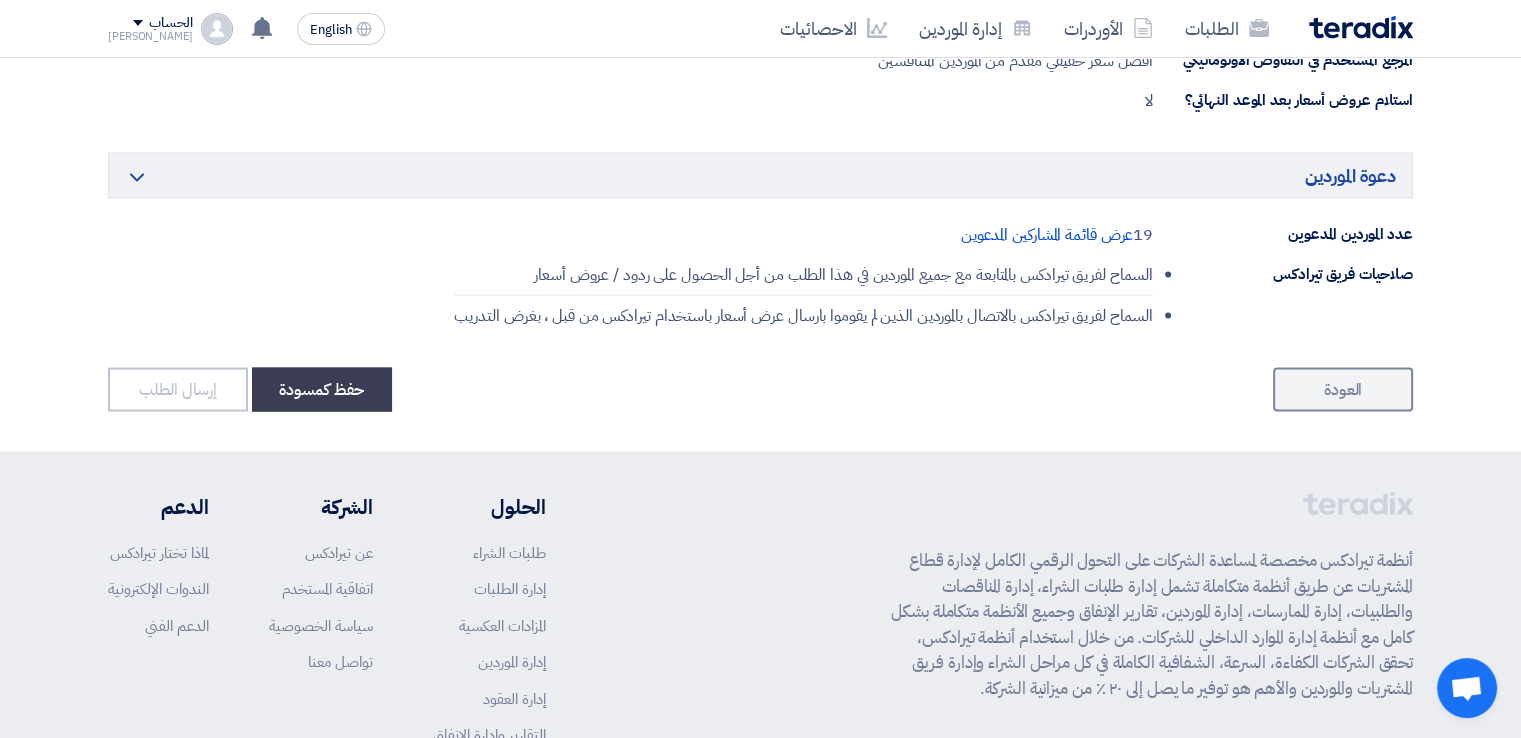scroll, scrollTop: 0, scrollLeft: 0, axis: both 